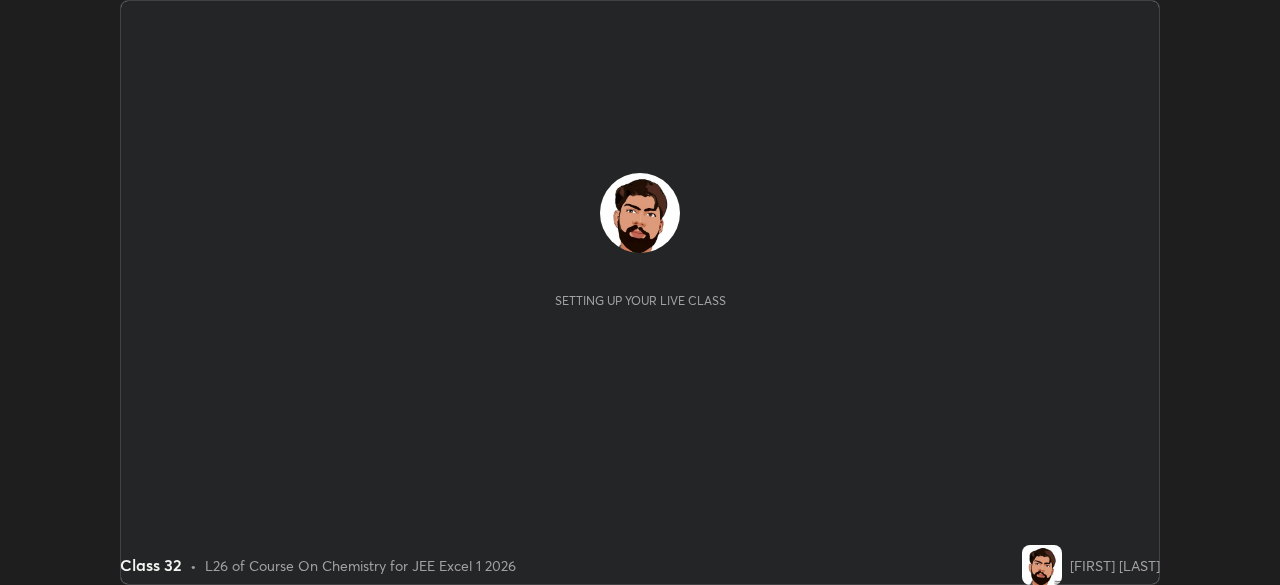 scroll, scrollTop: 0, scrollLeft: 0, axis: both 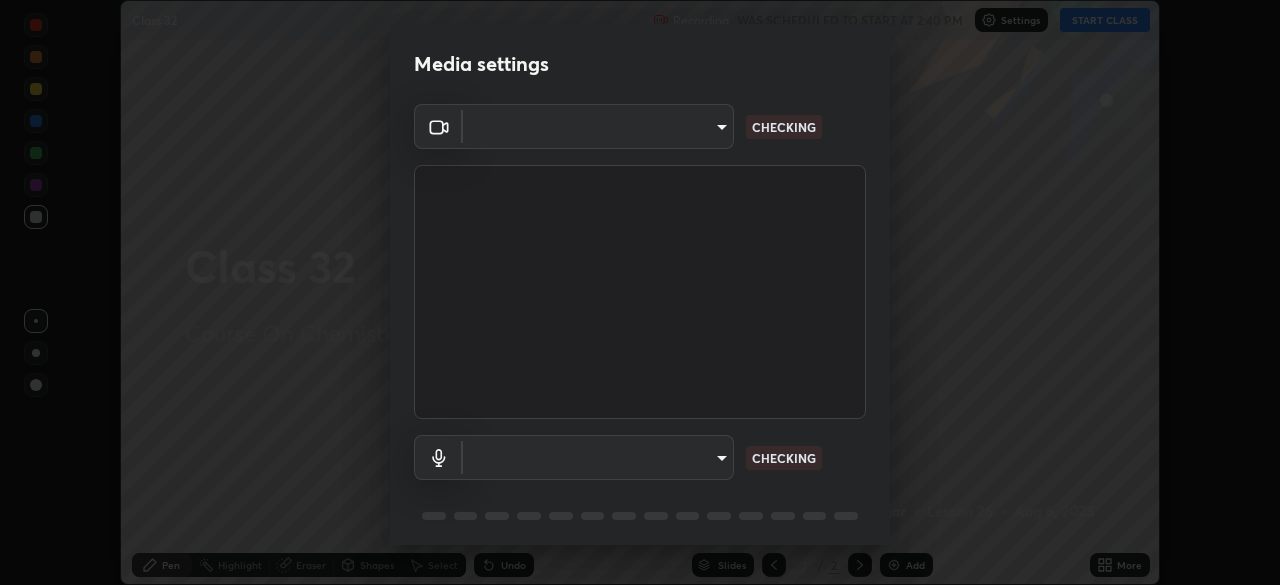 type on "7ffe746ce8ca42343a89eba51defe17308df5f7c8fbb39045481897f6e7d0854" 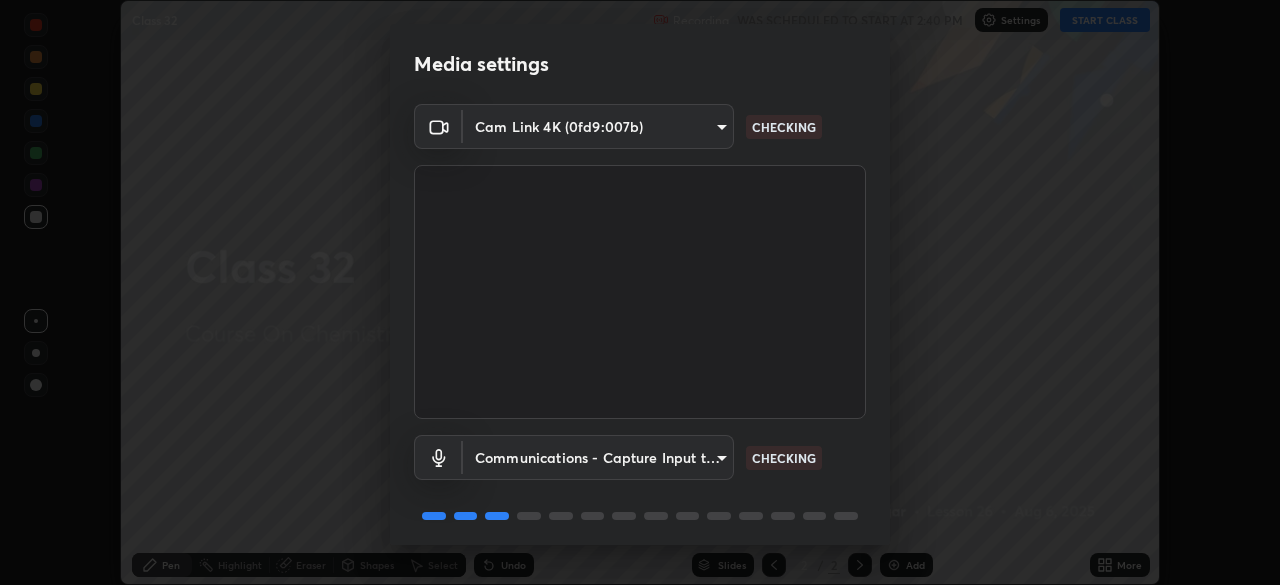 scroll, scrollTop: 71, scrollLeft: 0, axis: vertical 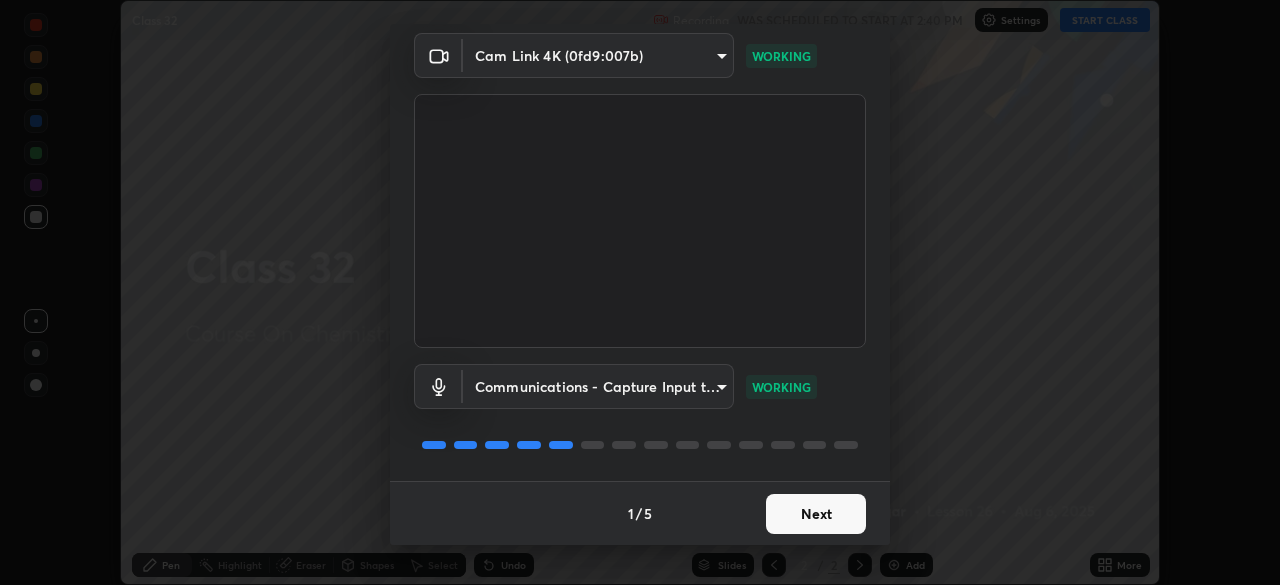 click on "Next" at bounding box center [816, 514] 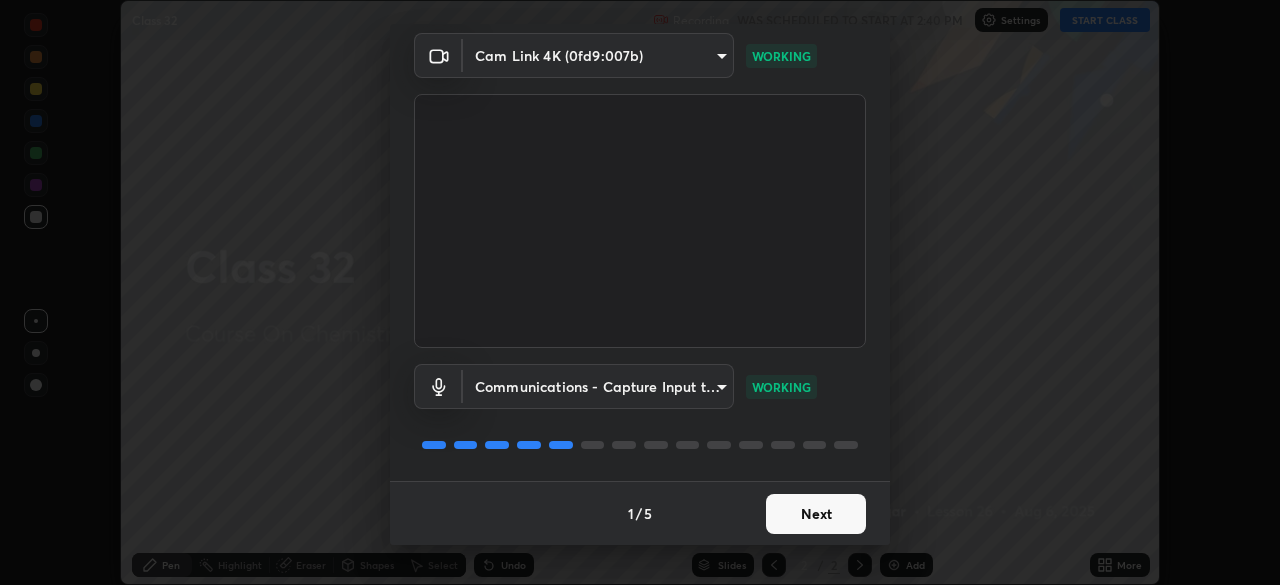 scroll, scrollTop: 0, scrollLeft: 0, axis: both 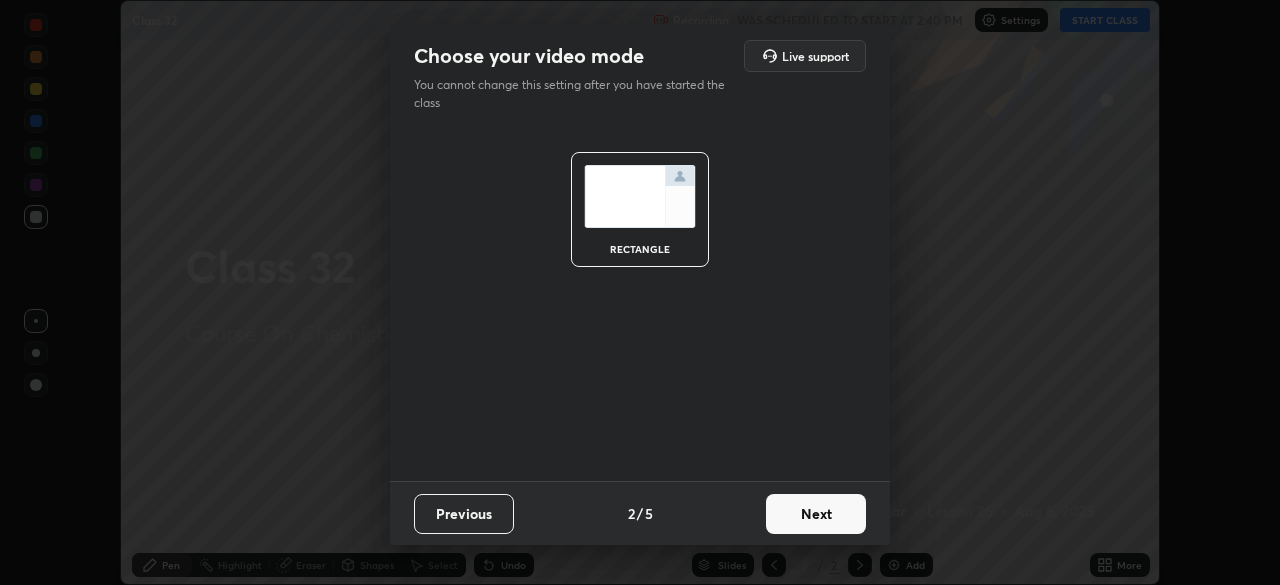 click on "Next" at bounding box center [816, 514] 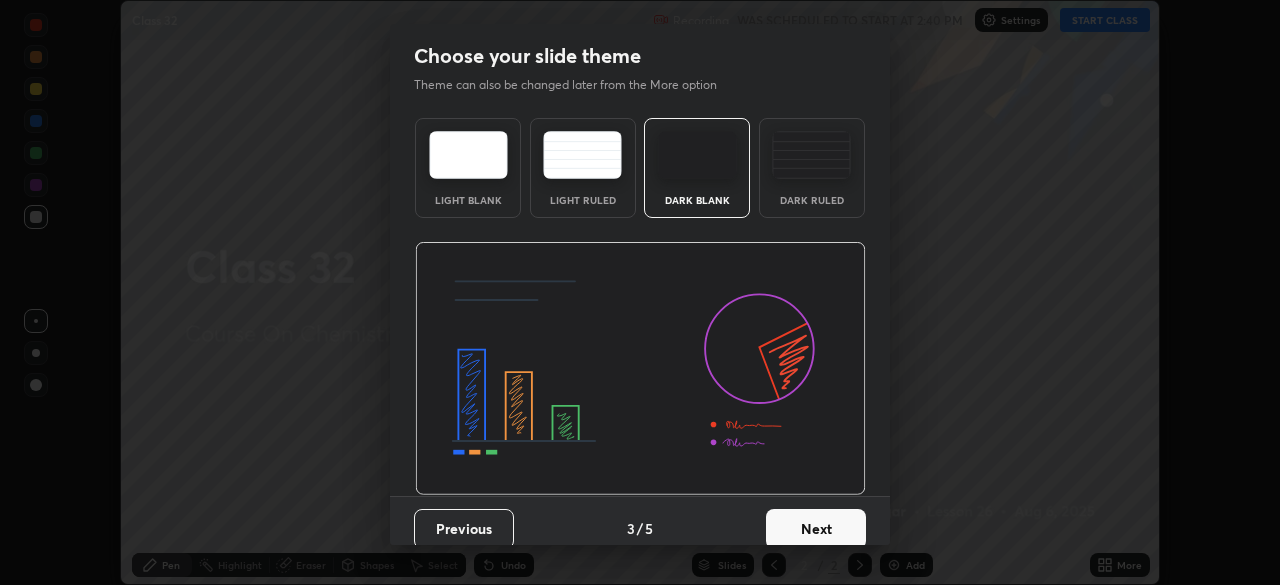 click on "Next" at bounding box center [816, 529] 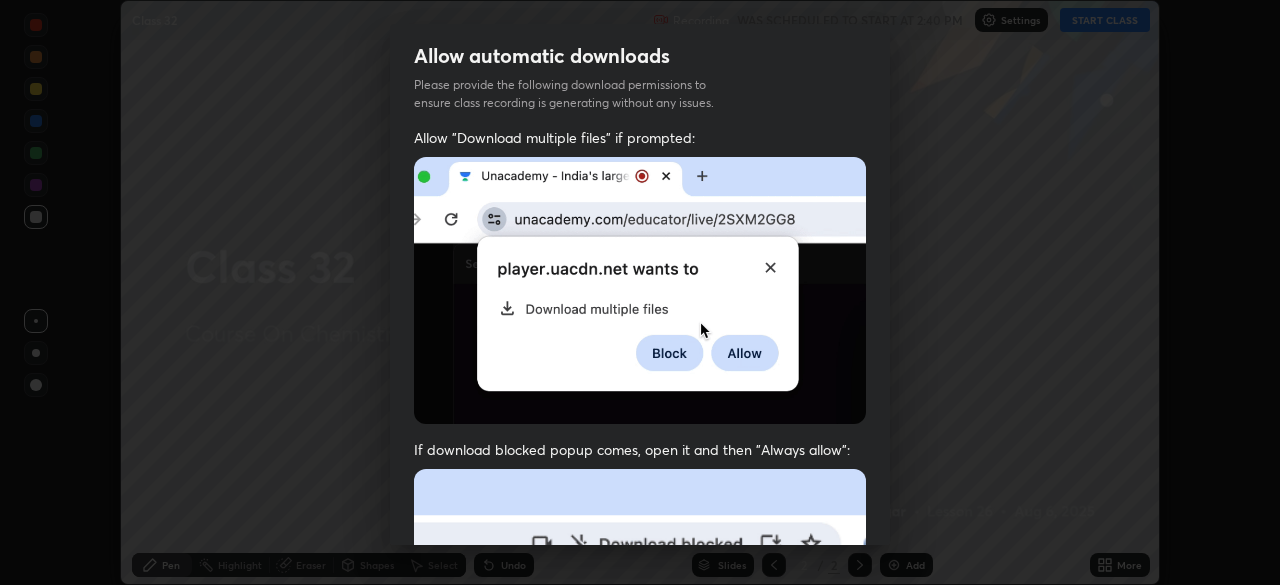 click at bounding box center [640, 687] 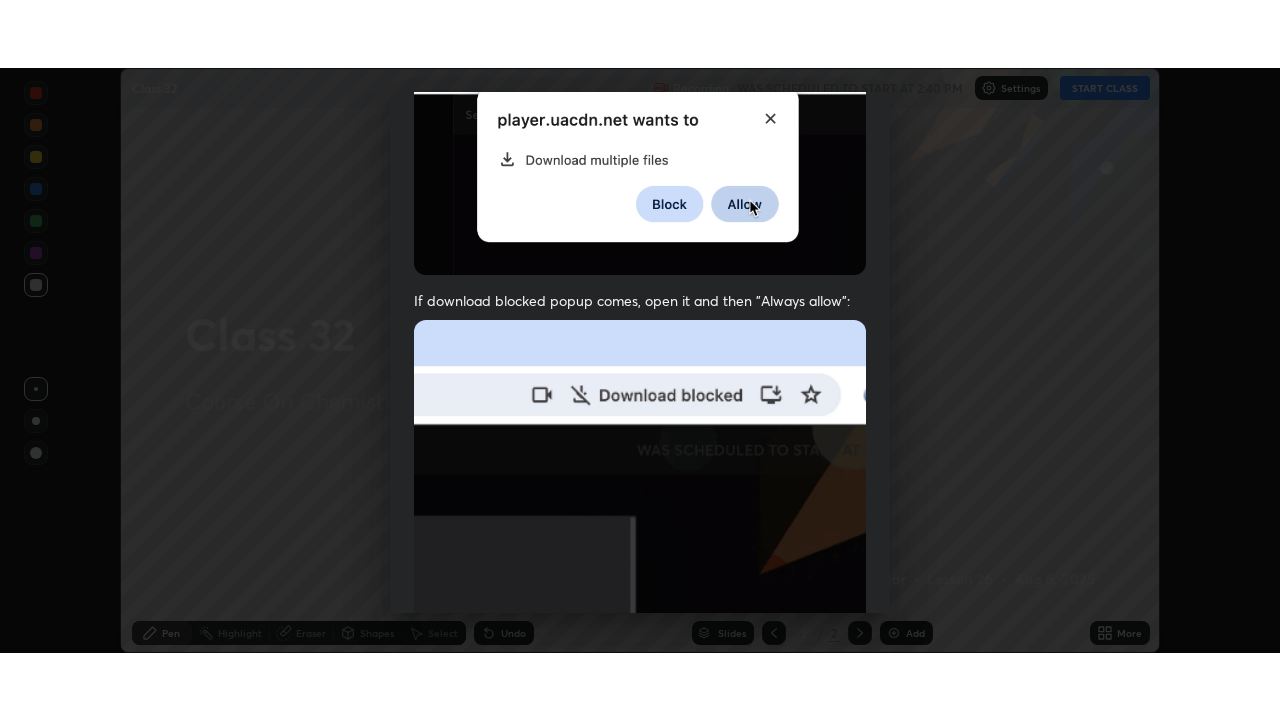 scroll, scrollTop: 479, scrollLeft: 0, axis: vertical 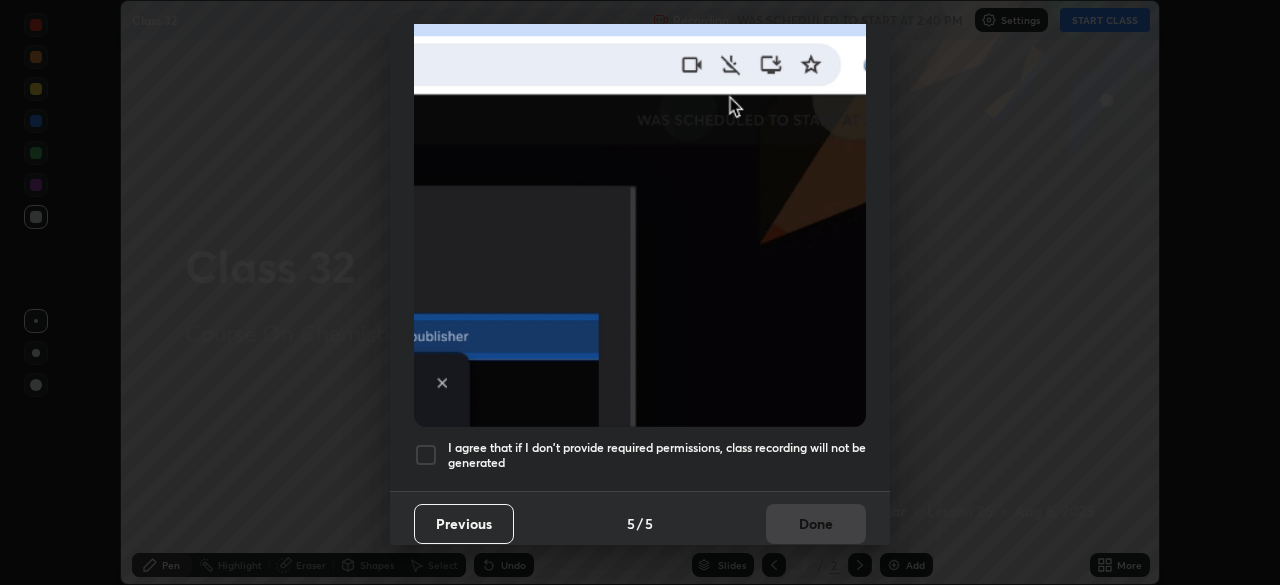 click on "I agree that if I don't provide required permissions, class recording will not be generated" at bounding box center (657, 455) 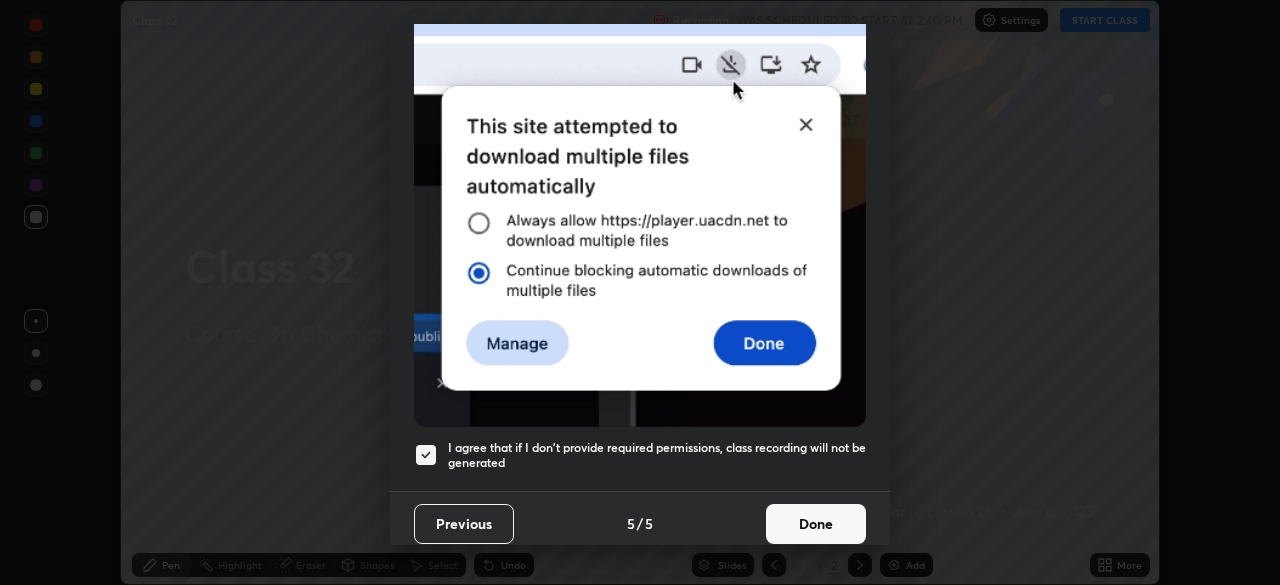 click on "Done" at bounding box center (816, 524) 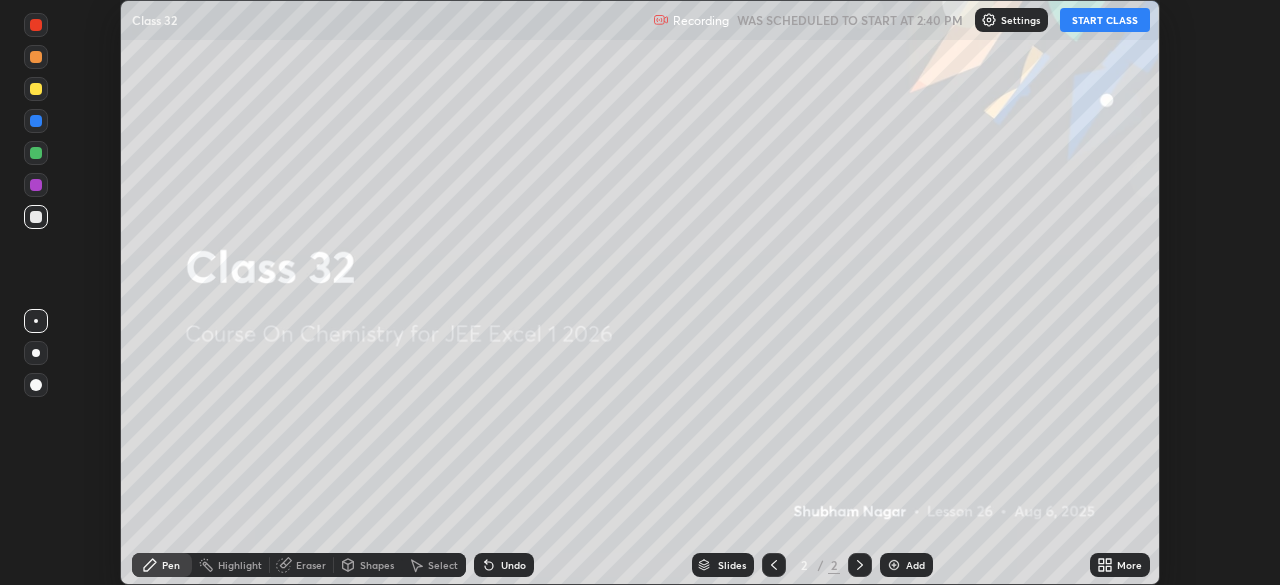 click 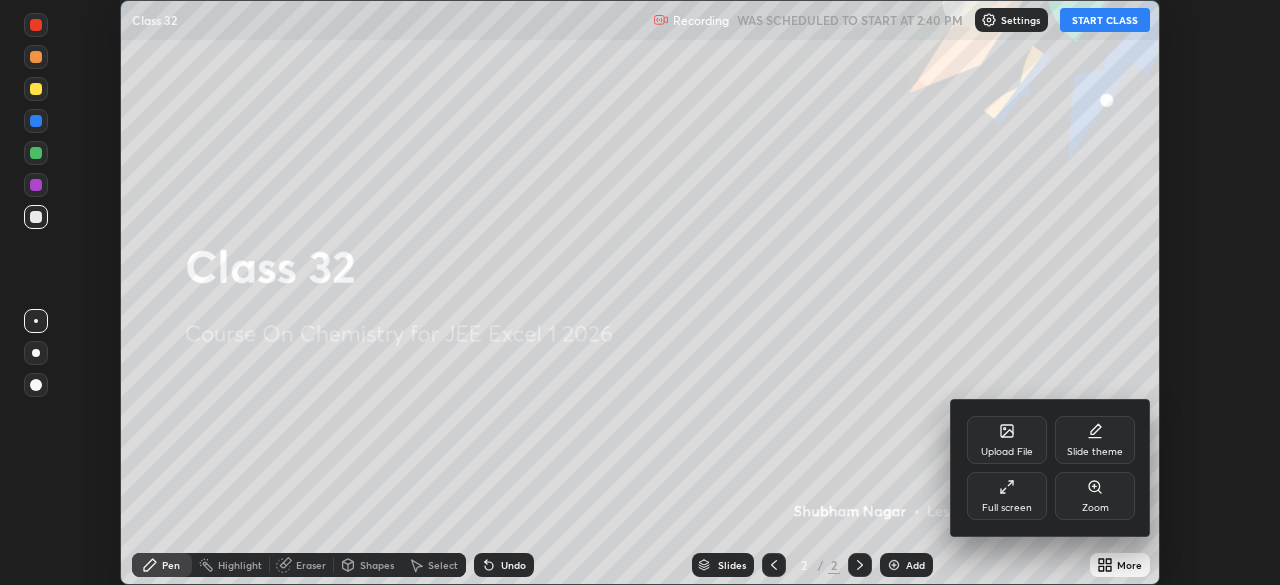 click on "Full screen" at bounding box center [1007, 508] 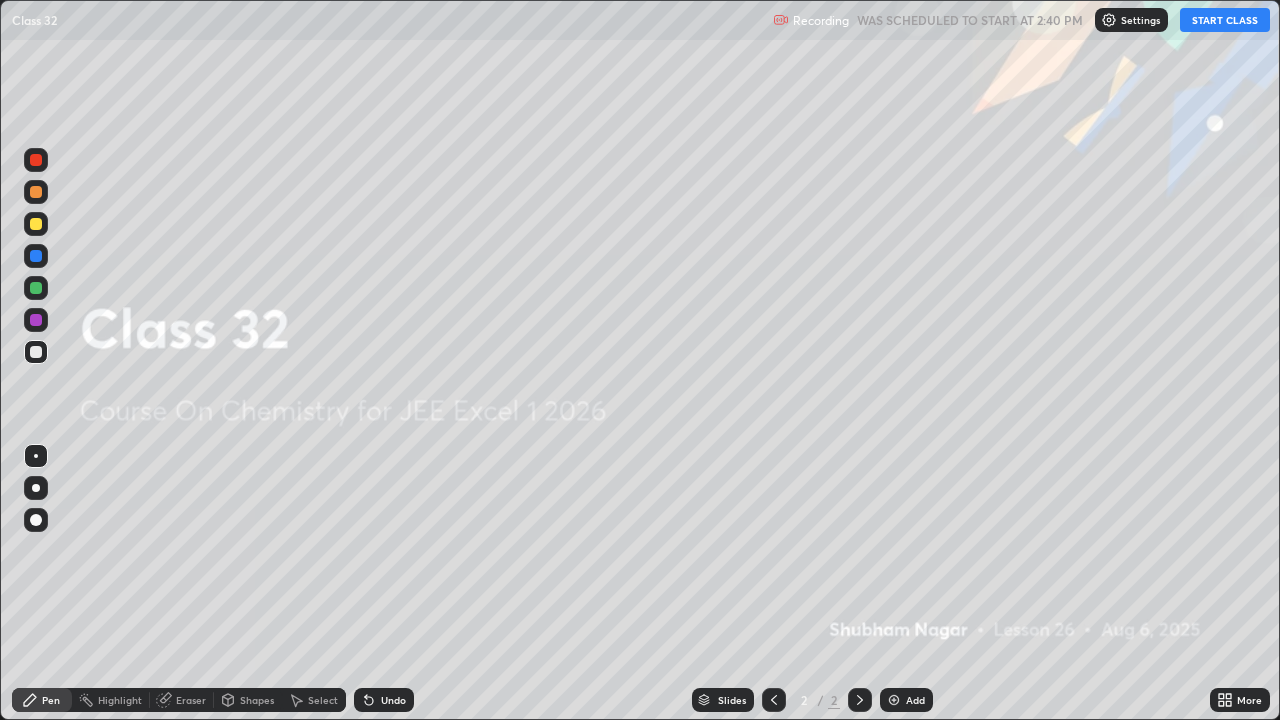 scroll, scrollTop: 99280, scrollLeft: 98720, axis: both 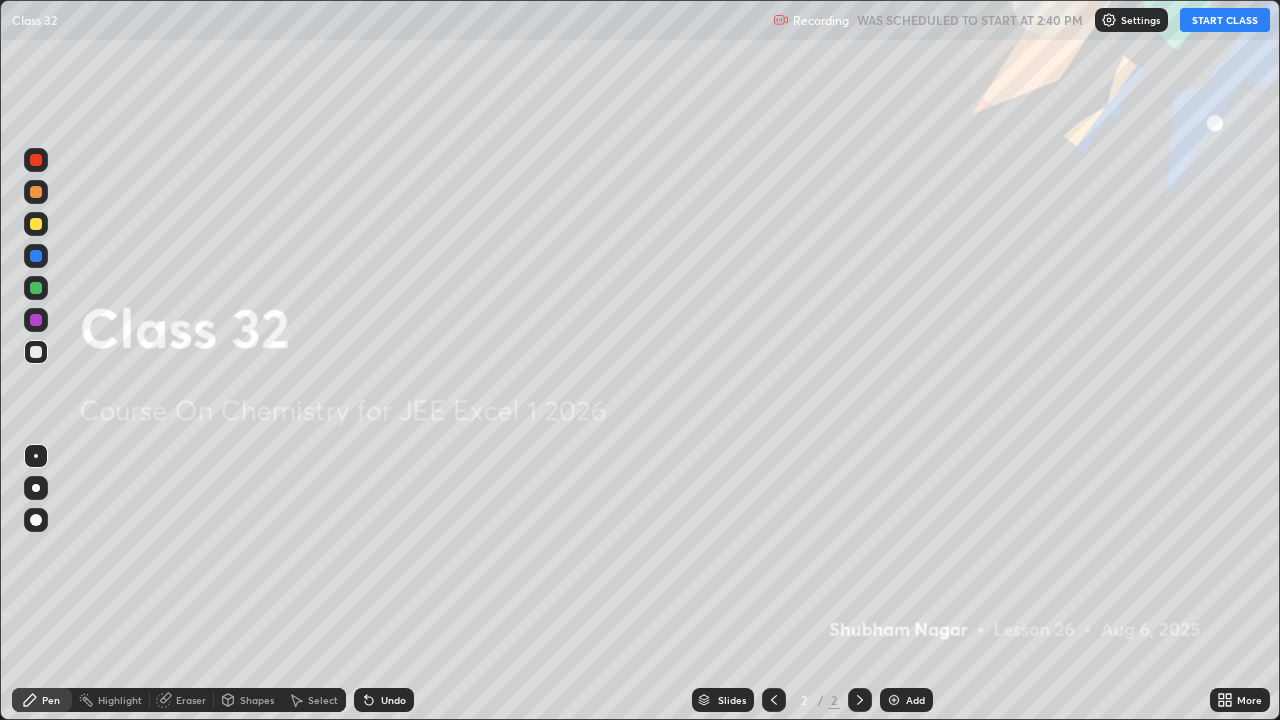 click on "START CLASS" at bounding box center [1225, 20] 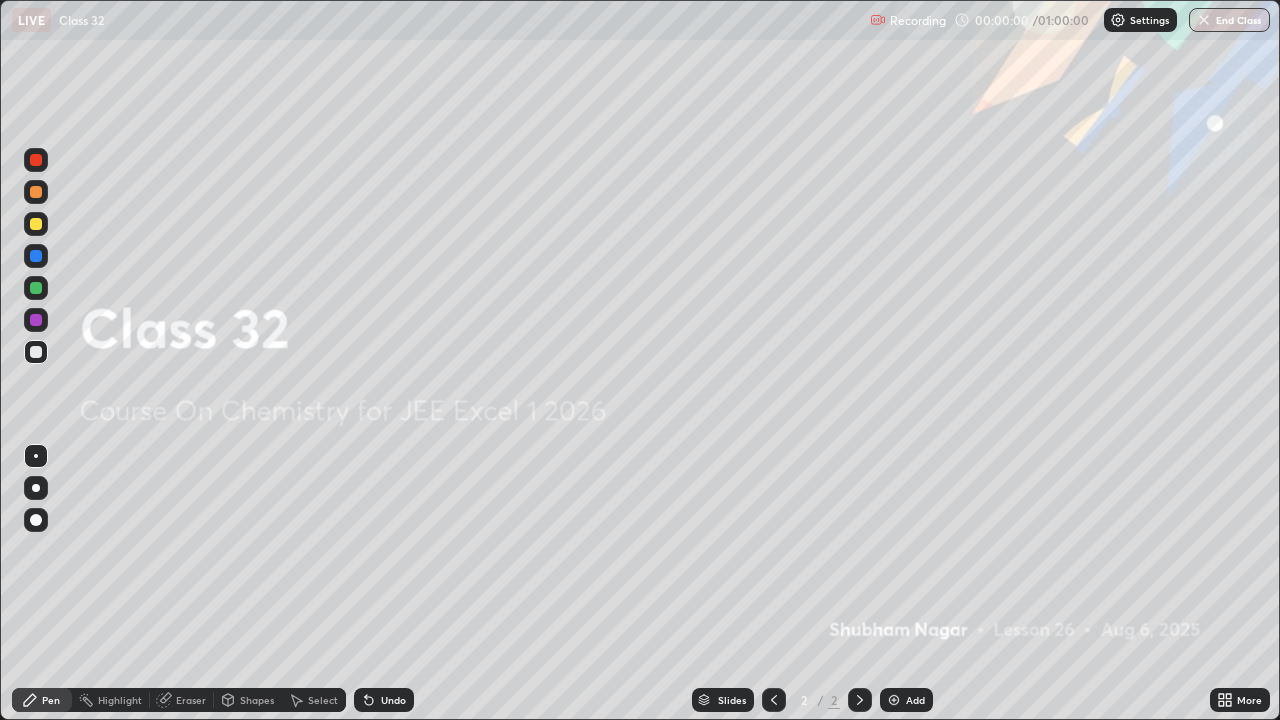 click on "Add" at bounding box center (906, 700) 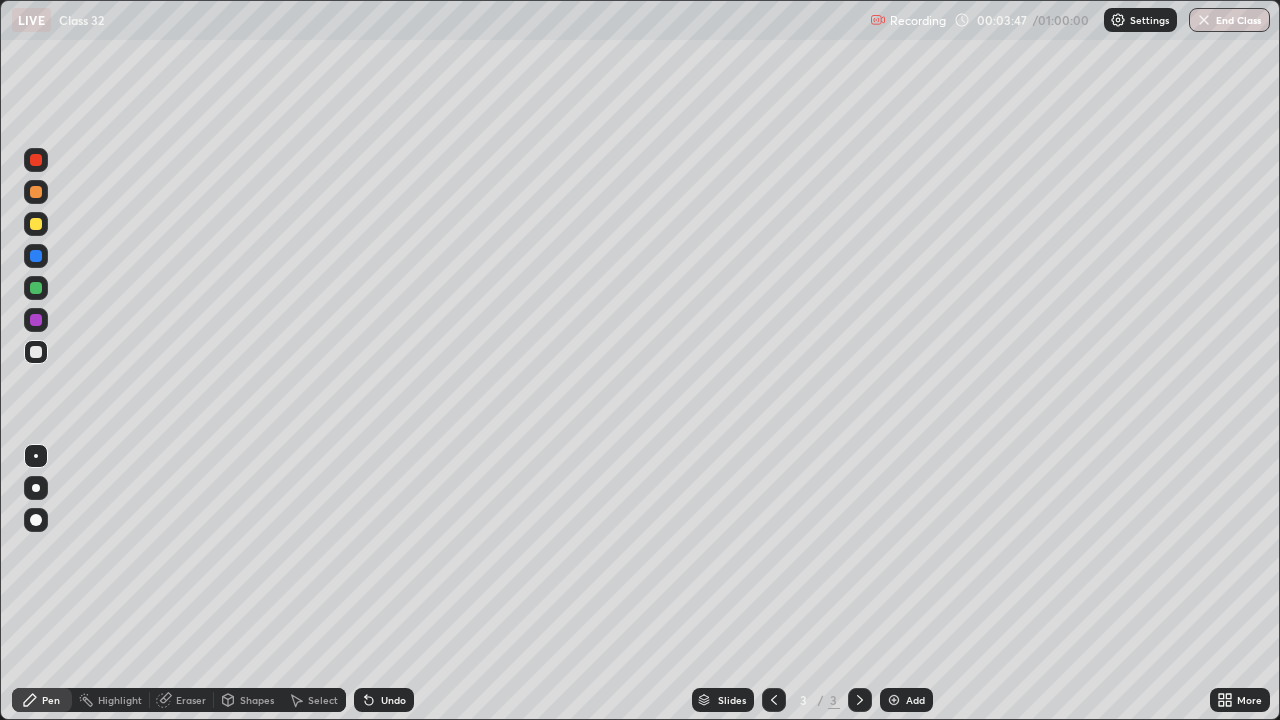 click at bounding box center [36, 488] 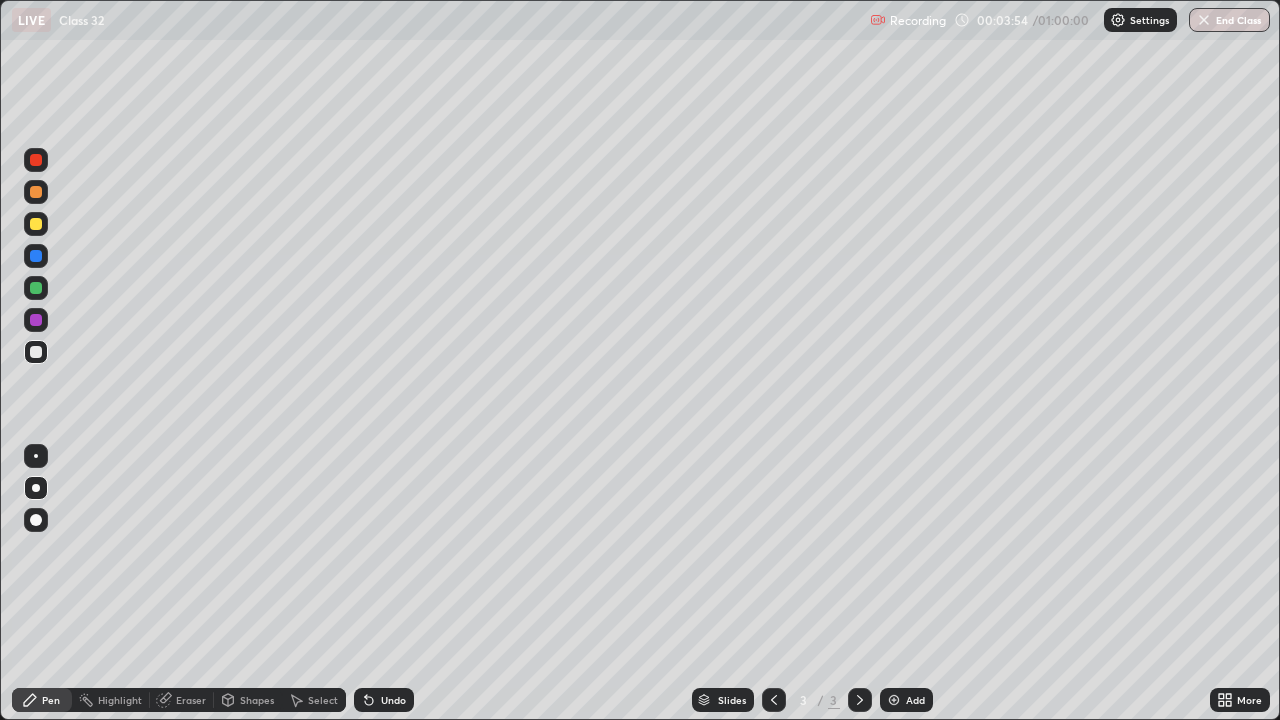 click 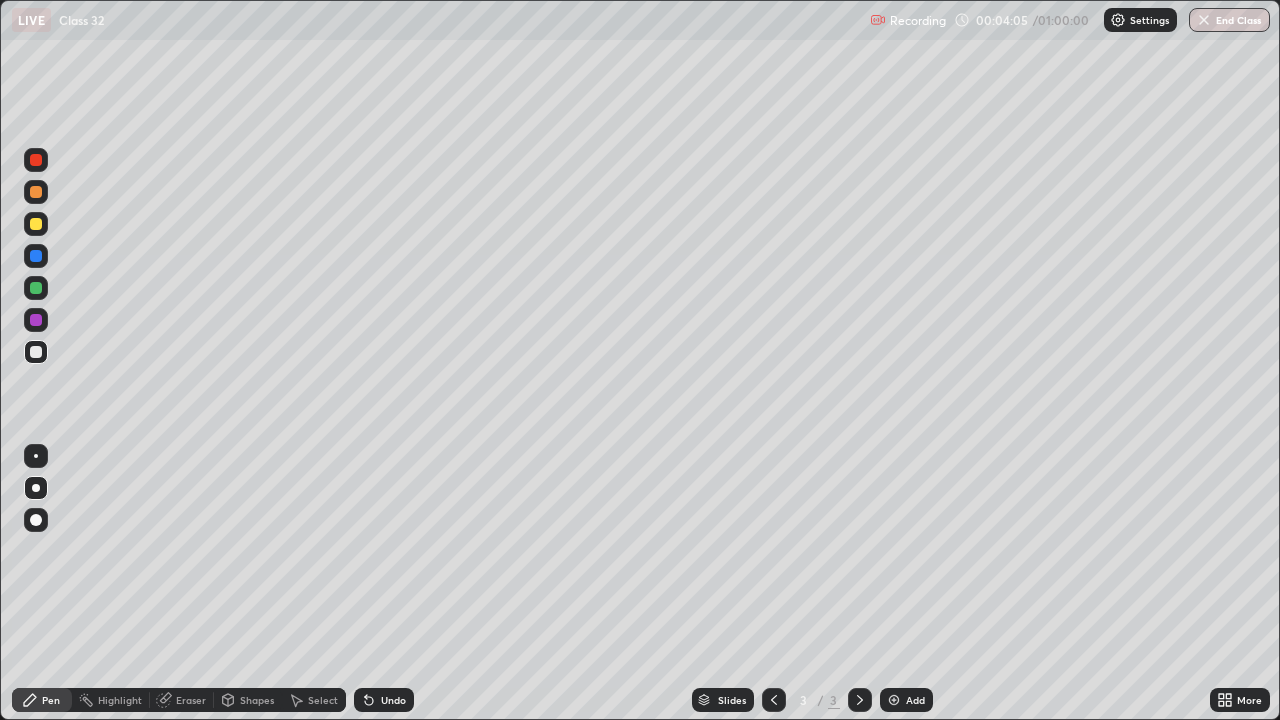 click at bounding box center (36, 288) 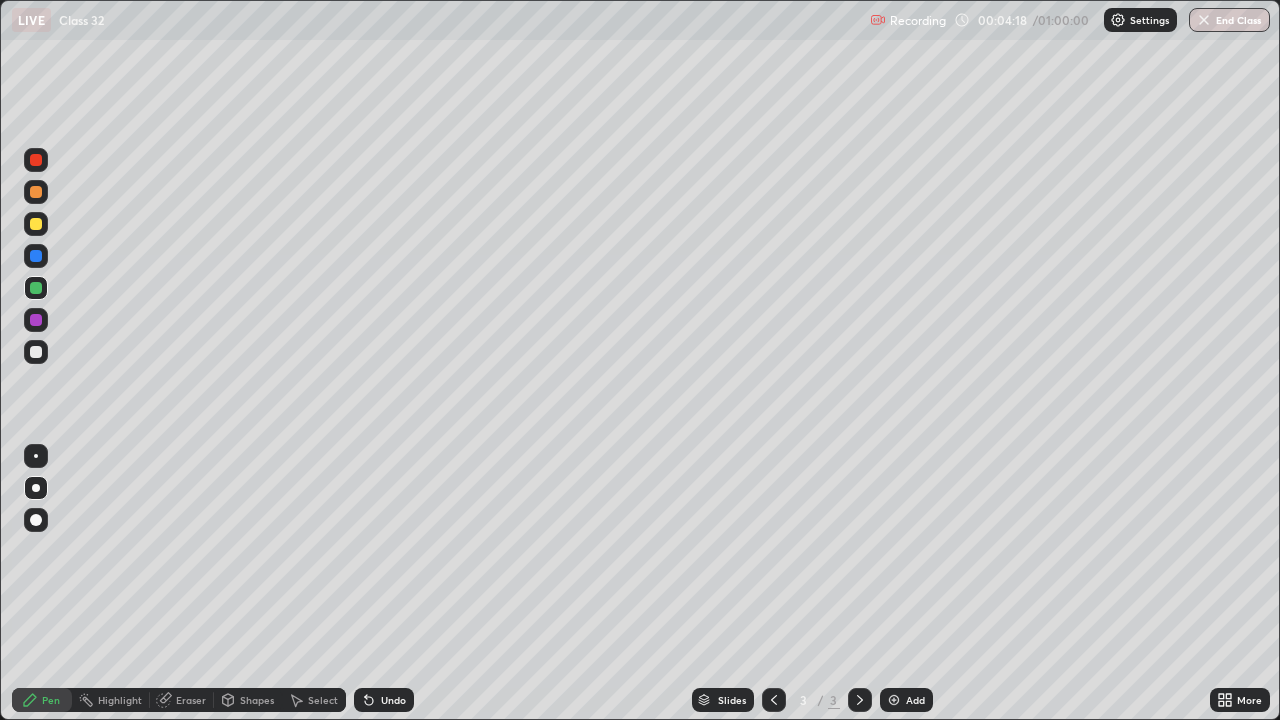 click on "Shapes" at bounding box center (248, 700) 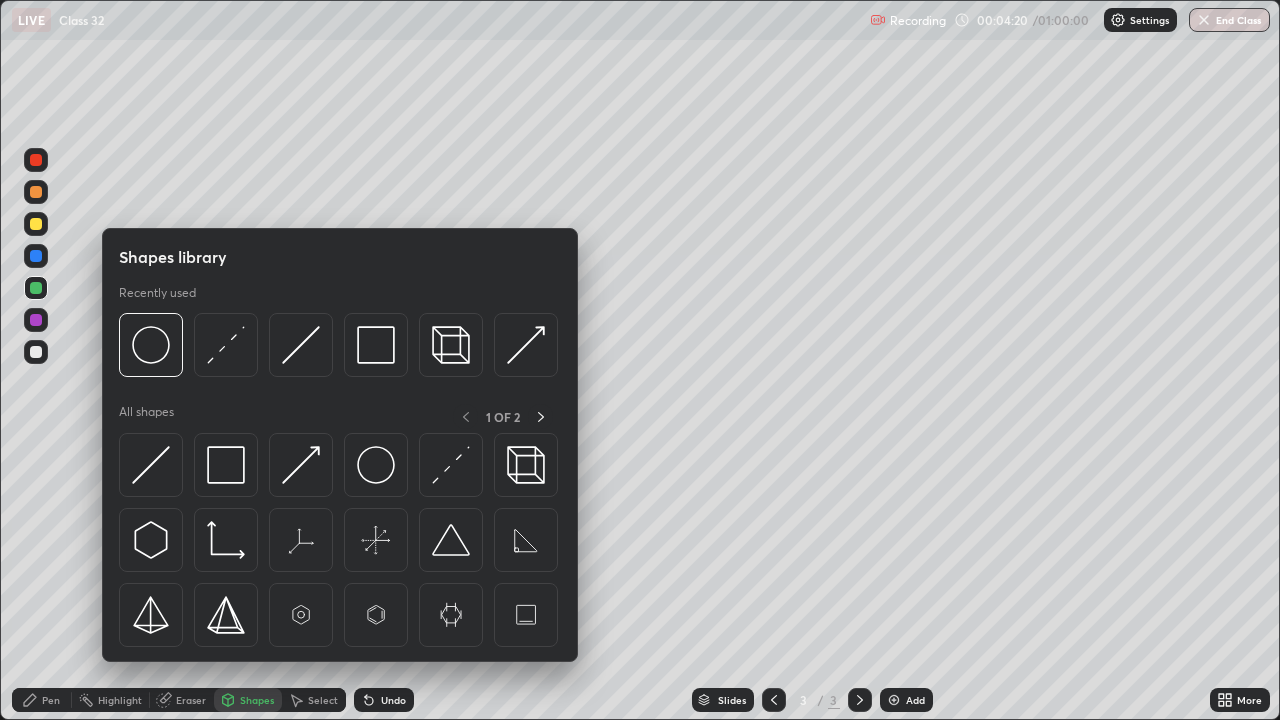 click on "Select" at bounding box center [323, 700] 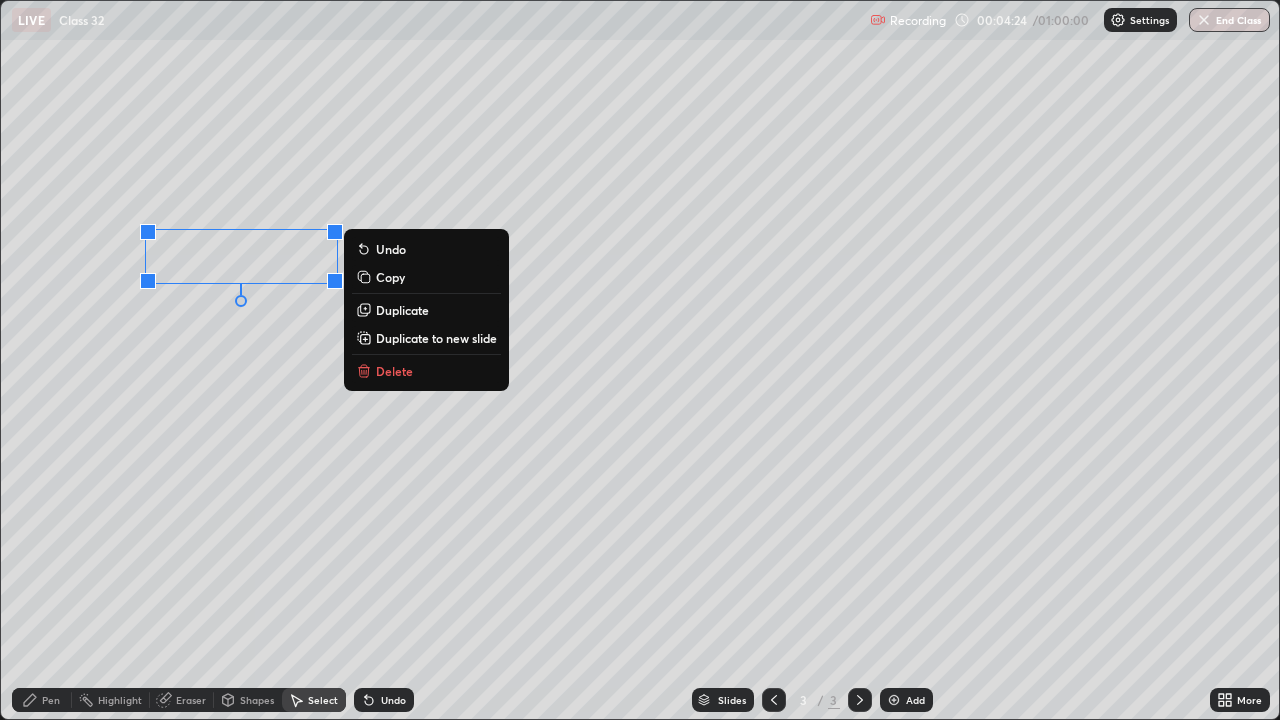 click on "Pen" at bounding box center [42, 700] 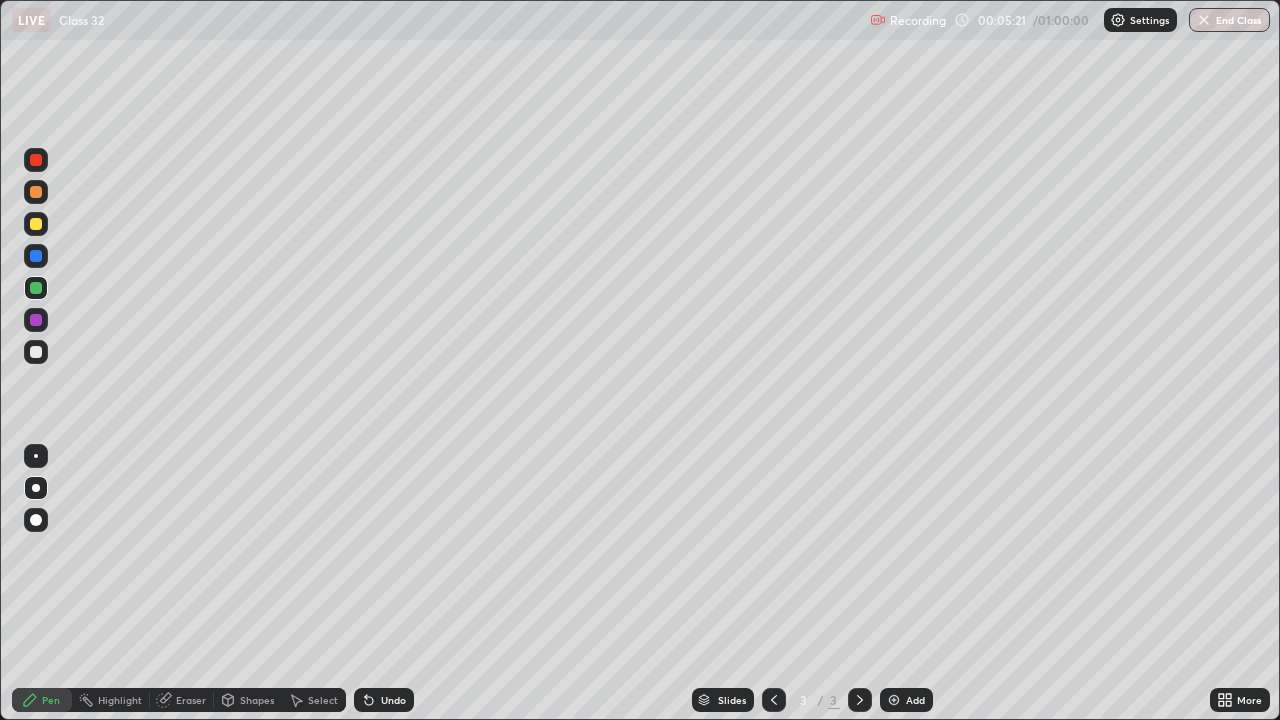 click at bounding box center [36, 224] 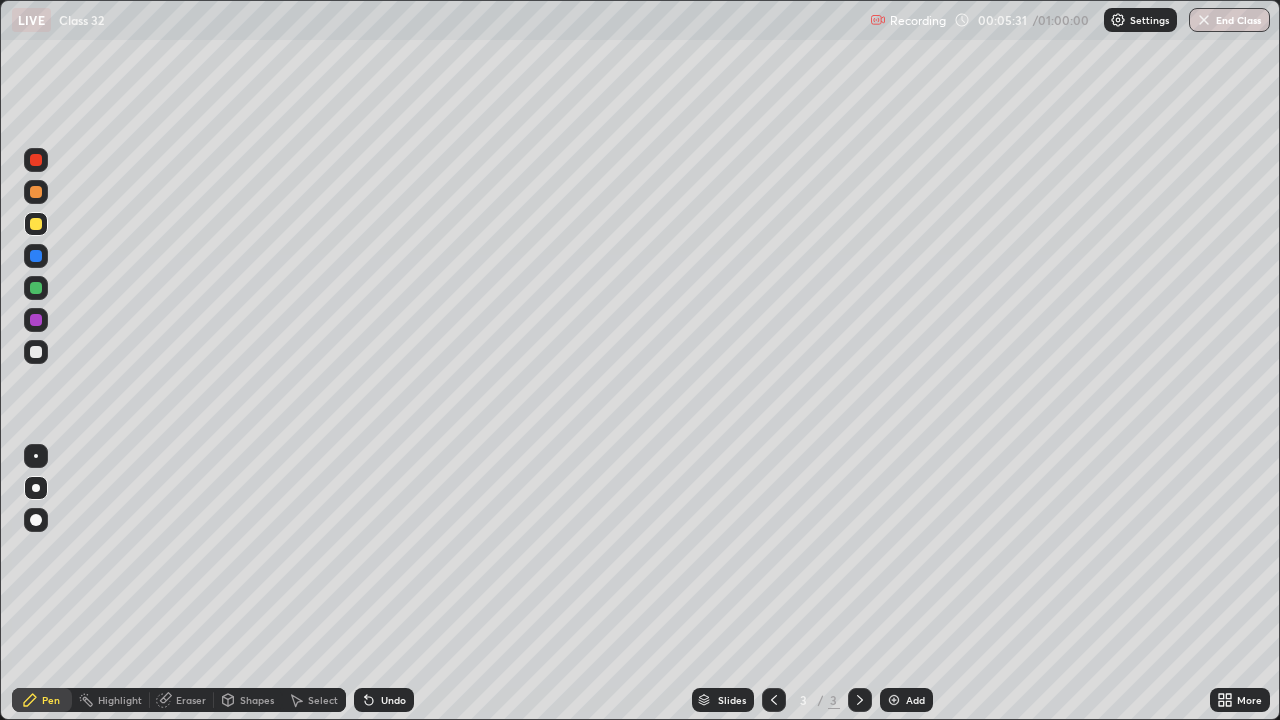 click at bounding box center (36, 352) 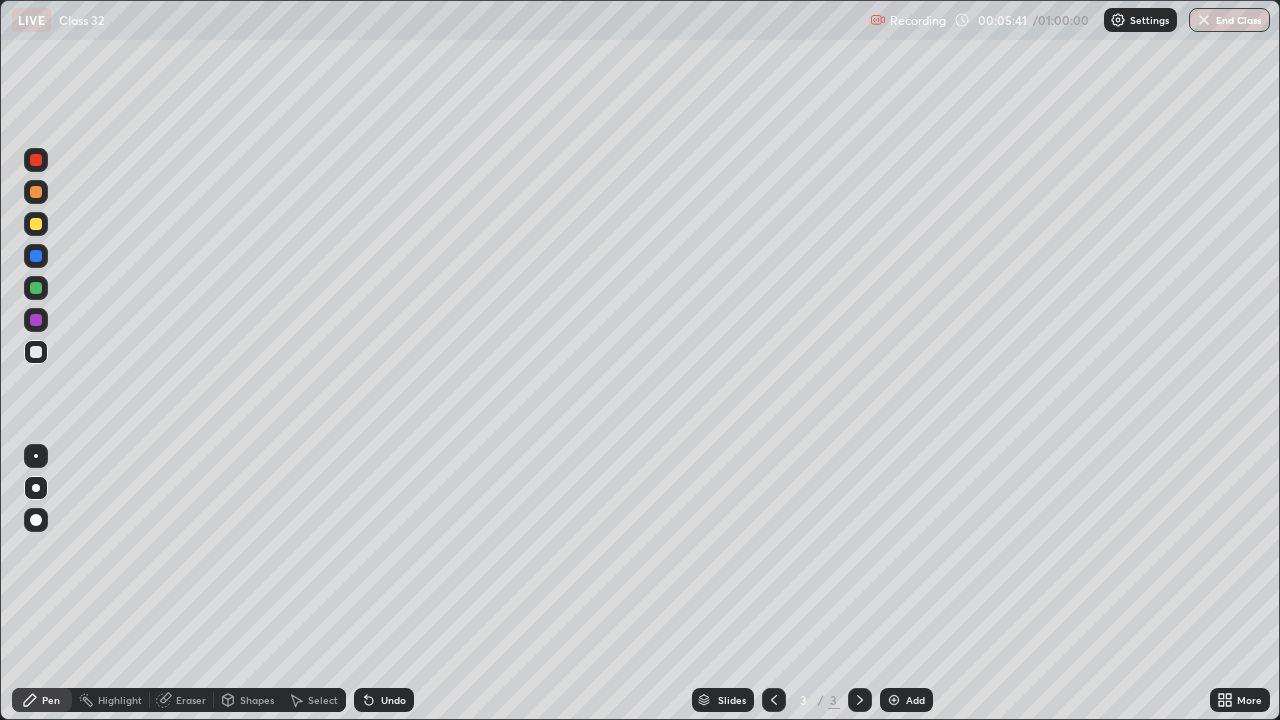 click on "Shapes" at bounding box center (257, 700) 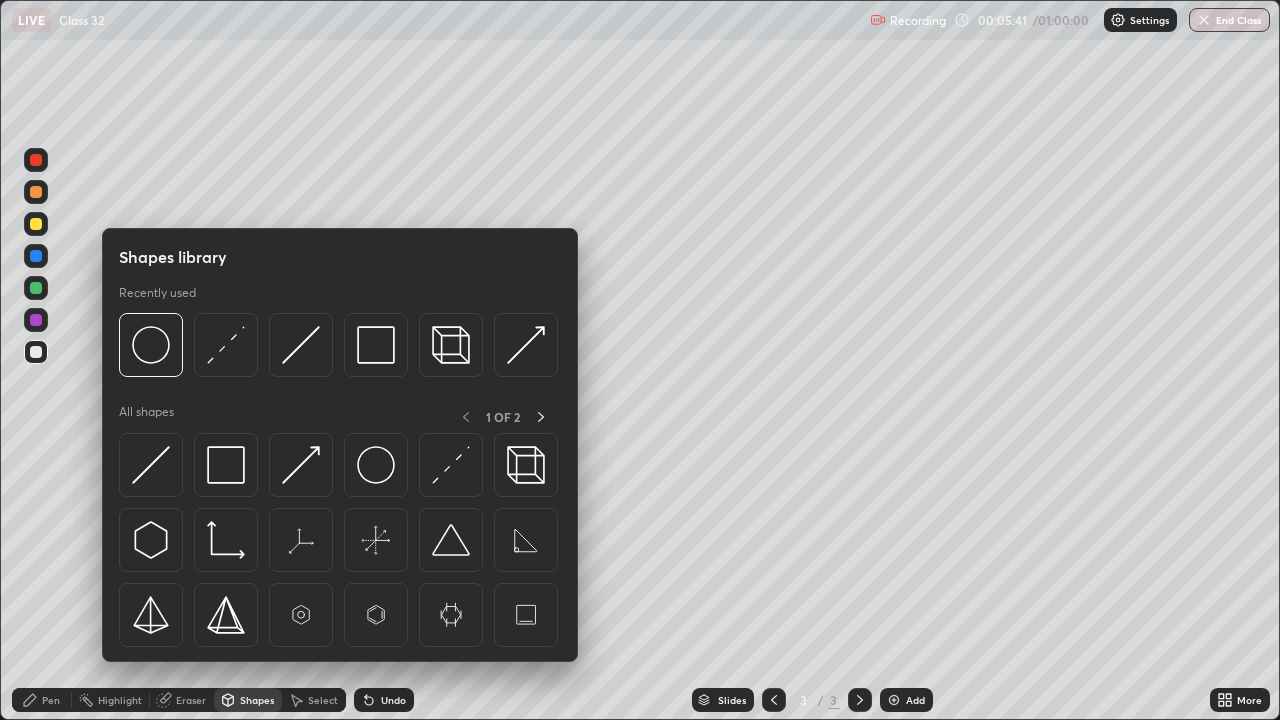 click on "Eraser" at bounding box center (191, 700) 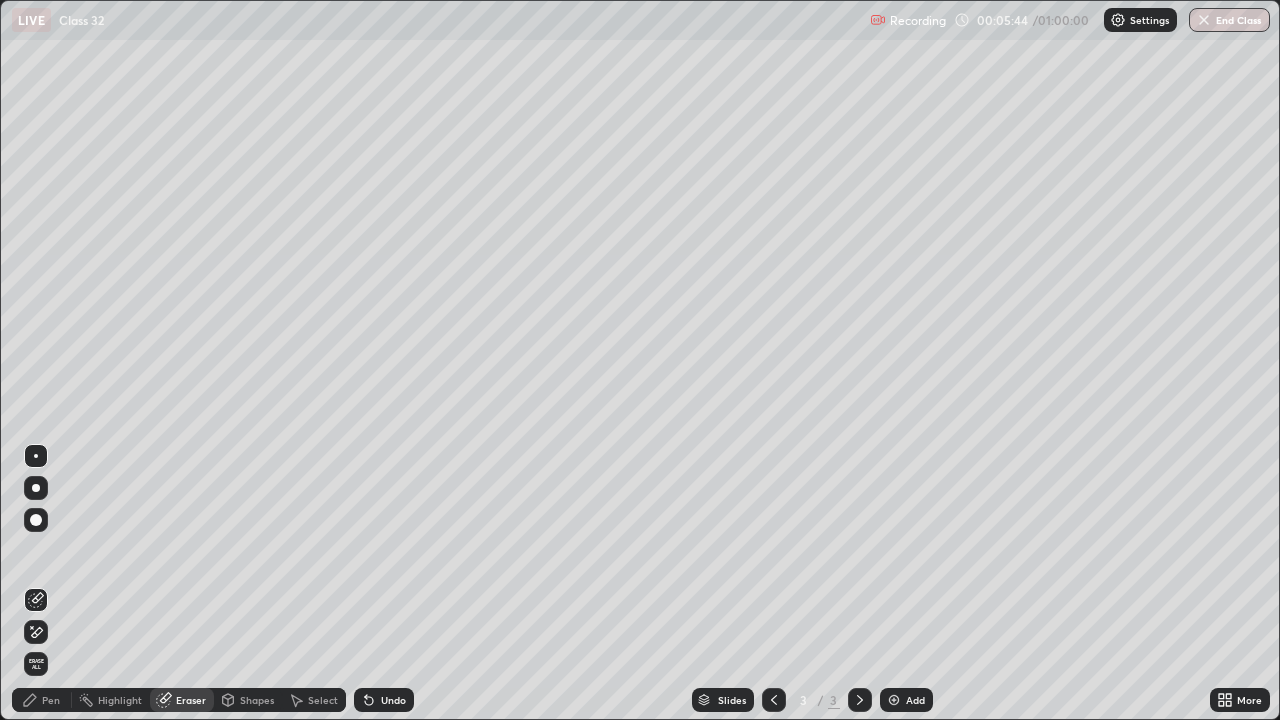 click on "Pen" at bounding box center [42, 700] 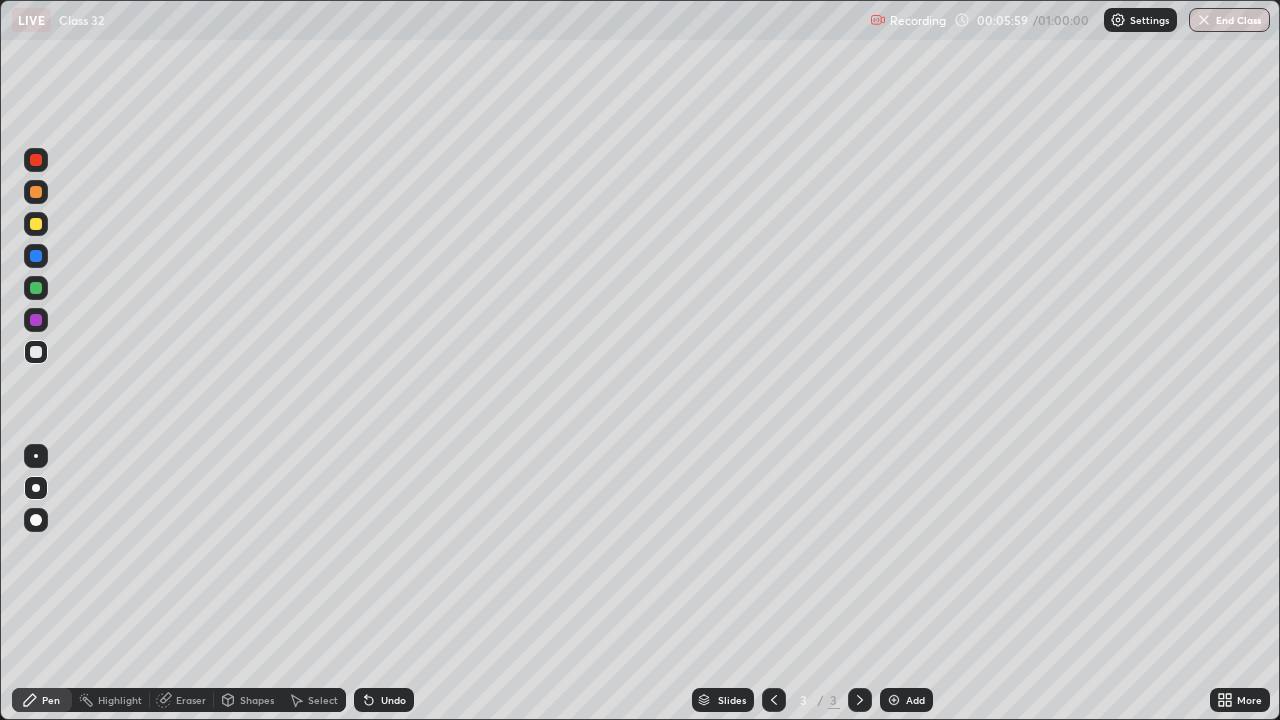 click at bounding box center (36, 288) 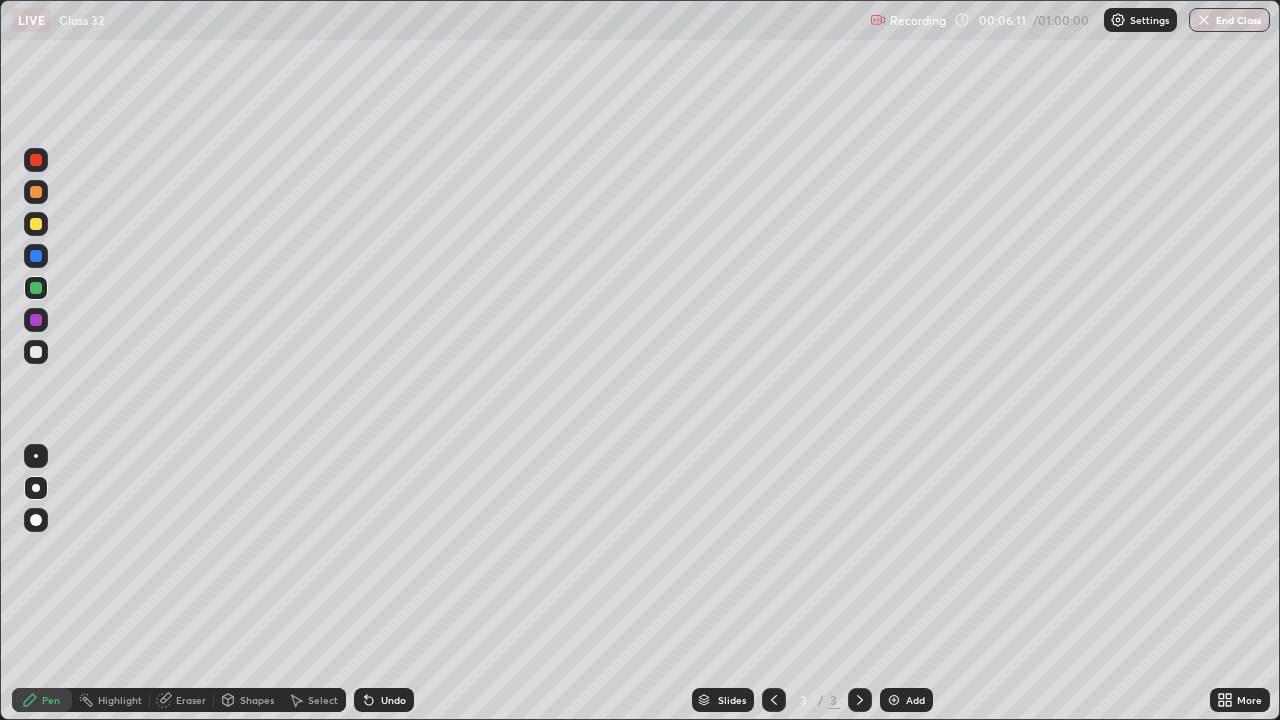 click at bounding box center [36, 256] 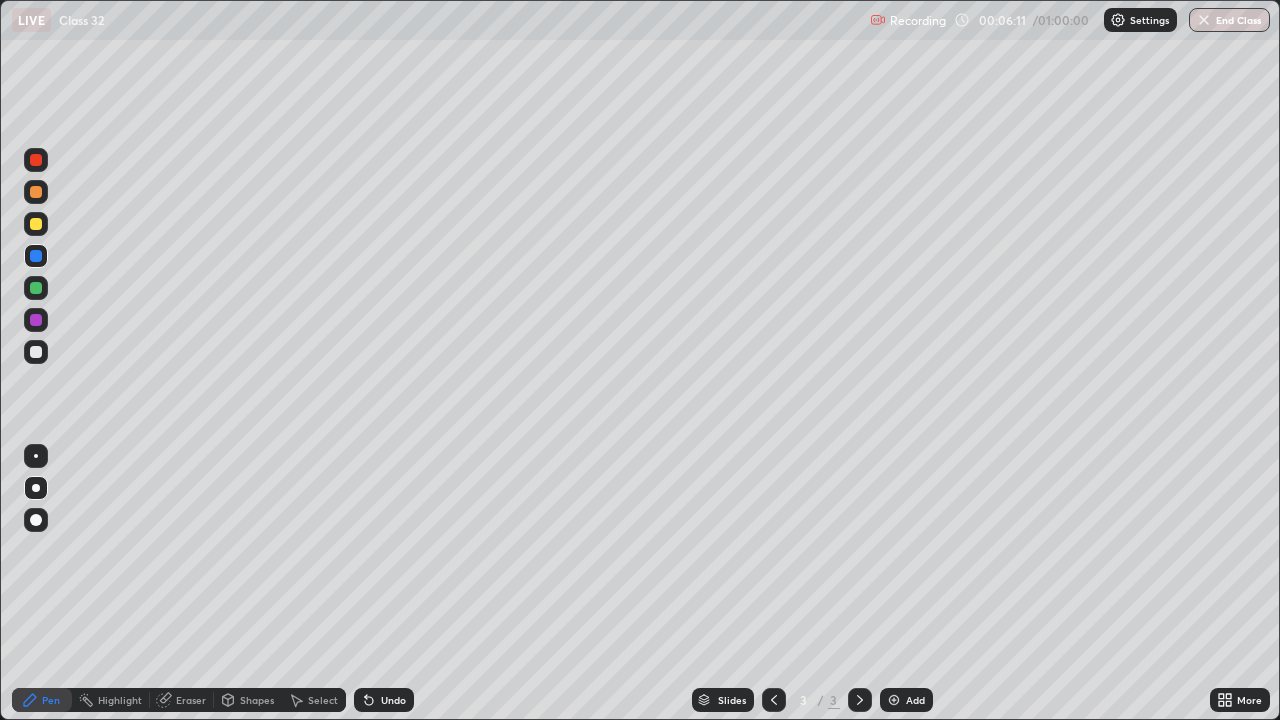 click at bounding box center [36, 224] 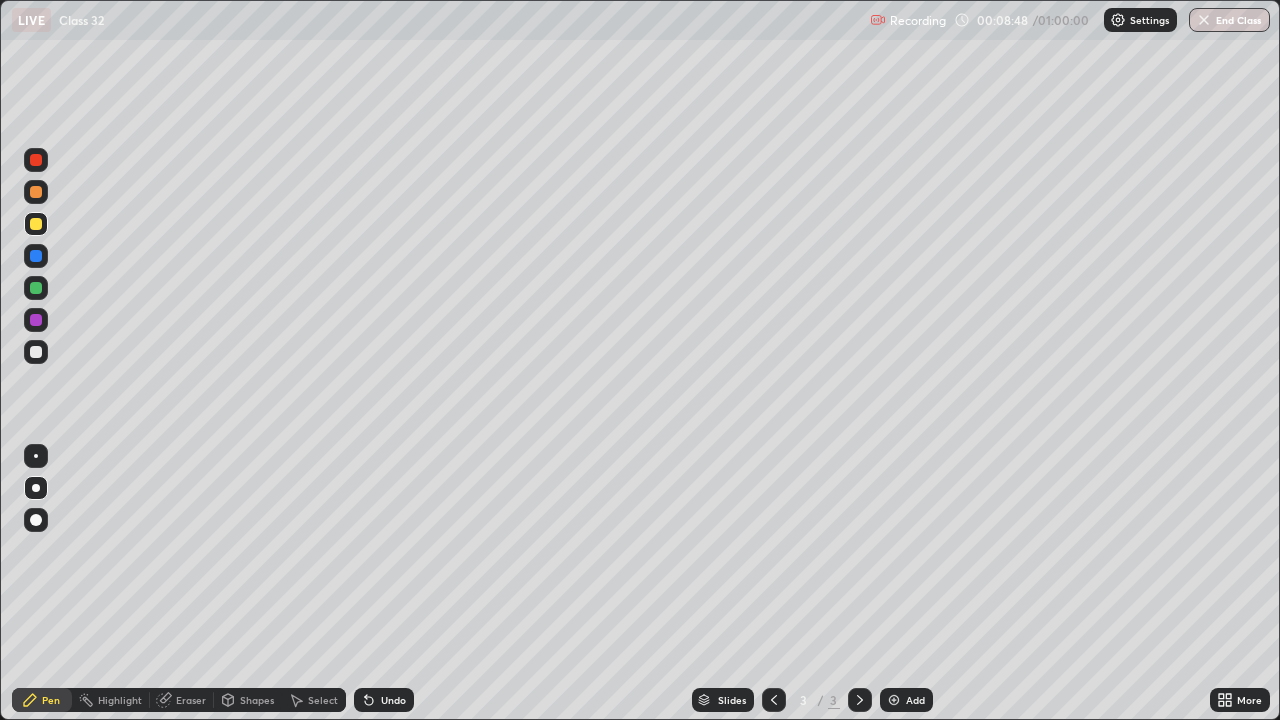 click 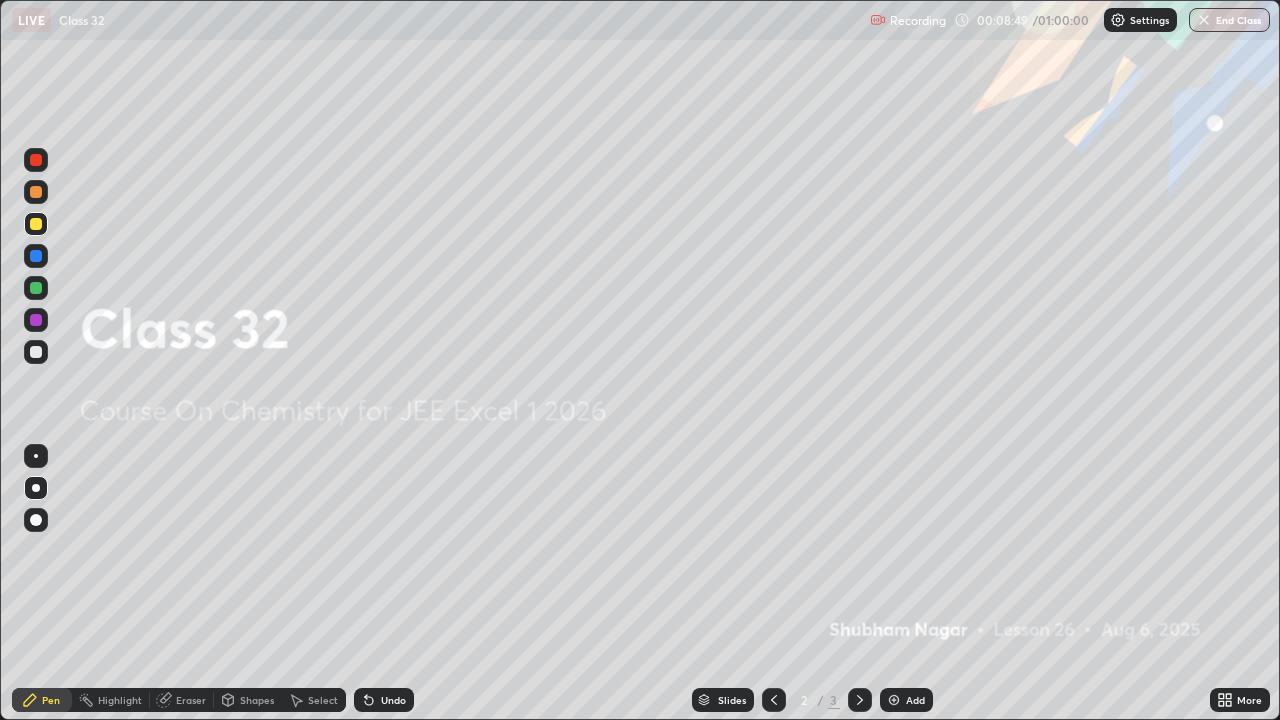 click on "Add" at bounding box center (906, 700) 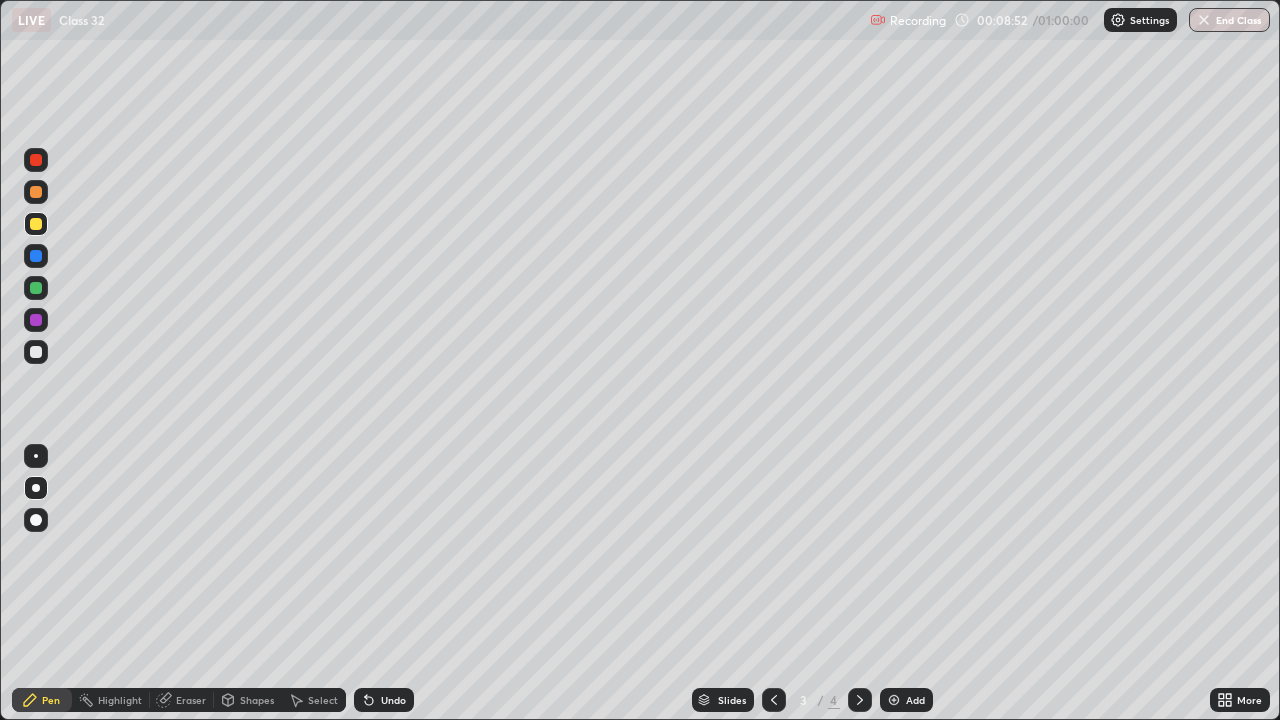 click at bounding box center [36, 352] 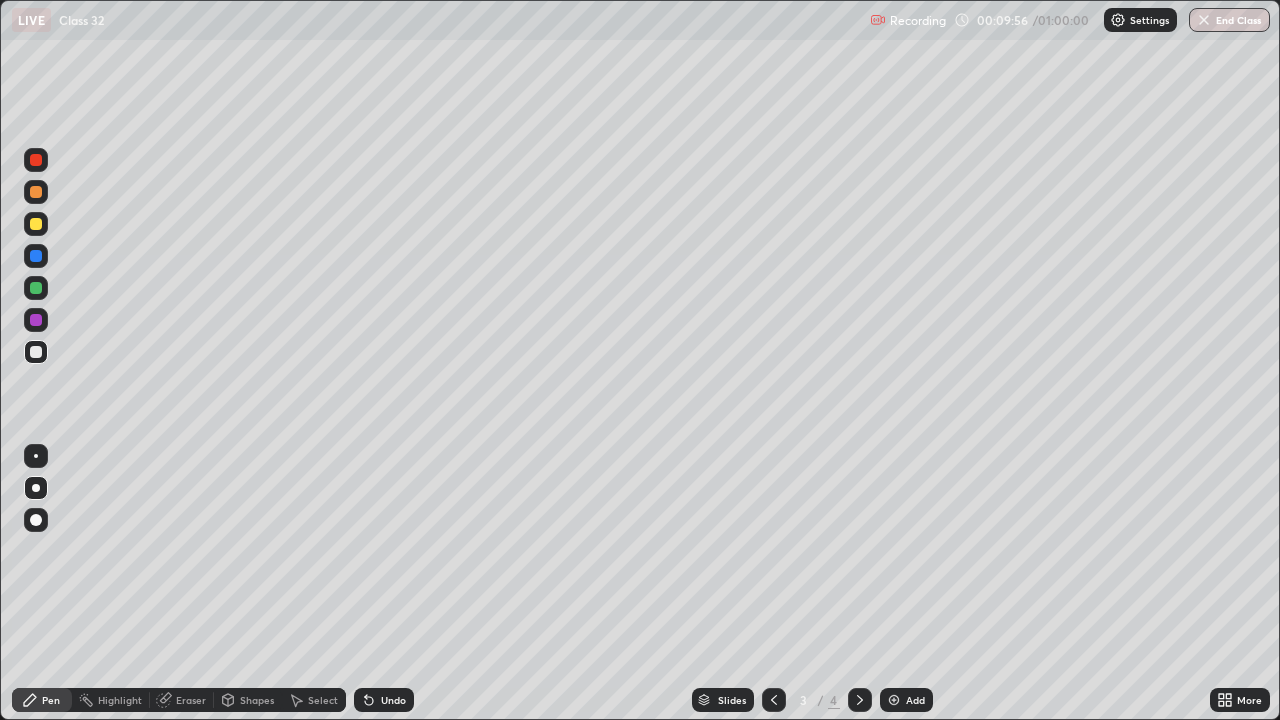 click 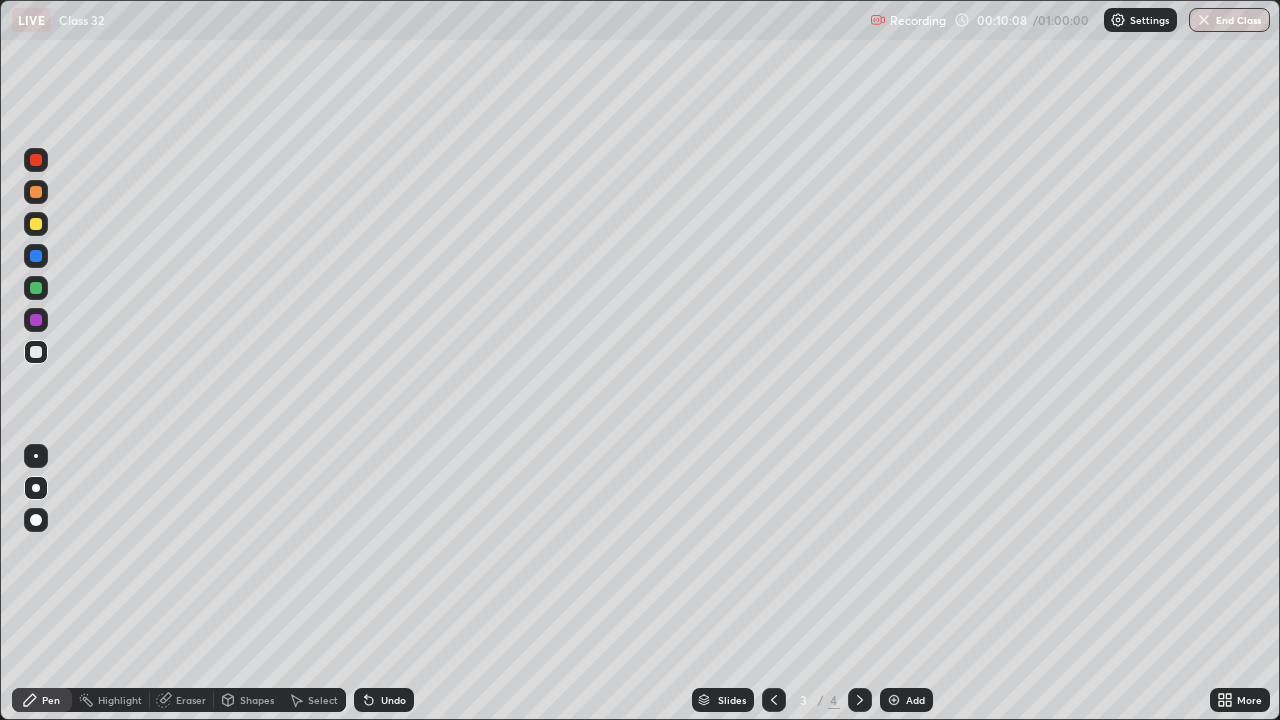 click 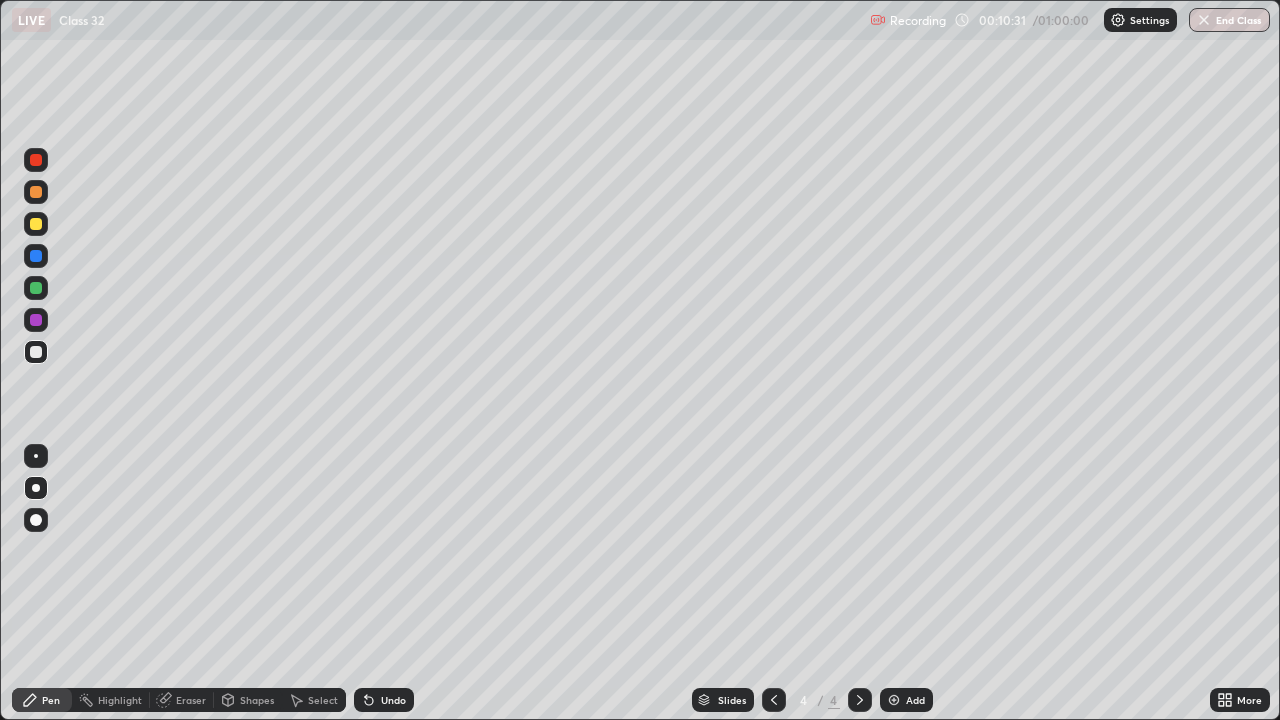 click 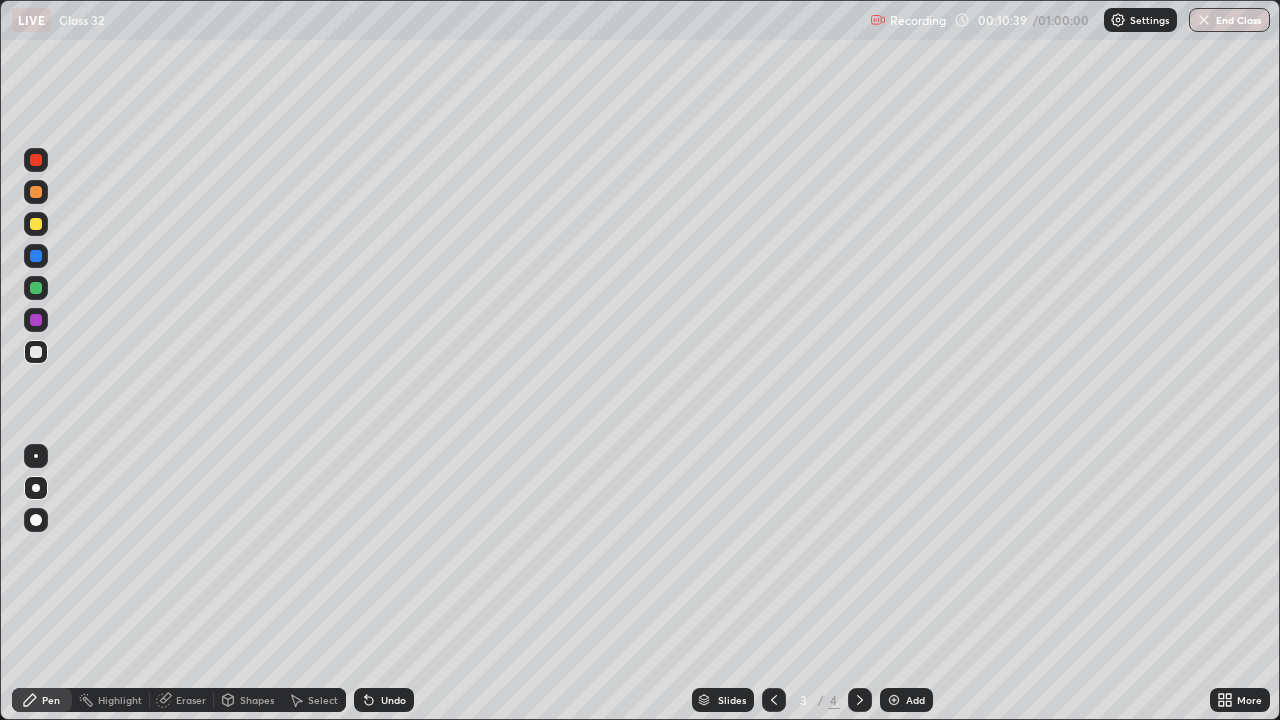 click 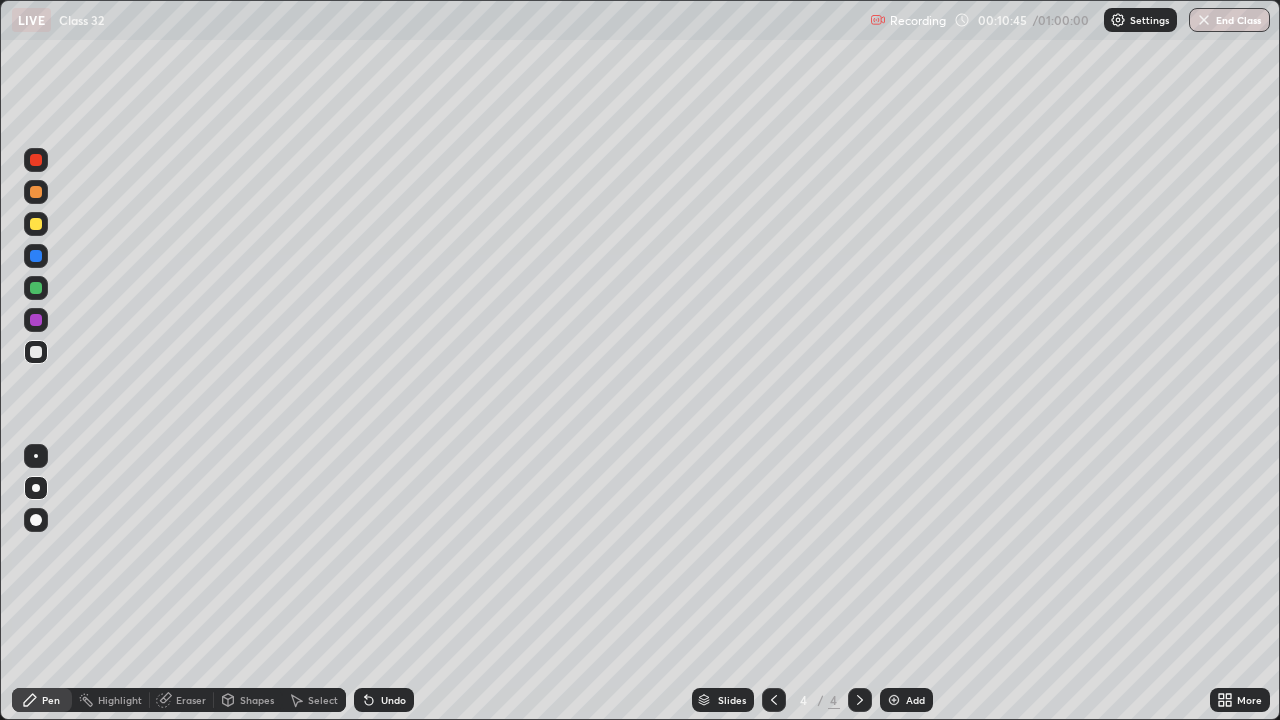 click 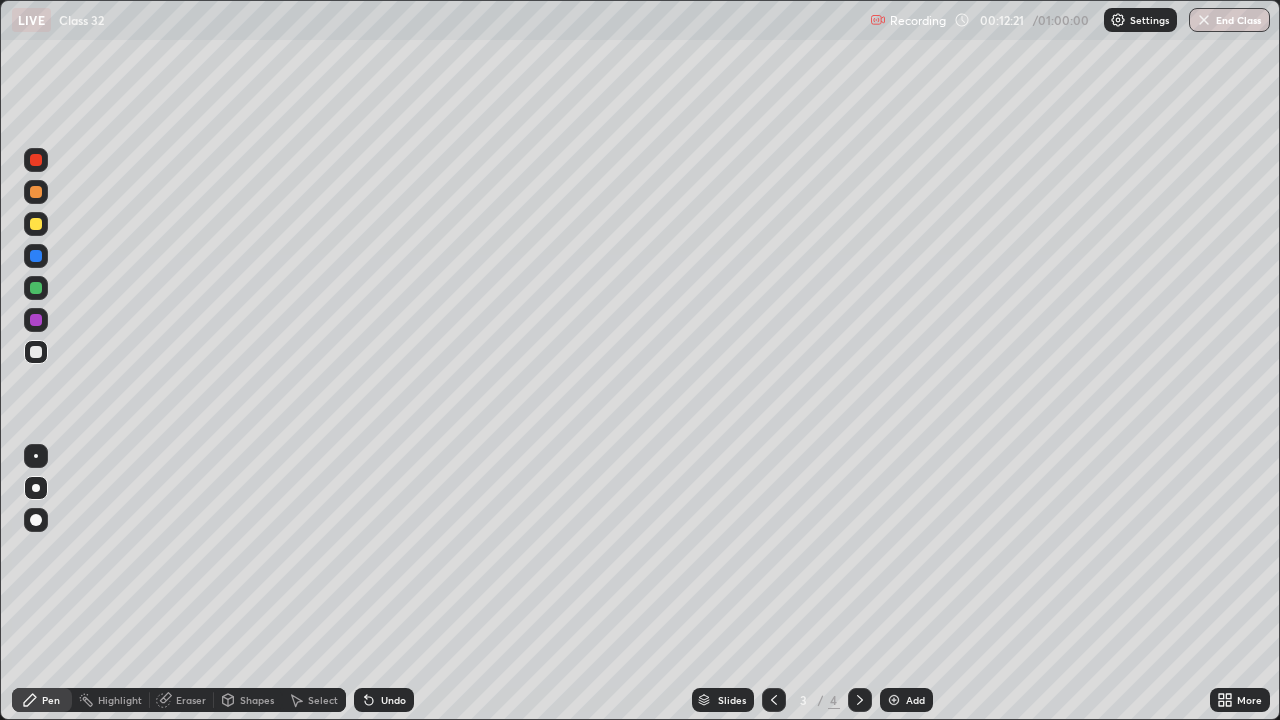 click 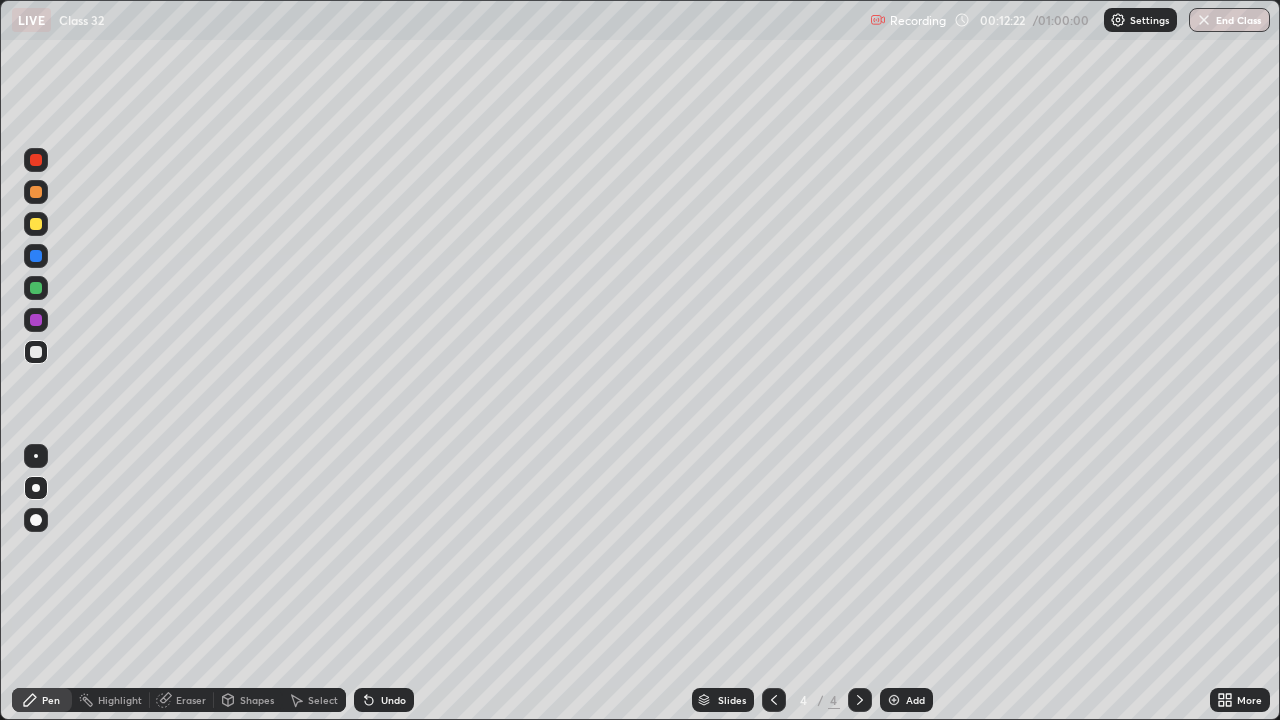 click on "Add" at bounding box center [915, 700] 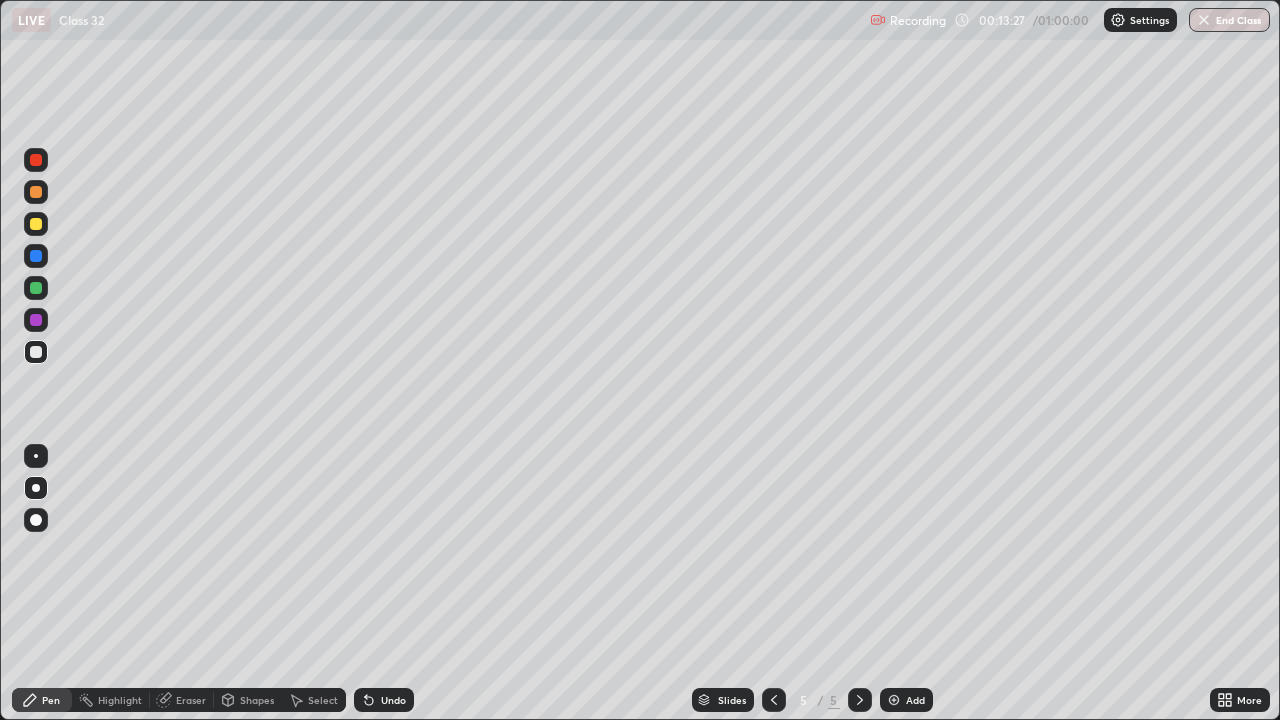 click at bounding box center [36, 288] 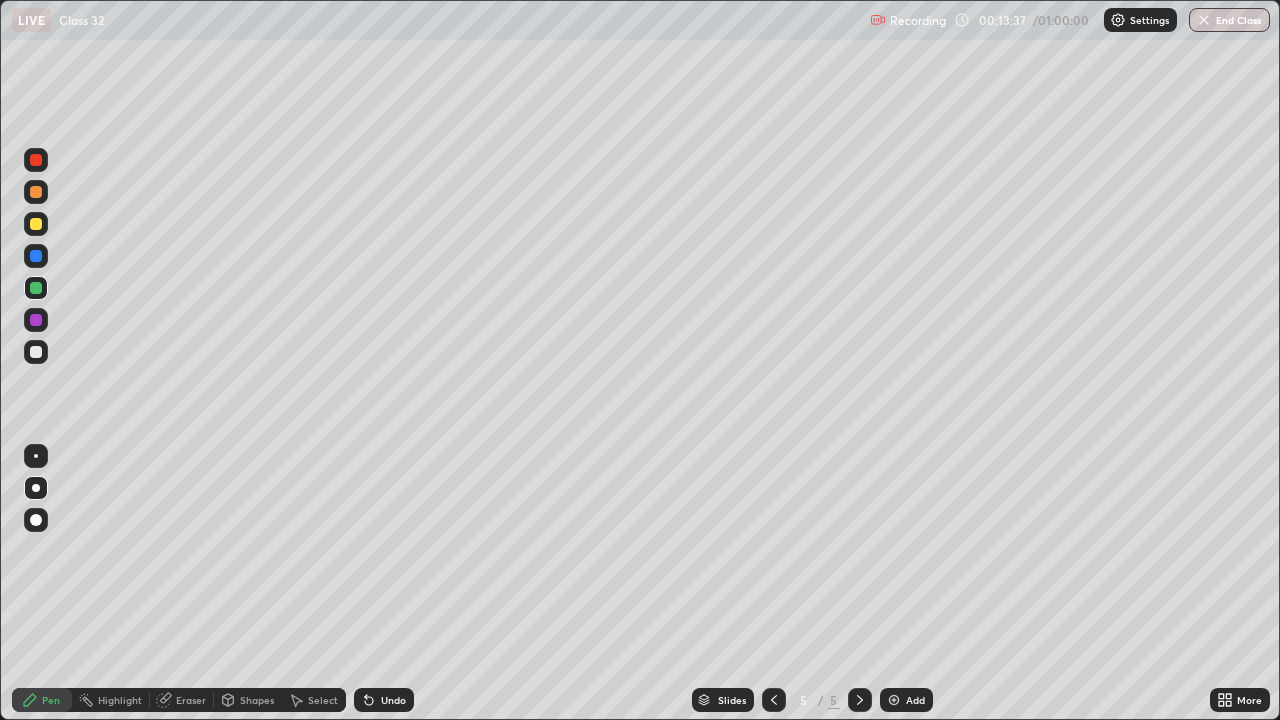 click at bounding box center (36, 224) 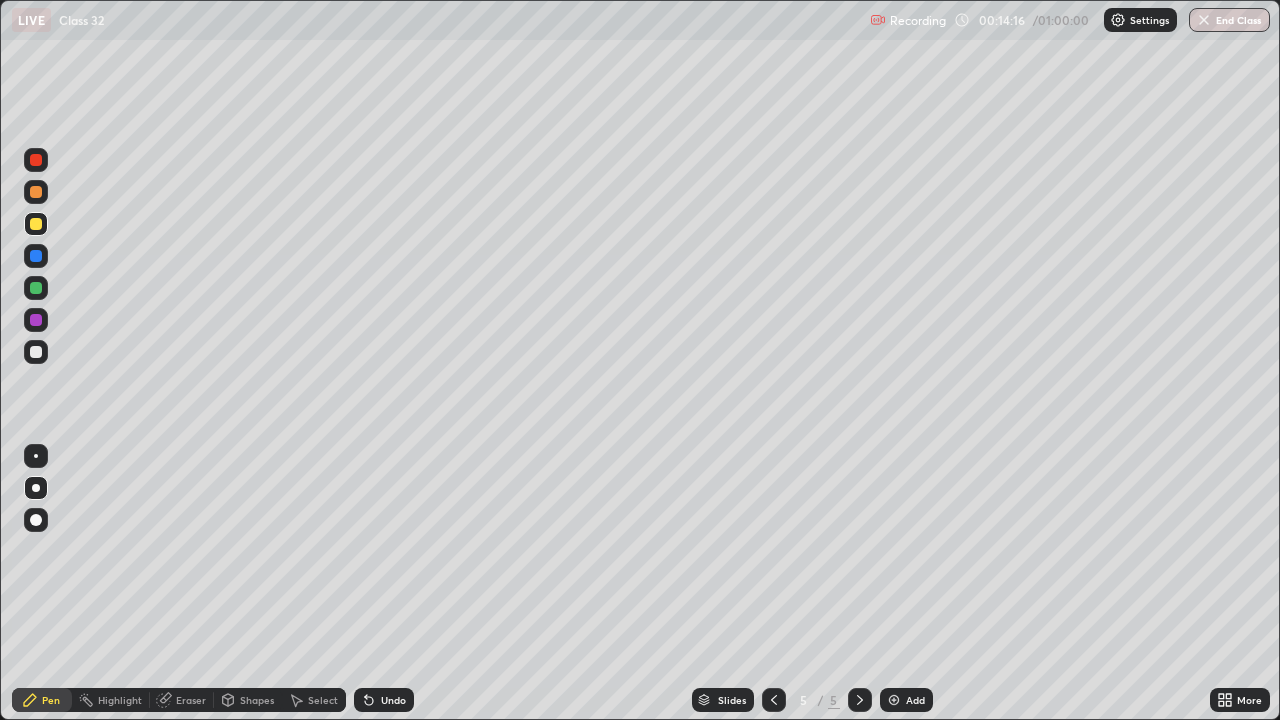 click 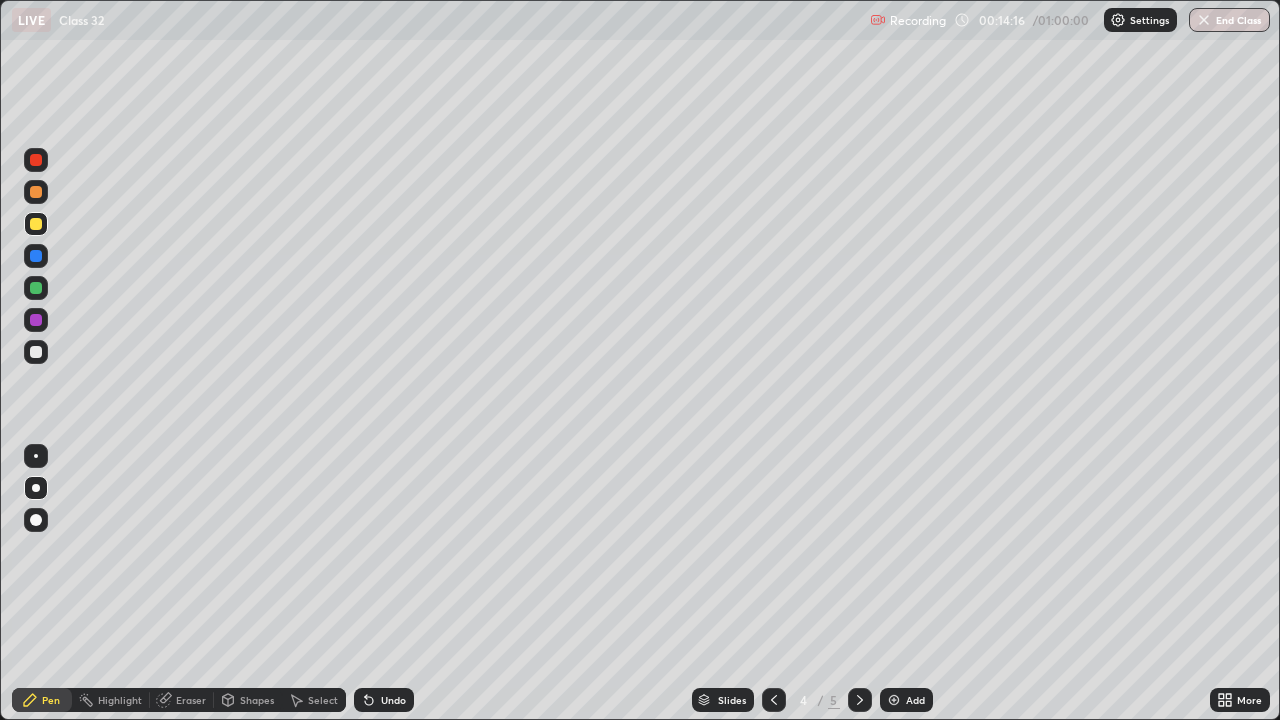 click 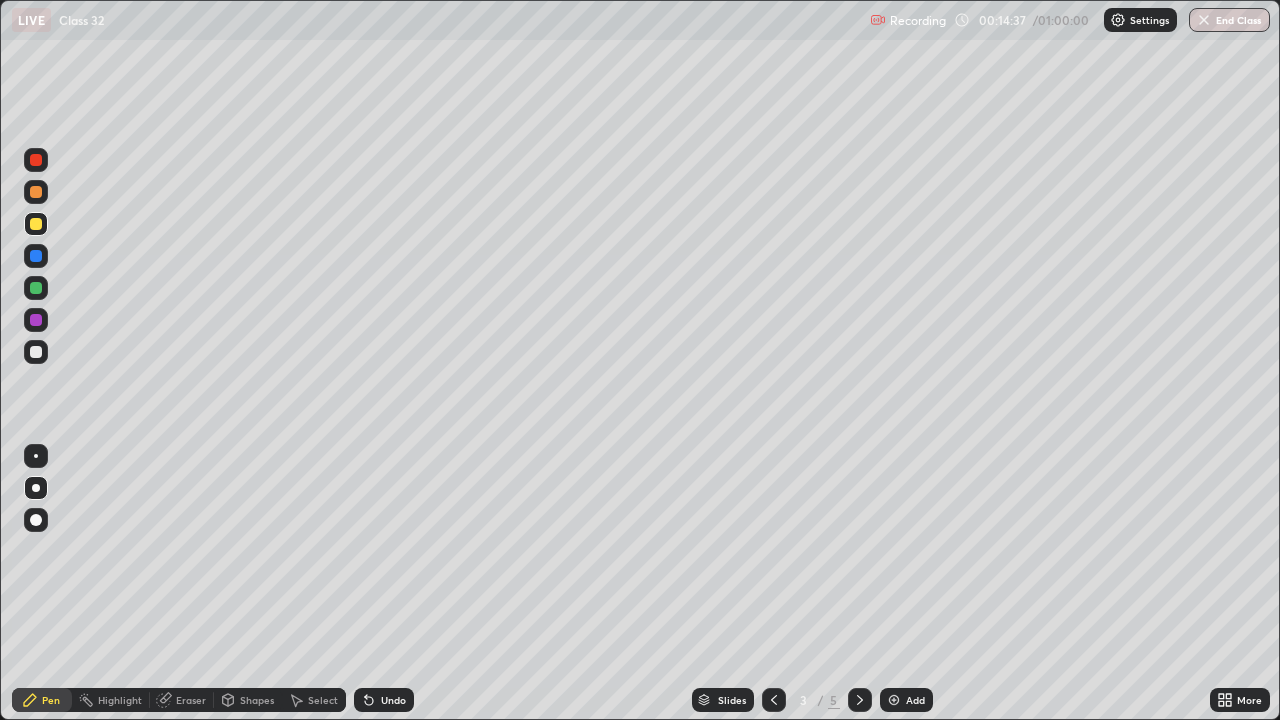 click 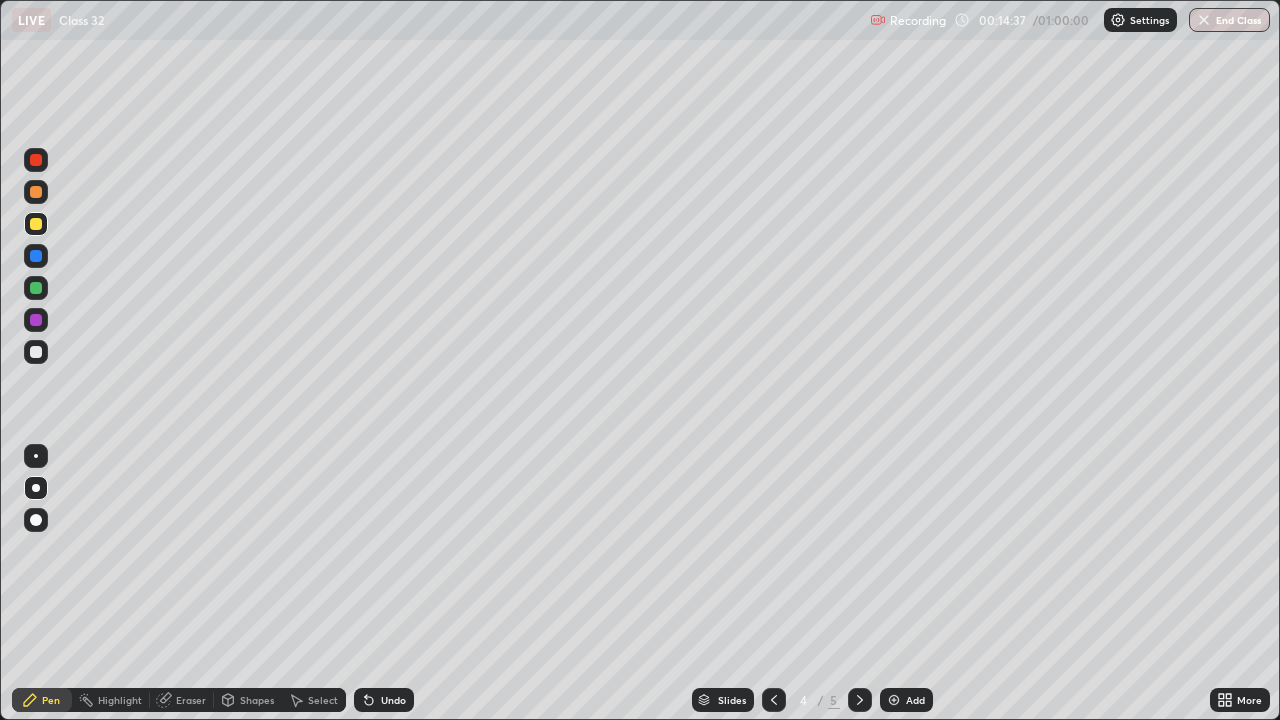 click 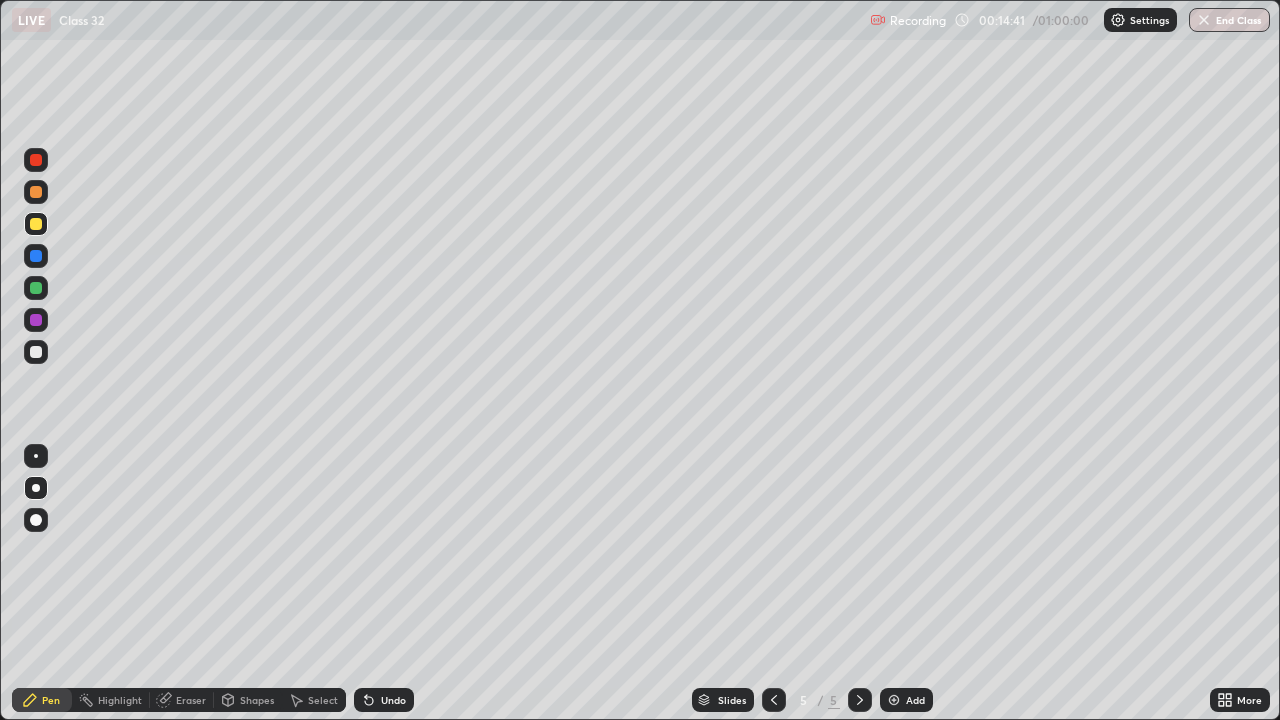 click at bounding box center [36, 352] 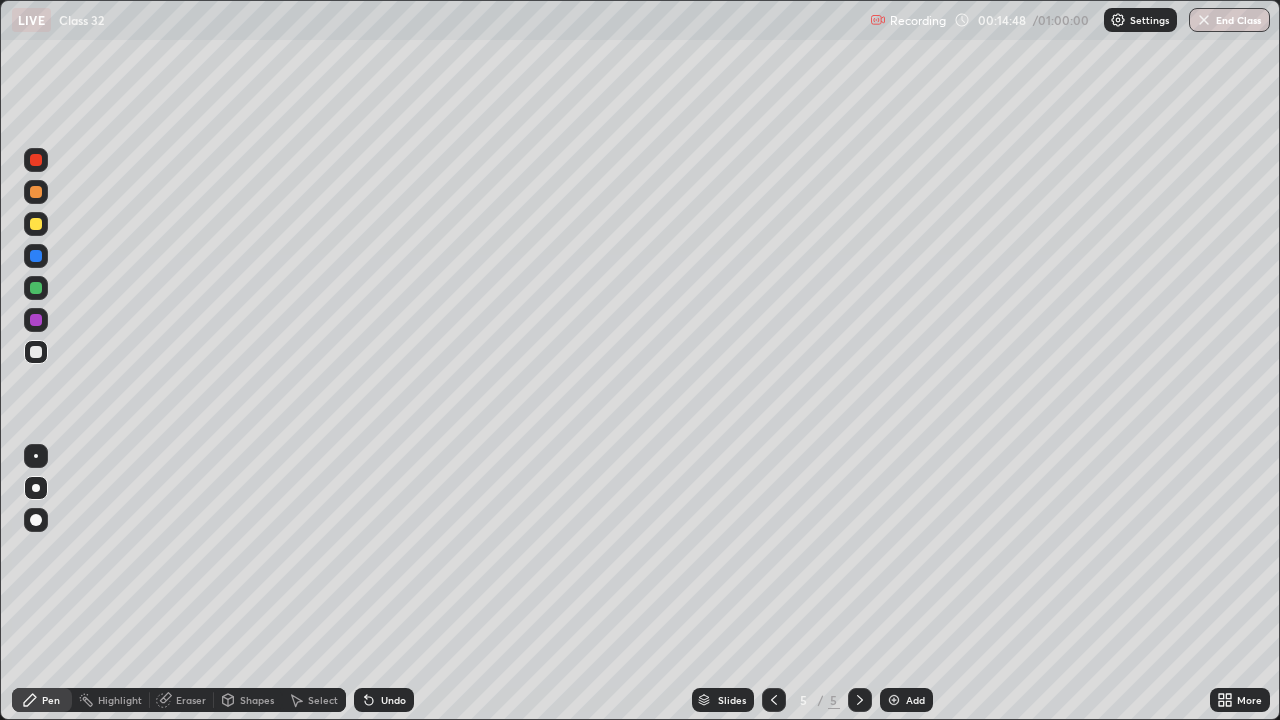 click on "Add" at bounding box center [906, 700] 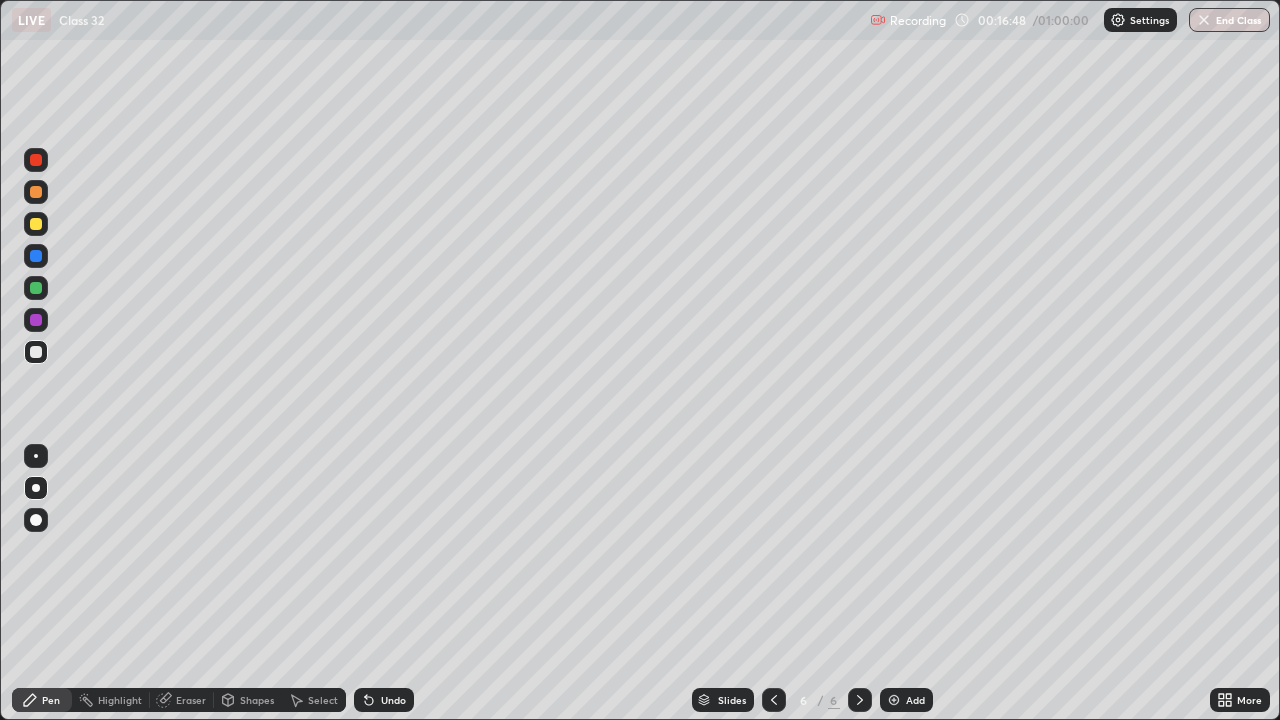 click at bounding box center [36, 288] 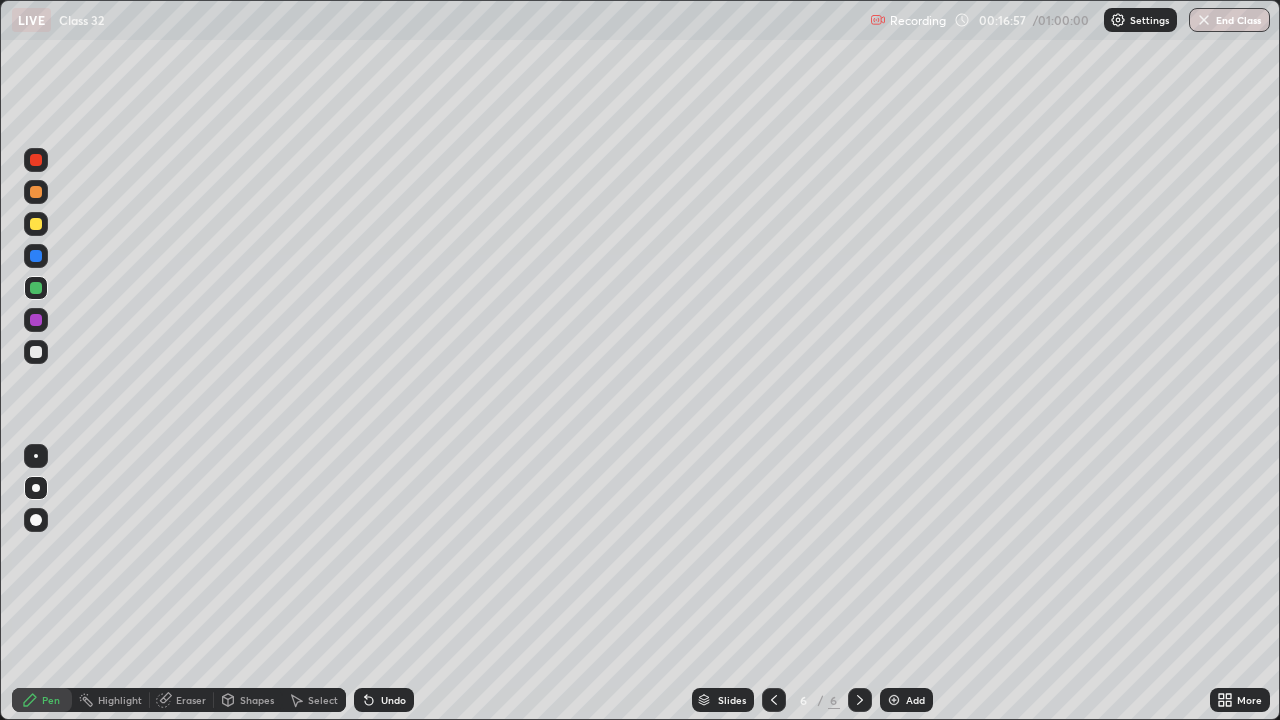 click at bounding box center (36, 352) 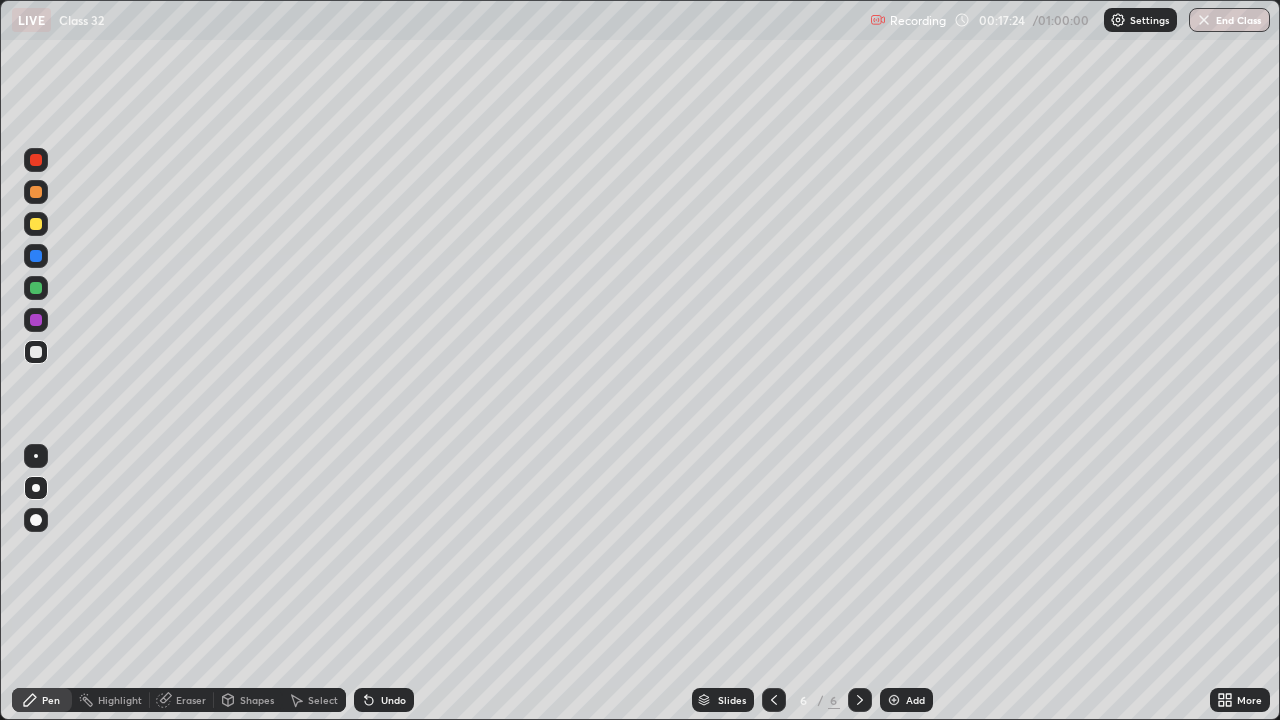 click at bounding box center (36, 288) 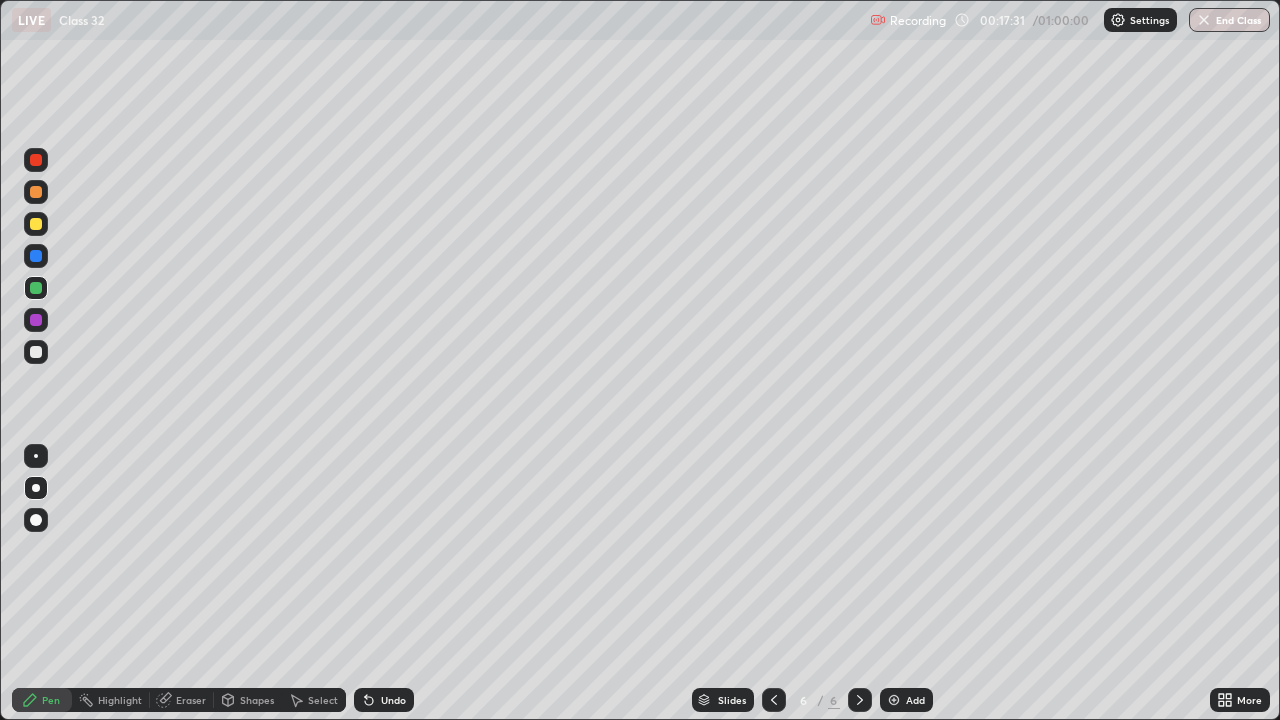 click at bounding box center (36, 224) 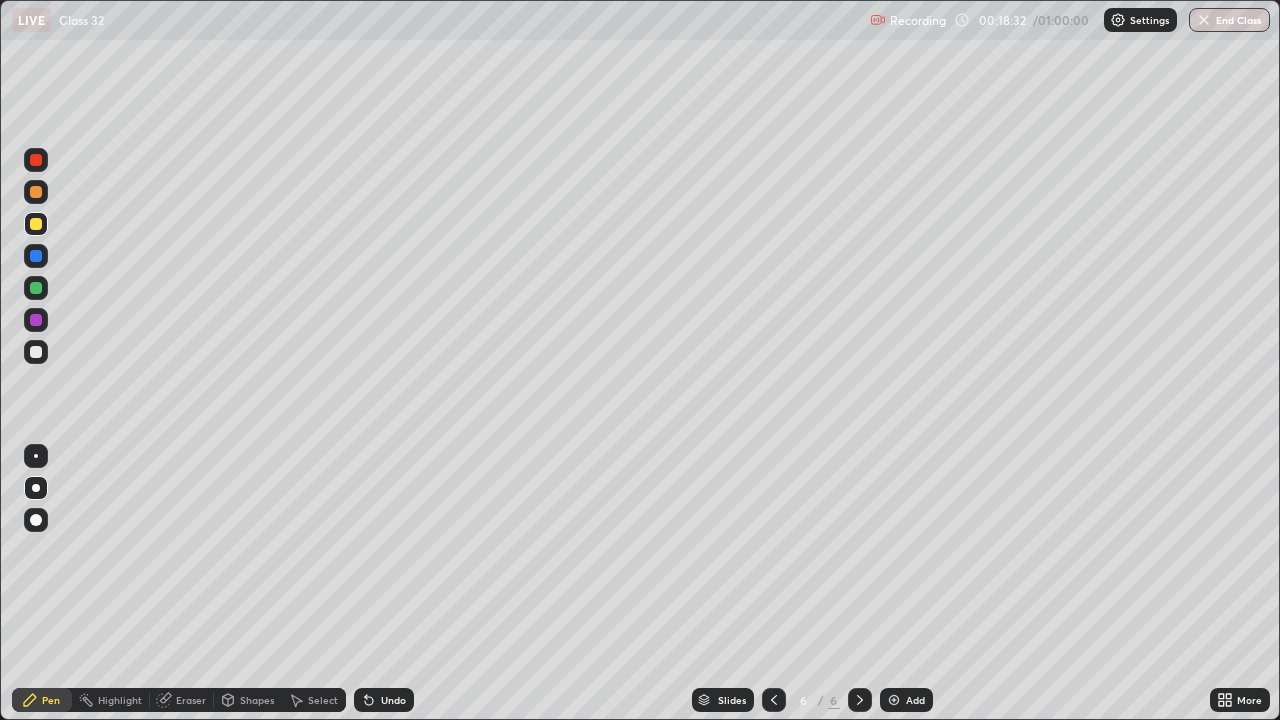 click on "Eraser" at bounding box center (182, 700) 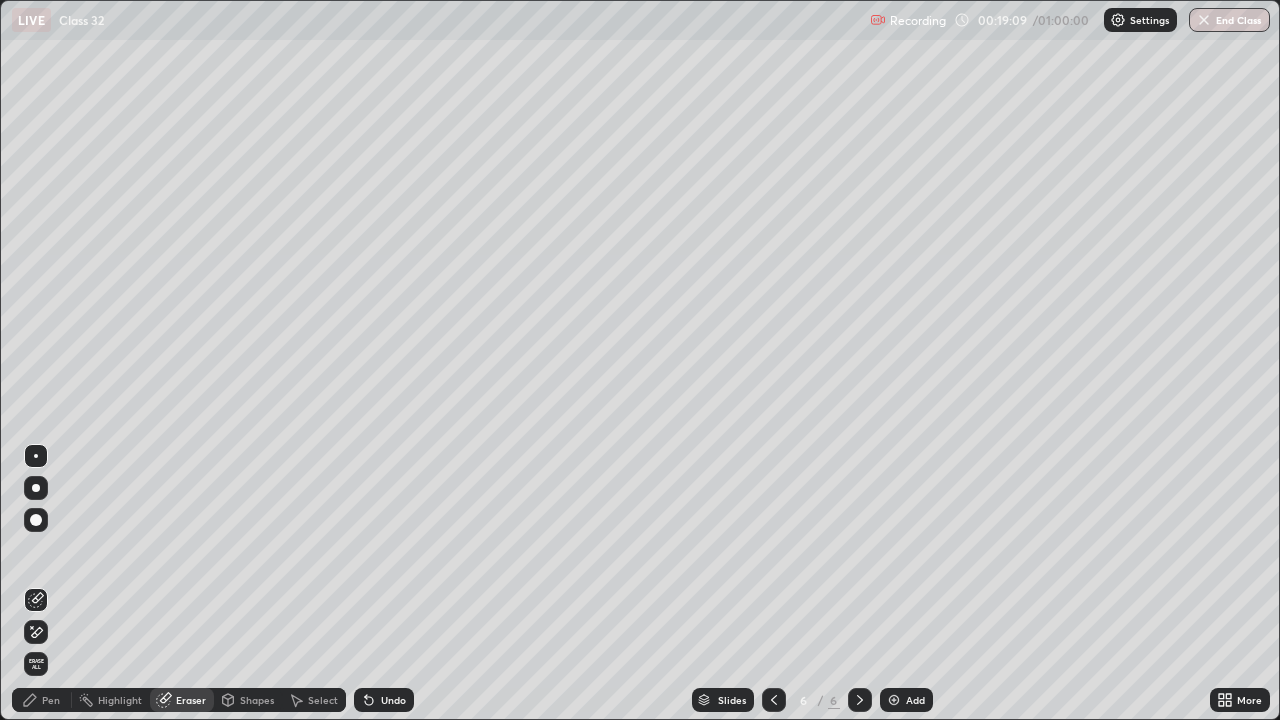 click on "Pen" at bounding box center (51, 700) 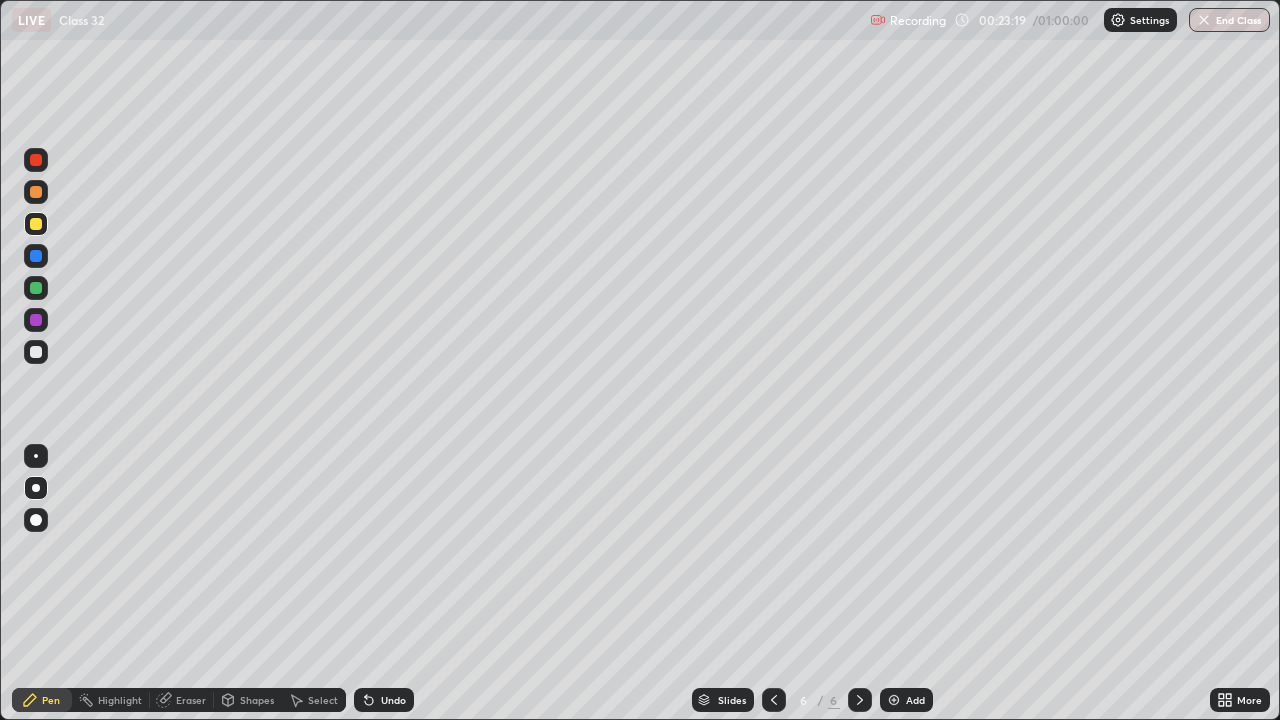 click on "Add" at bounding box center (915, 700) 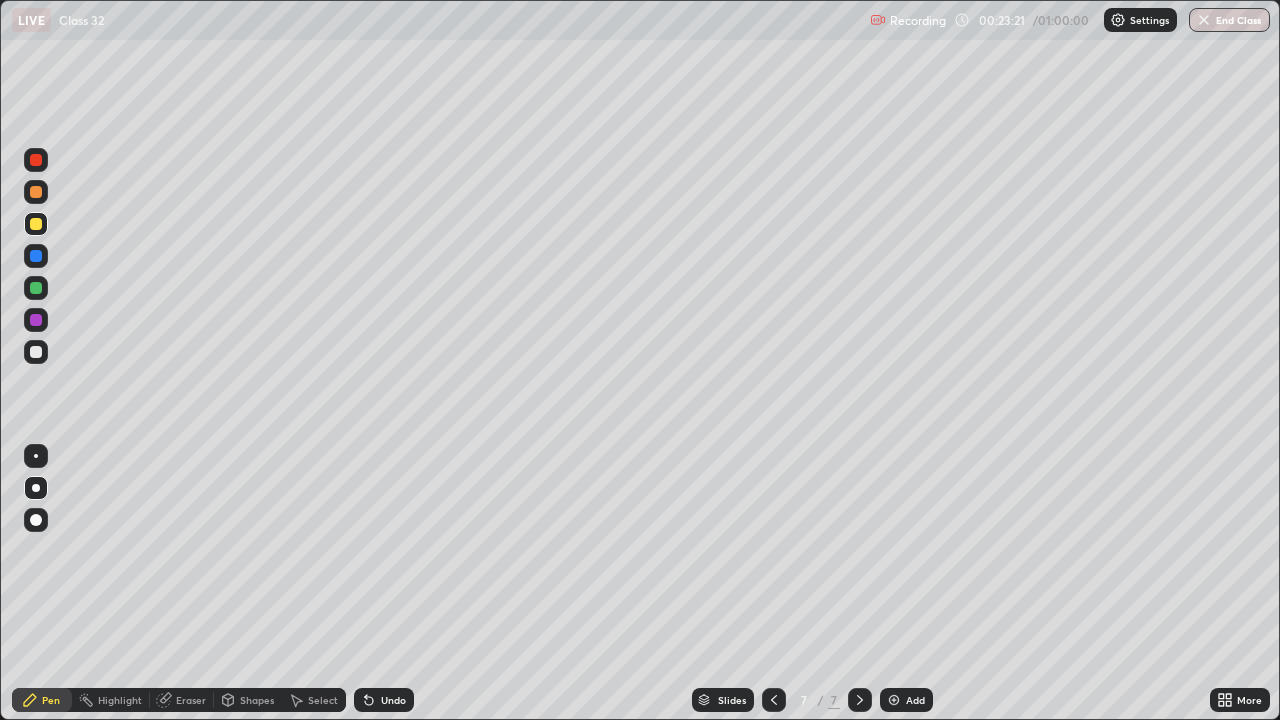 click at bounding box center [36, 352] 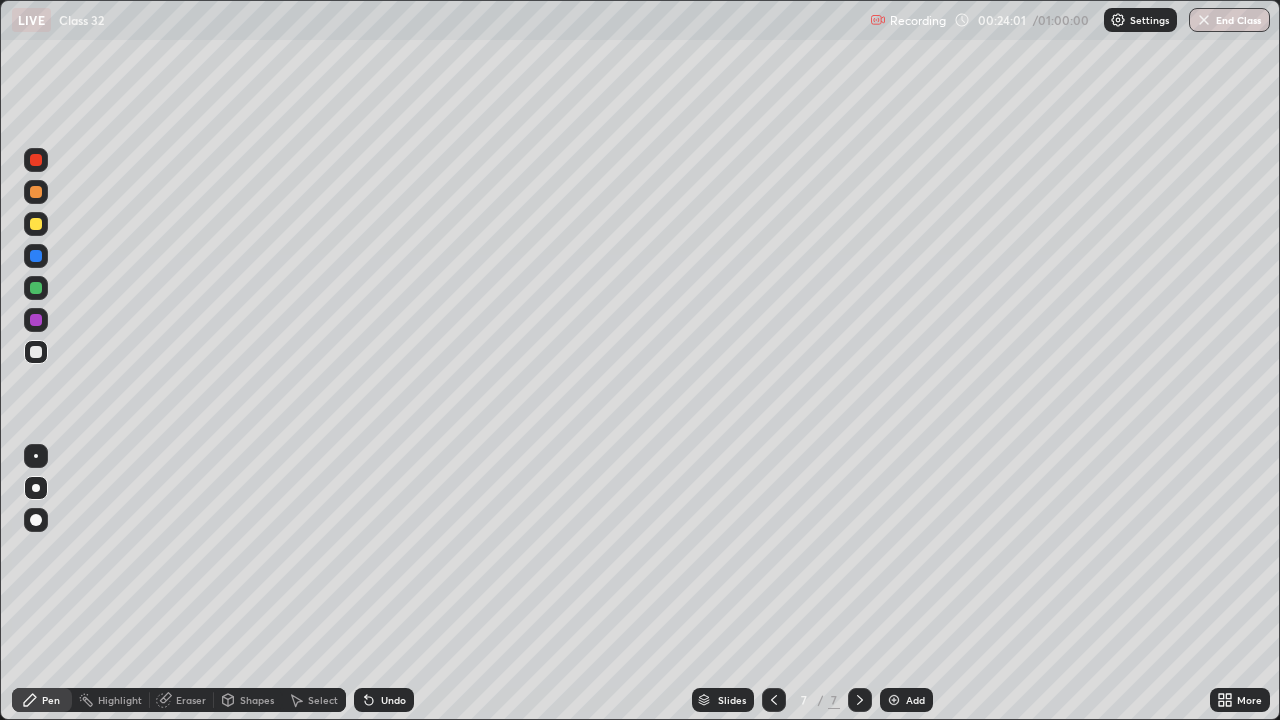 click at bounding box center [36, 288] 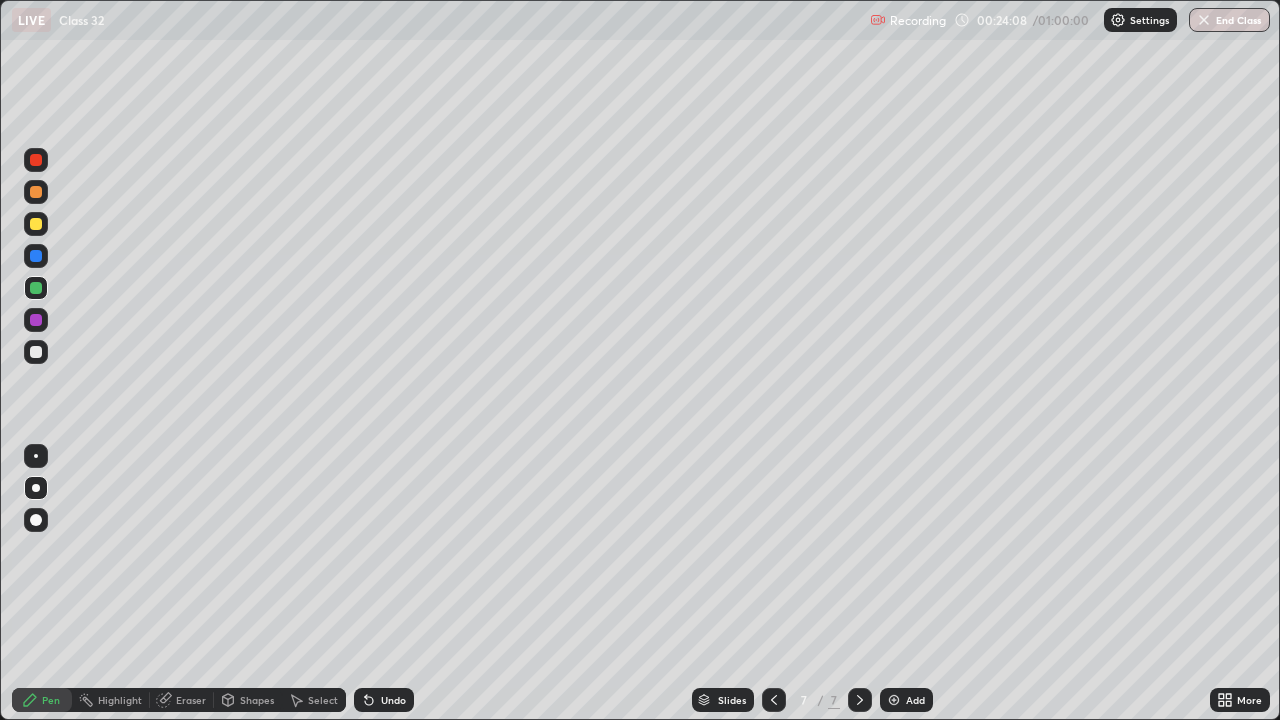 click at bounding box center (36, 224) 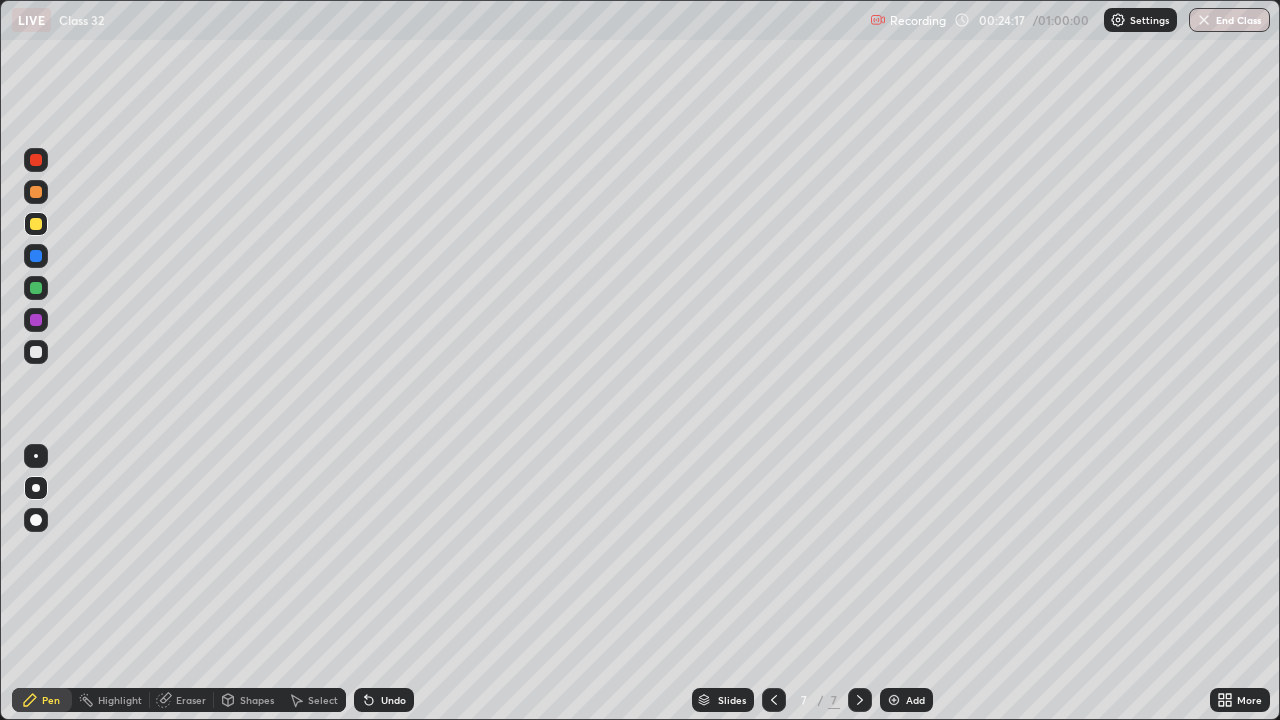 click 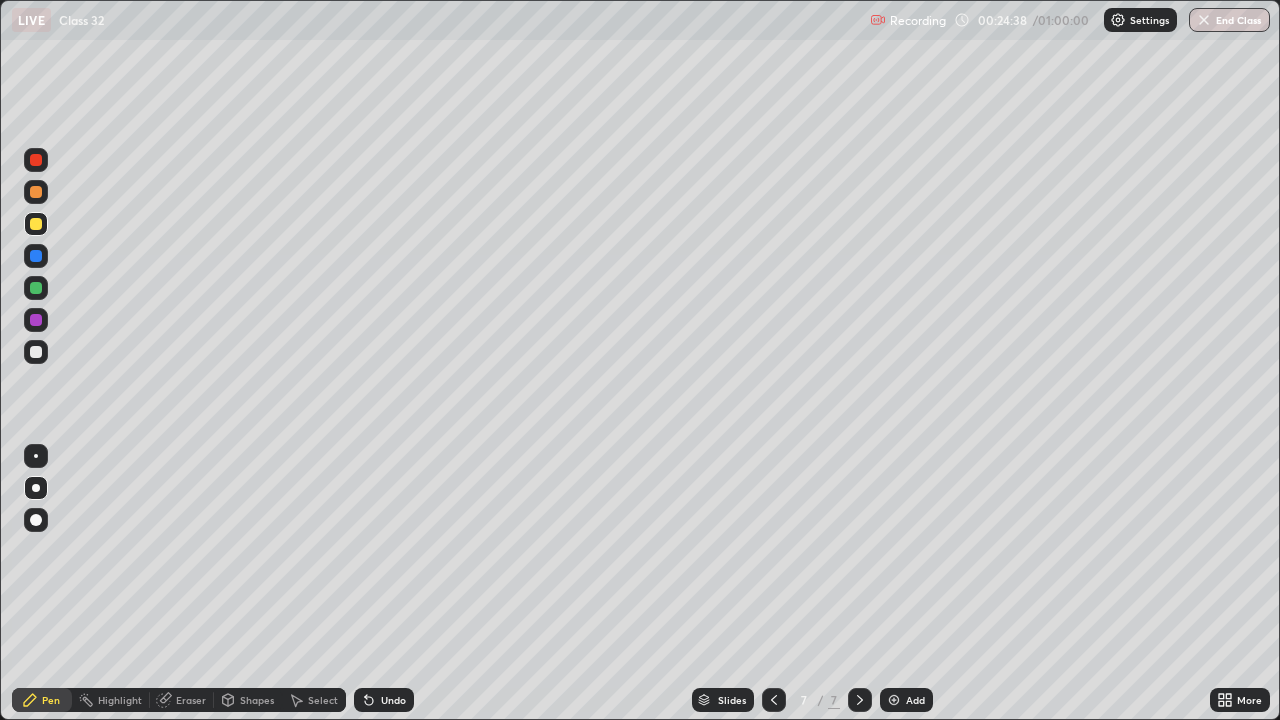 click 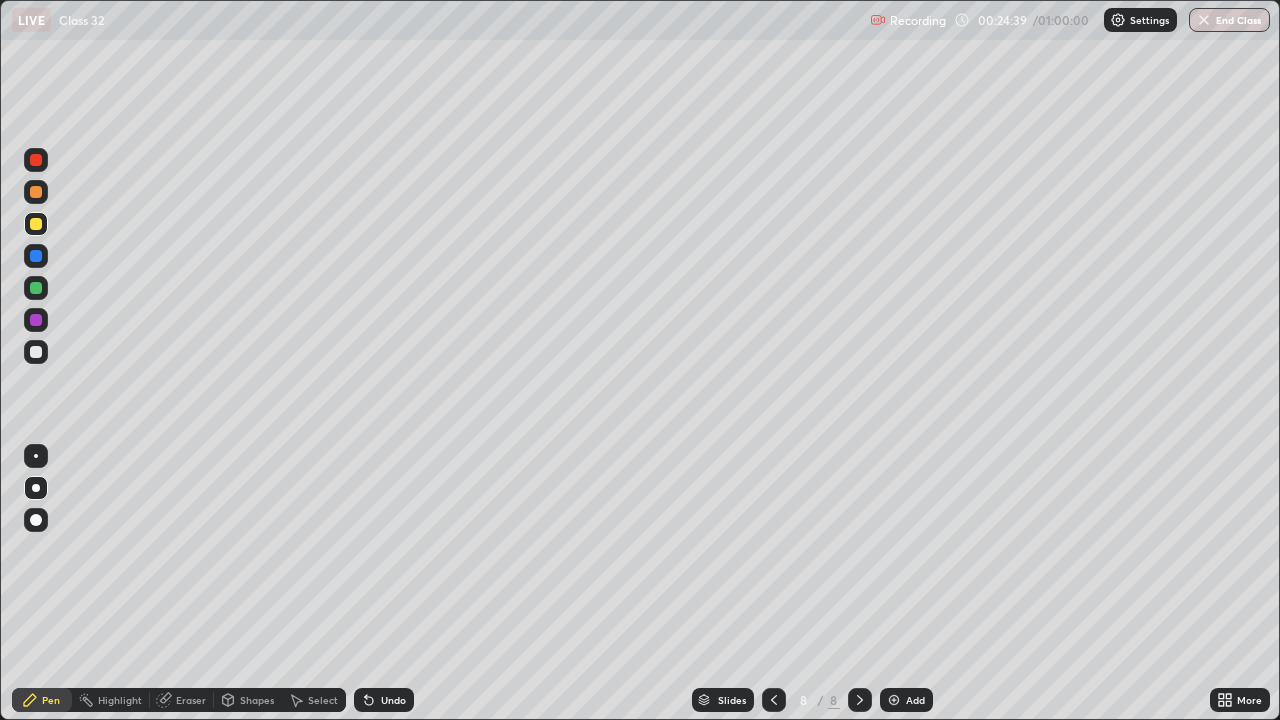 click 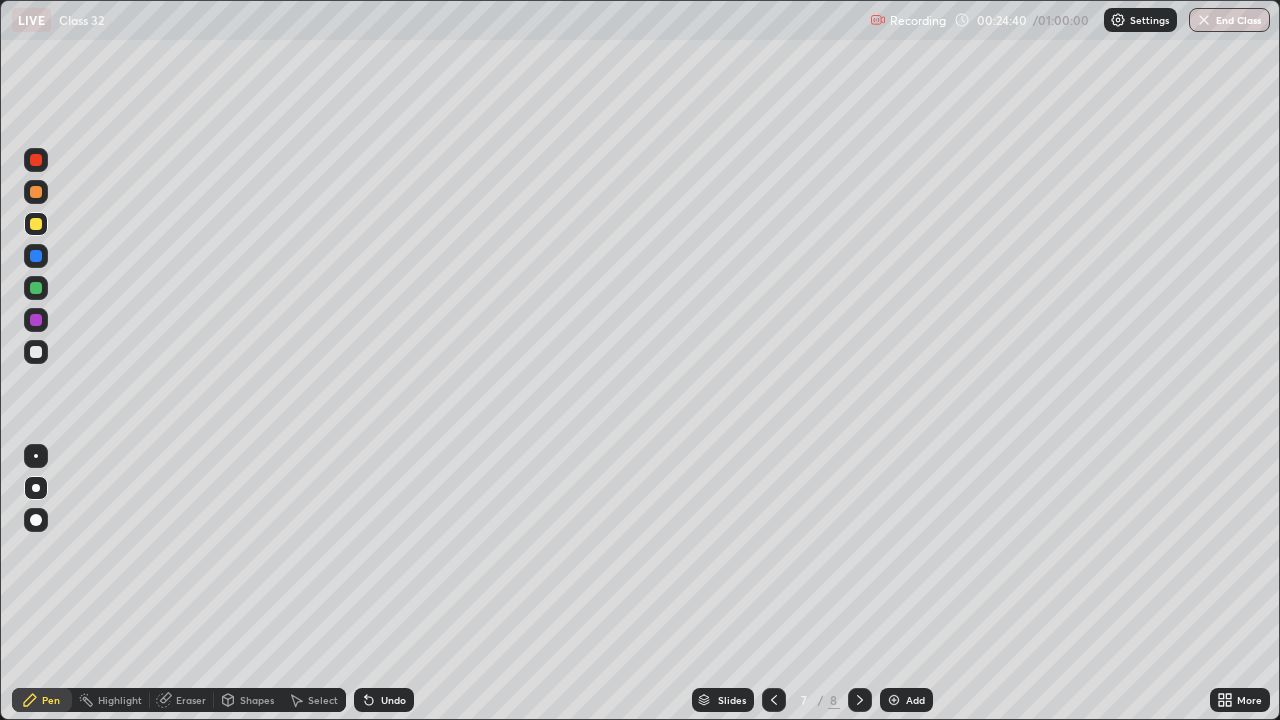 click at bounding box center (774, 700) 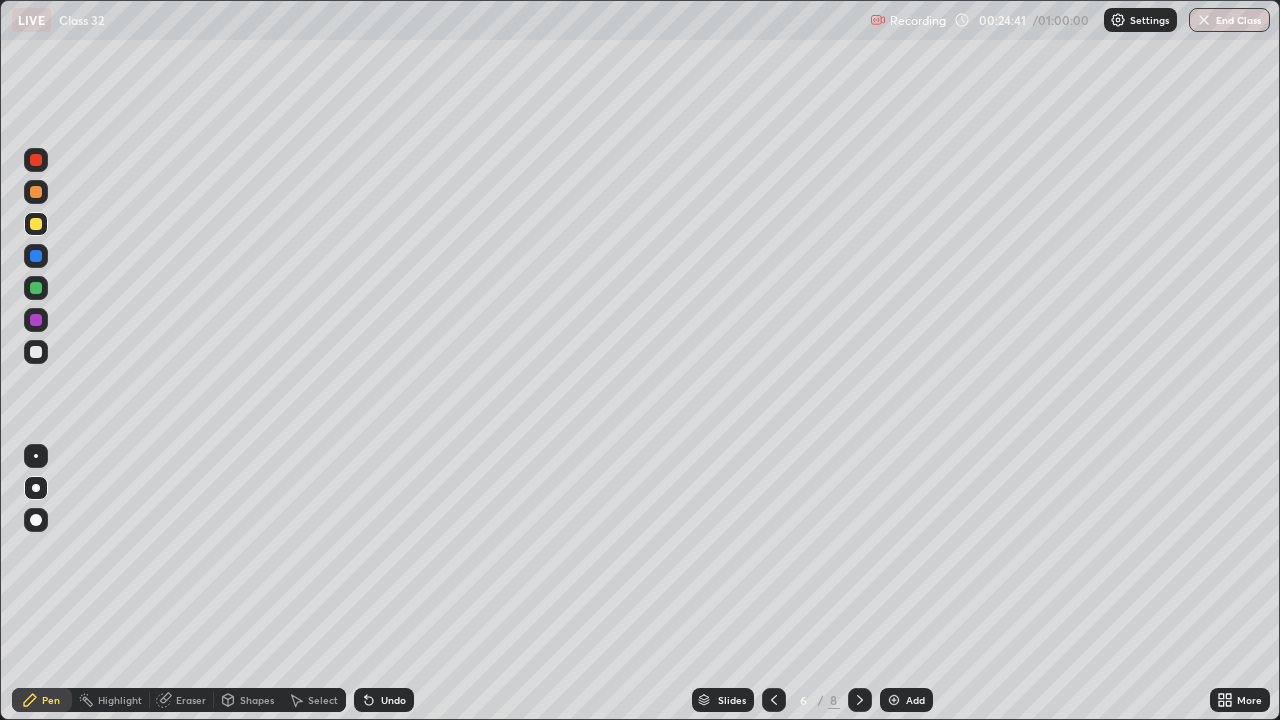 click on "Add" at bounding box center [915, 700] 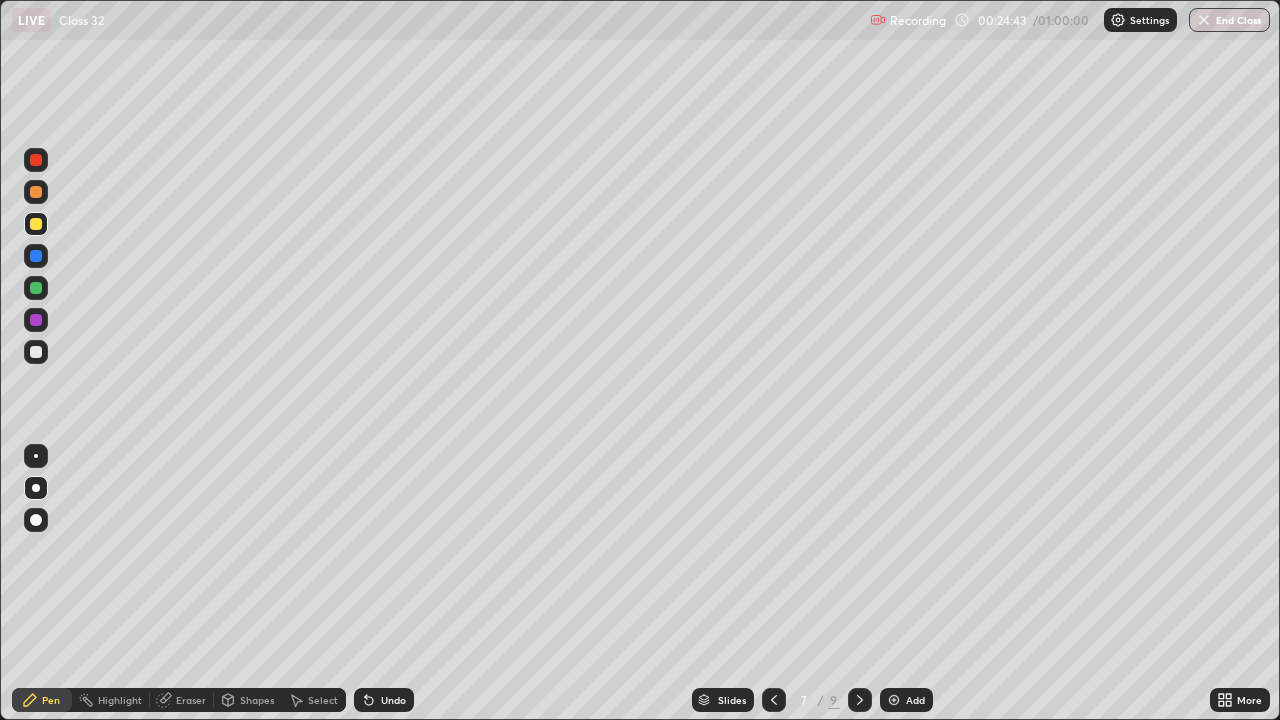 click 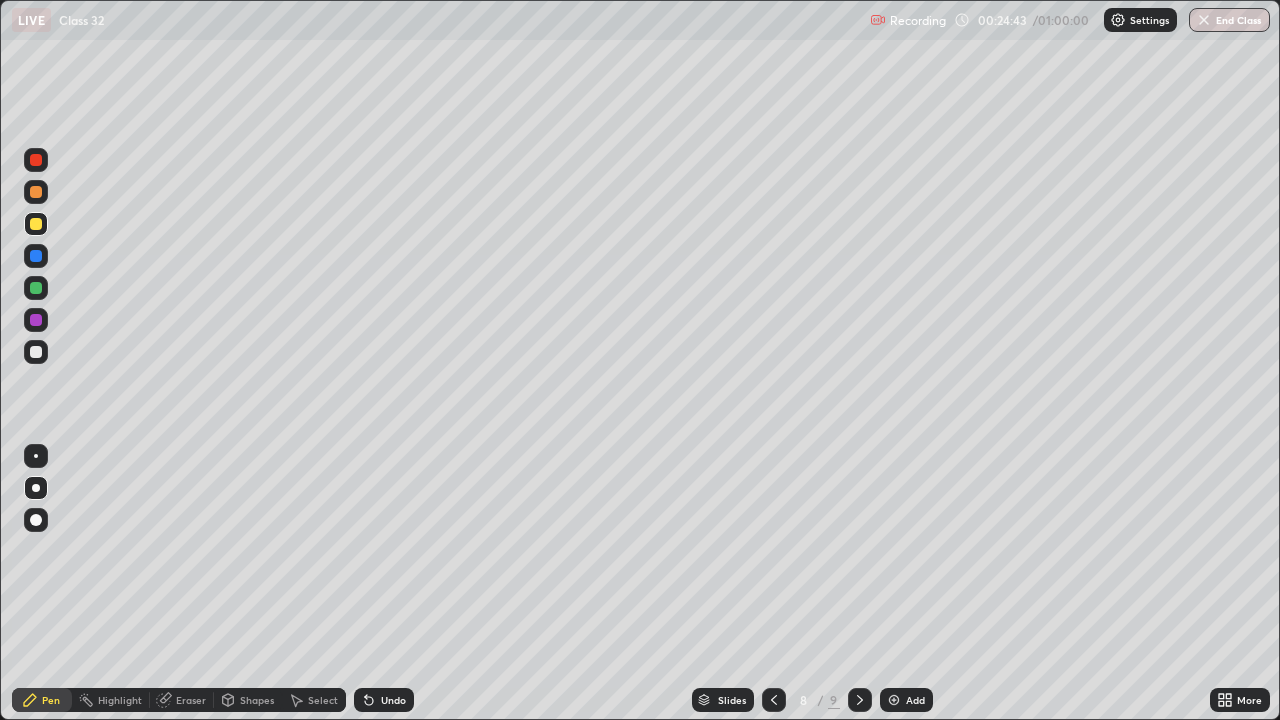 click 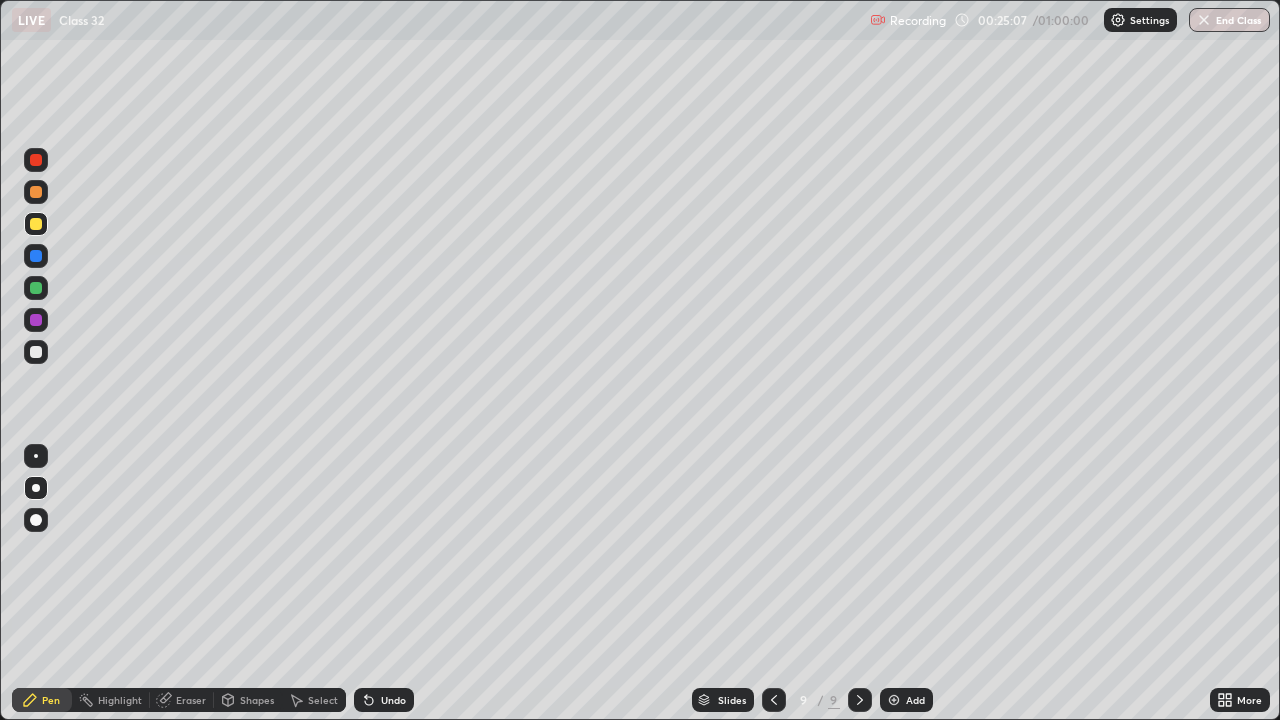 click at bounding box center (36, 352) 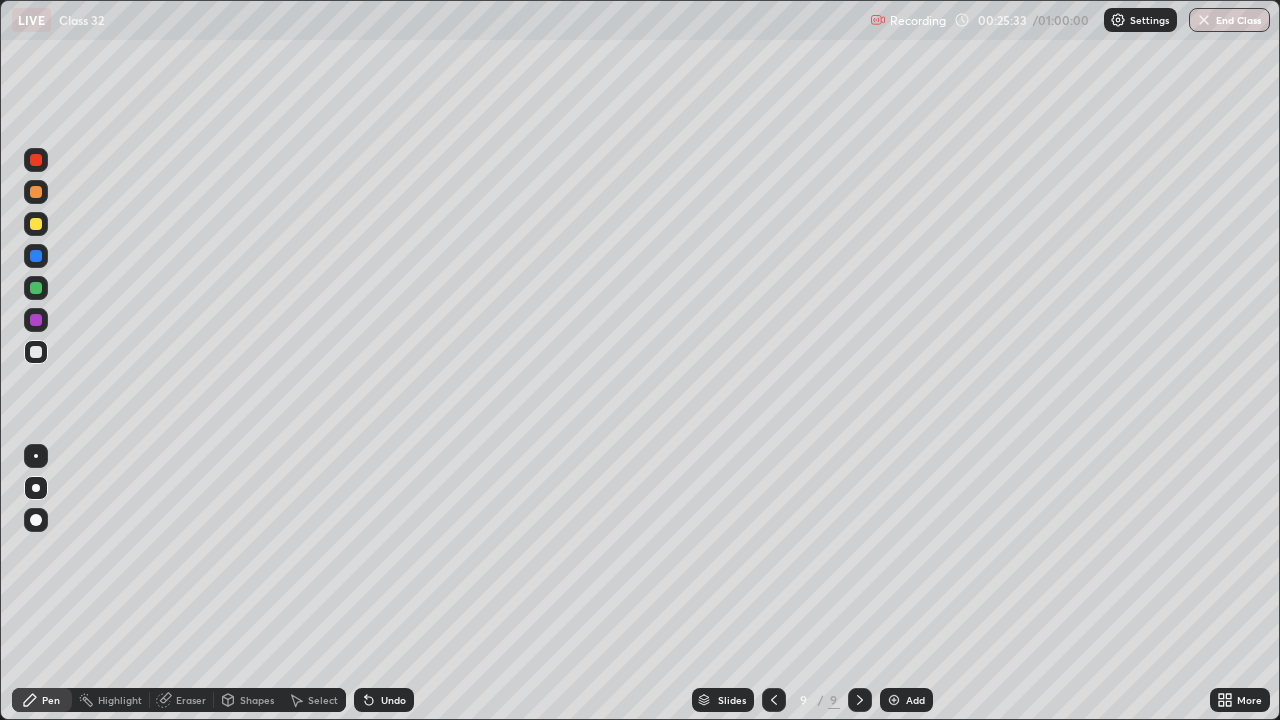 click 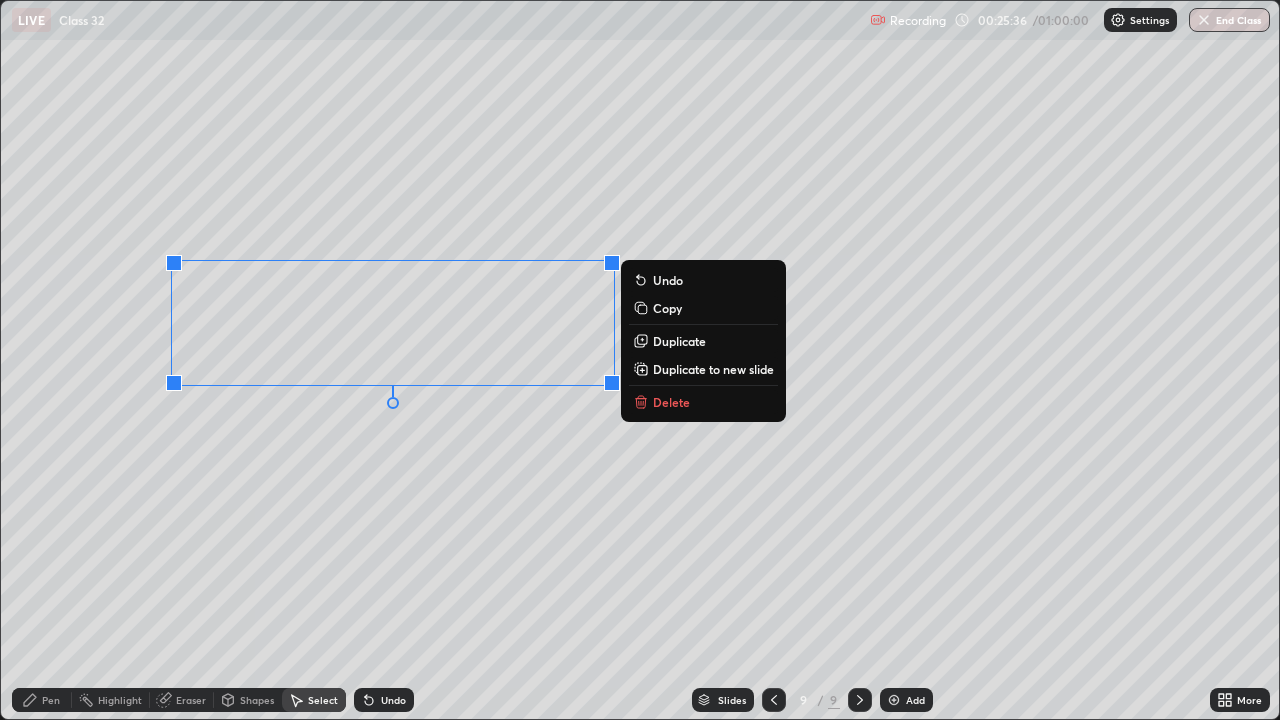 click on "Duplicate" at bounding box center [679, 341] 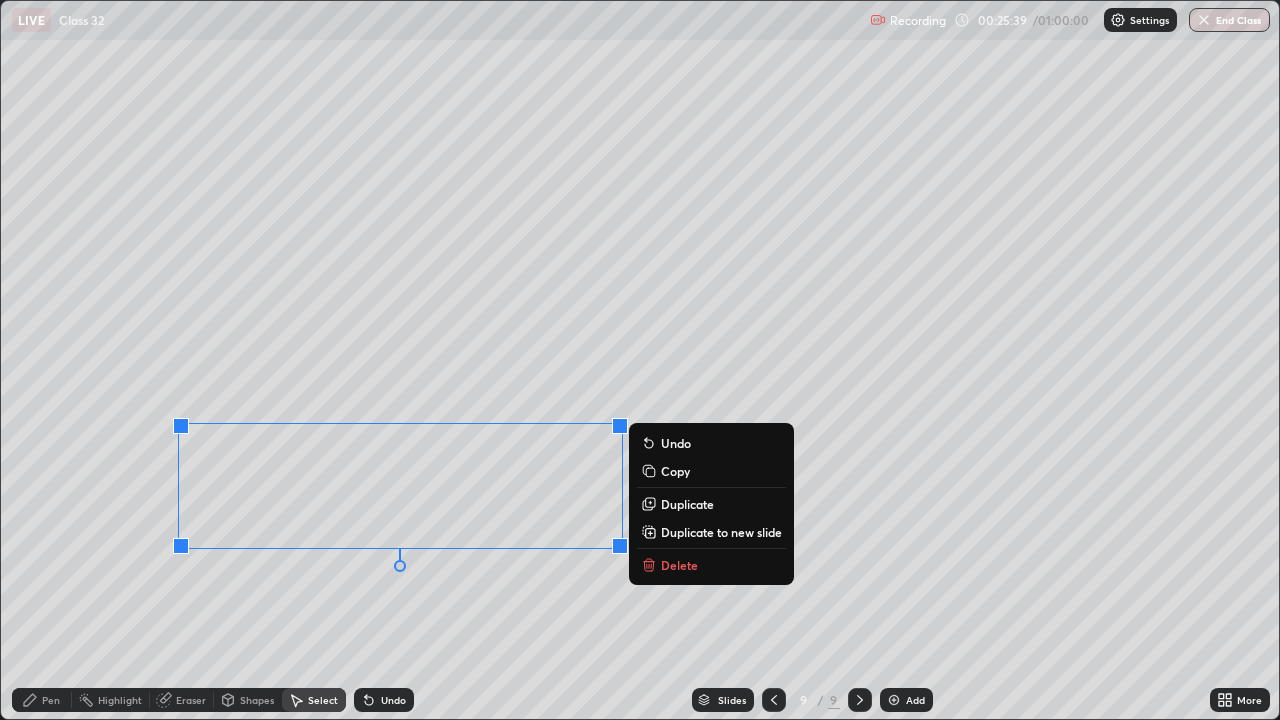 click on "Pen" at bounding box center (51, 700) 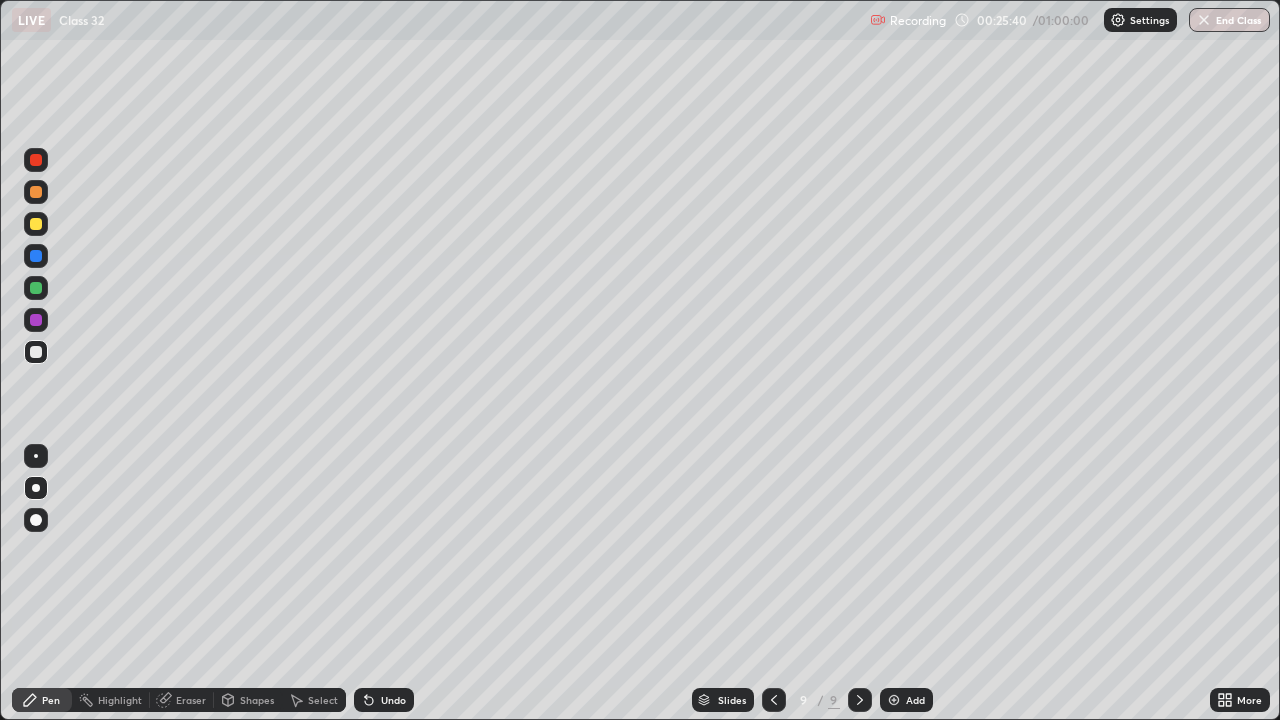 click at bounding box center (36, 288) 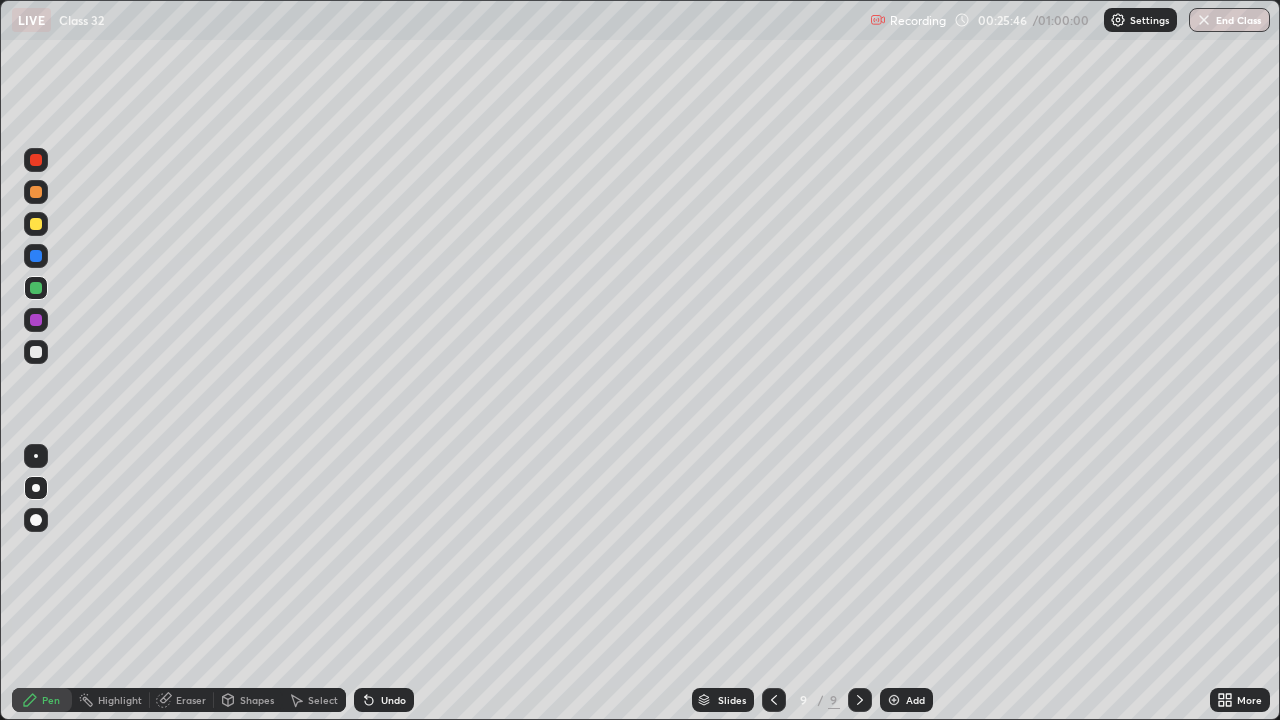 click 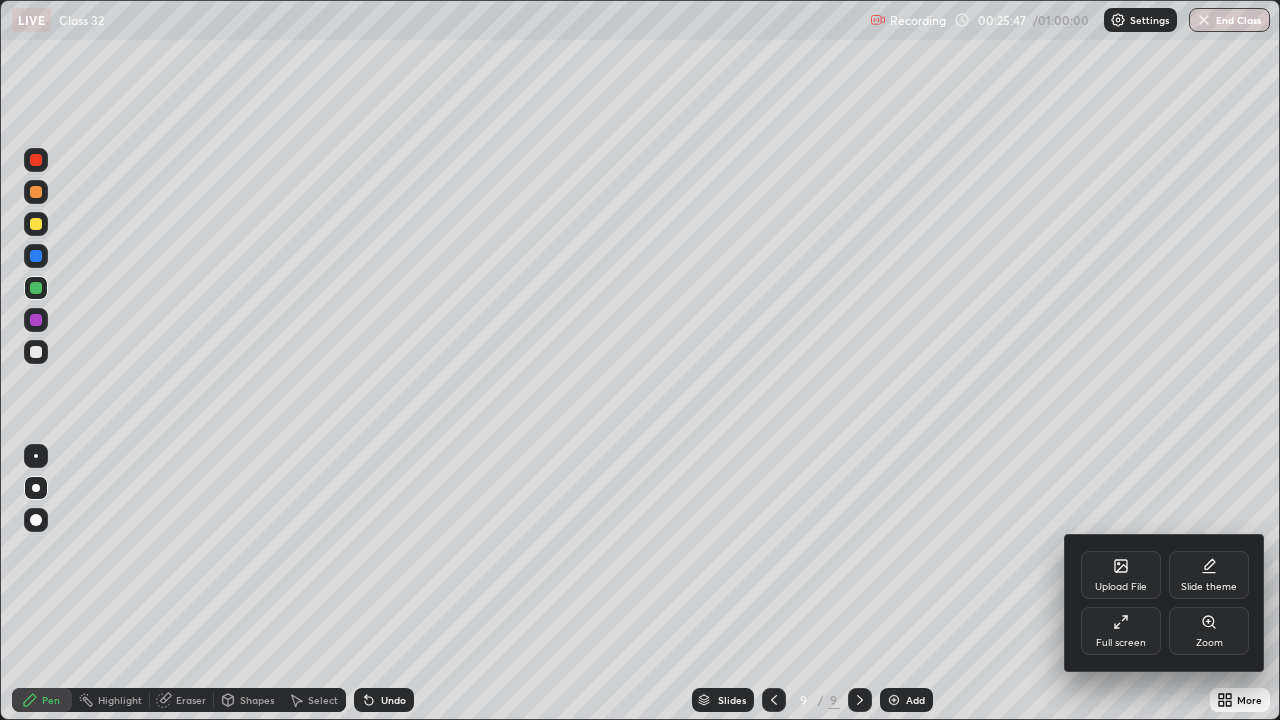 click on "Full screen" at bounding box center [1121, 643] 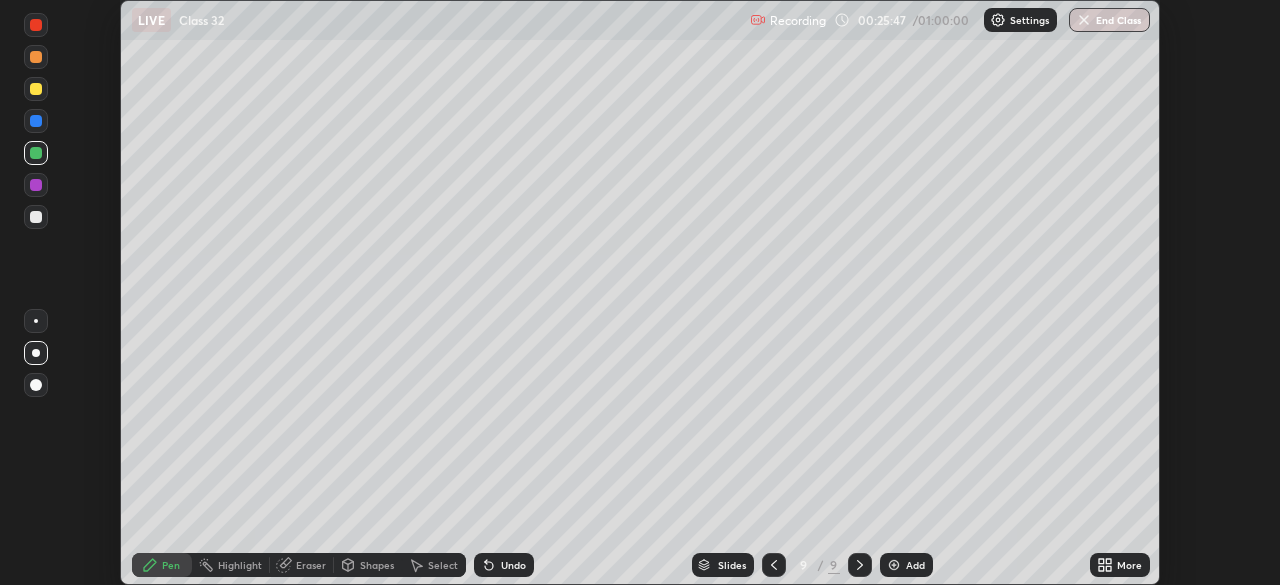 scroll, scrollTop: 585, scrollLeft: 1280, axis: both 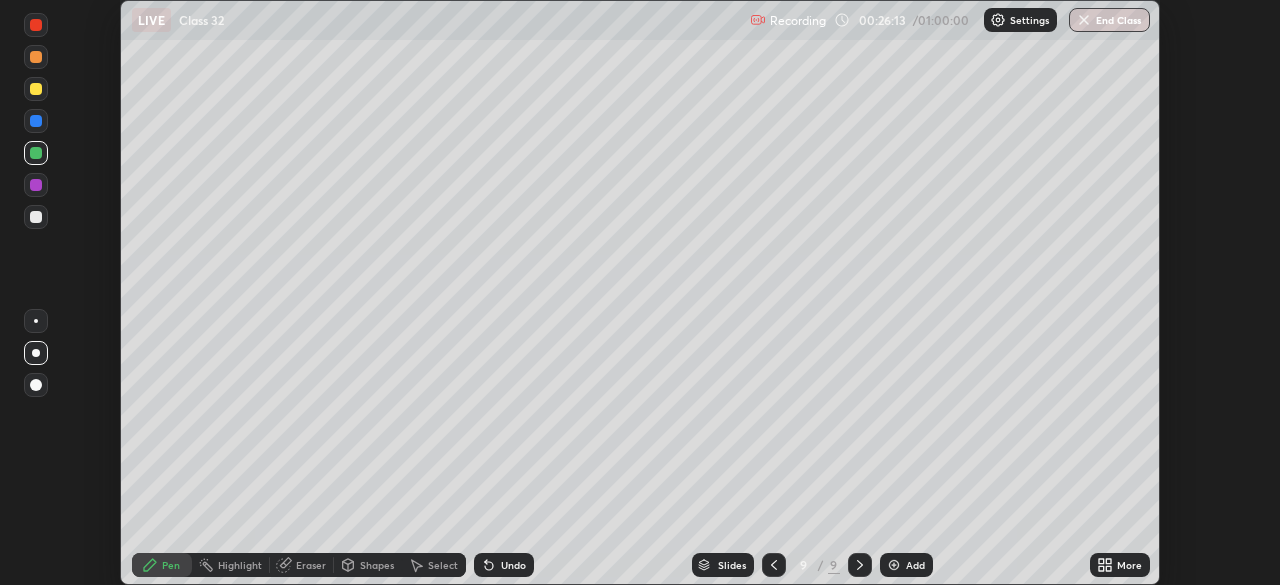 click on "Undo" at bounding box center [513, 565] 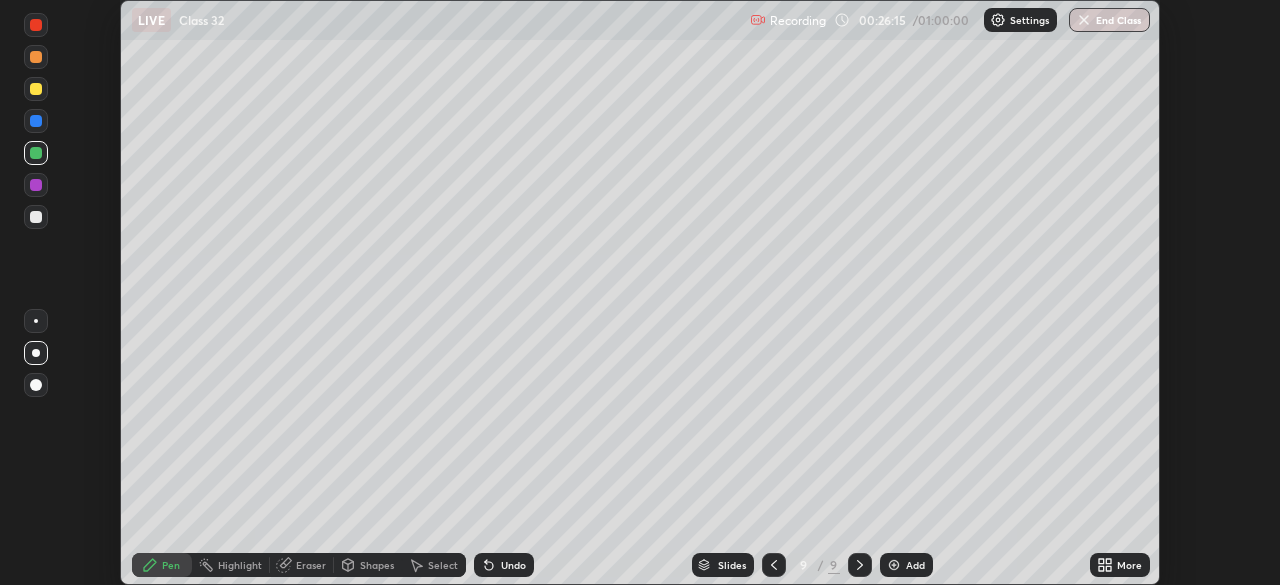 click at bounding box center (36, 217) 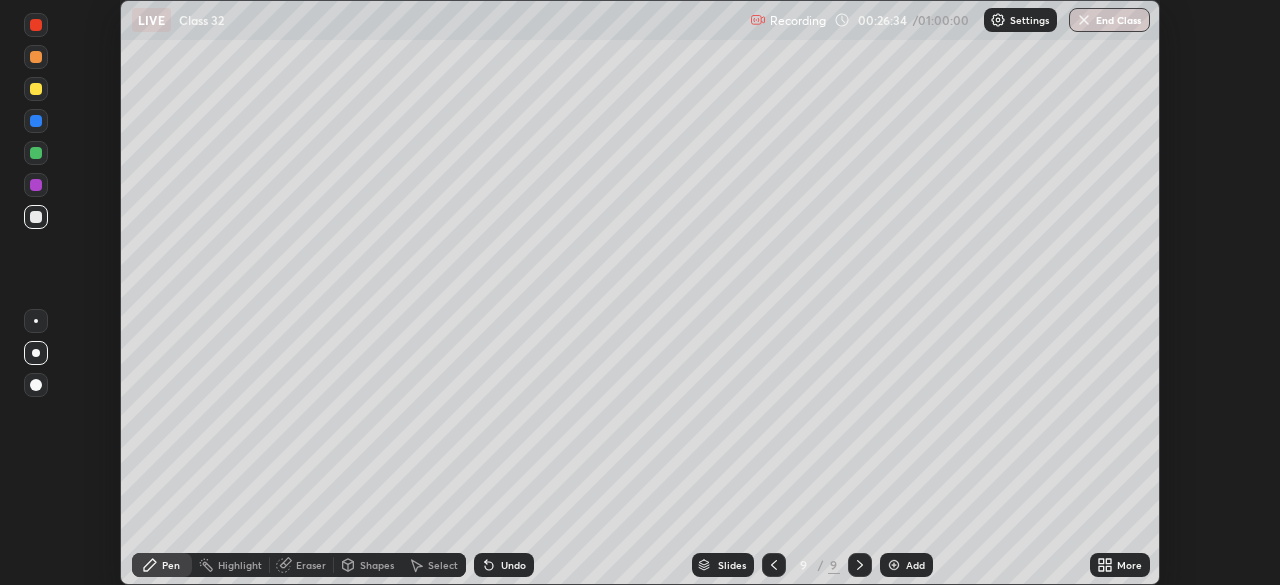 click at bounding box center [36, 153] 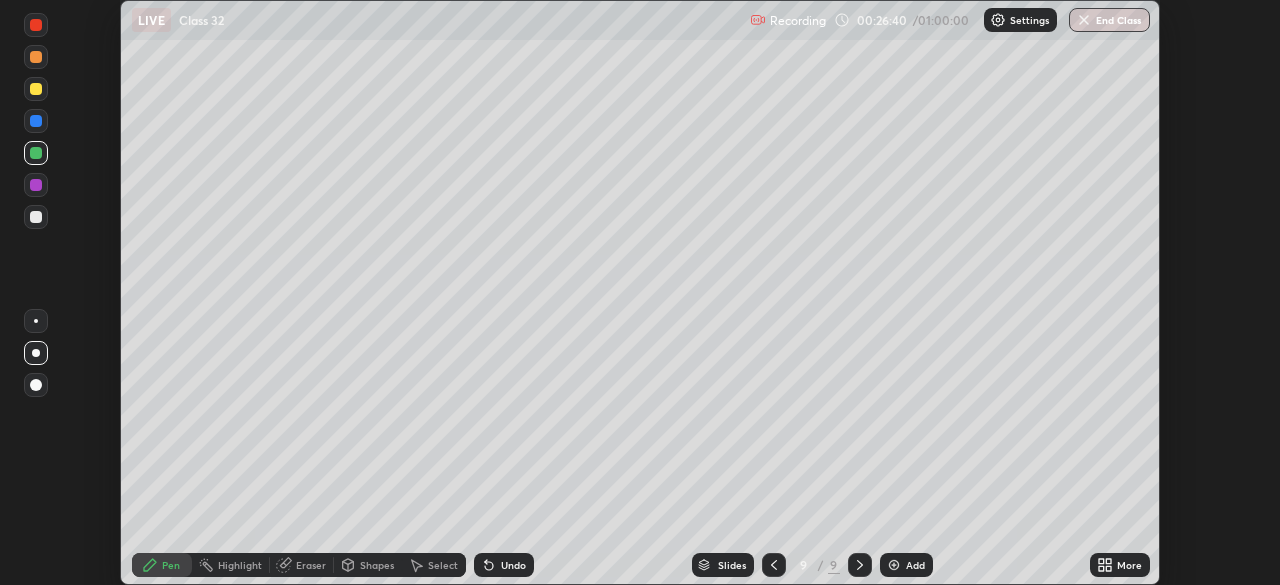 click at bounding box center [36, 185] 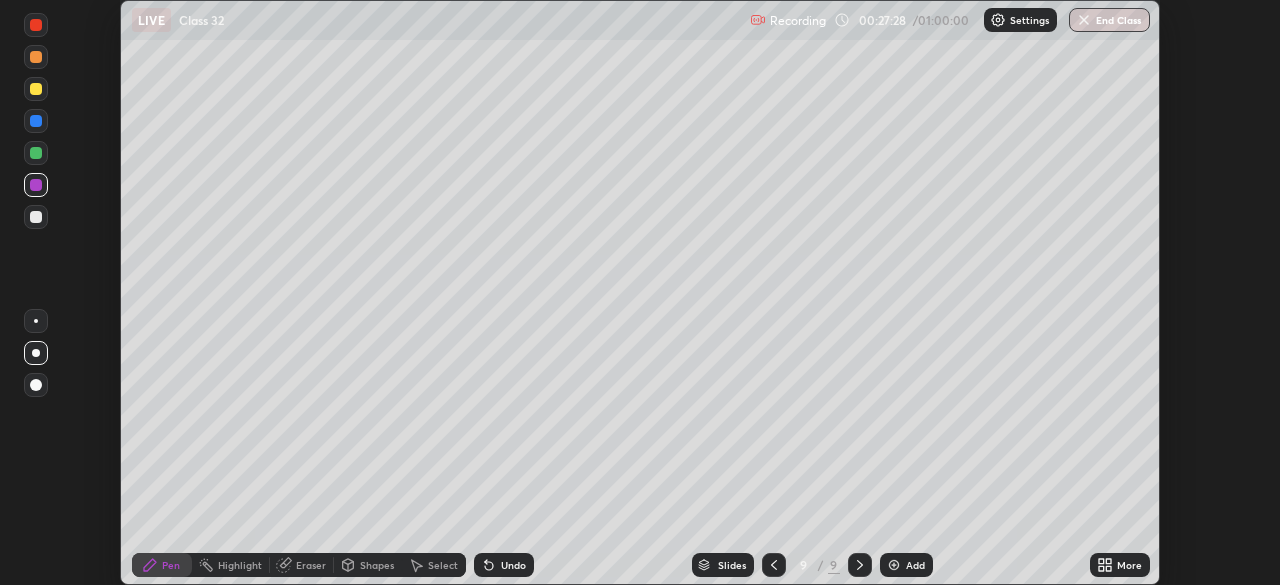 click 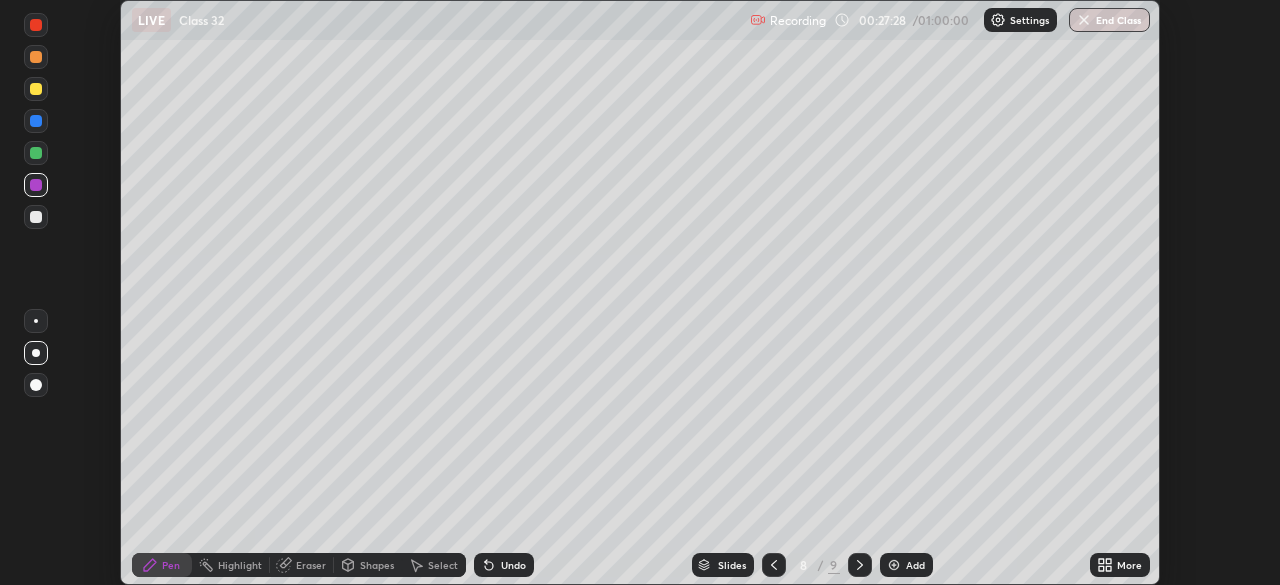 click 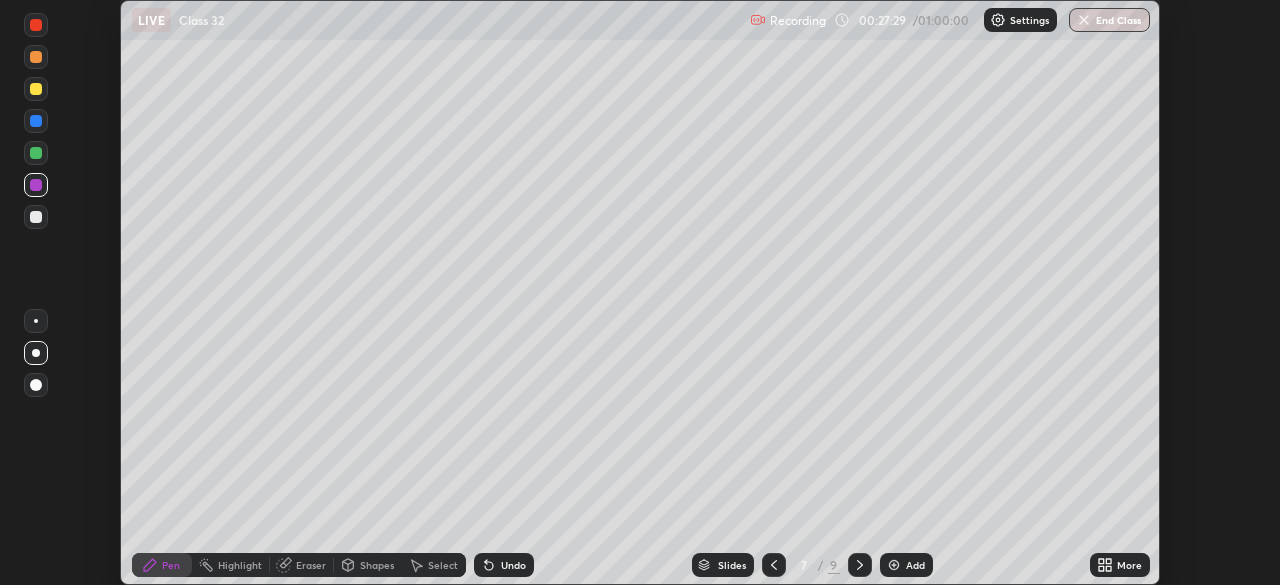 click 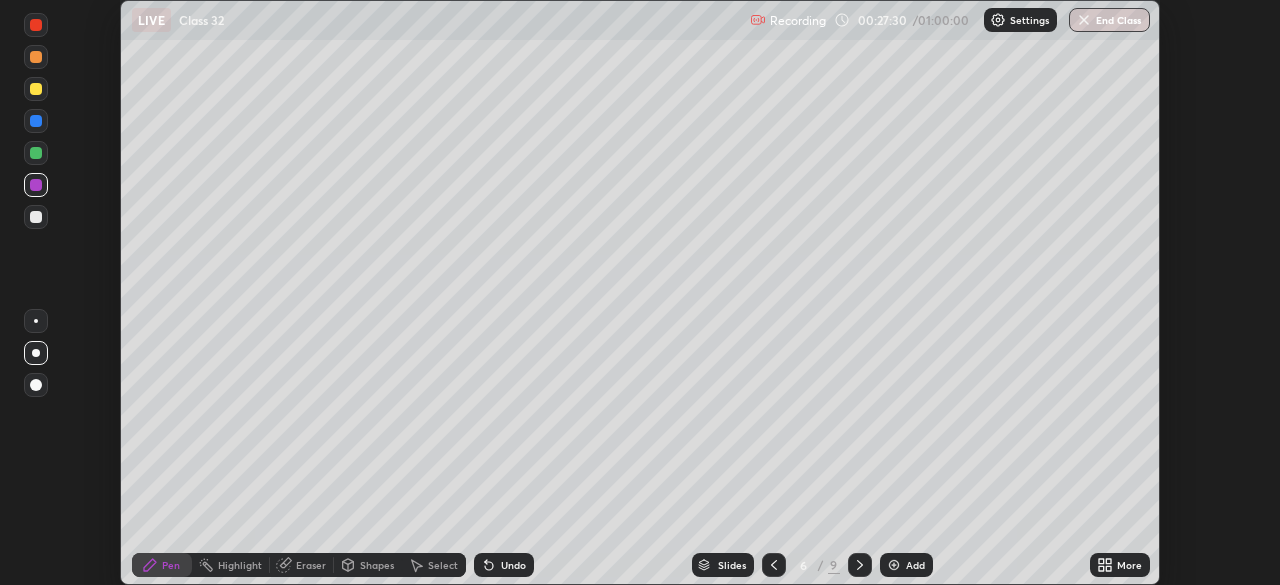 click 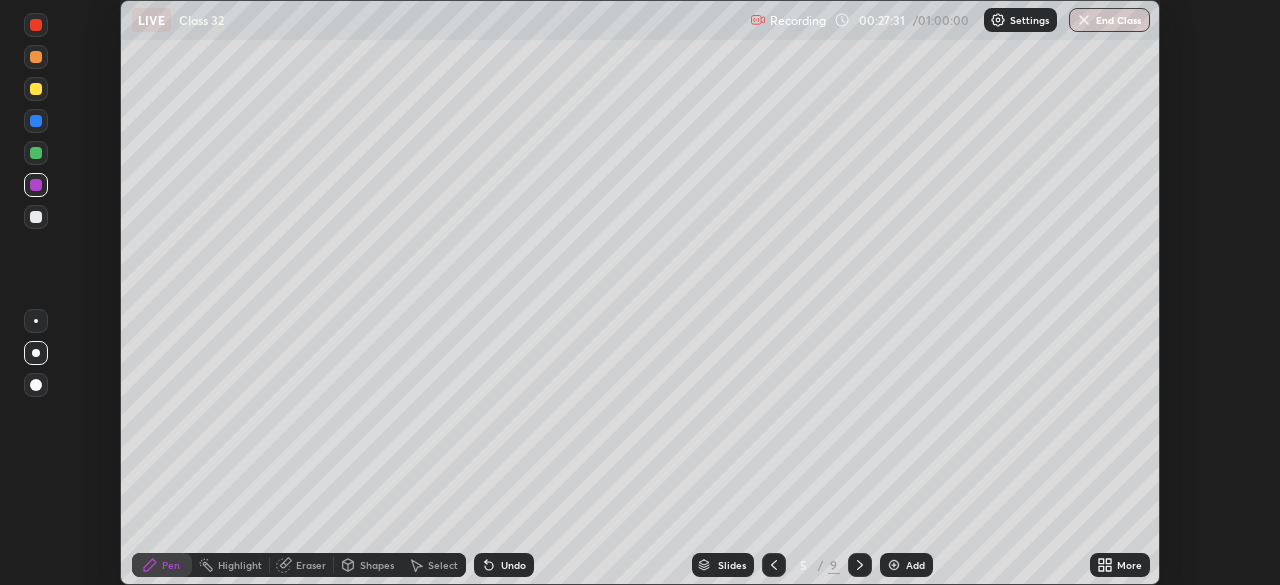 click 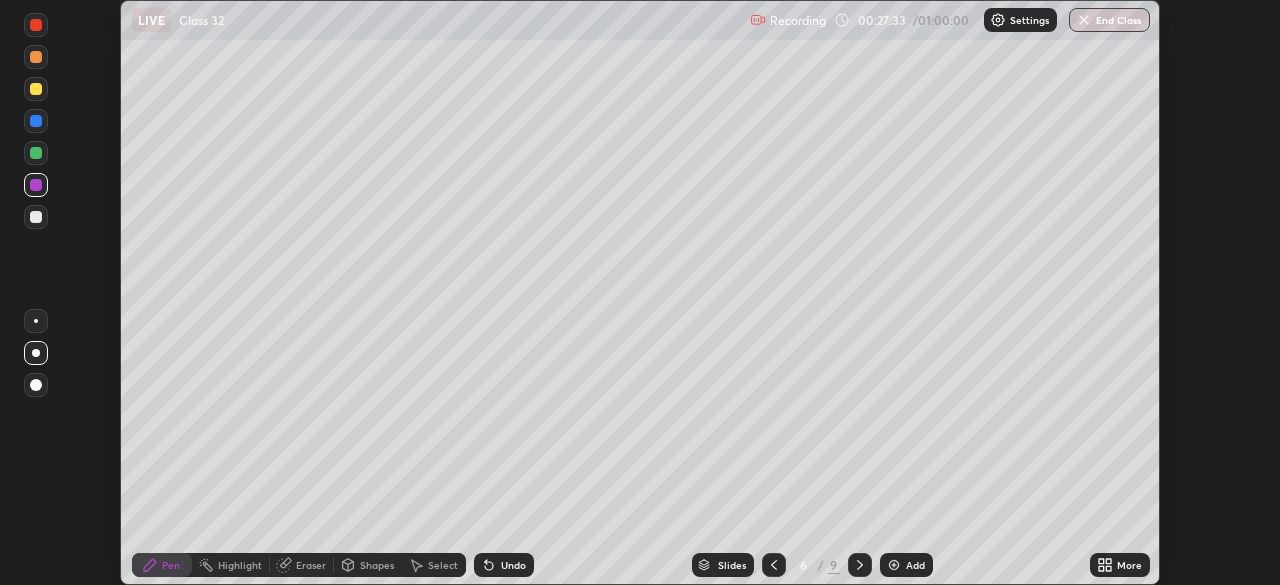 click 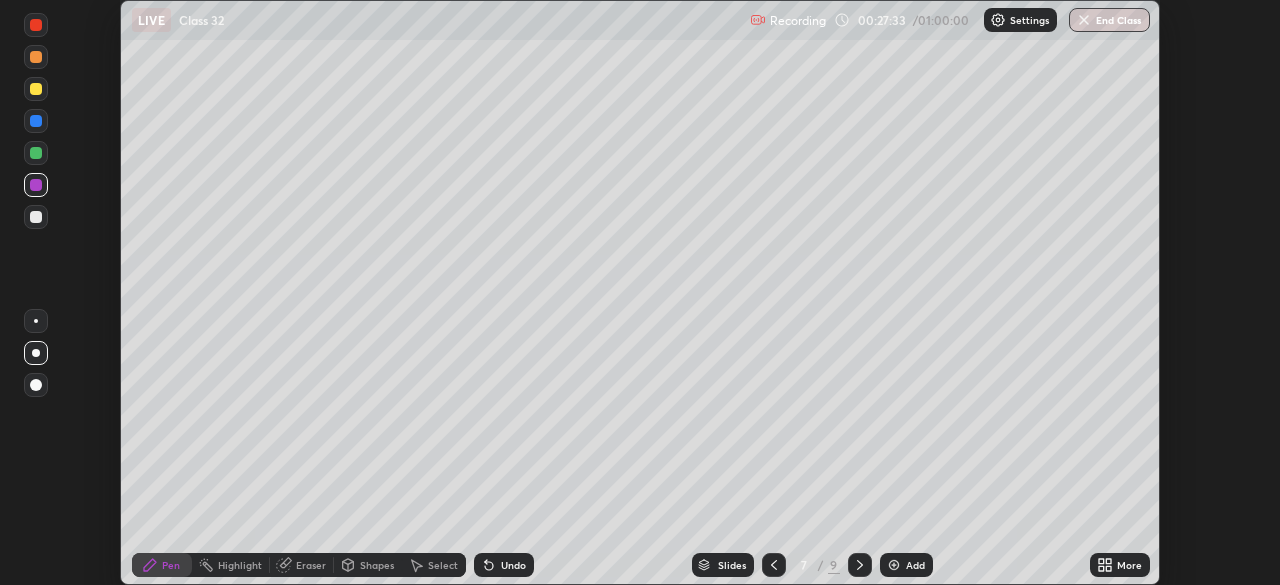 click 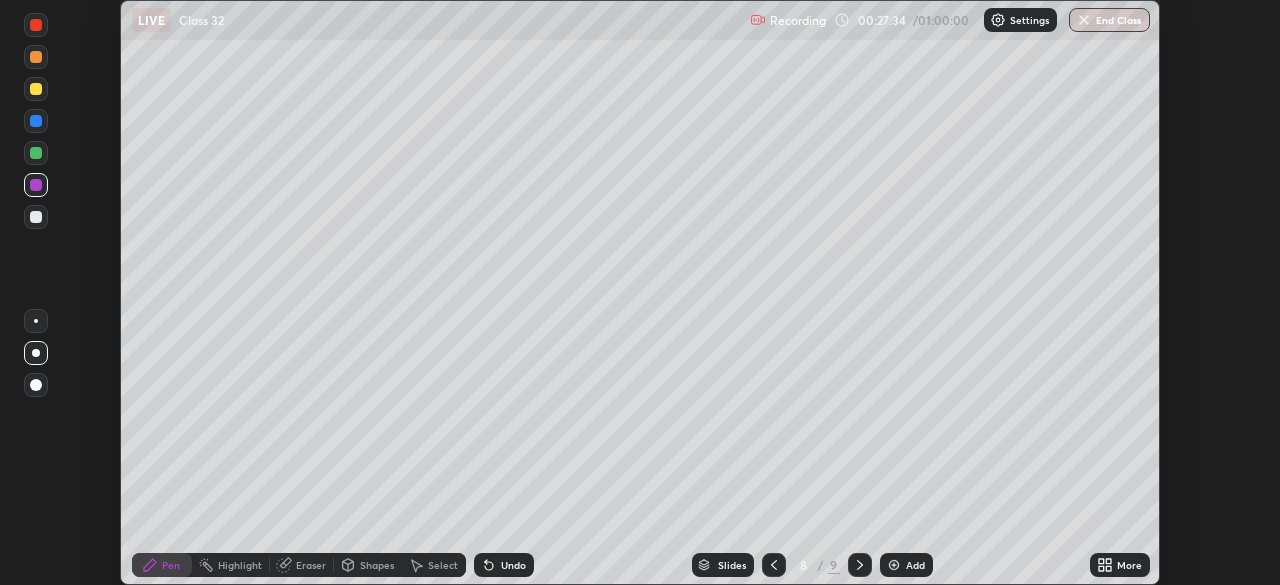 click 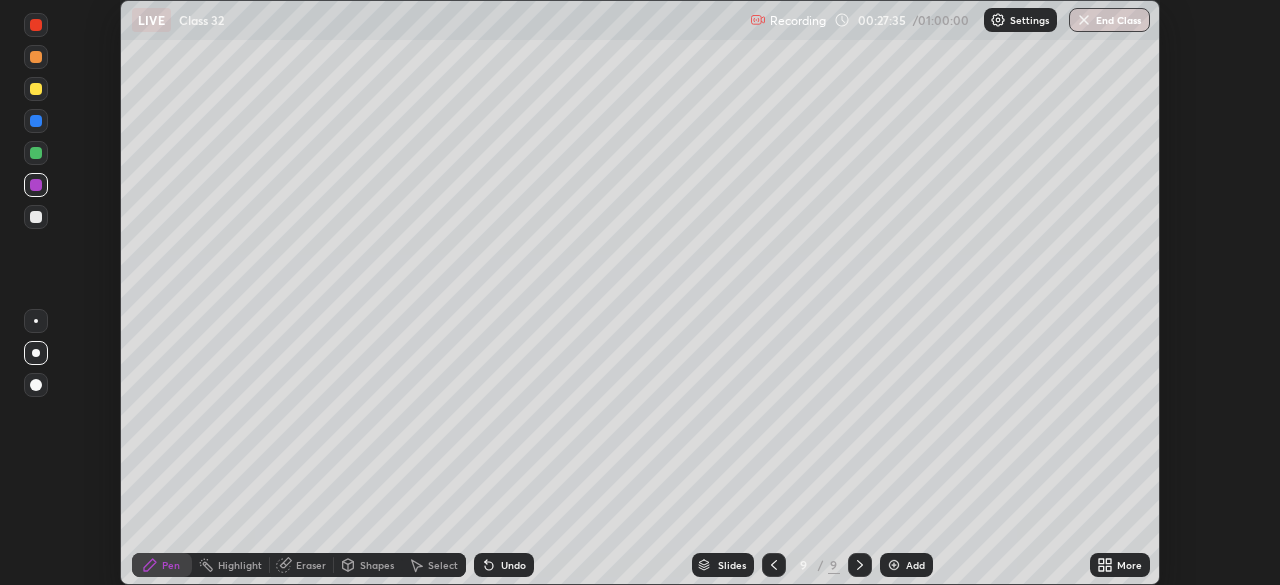 click at bounding box center (860, 565) 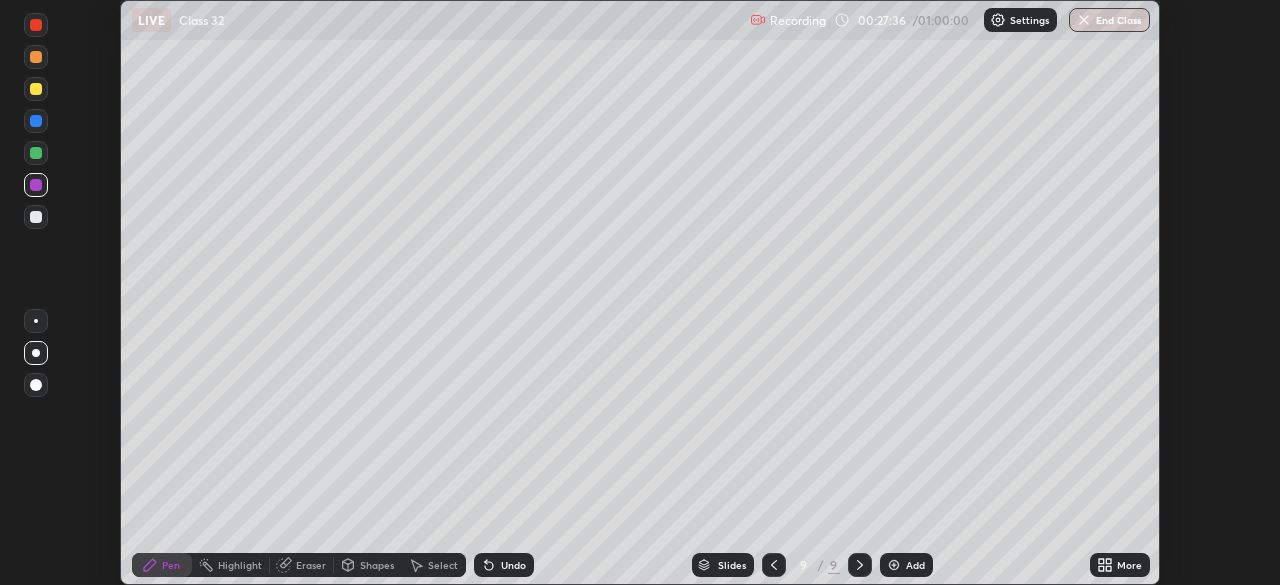 click on "Add" at bounding box center (906, 565) 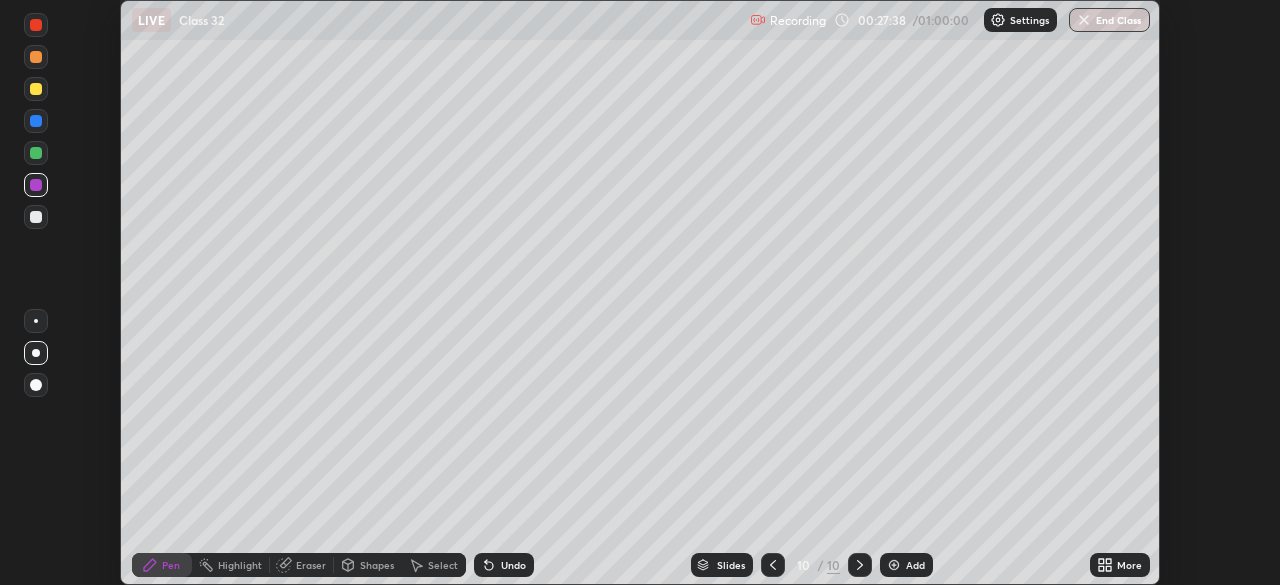 click at bounding box center [36, 89] 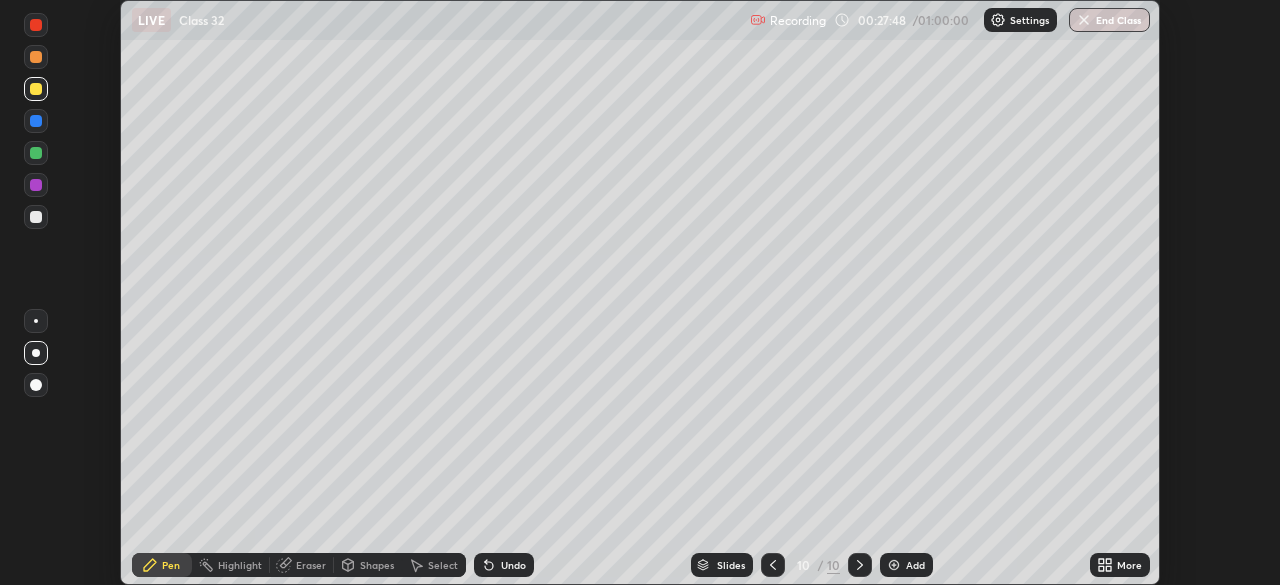 click at bounding box center [36, 217] 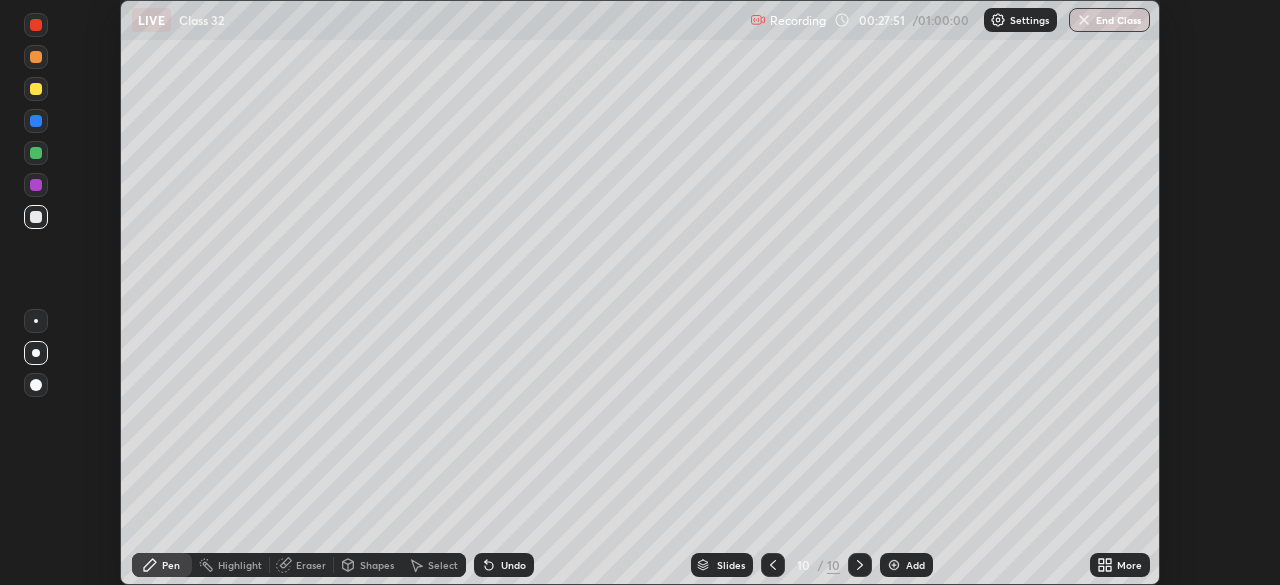 click 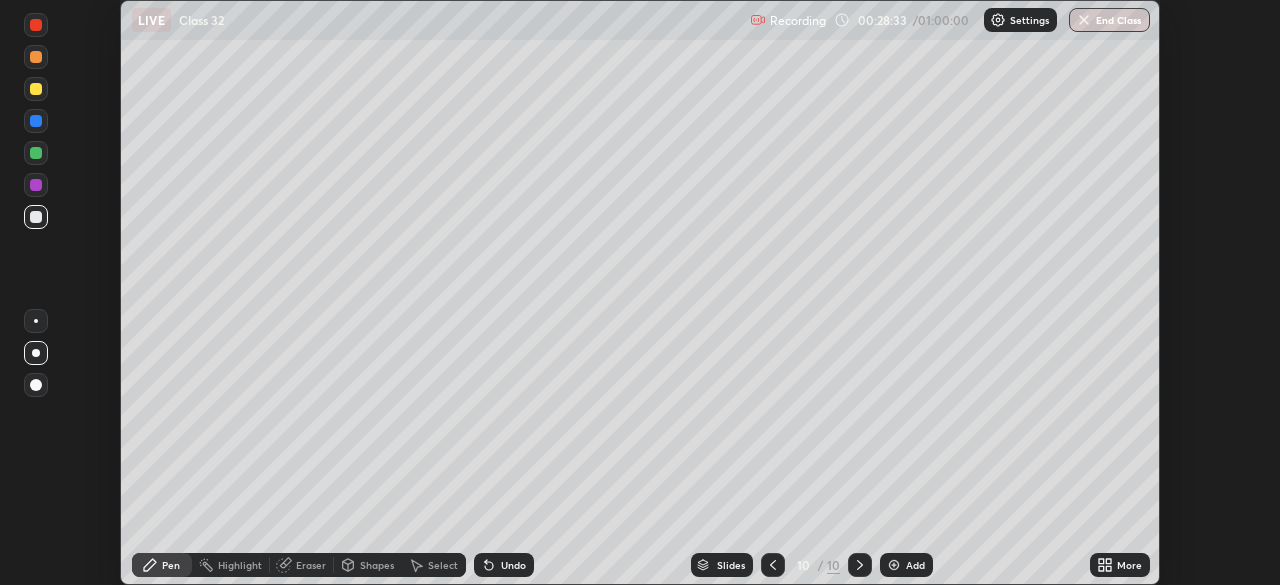 click on "Eraser" at bounding box center (302, 565) 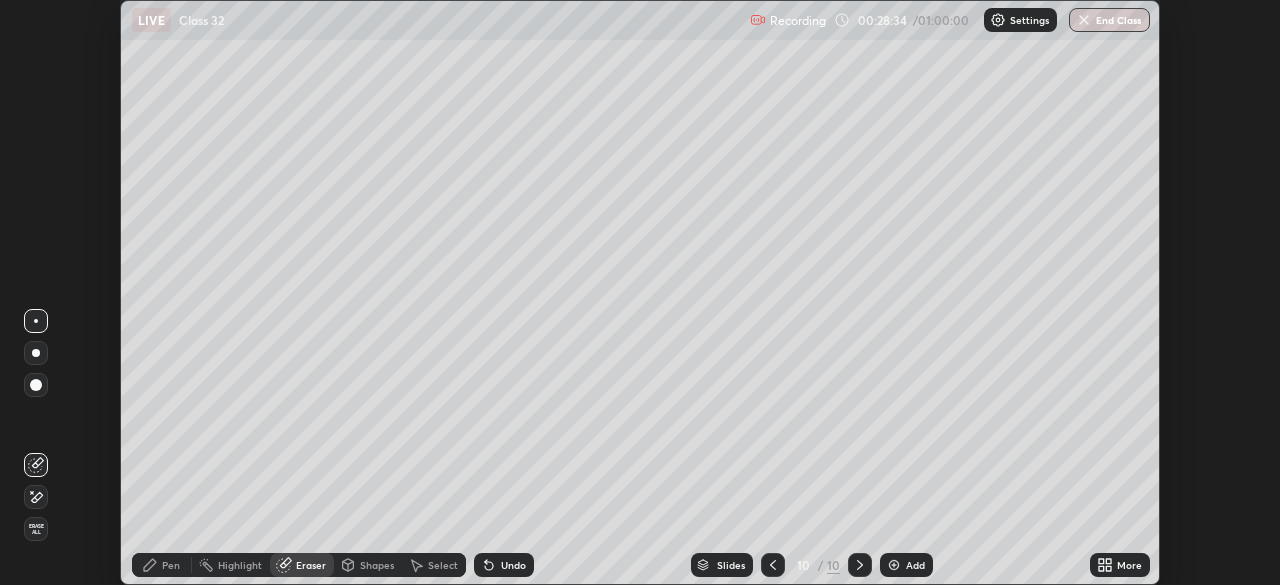 click 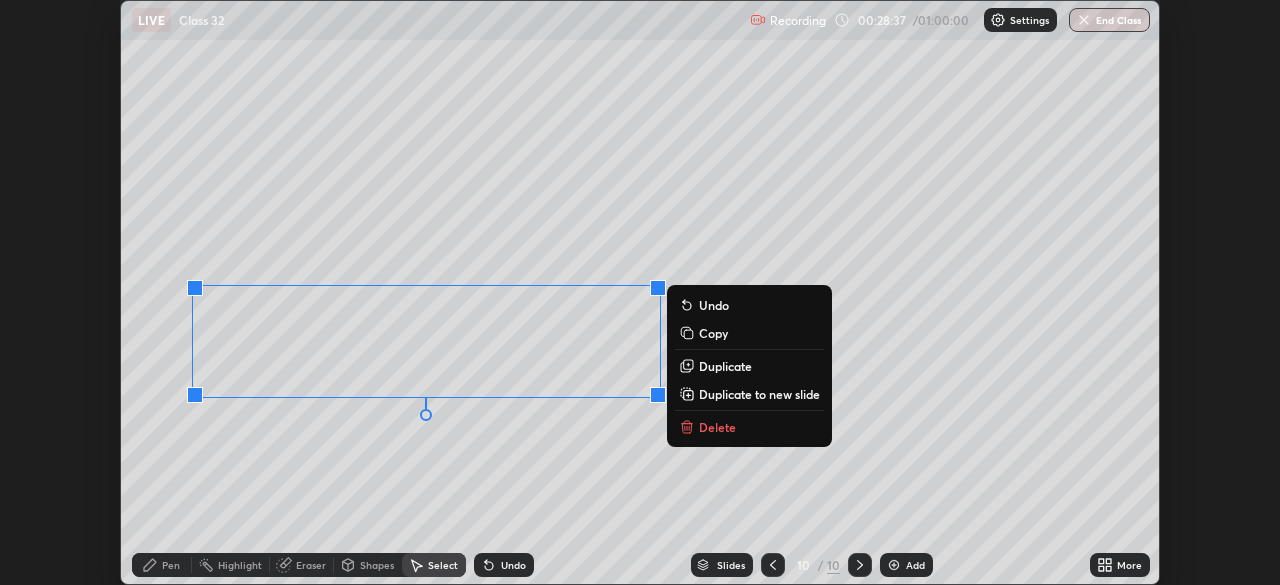 click on "Duplicate" at bounding box center (725, 366) 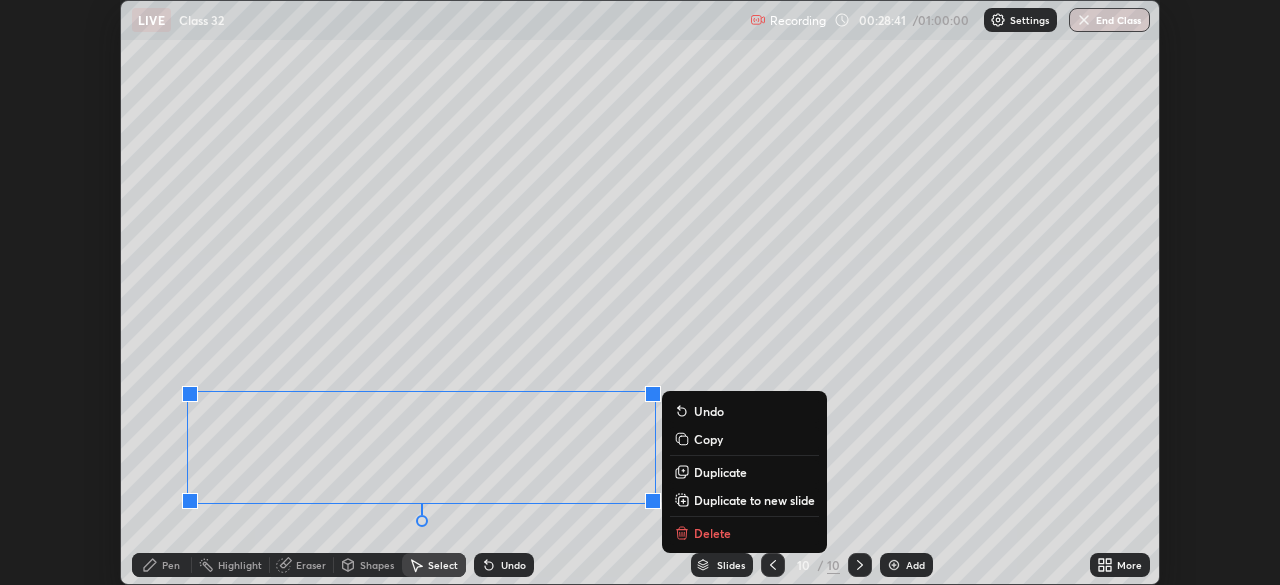 click on "Pen" at bounding box center [162, 565] 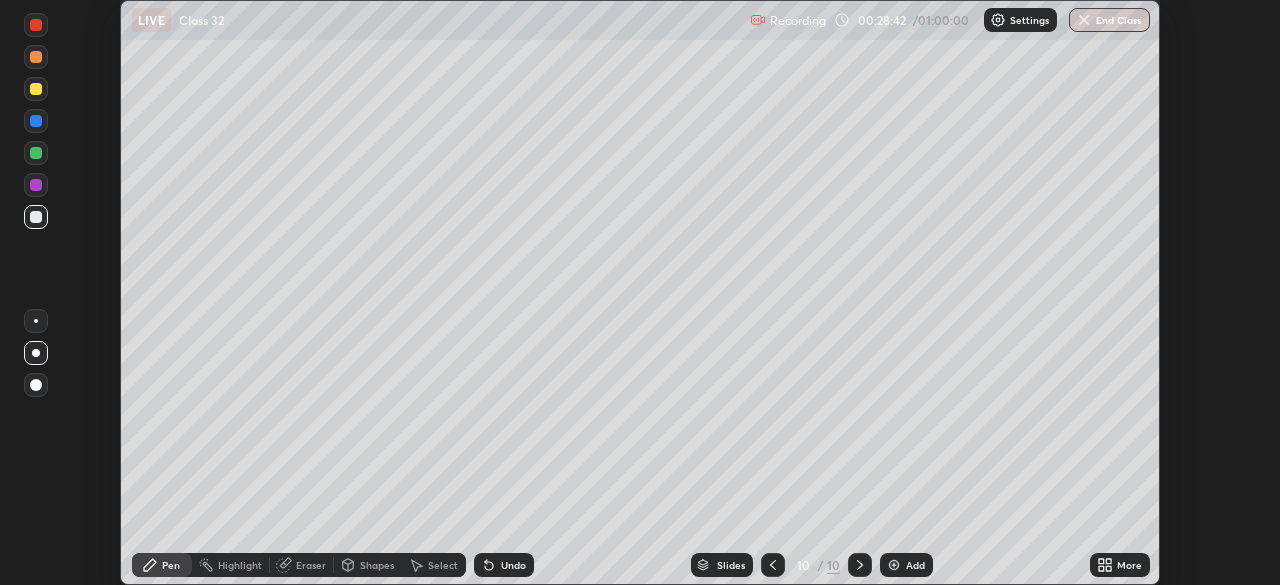 click at bounding box center (36, 121) 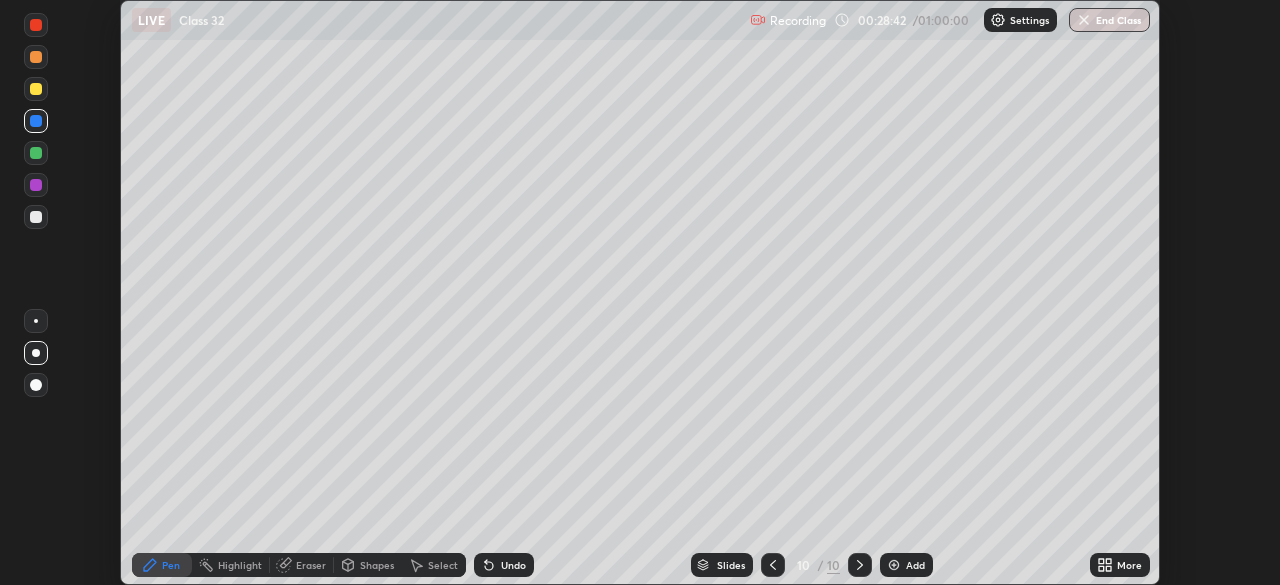 click at bounding box center (36, 89) 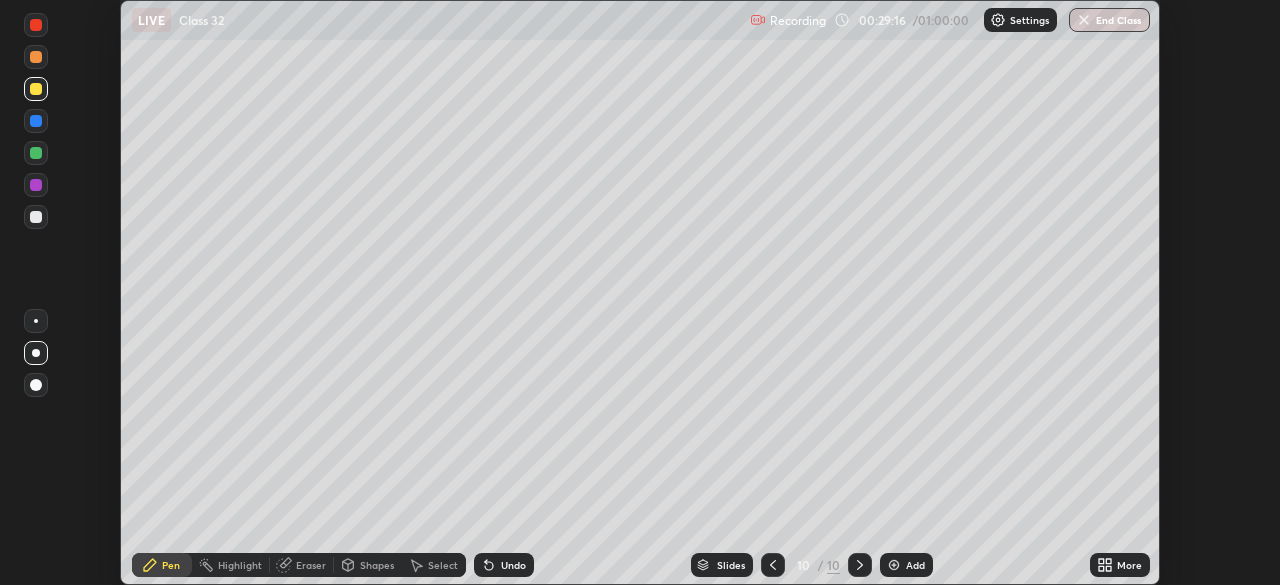 click 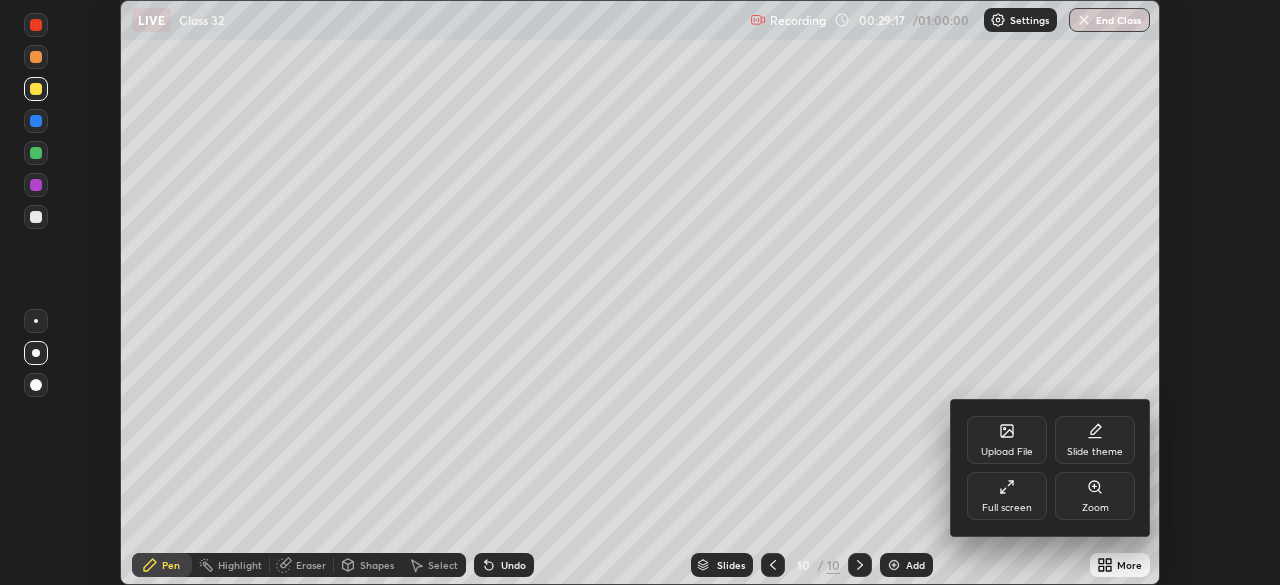 click on "Full screen" at bounding box center [1007, 496] 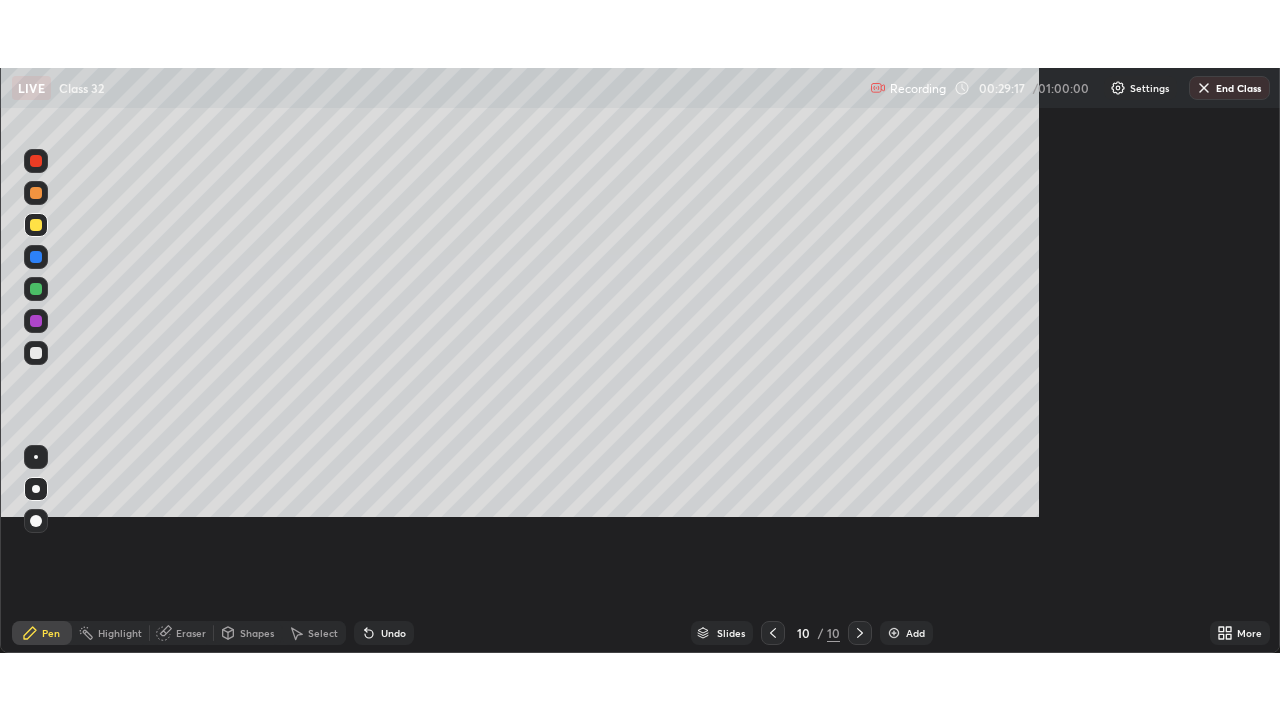 scroll, scrollTop: 99280, scrollLeft: 98720, axis: both 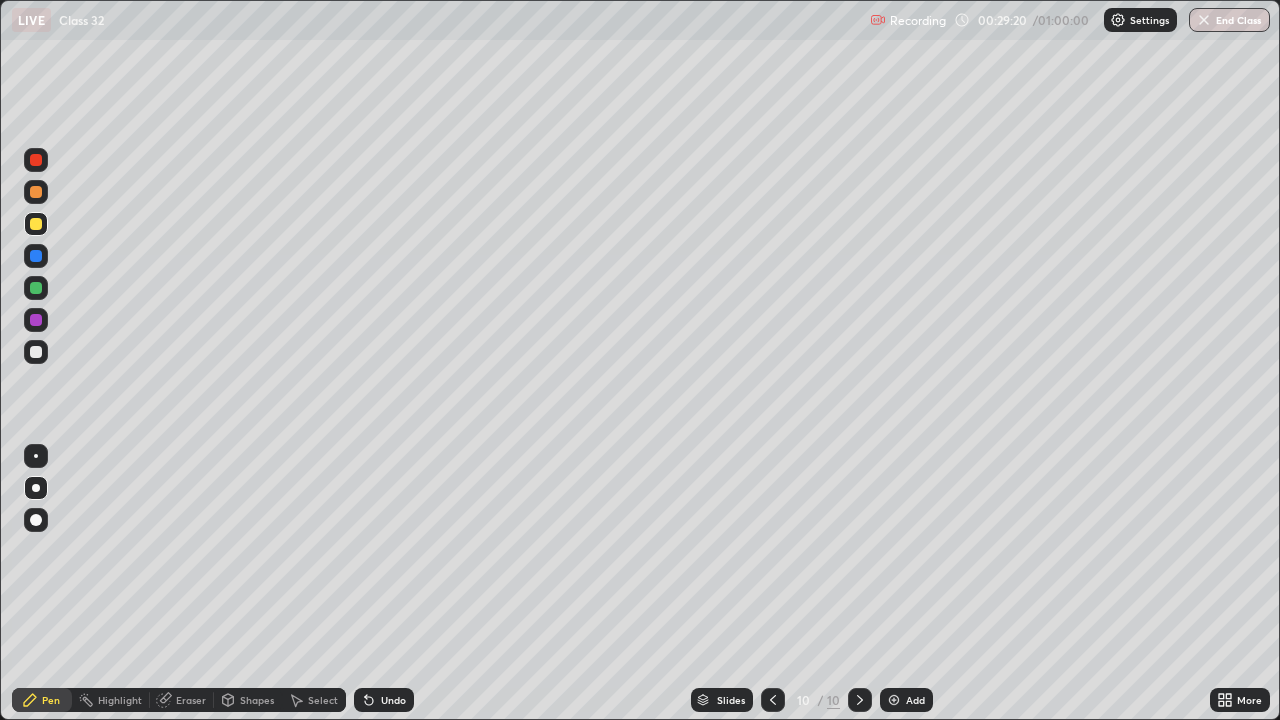 click at bounding box center [36, 288] 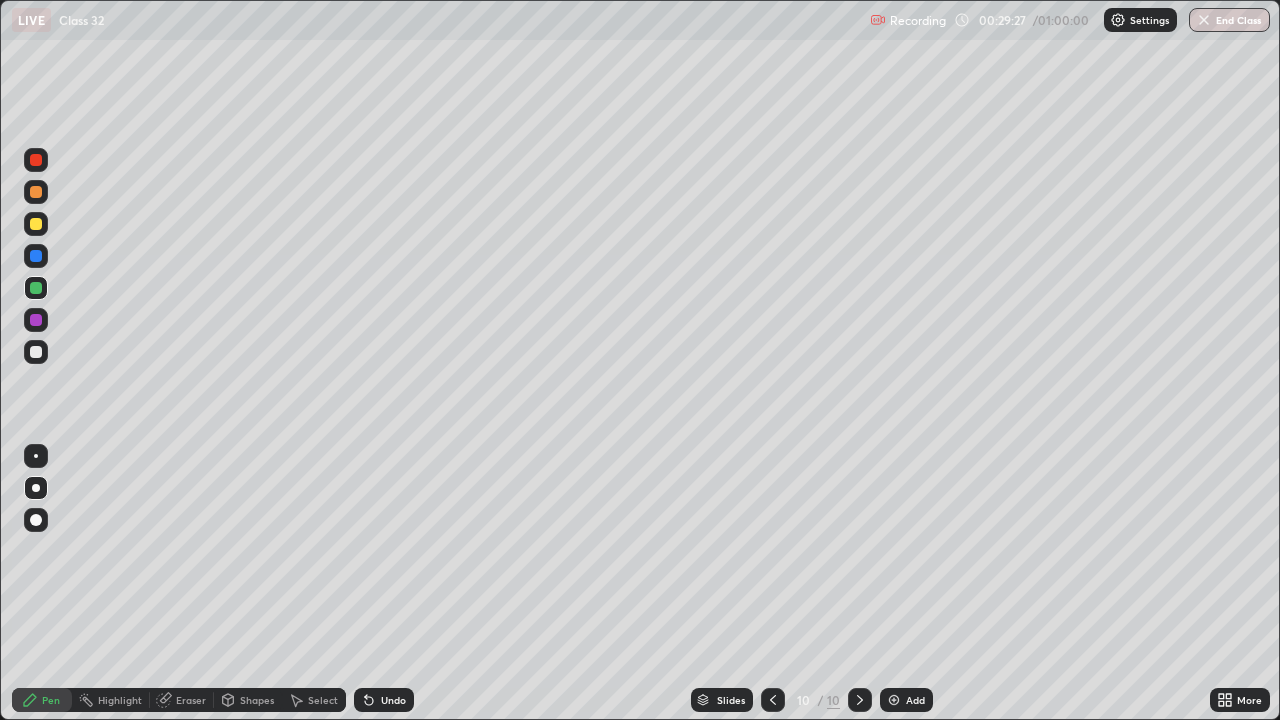 click at bounding box center [36, 224] 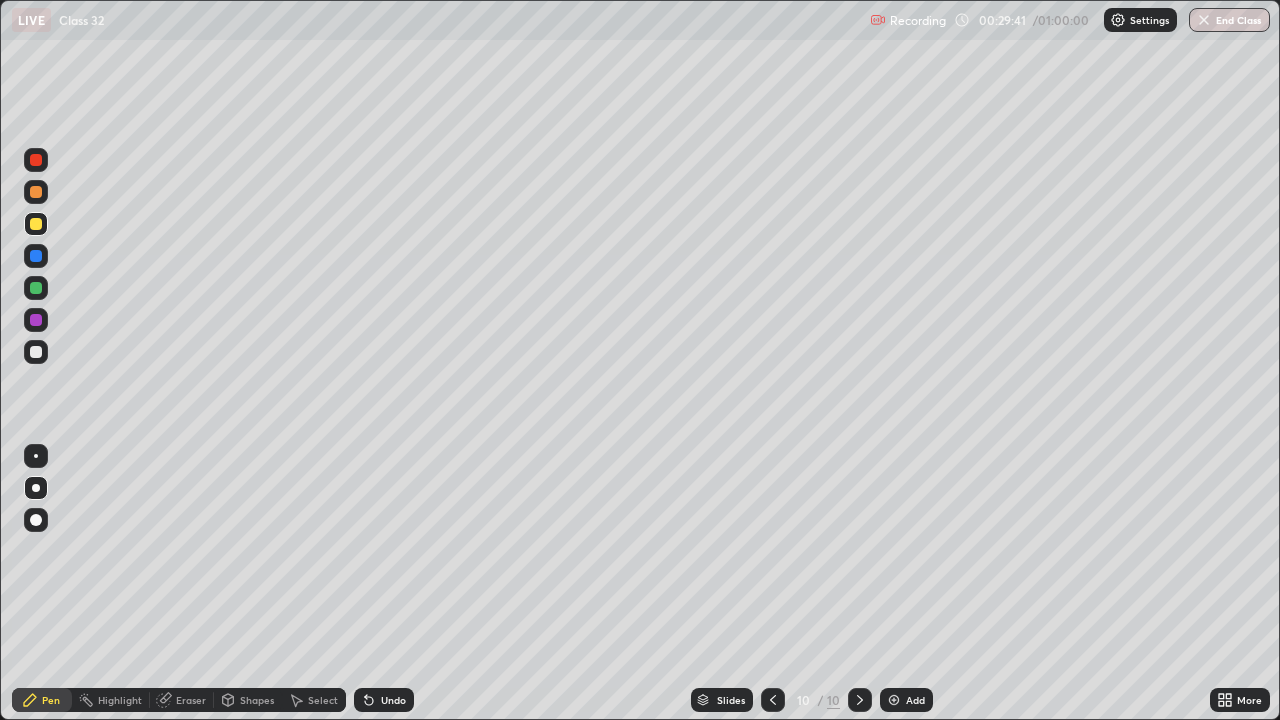 click at bounding box center [36, 288] 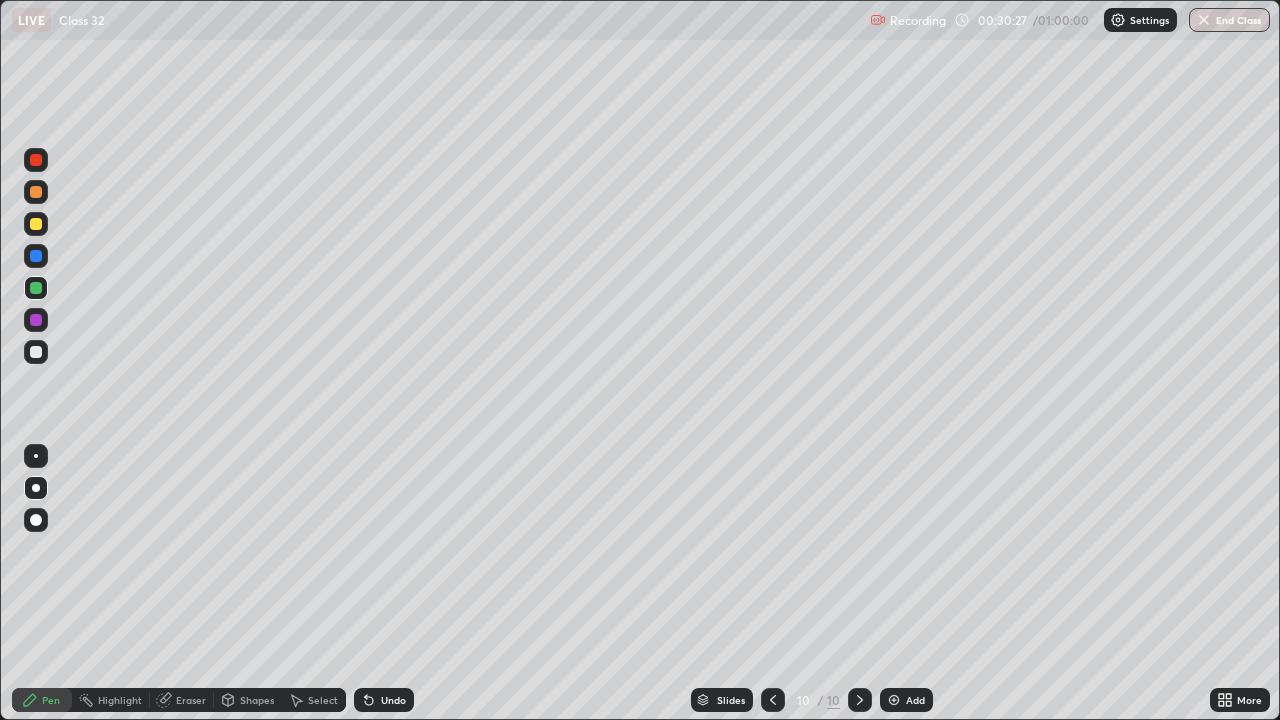click 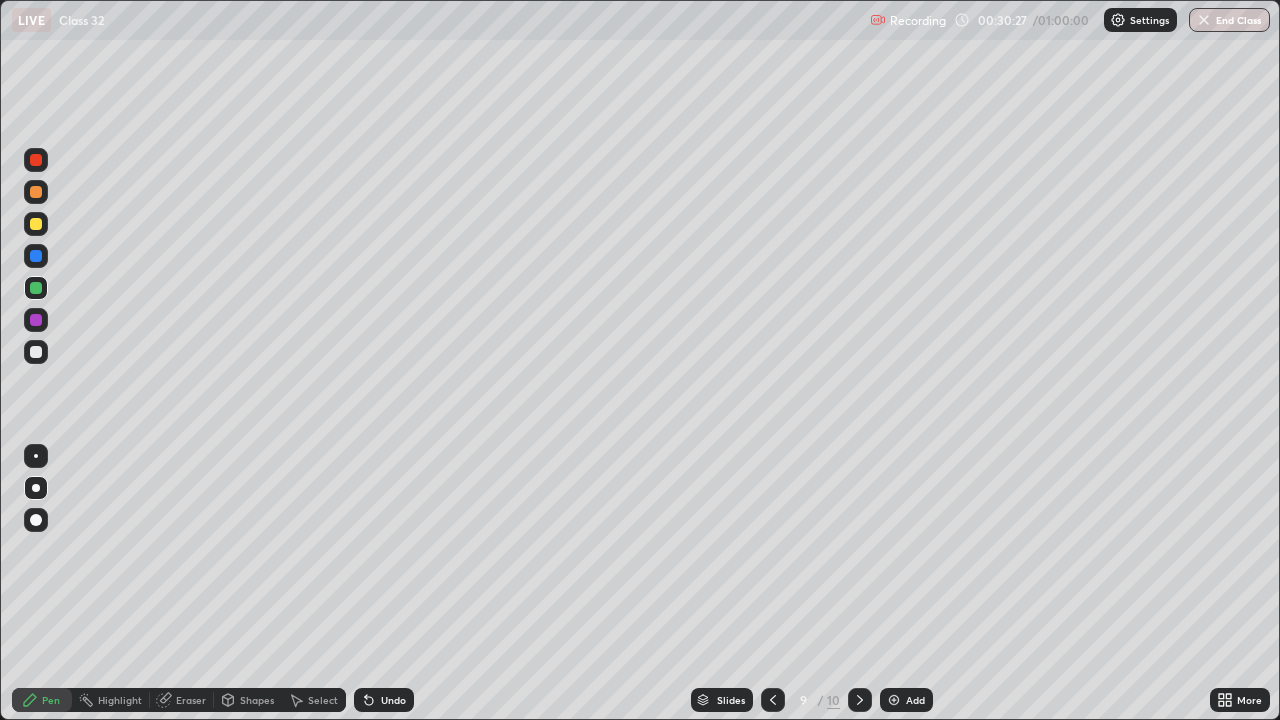 click at bounding box center (773, 700) 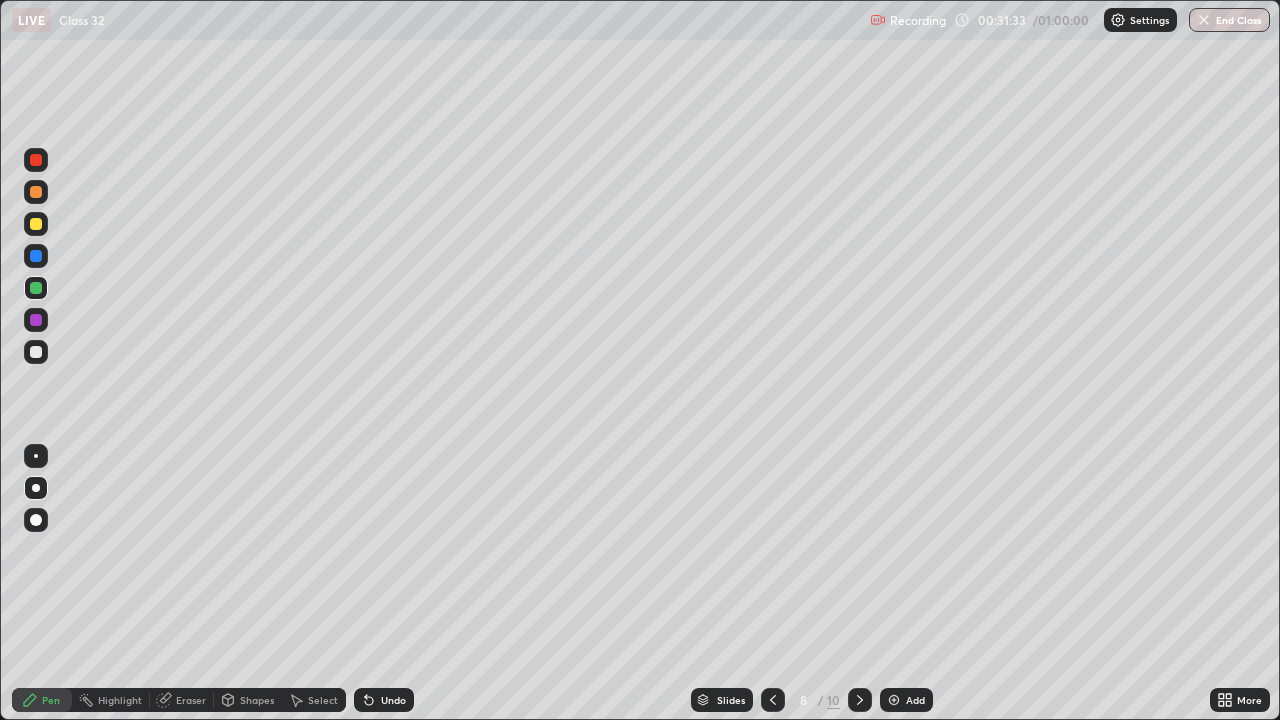click 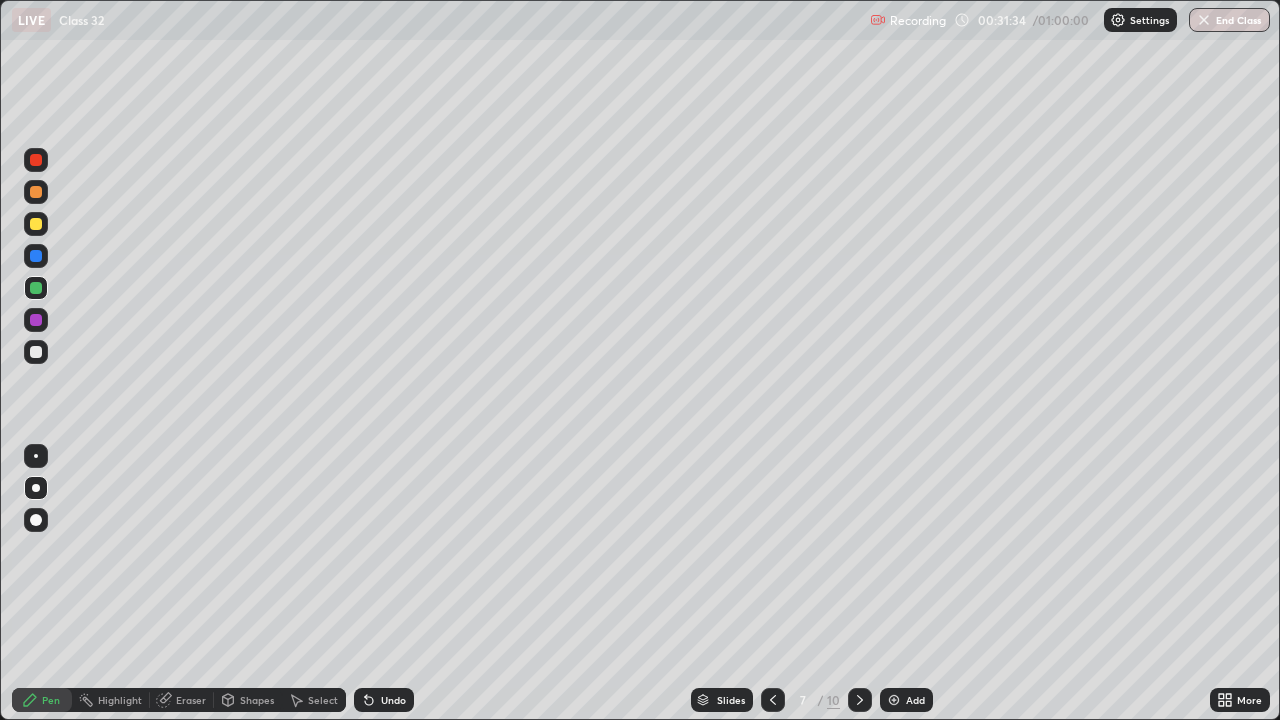 click 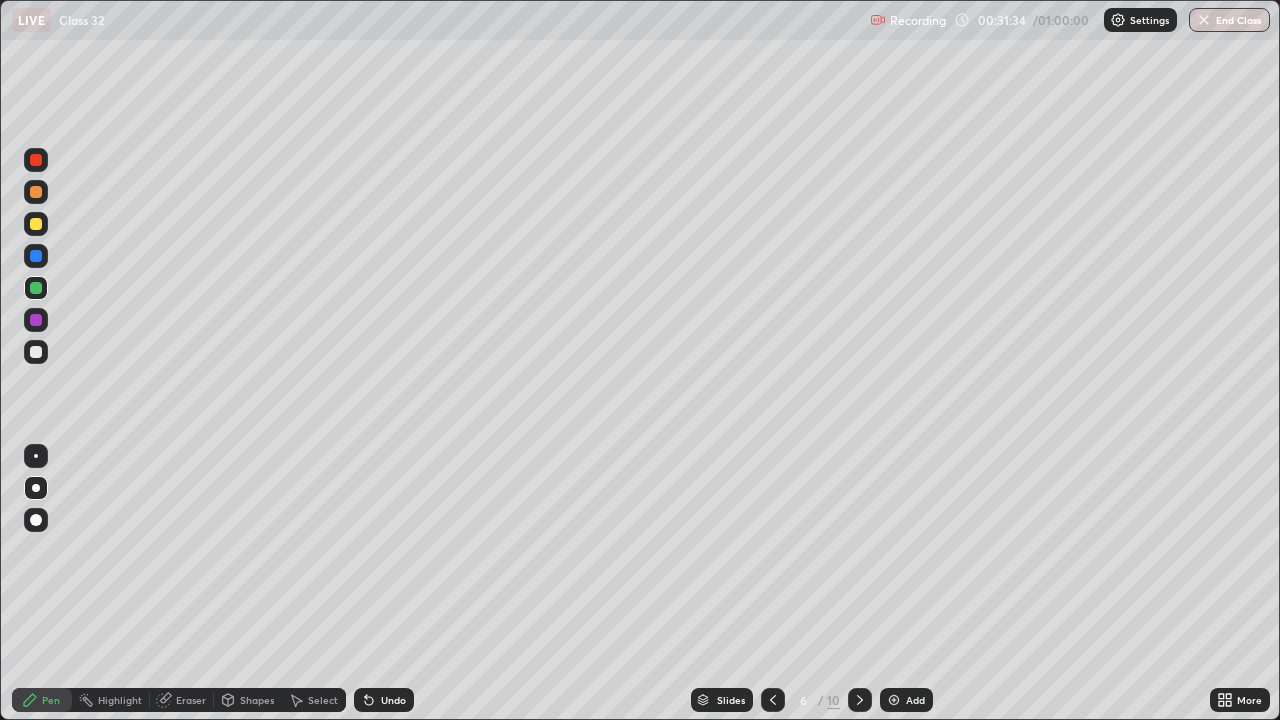 click 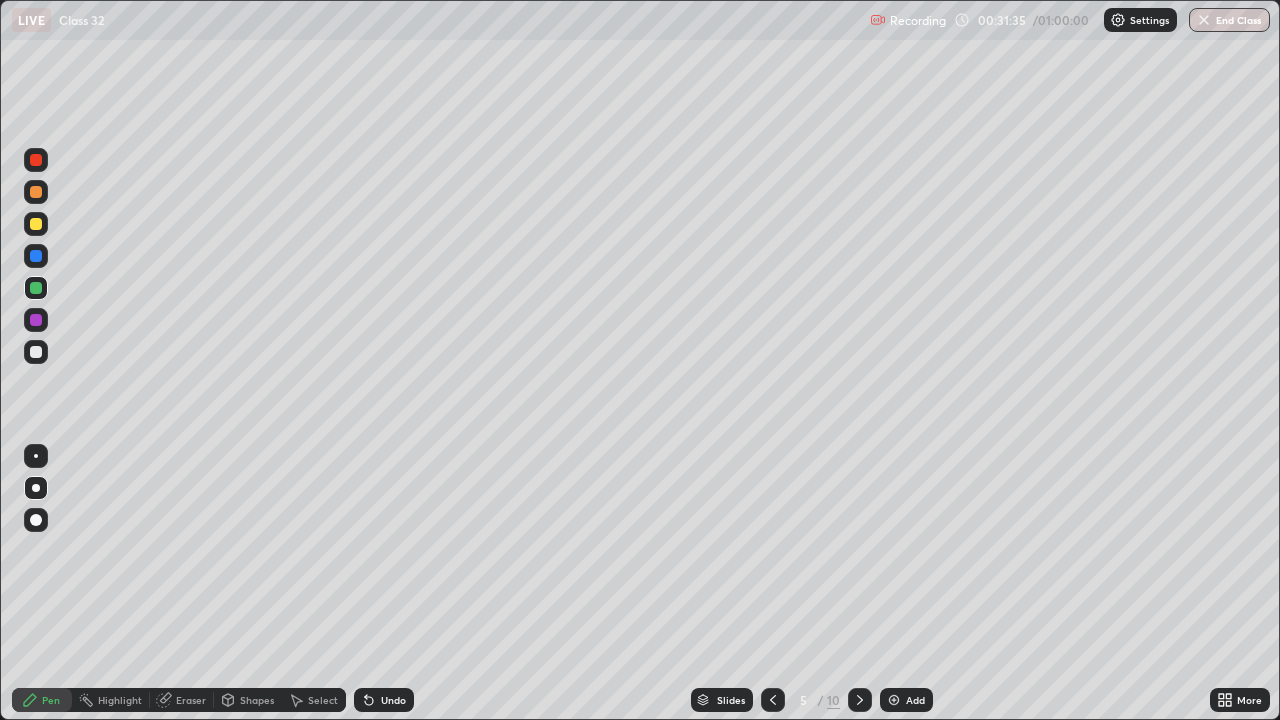 click 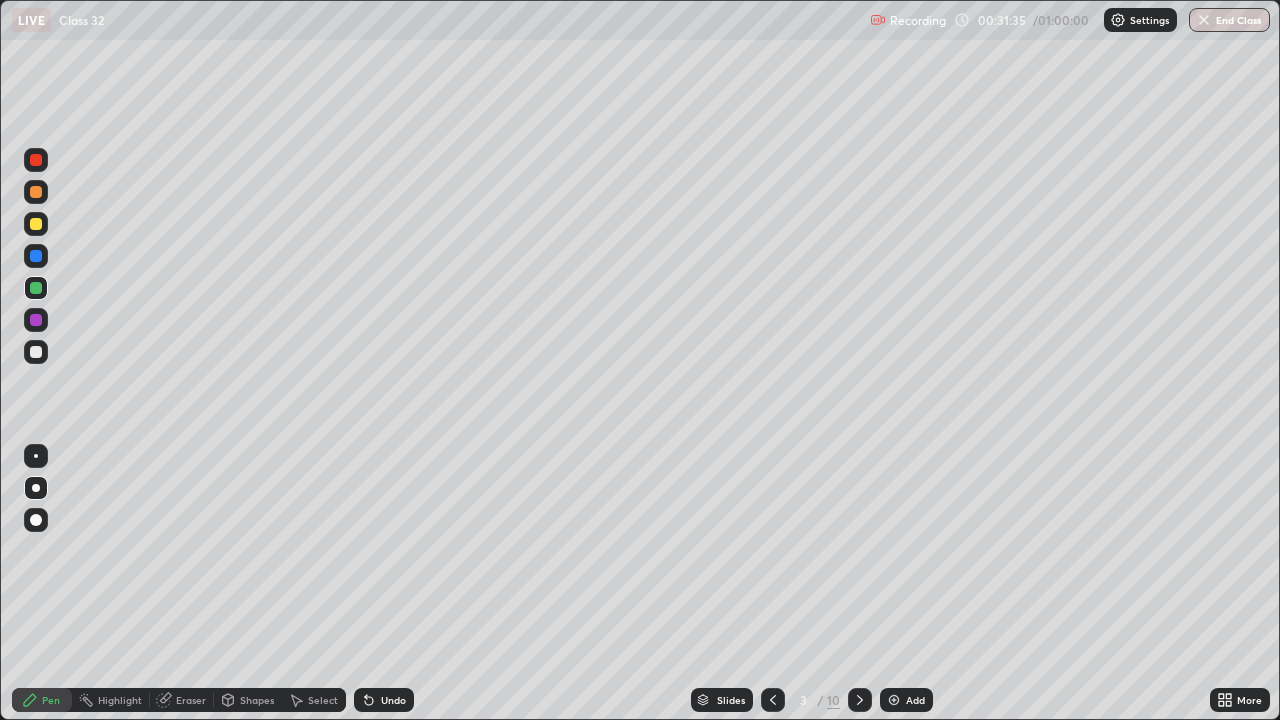 click 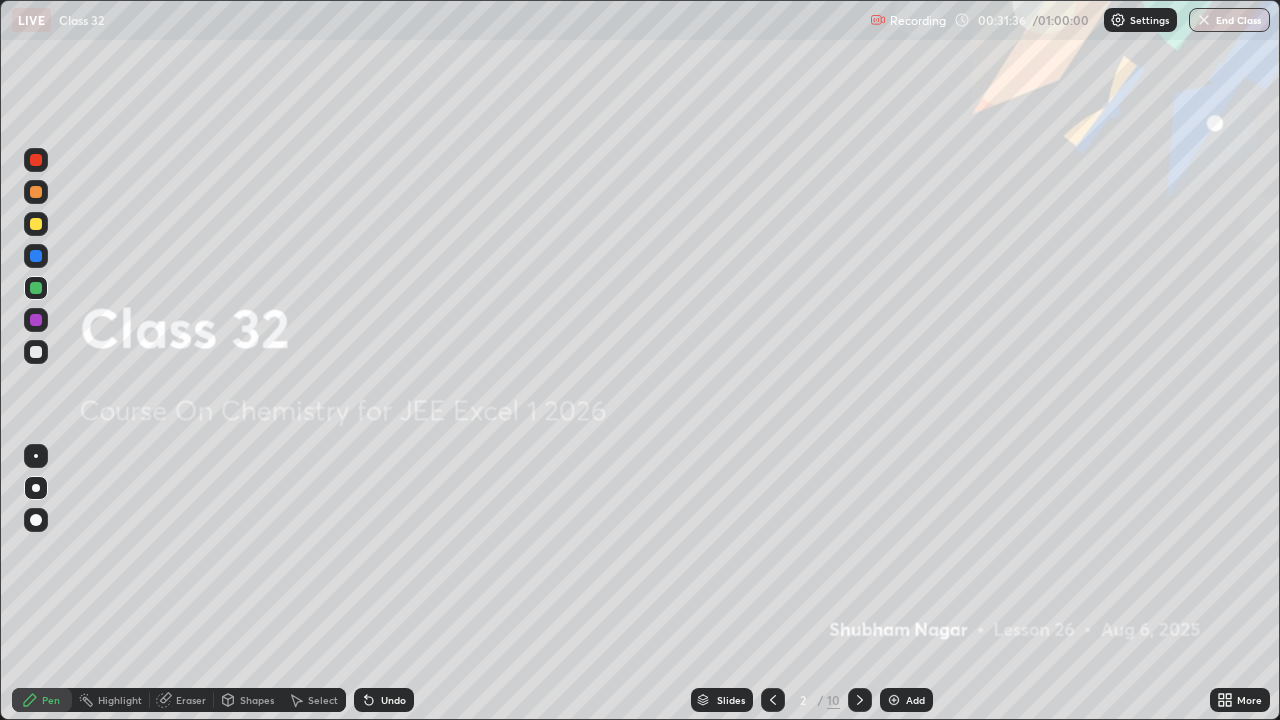click 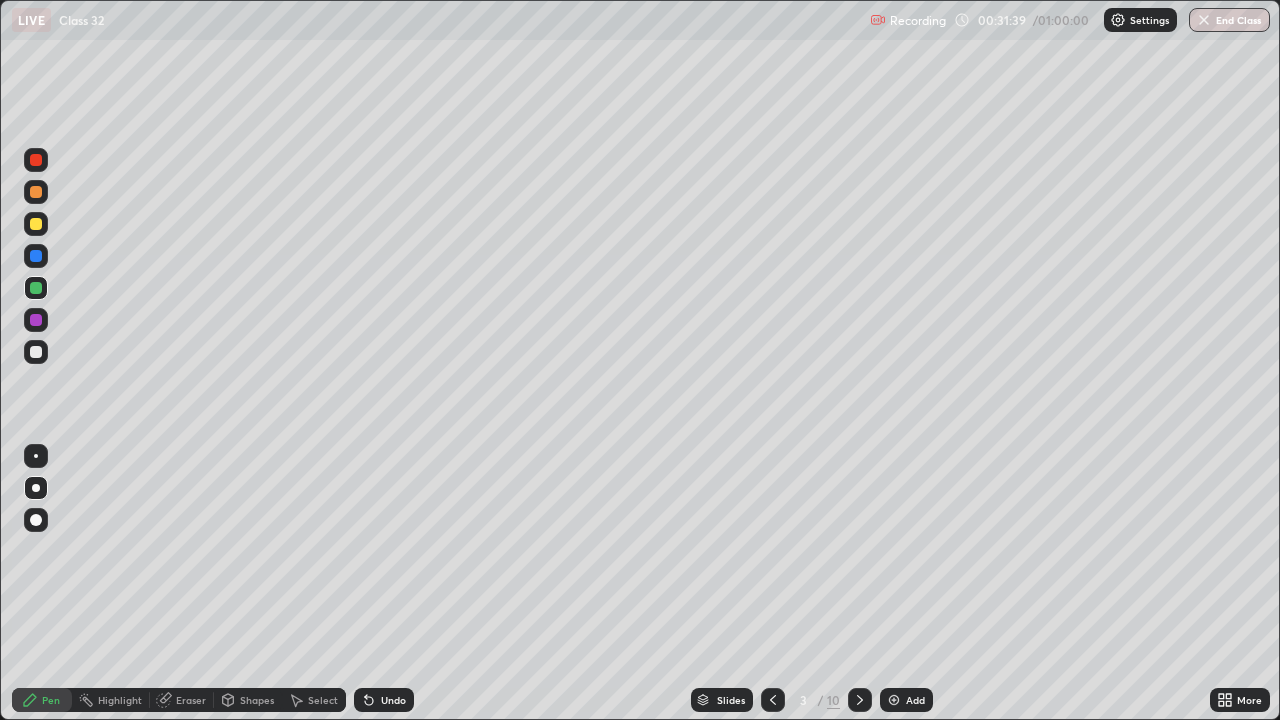 click on "Eraser" at bounding box center (191, 700) 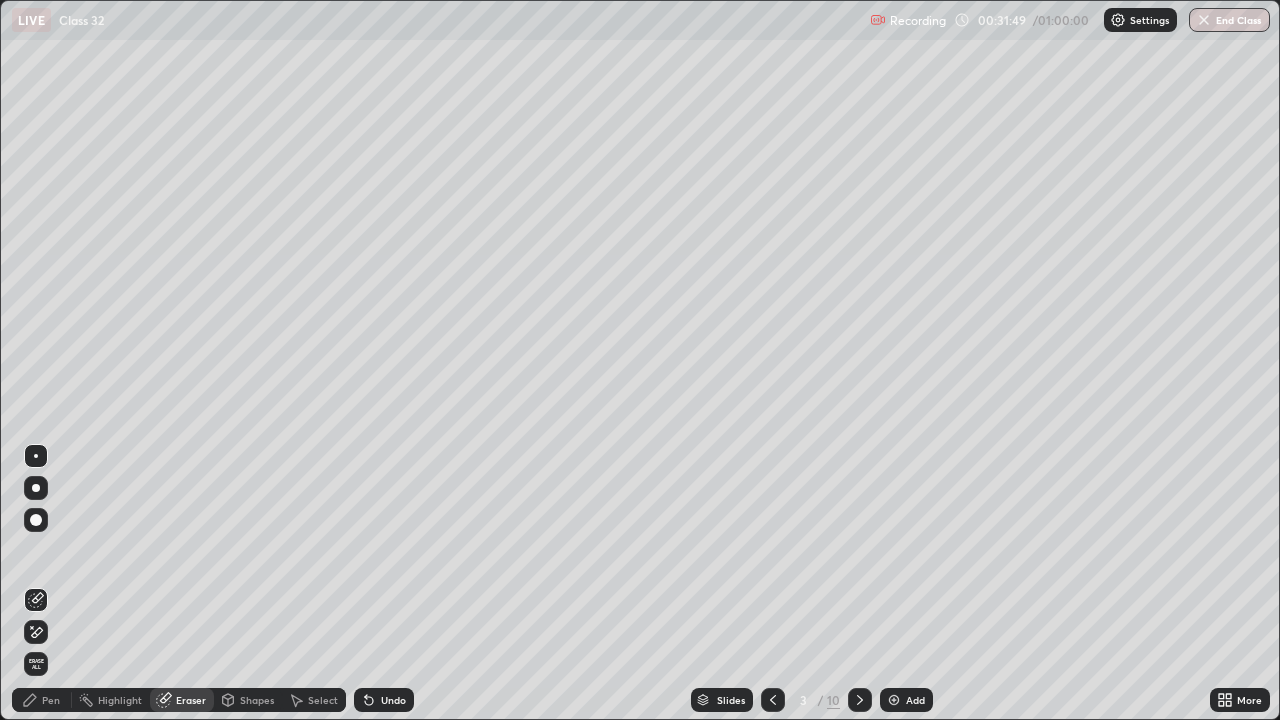 click on "Pen" at bounding box center [51, 700] 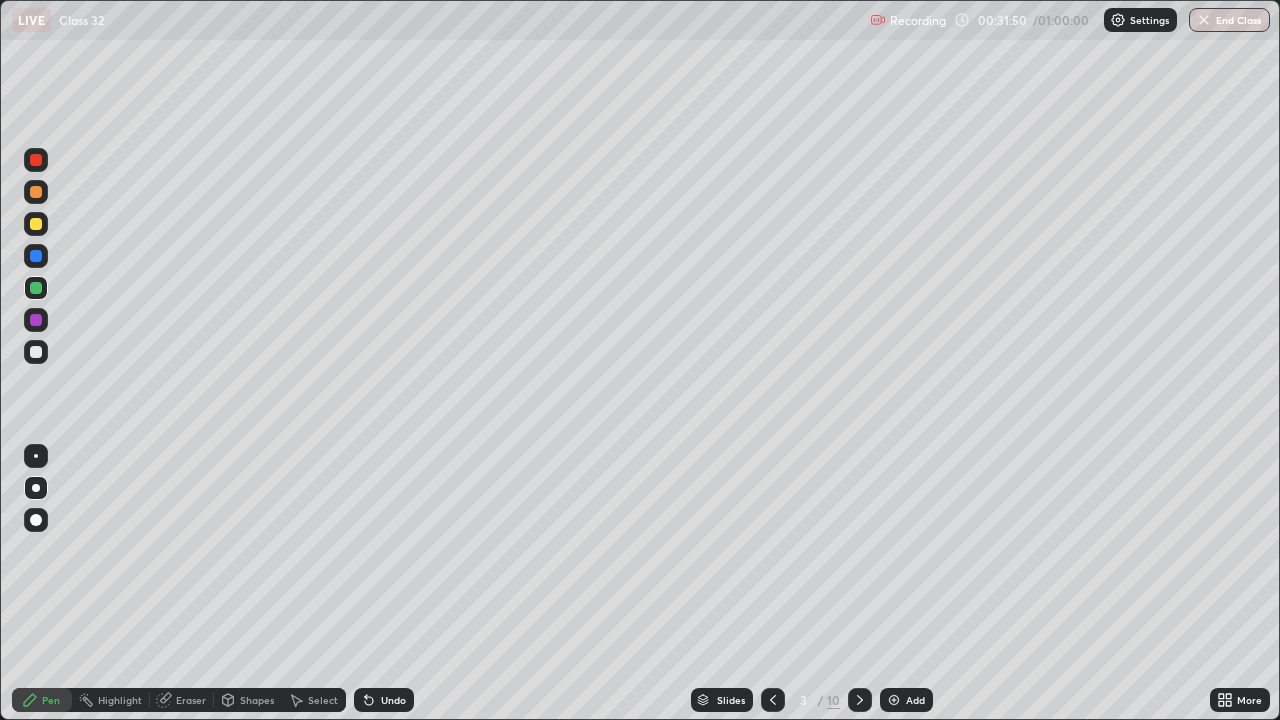 click at bounding box center [36, 352] 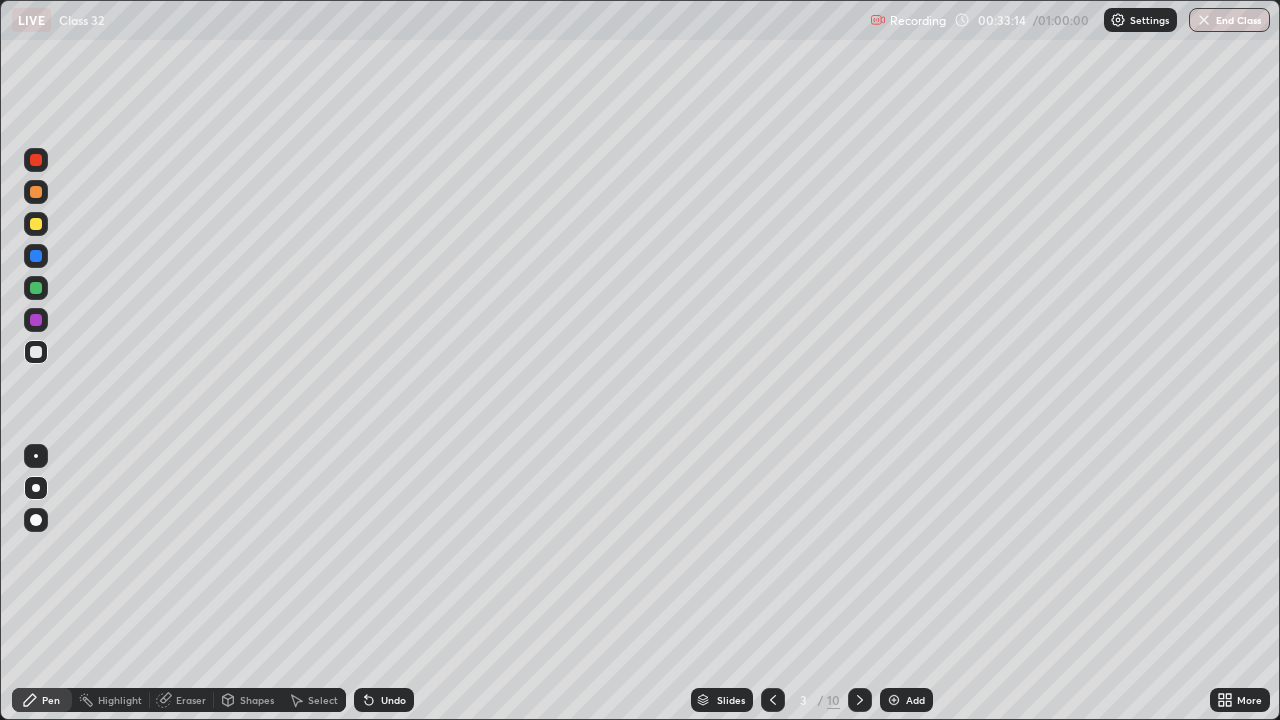 click at bounding box center (860, 700) 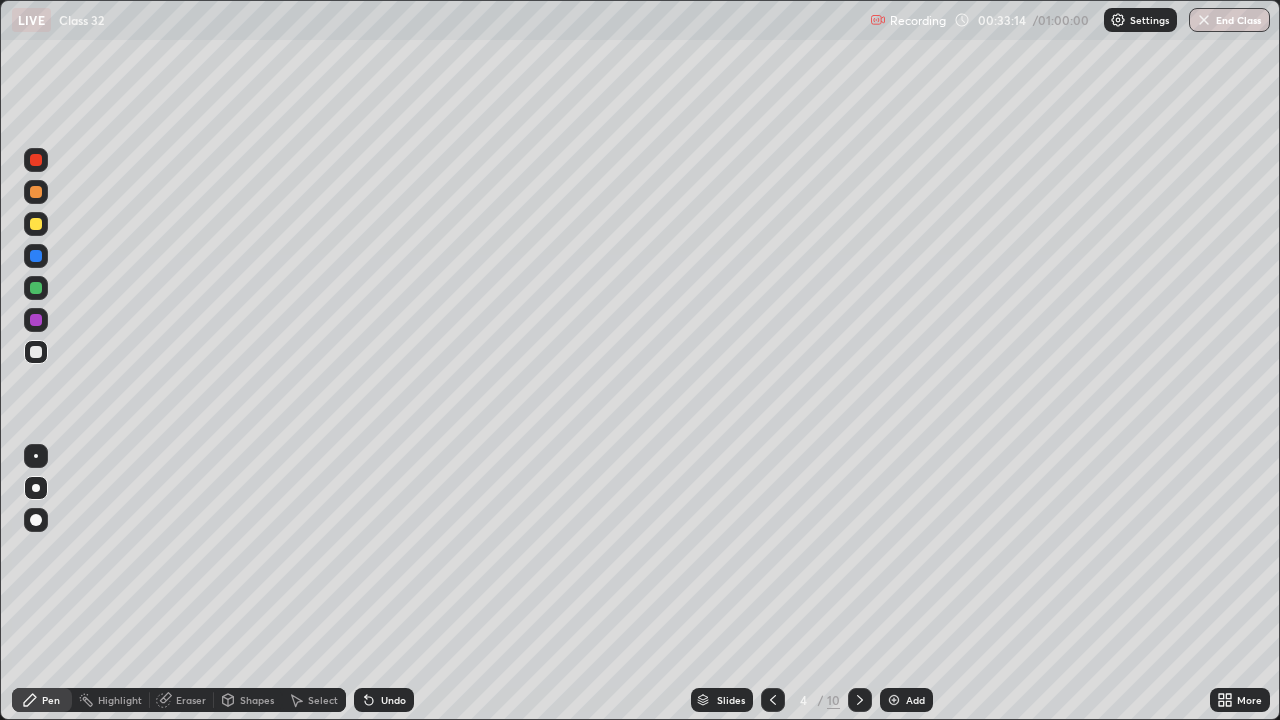 click 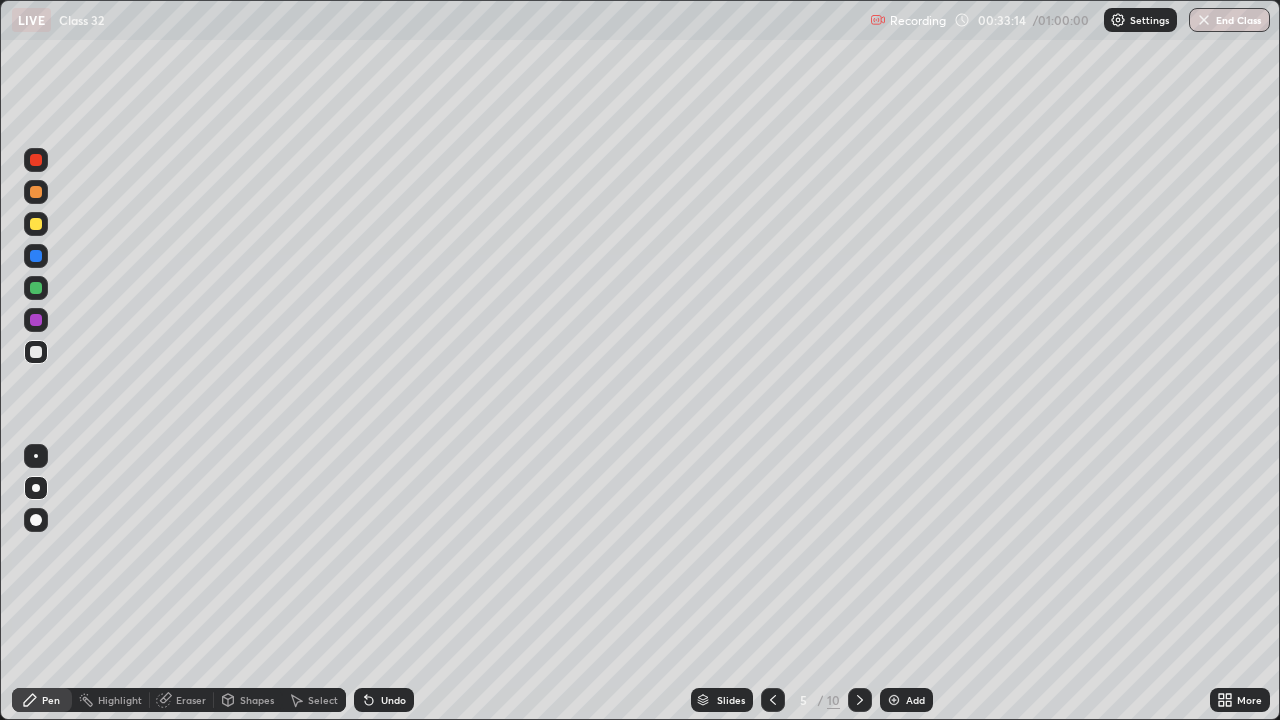 click 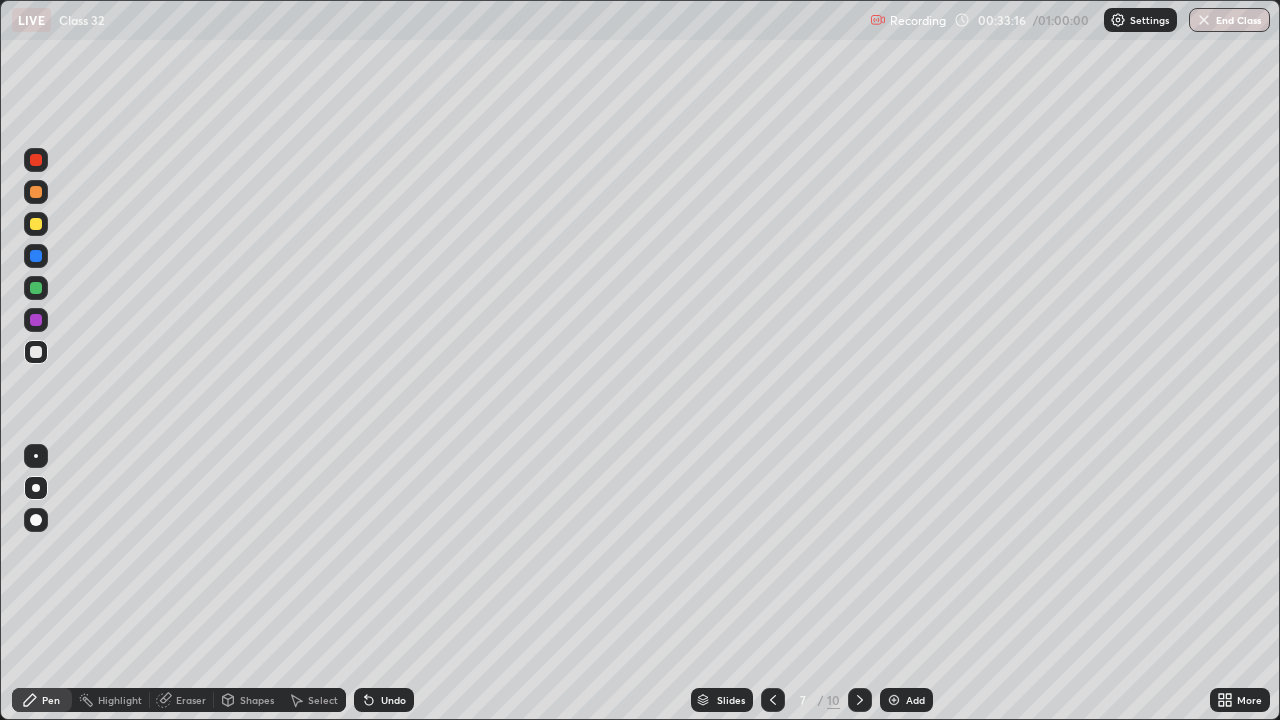 click 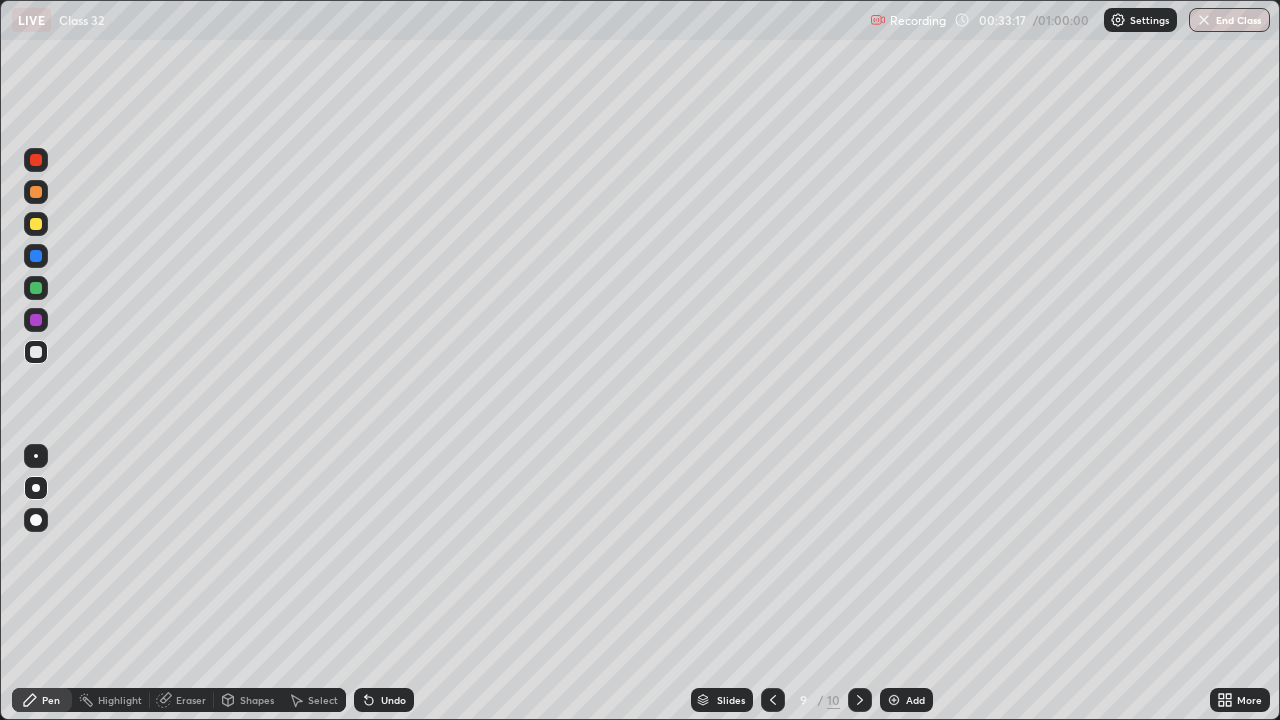 click at bounding box center [860, 700] 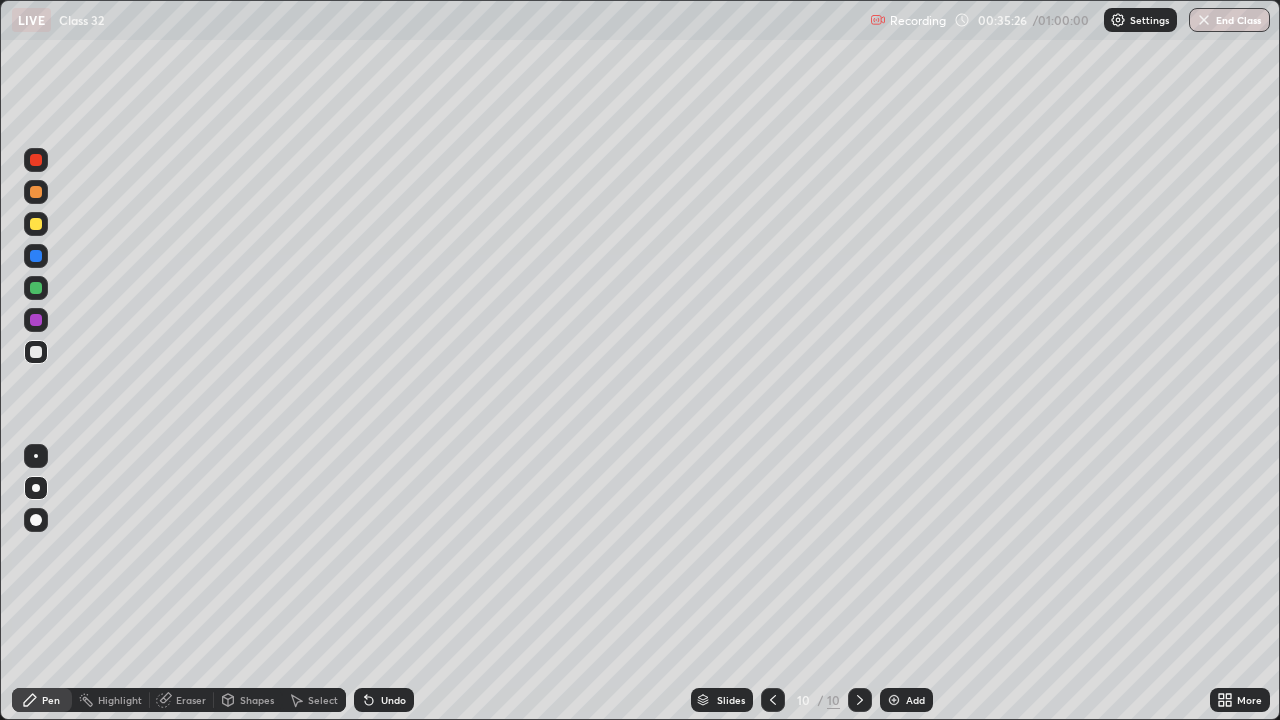click at bounding box center [773, 700] 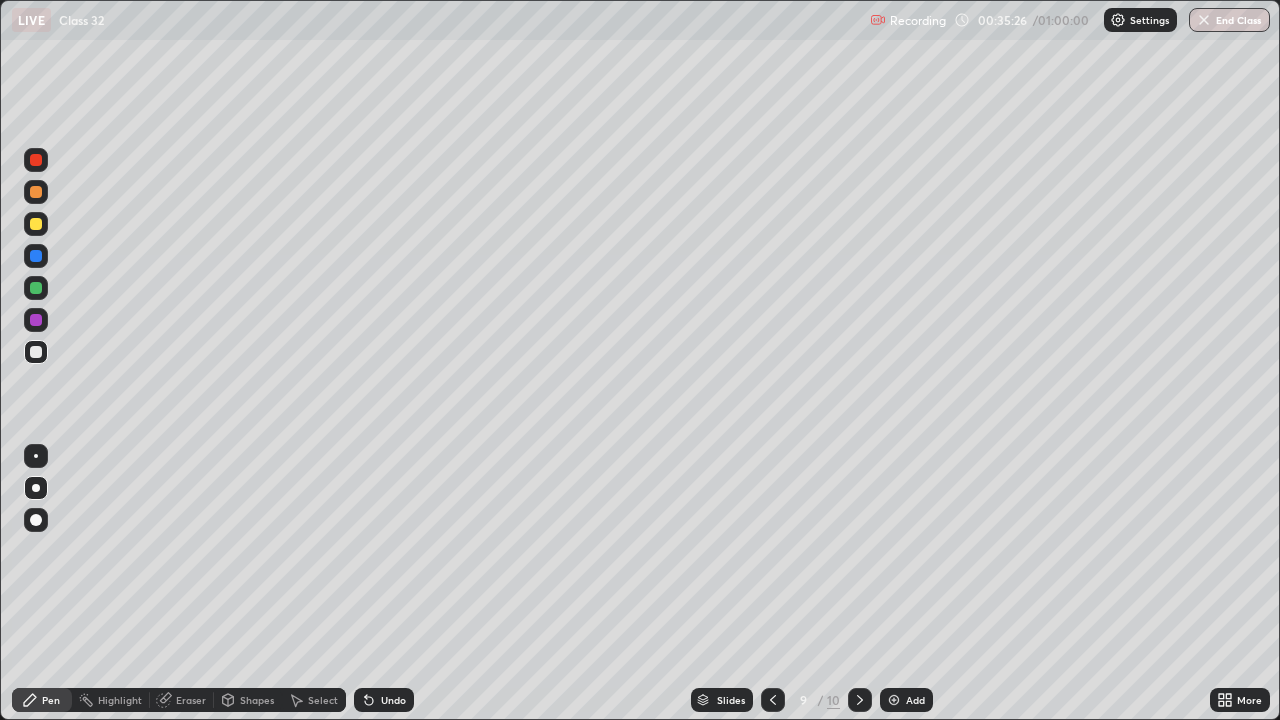 click 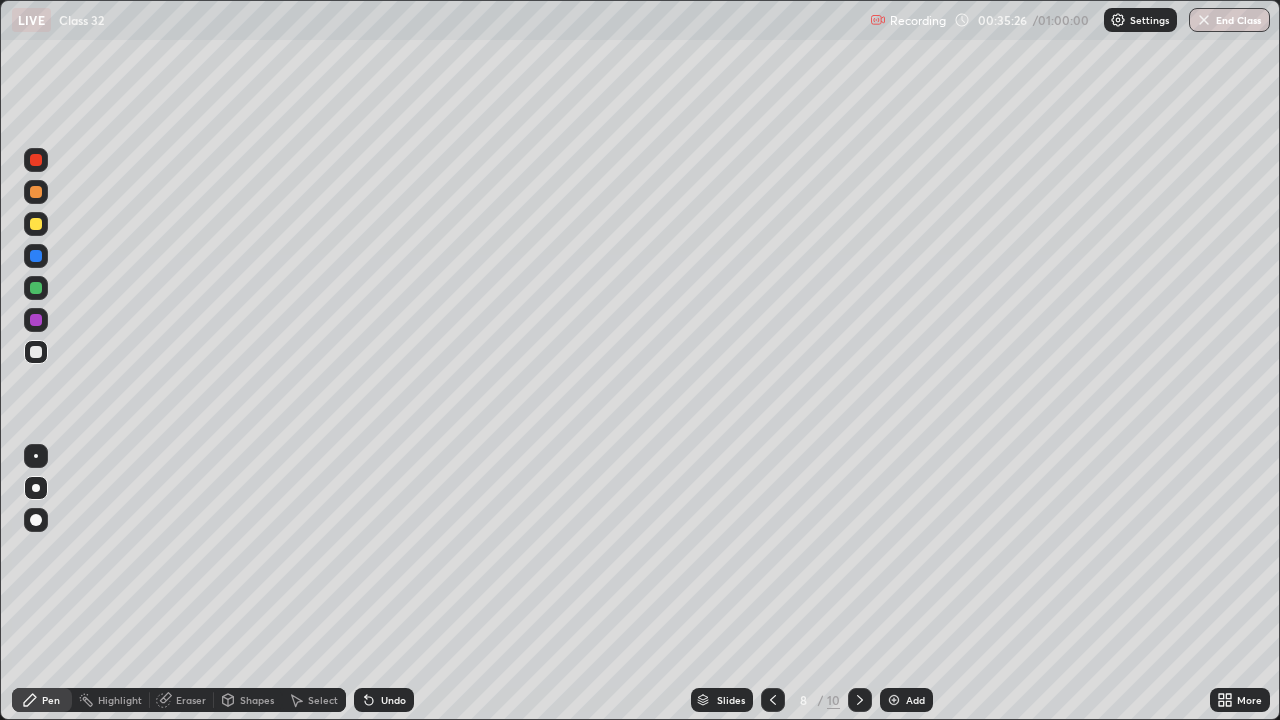 click 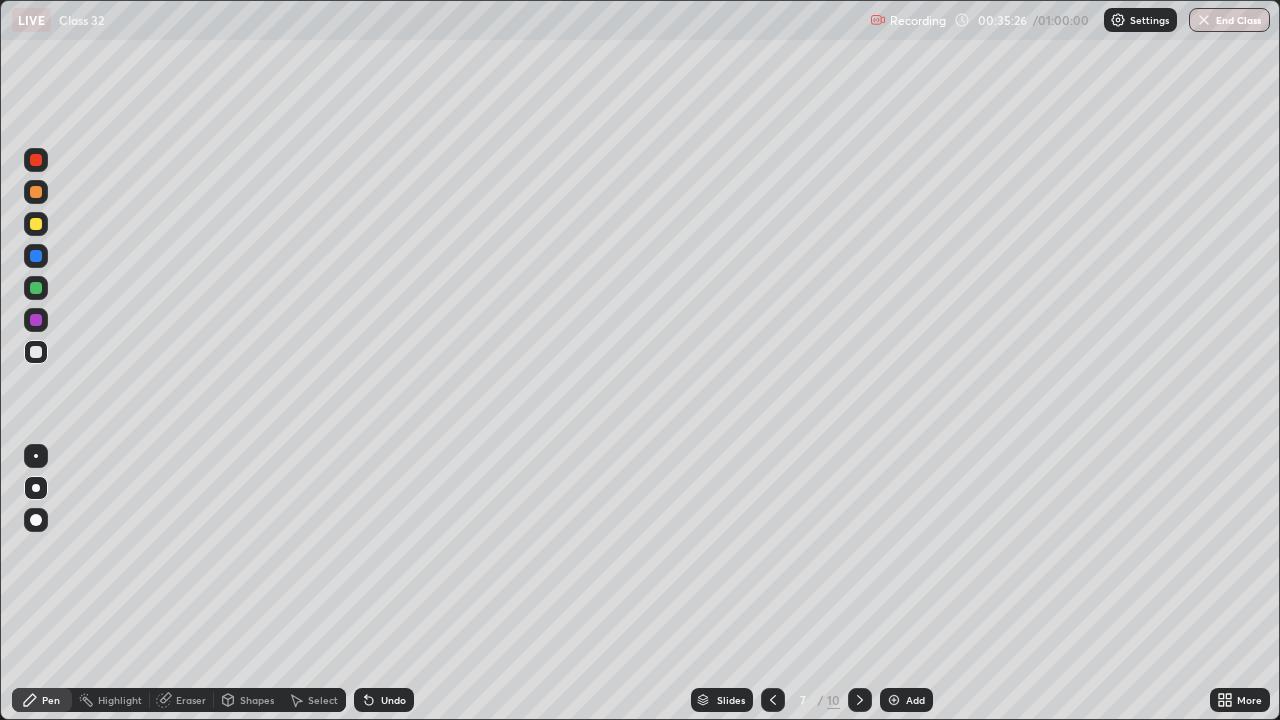 click 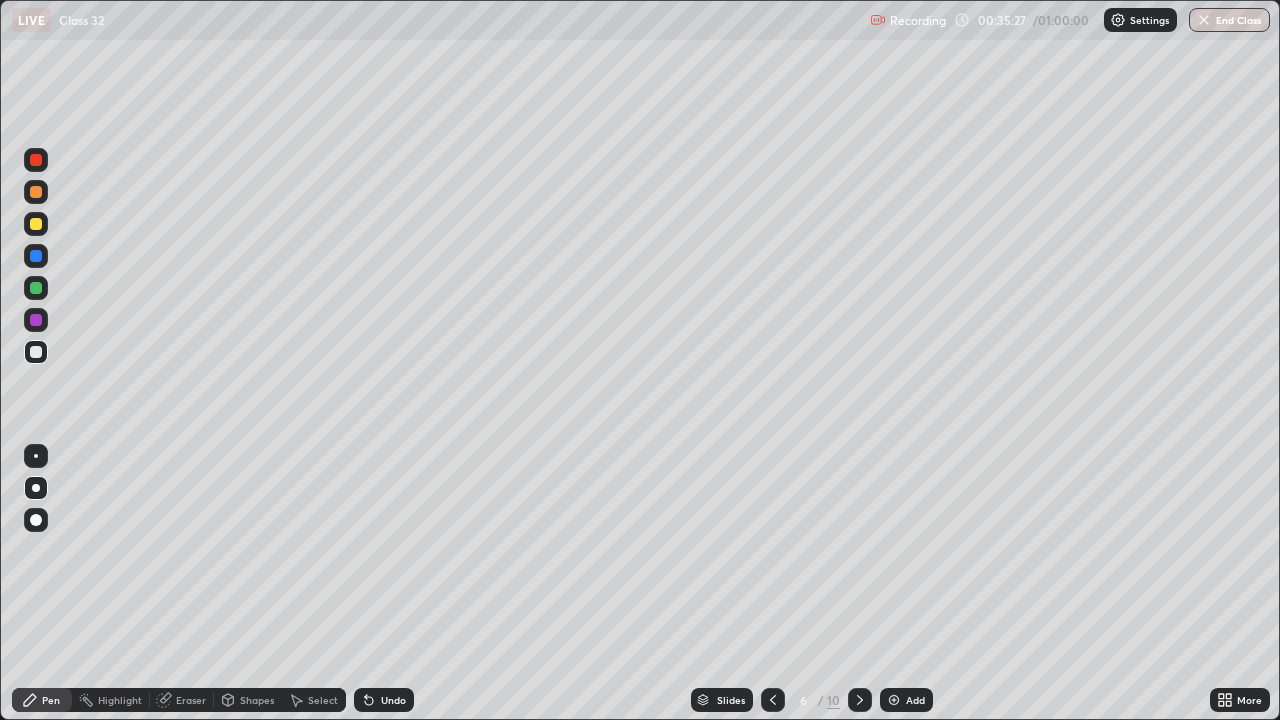 click 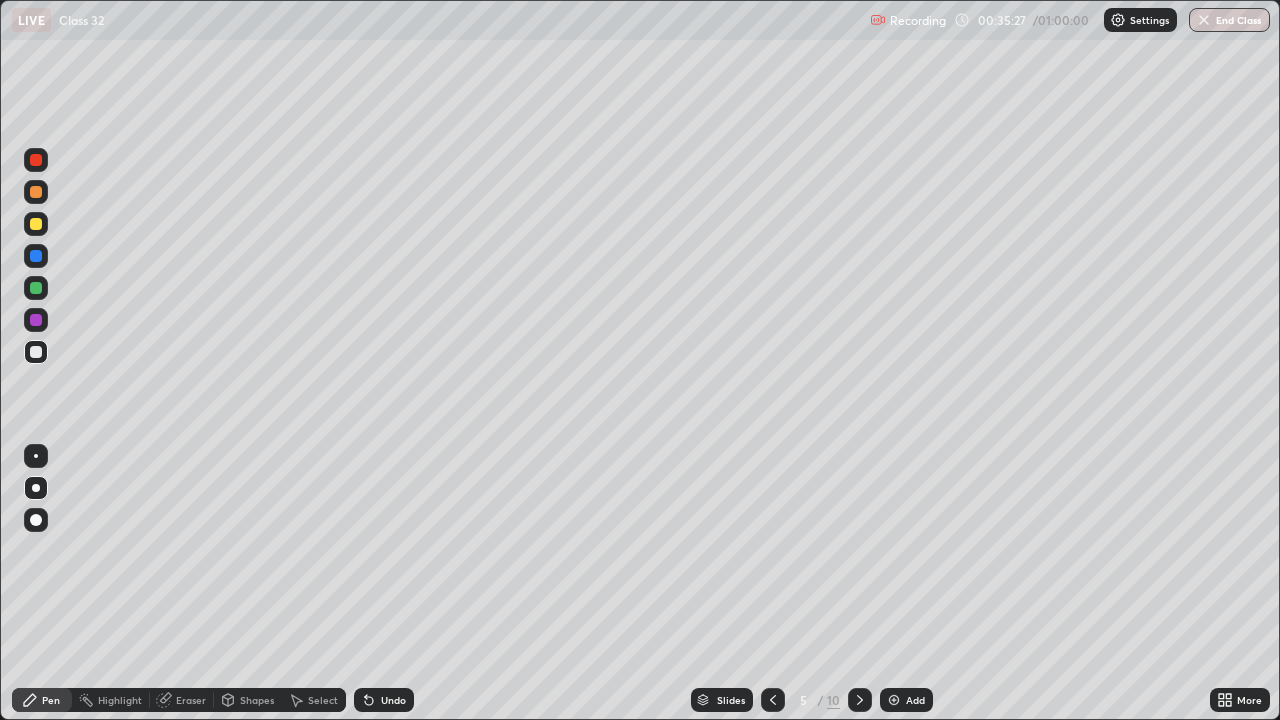click 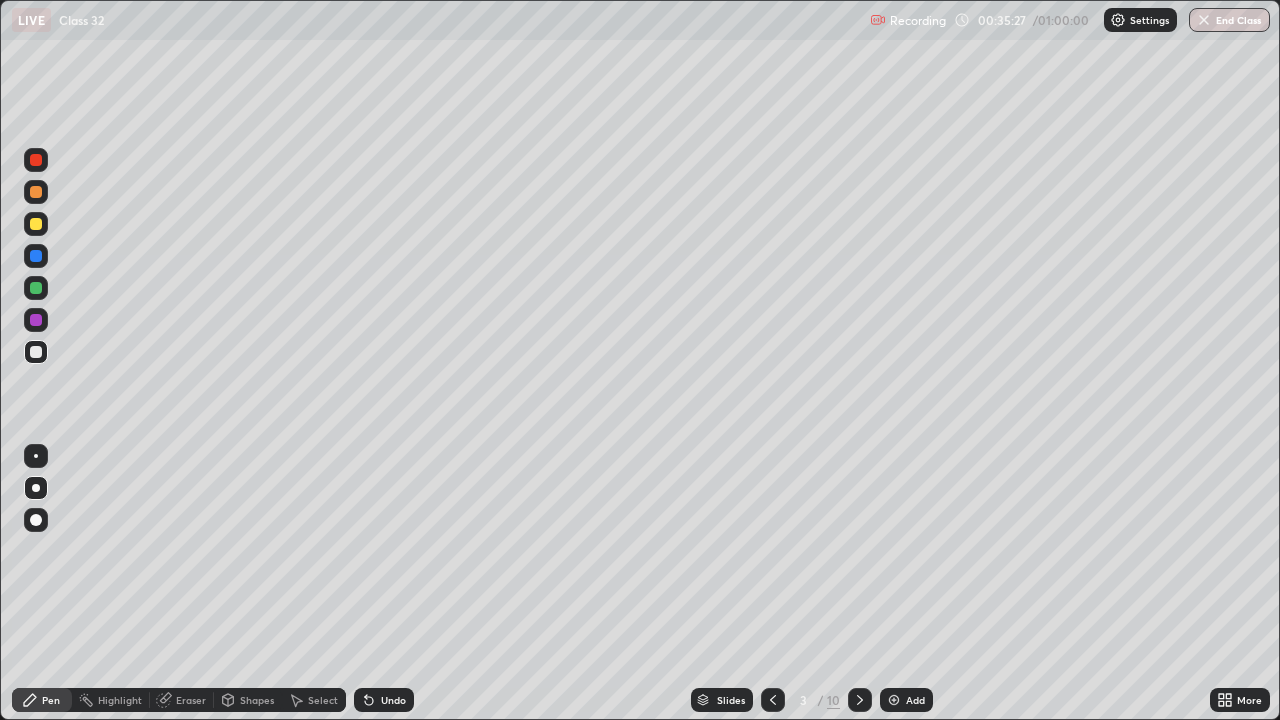 click 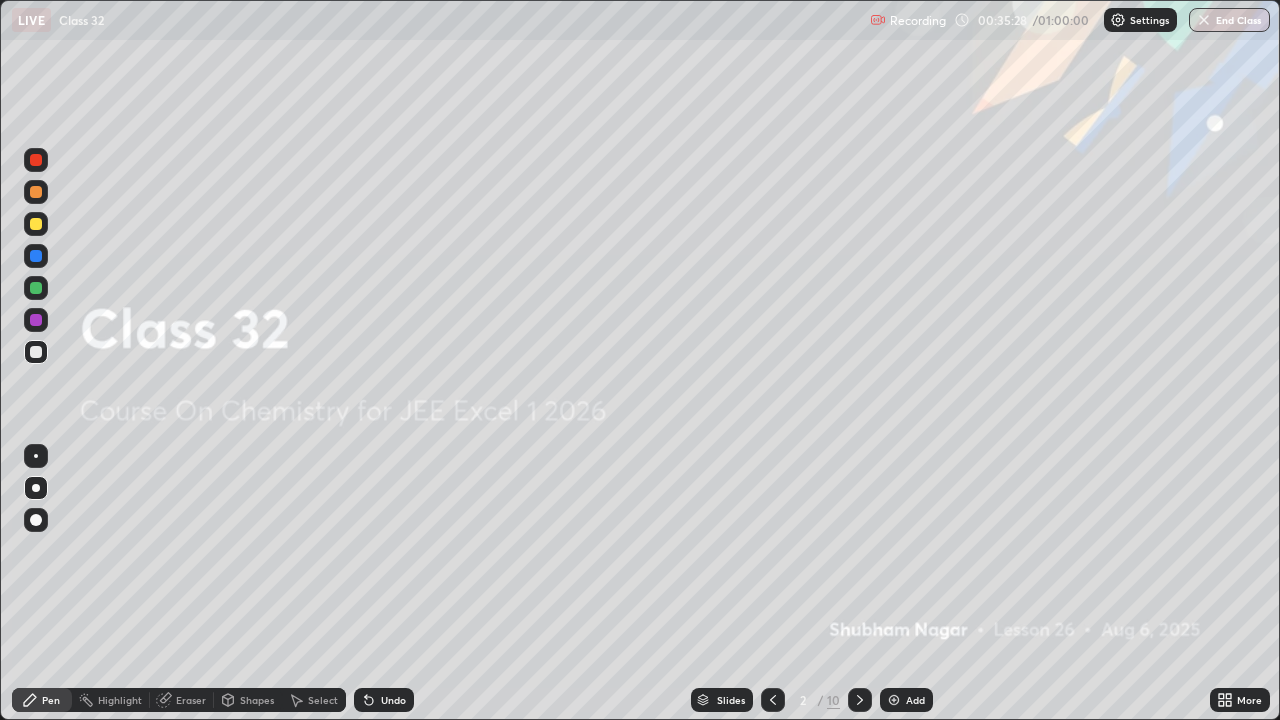 click 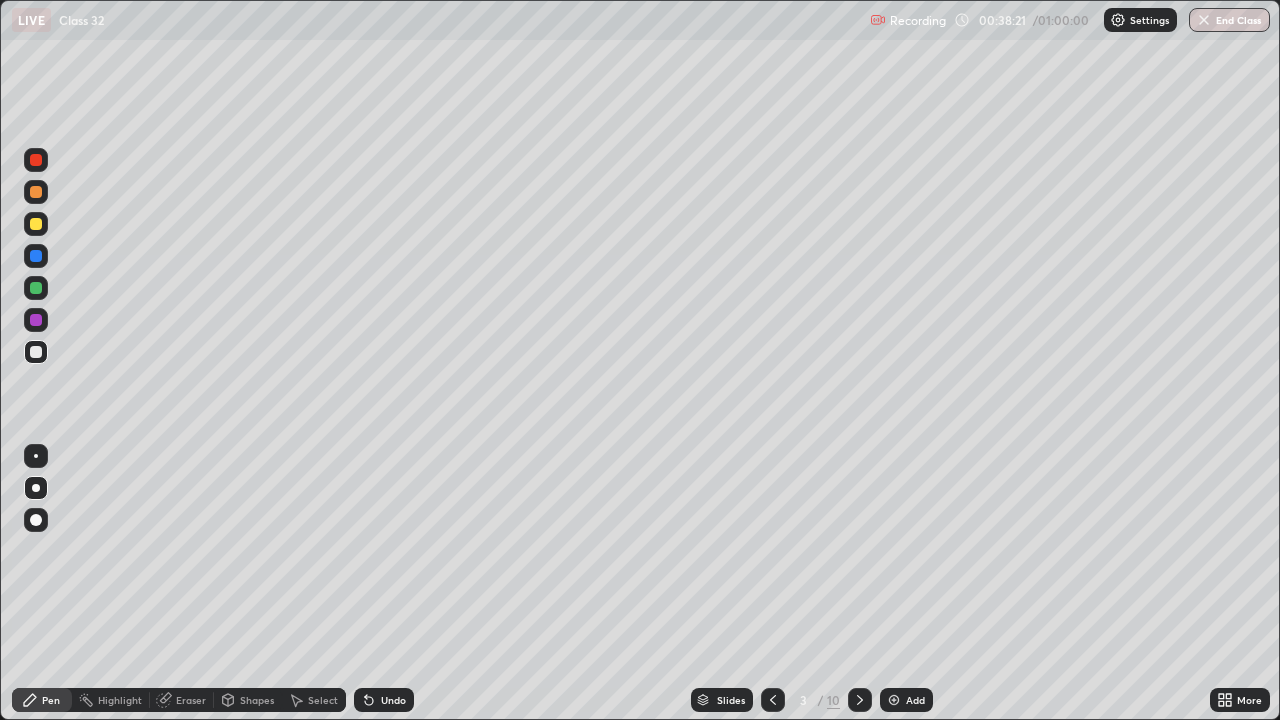 click 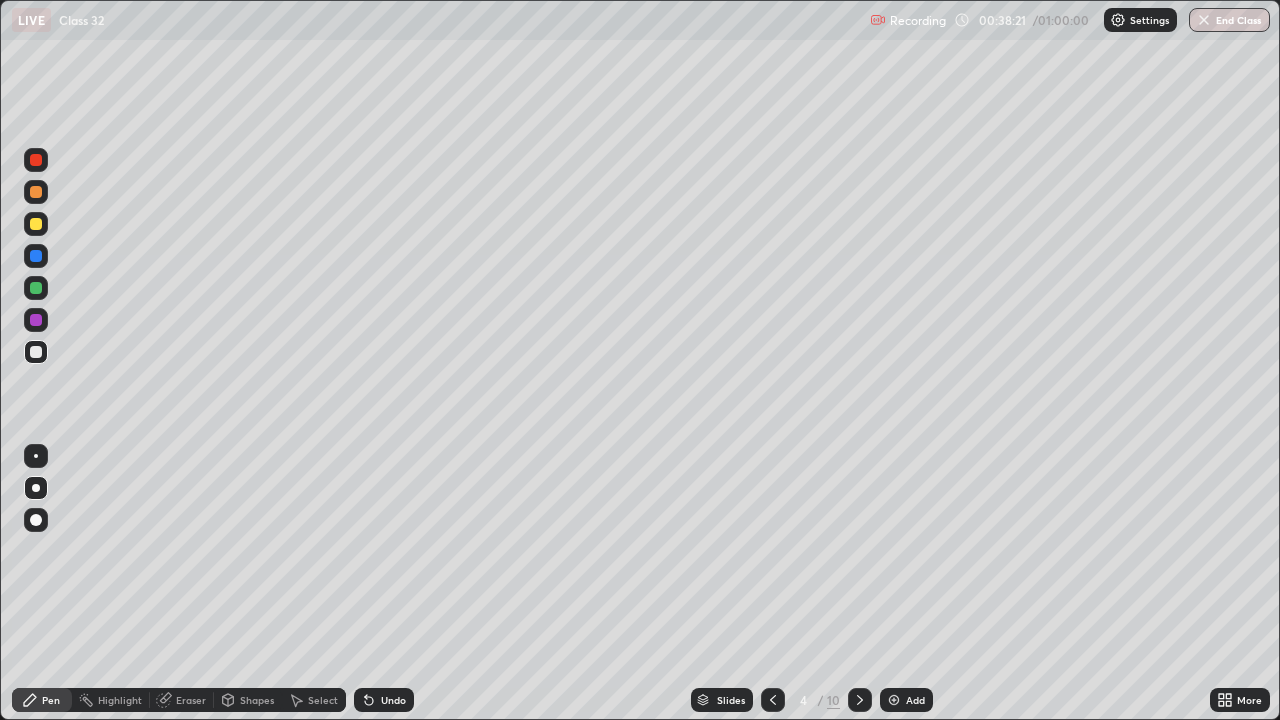 click at bounding box center (860, 700) 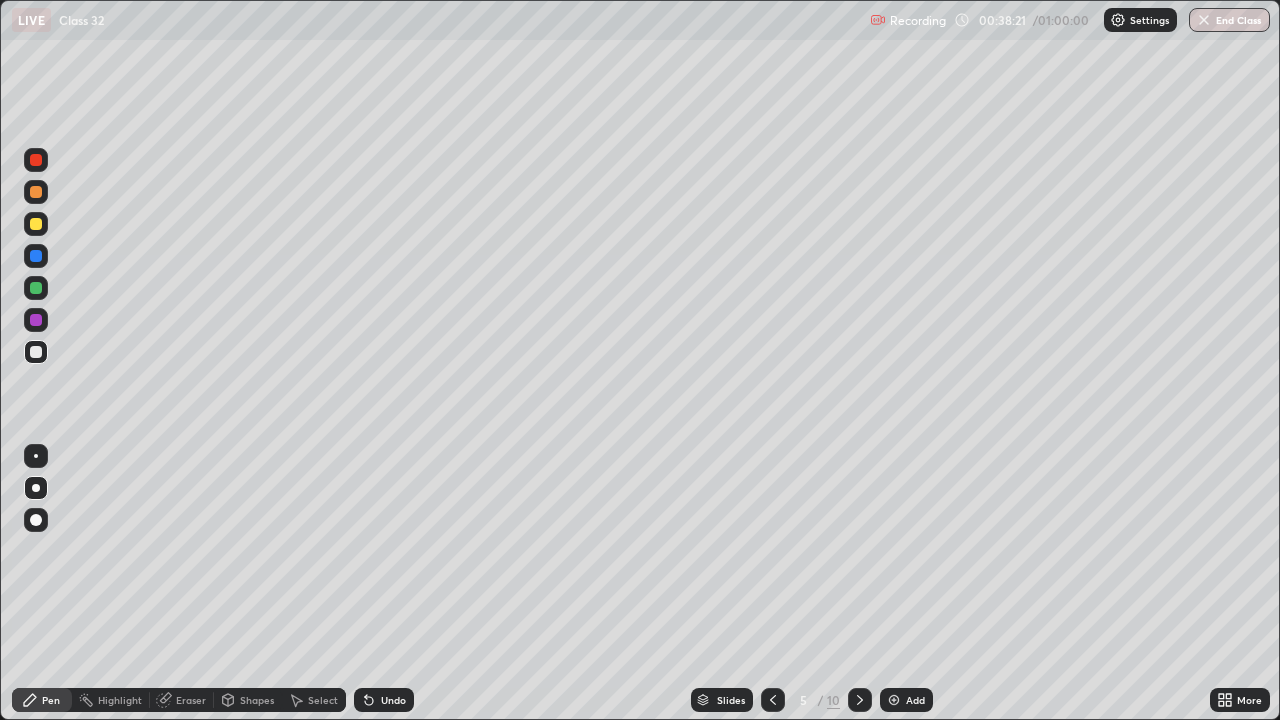 click 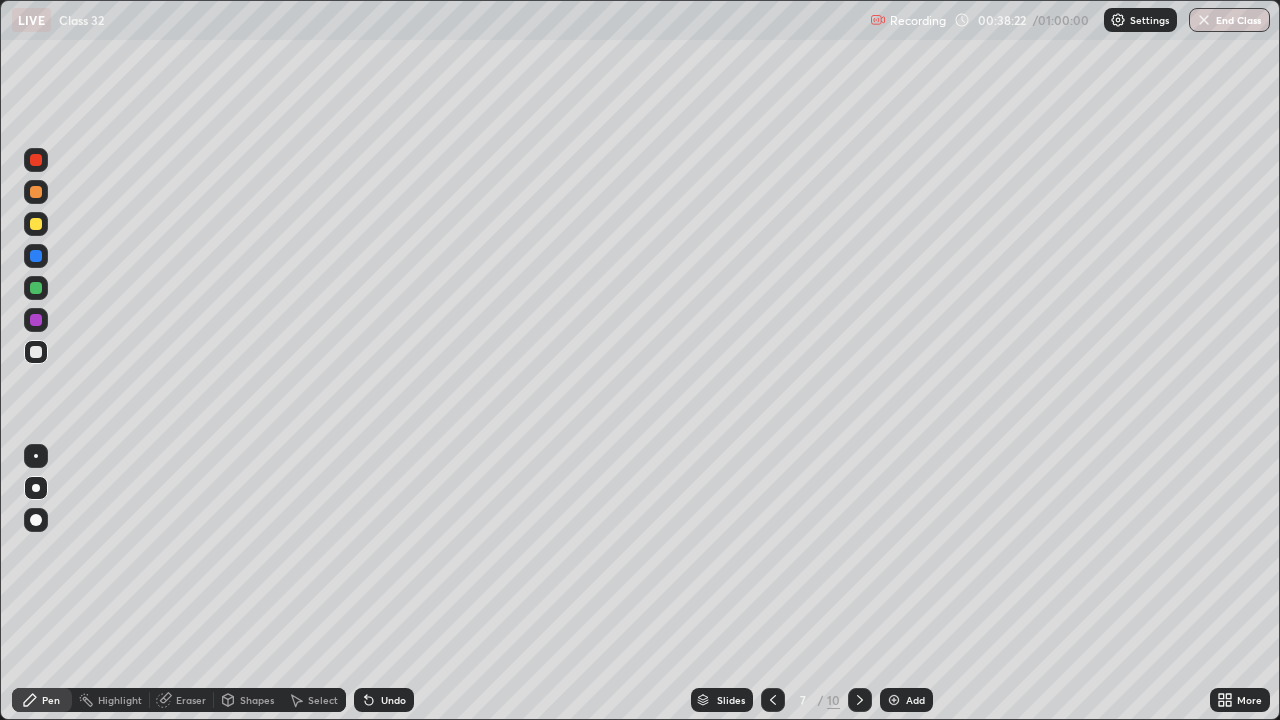 click 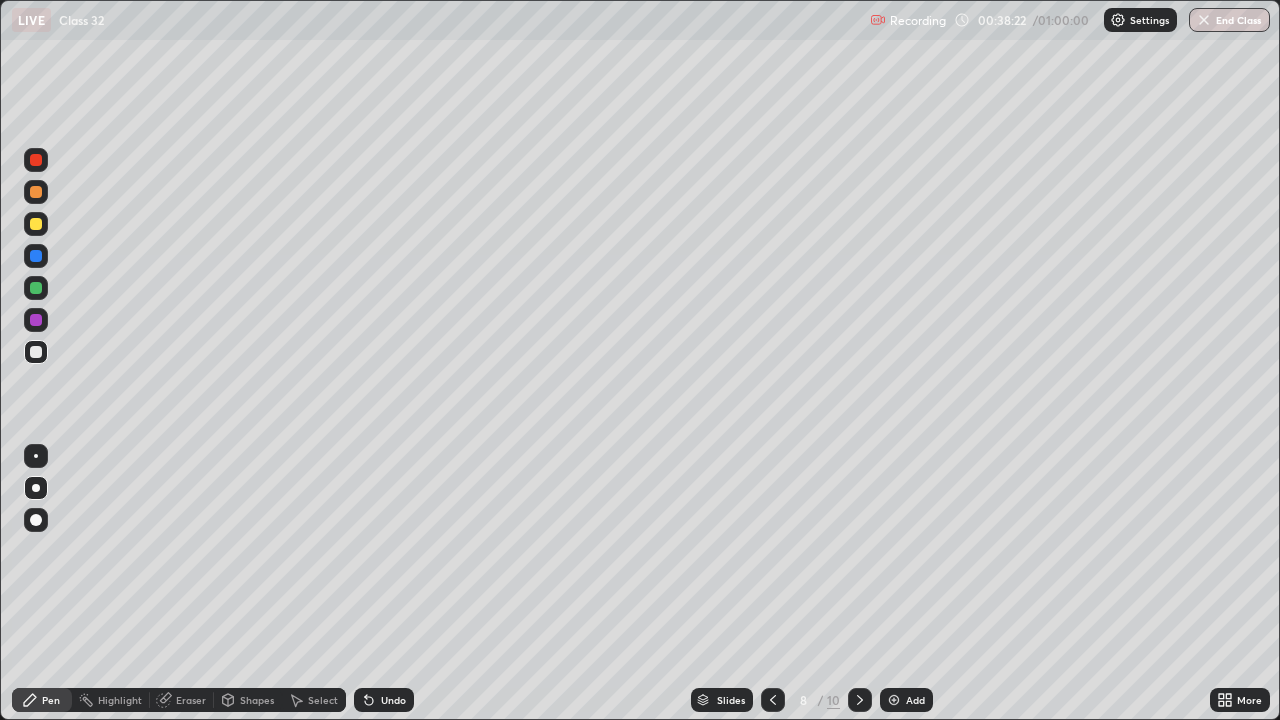 click 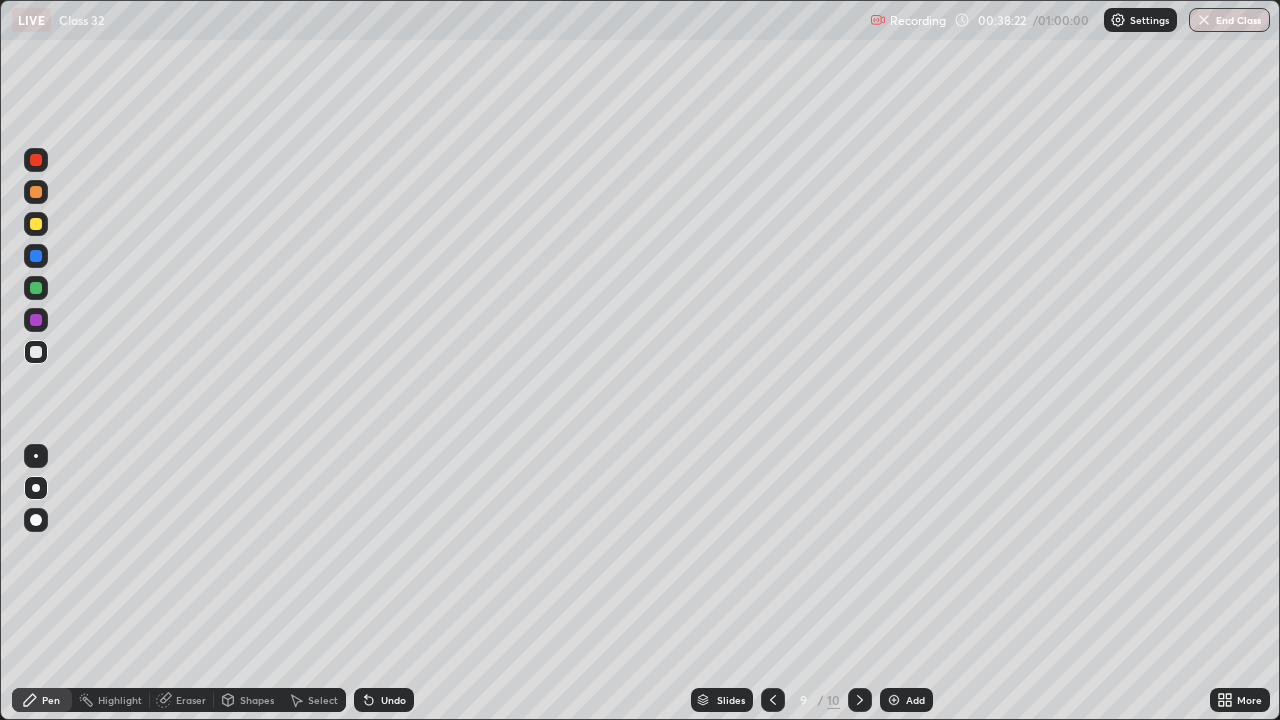 click at bounding box center (860, 700) 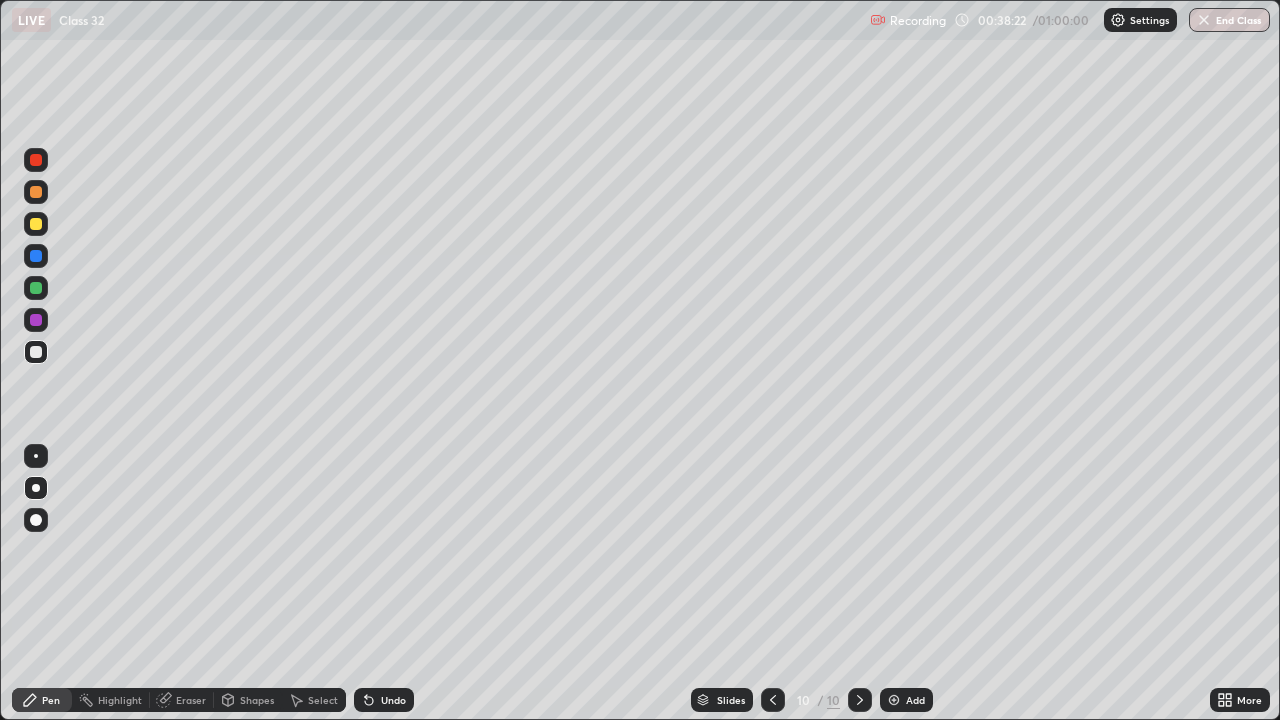 click on "Slides 10 / 10 Add" at bounding box center [812, 700] 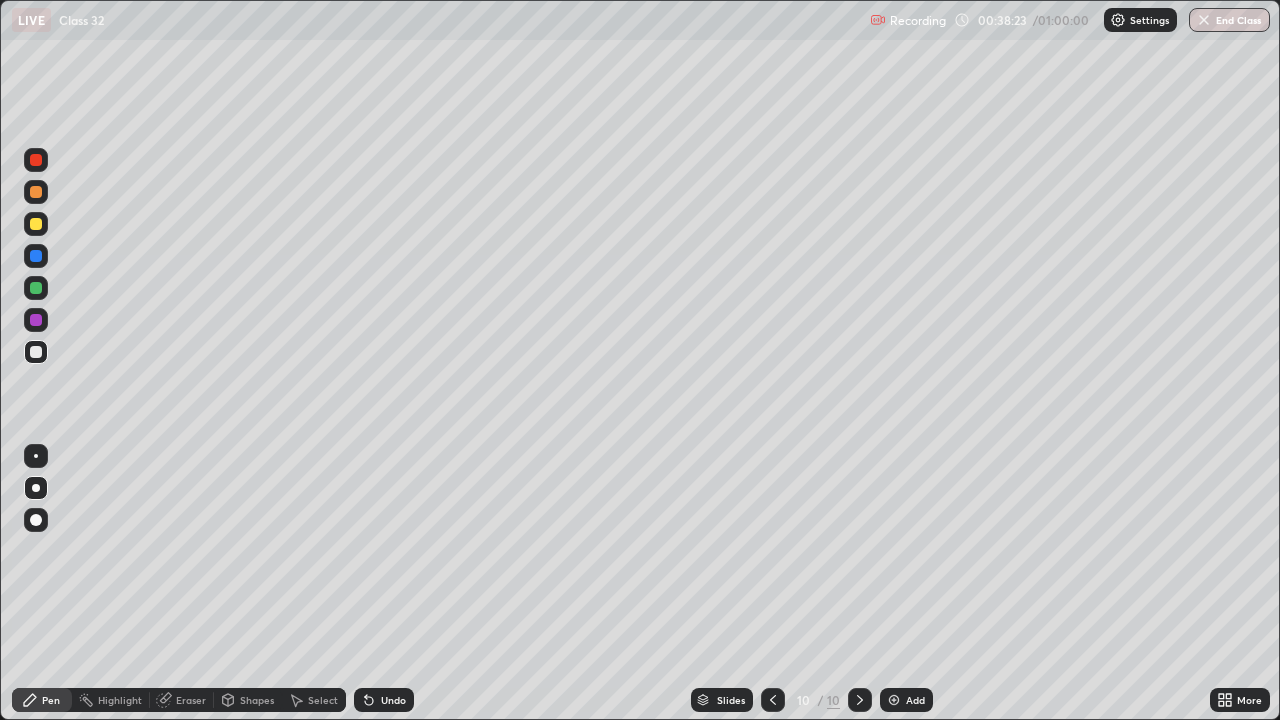 click on "Slides 10 / 10 Add" at bounding box center (812, 700) 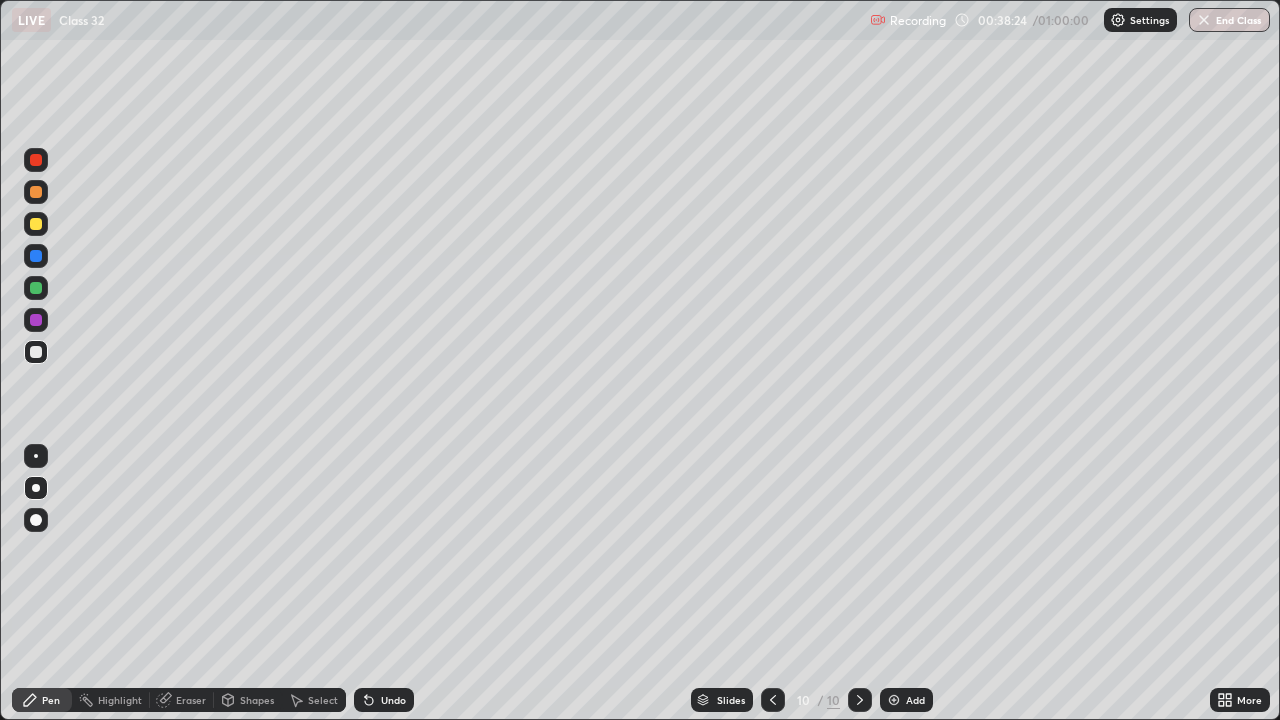 click 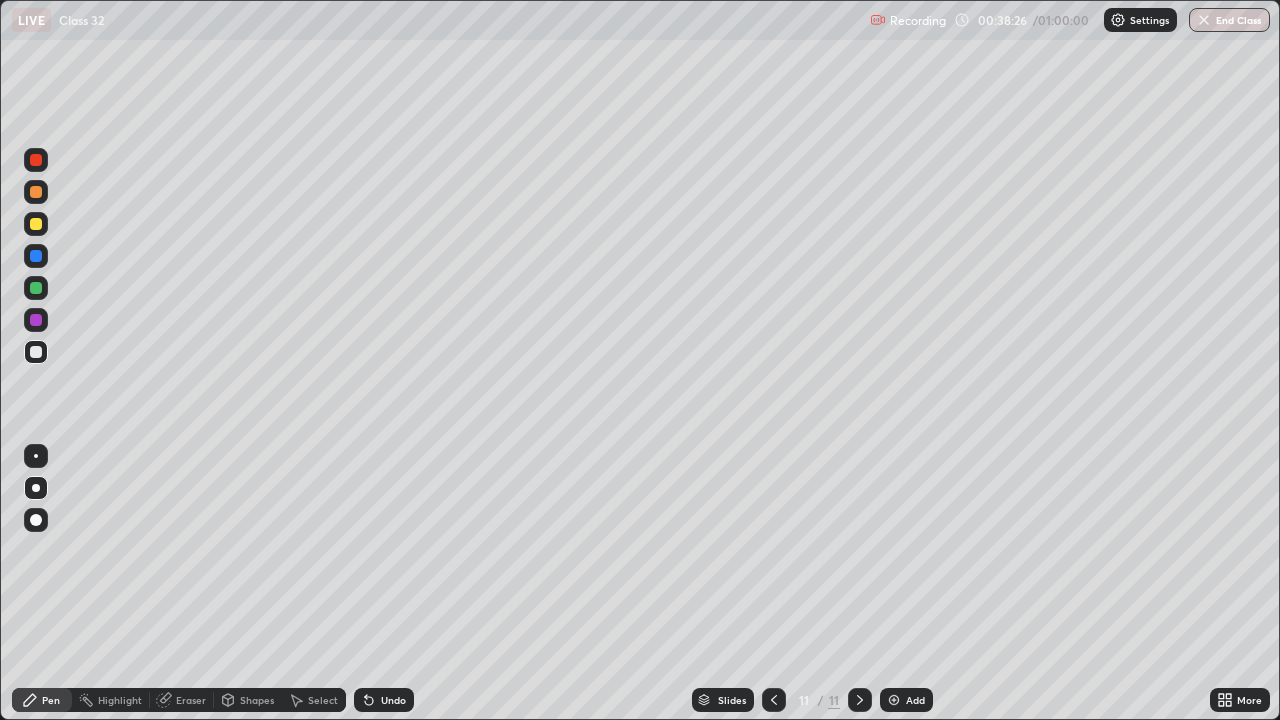 click at bounding box center [36, 224] 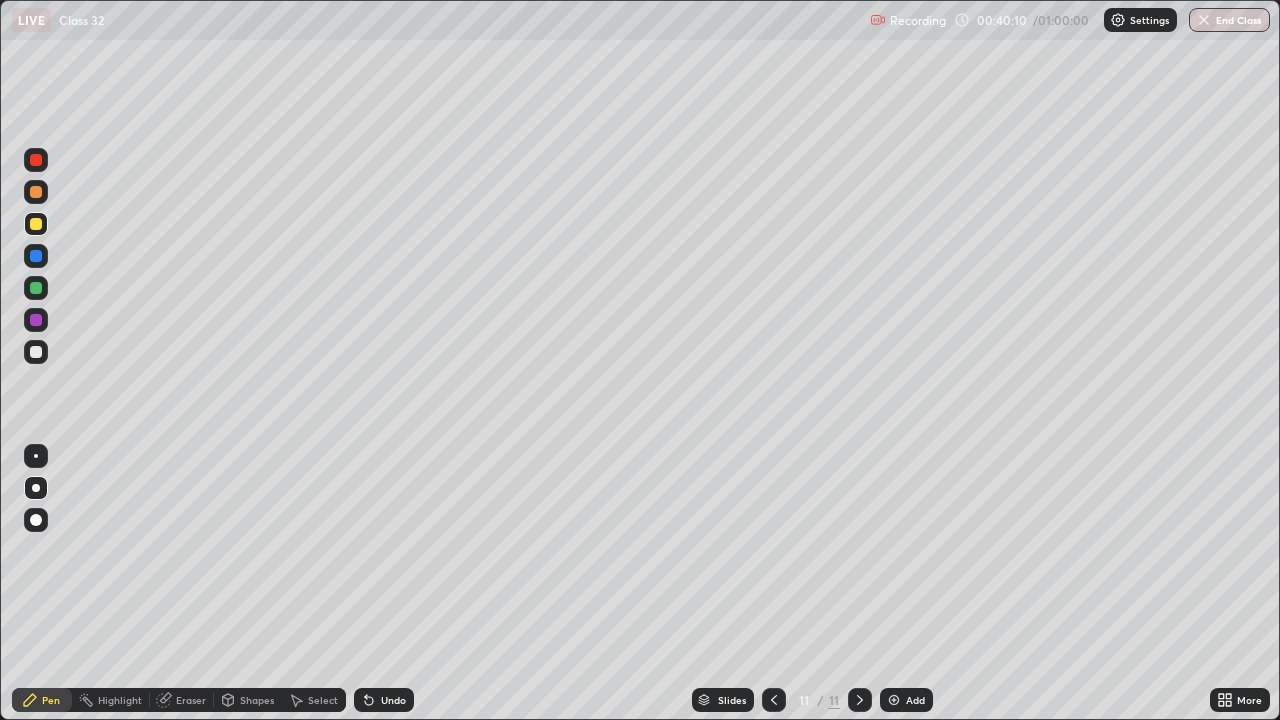 click at bounding box center (36, 352) 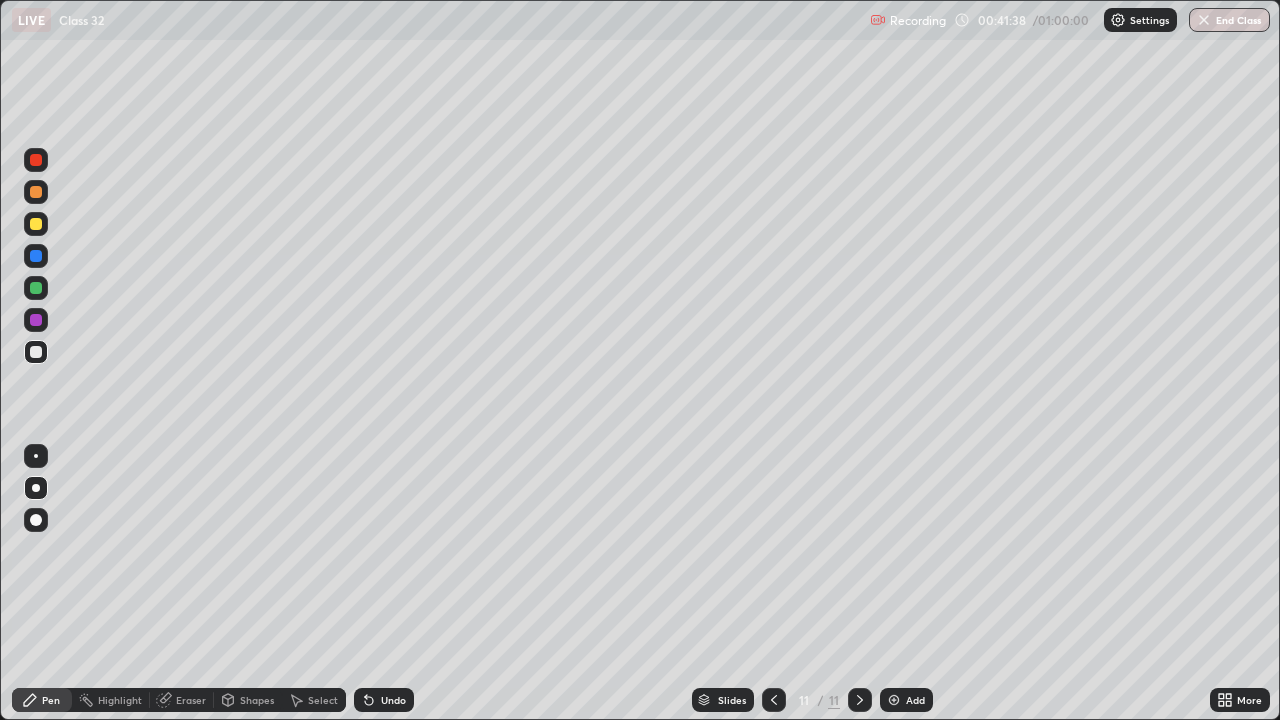 click 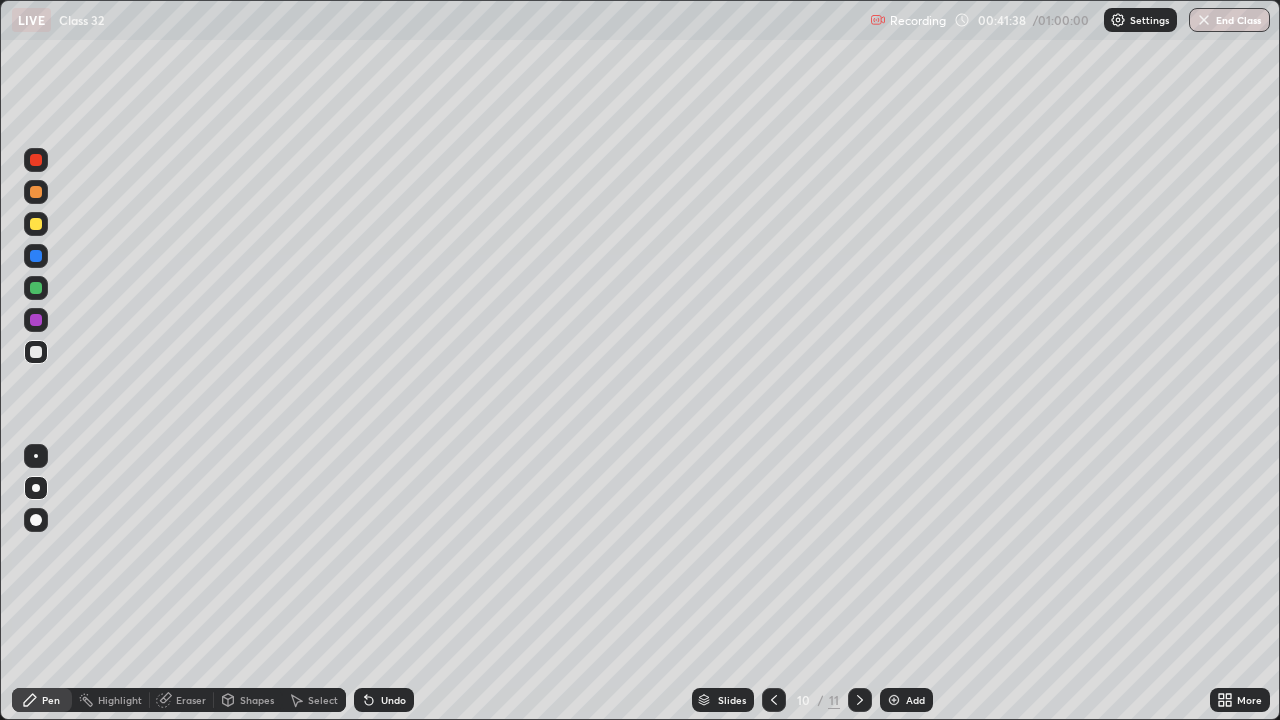 click 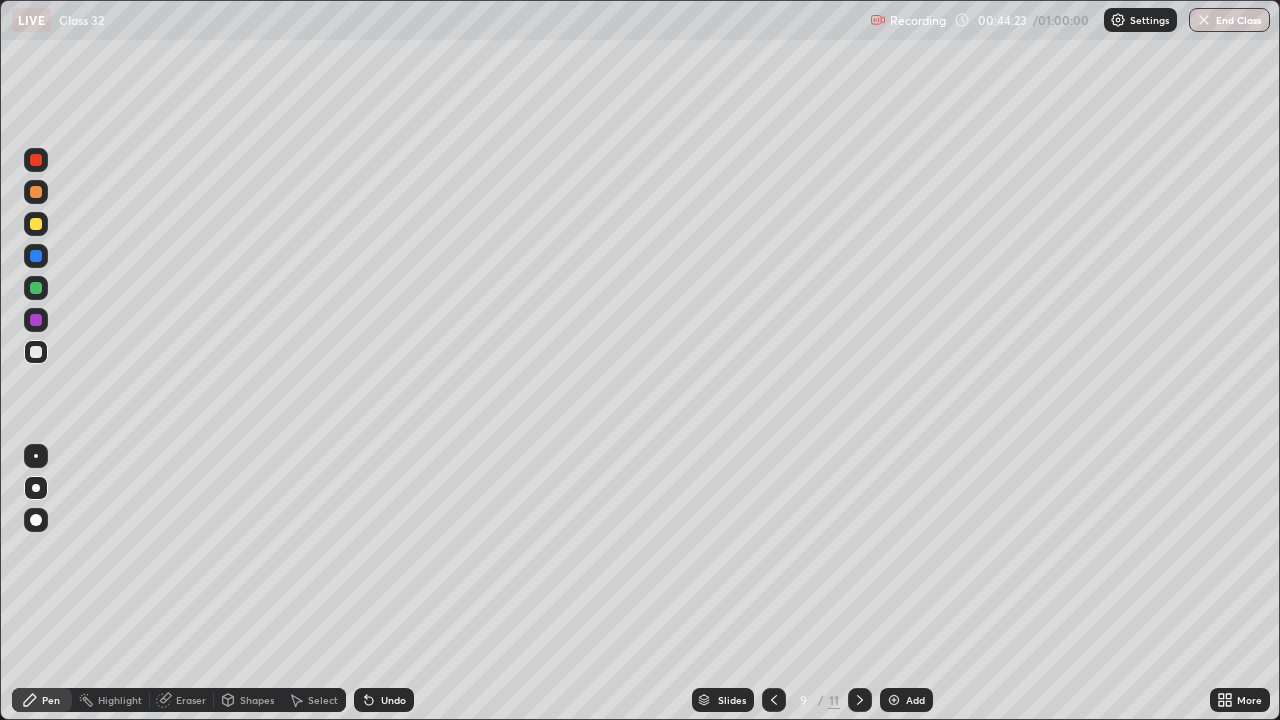 click 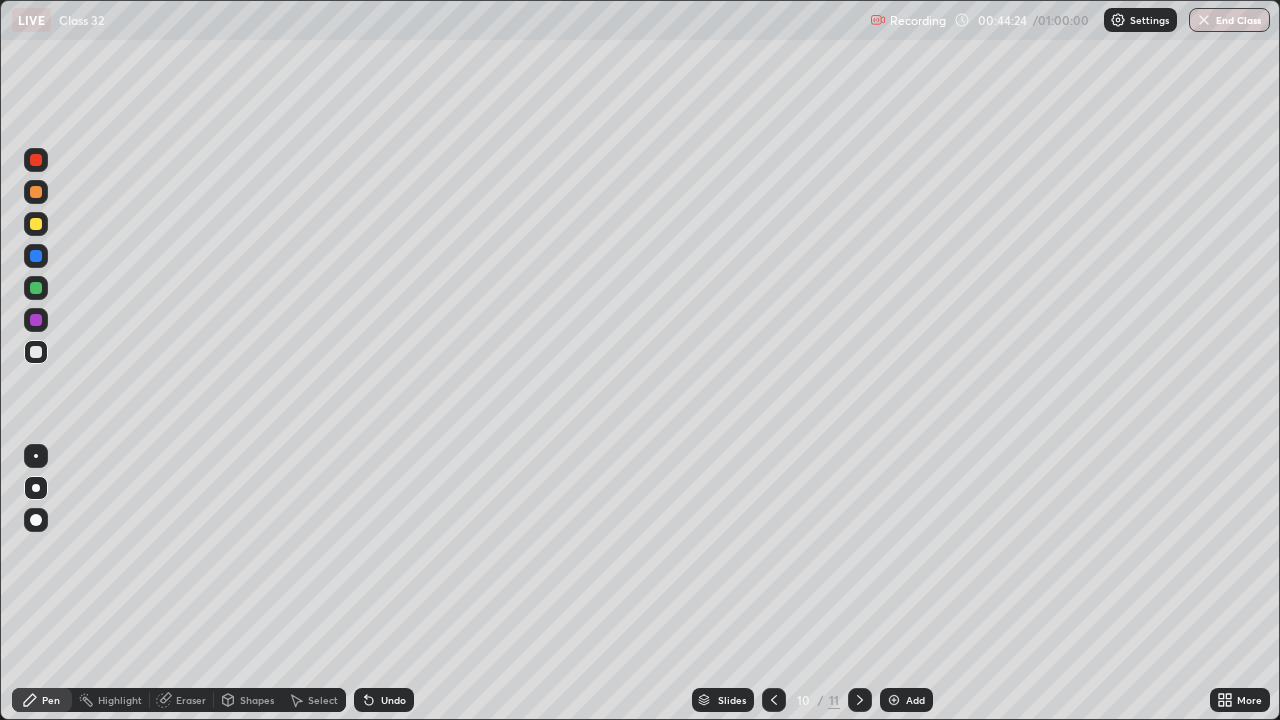 click 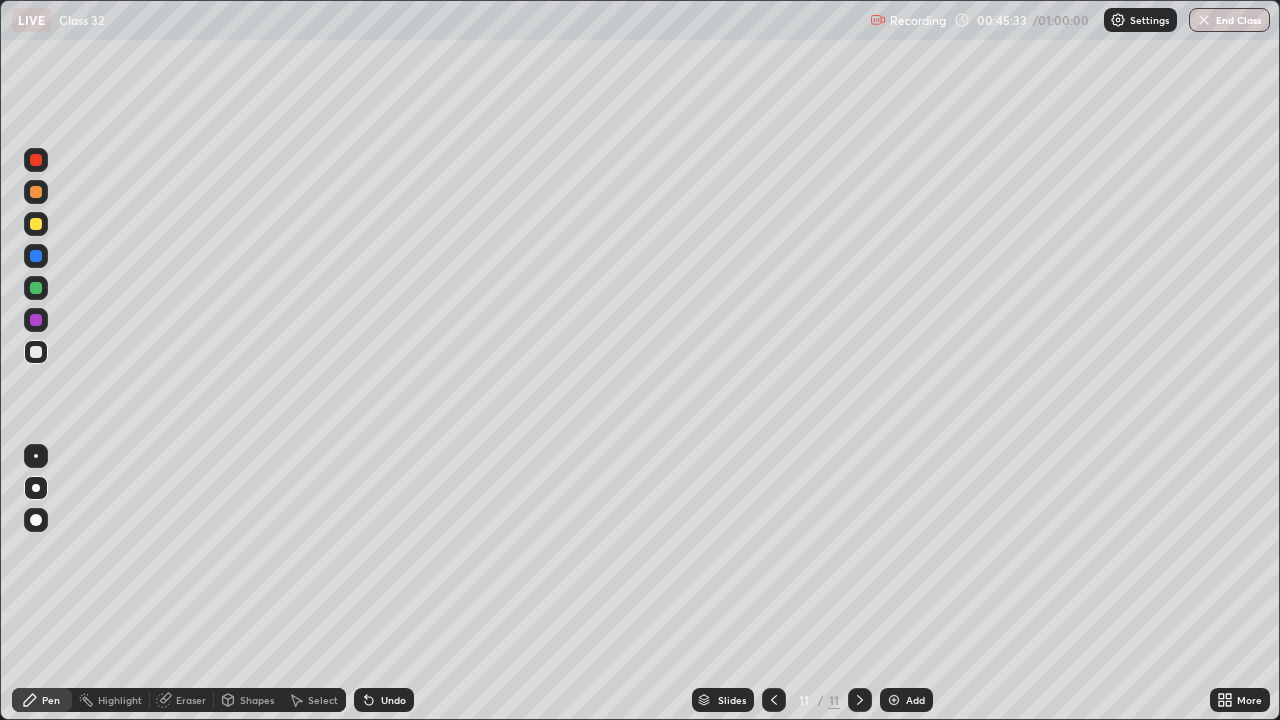 click 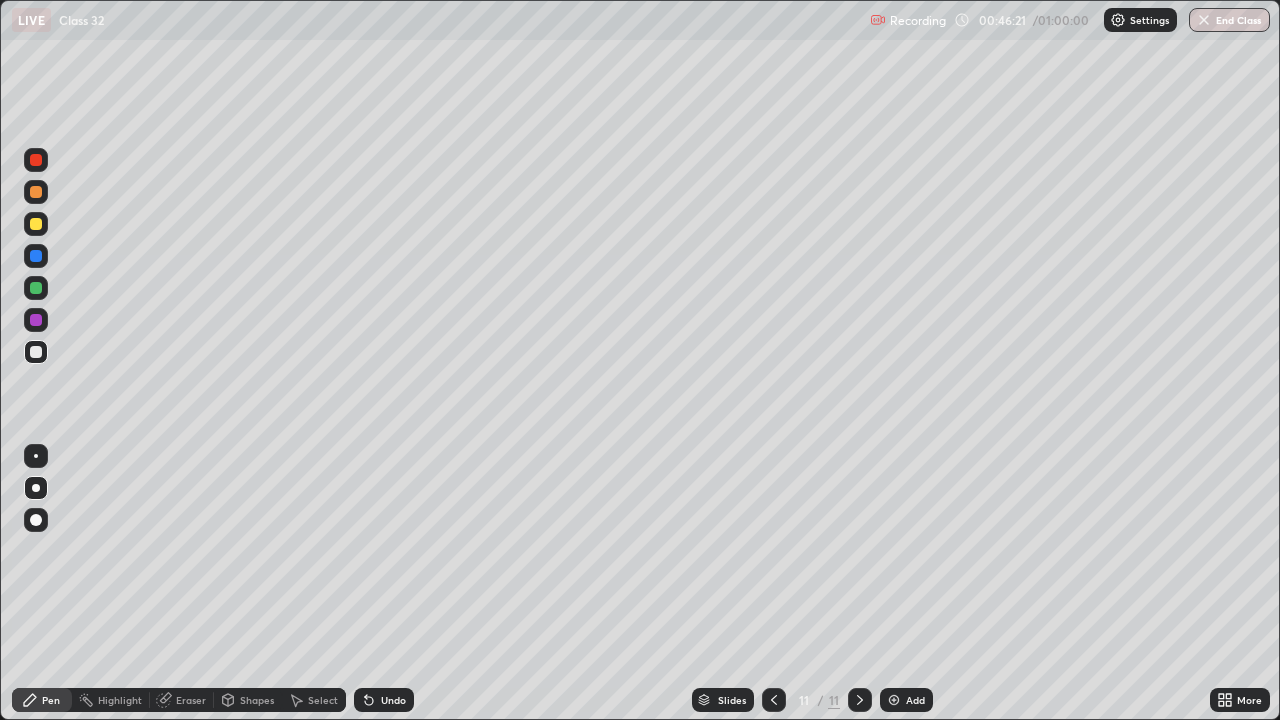 click 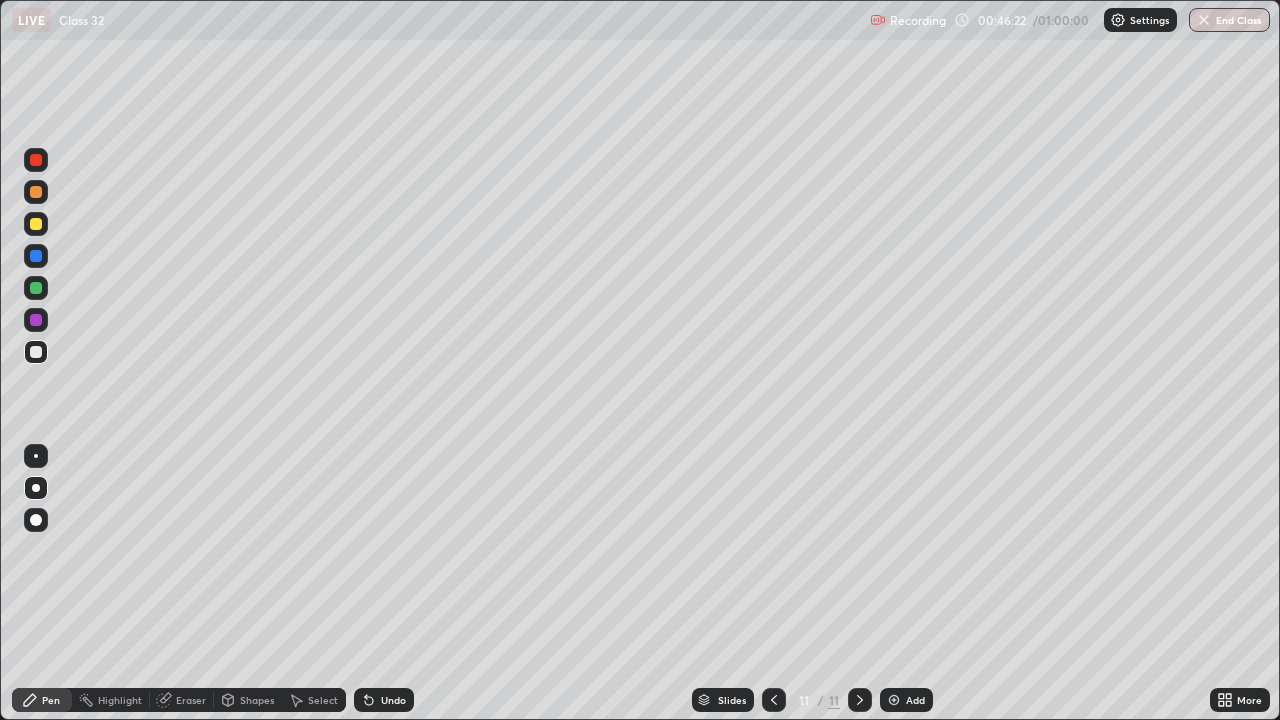 click 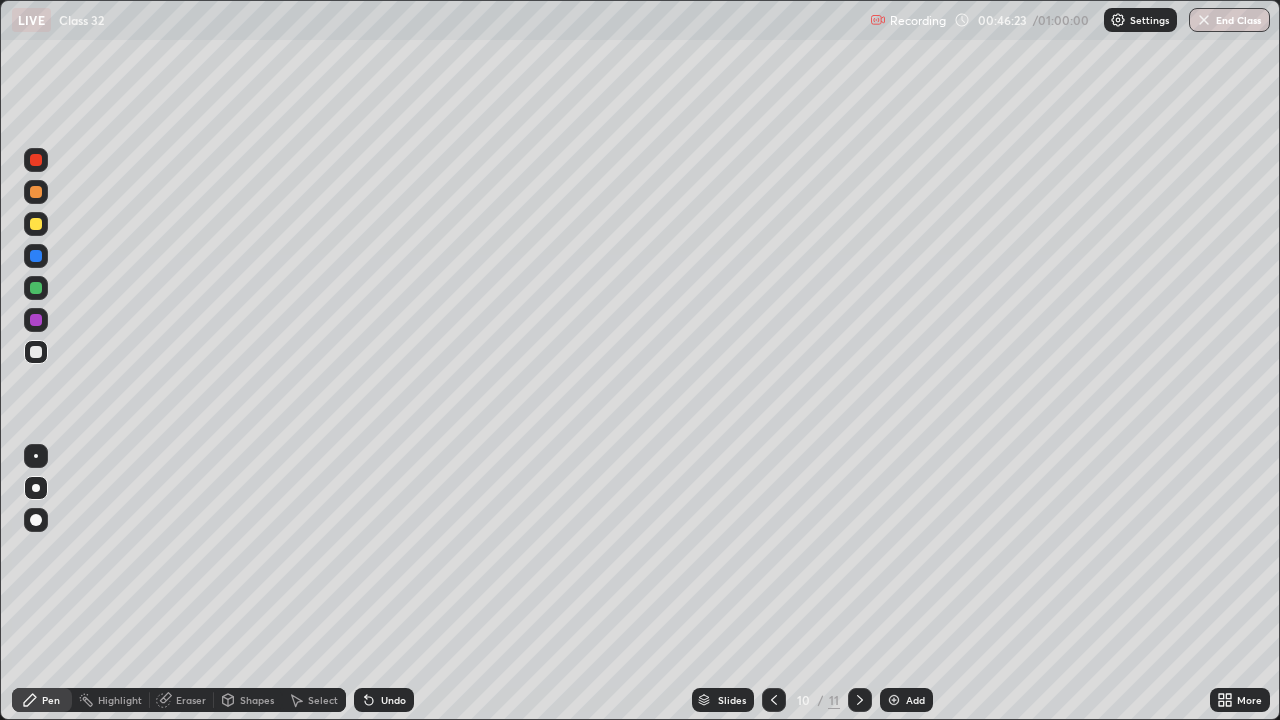 click 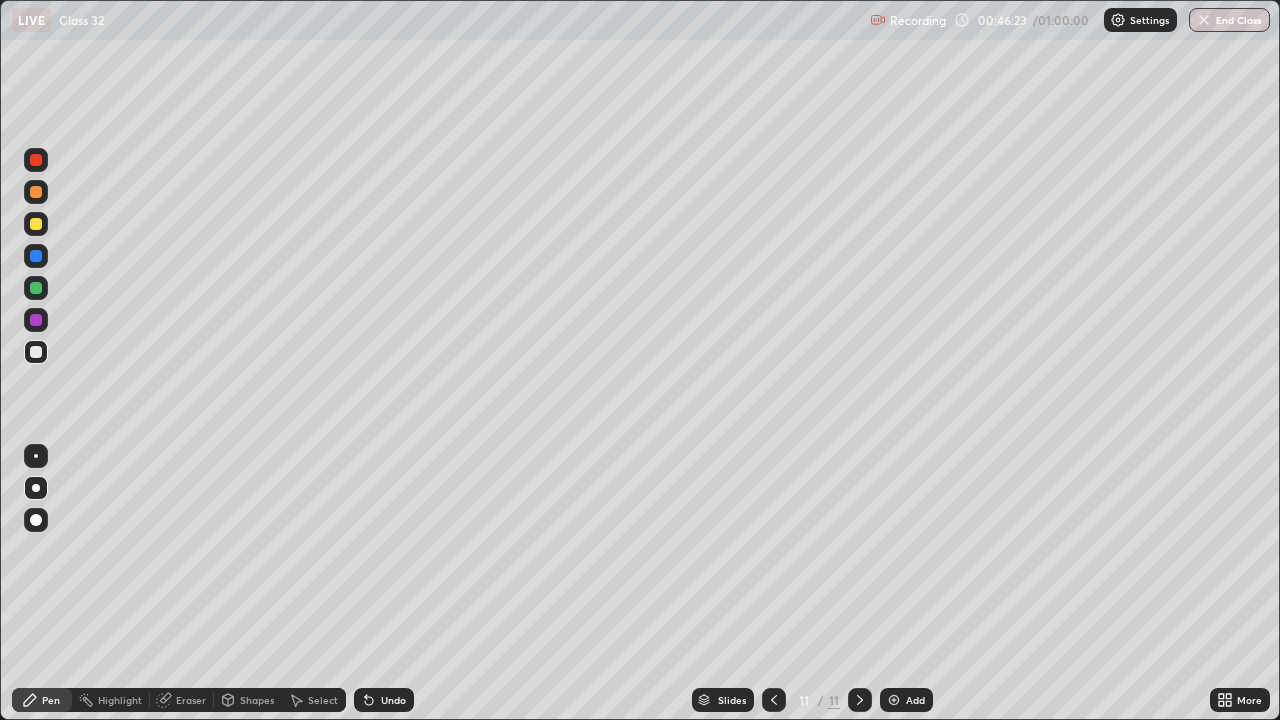 click on "Add" at bounding box center (906, 700) 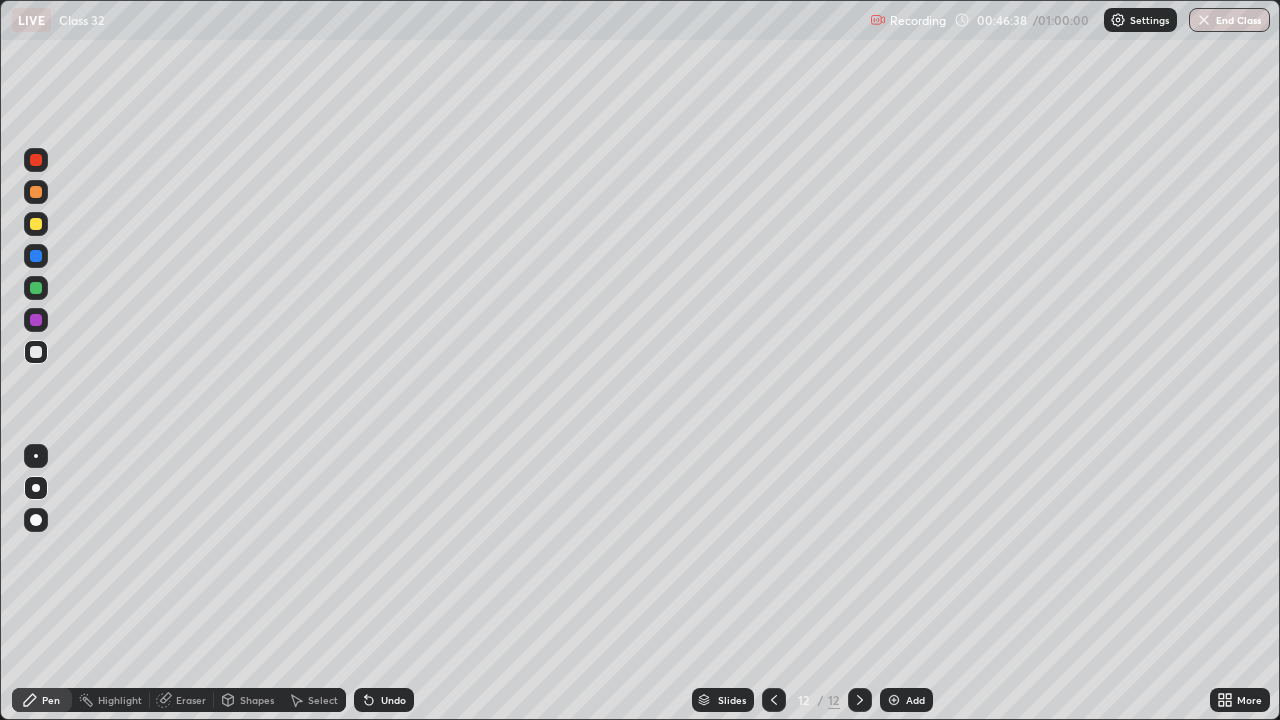 click 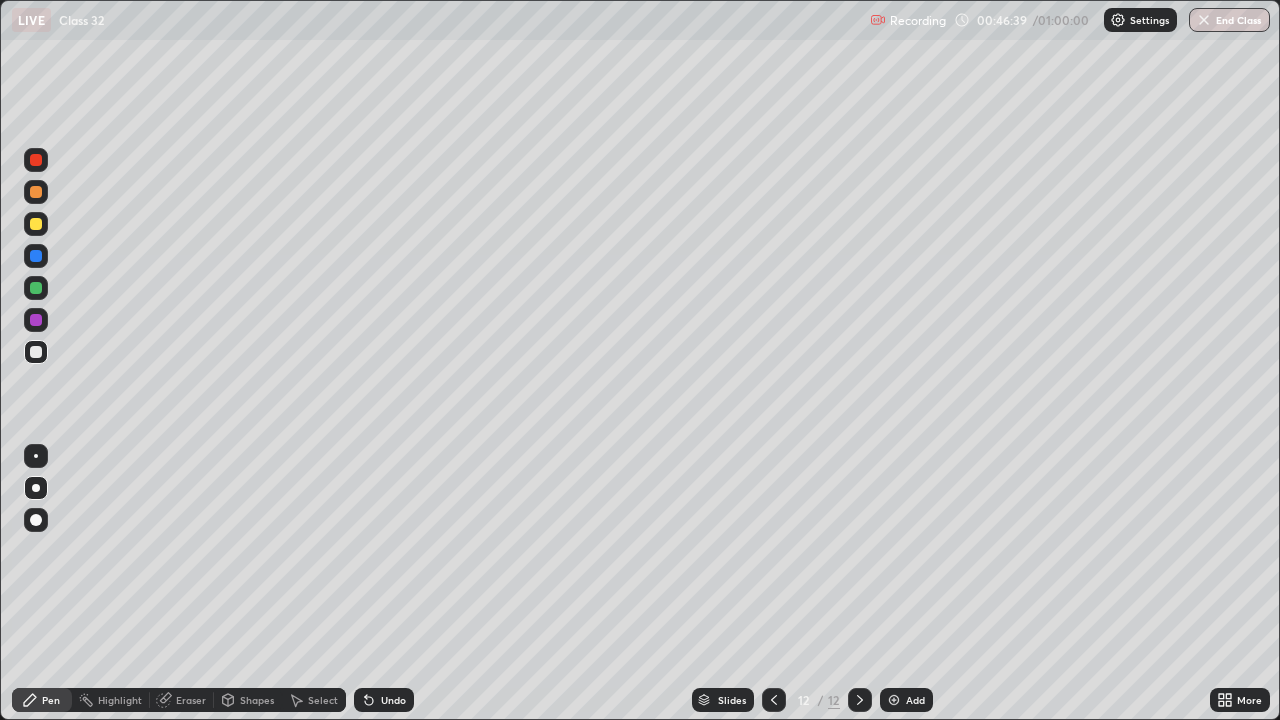 click 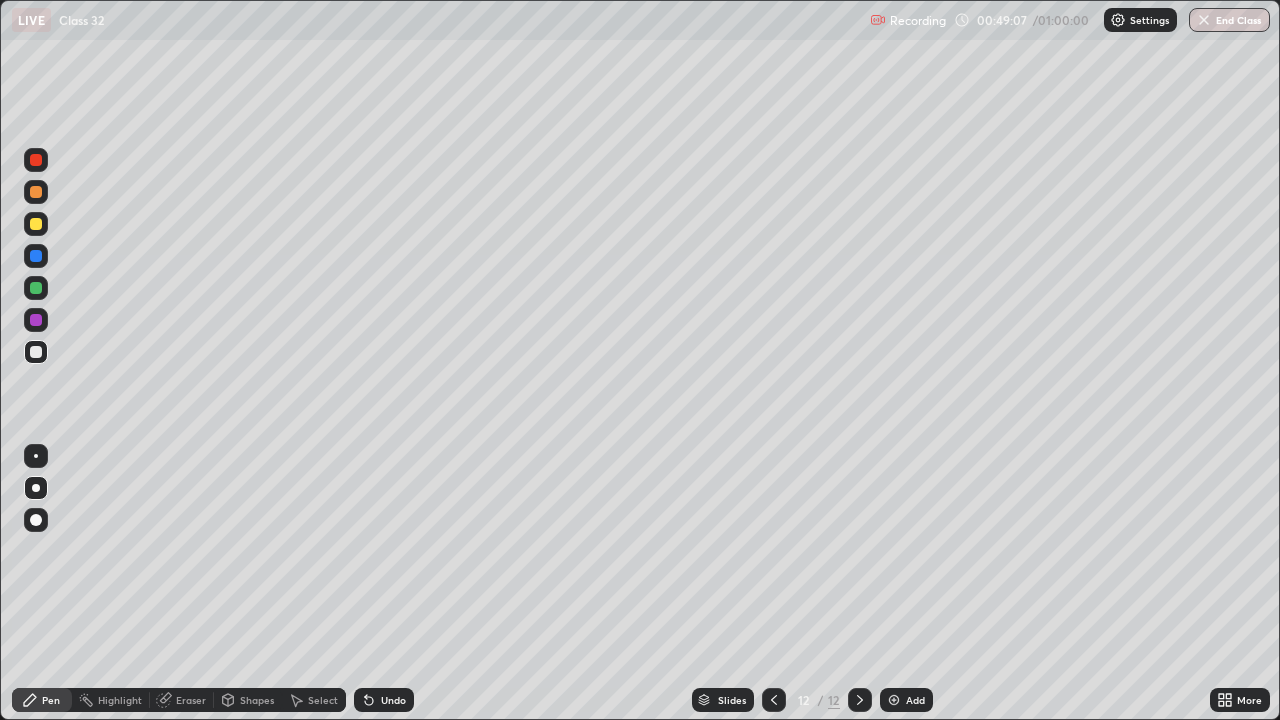 click at bounding box center [36, 224] 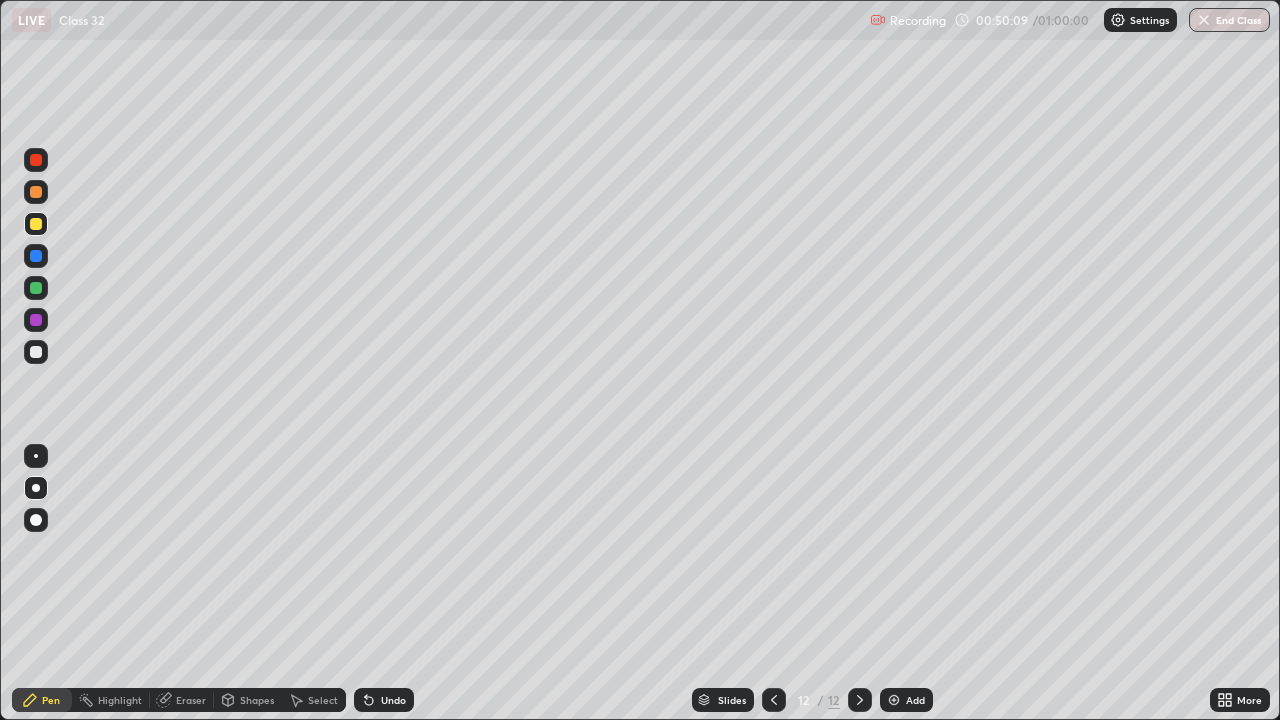 click 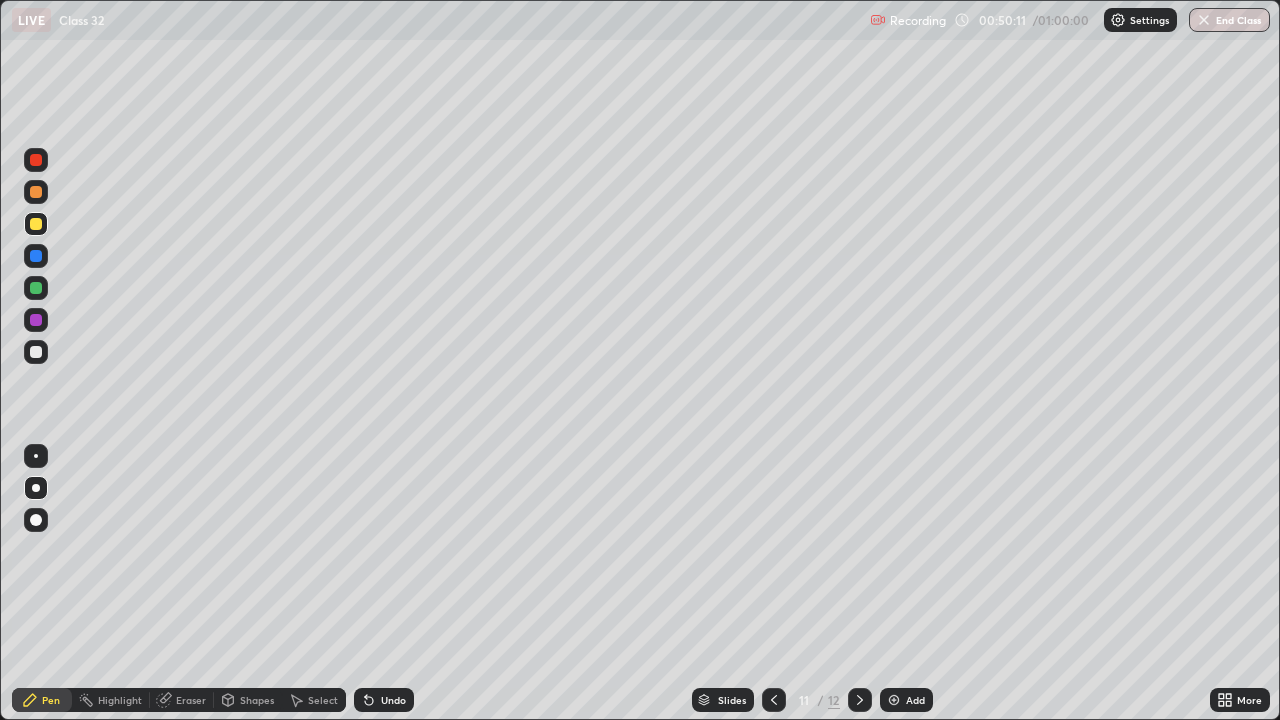 click on "Slides" at bounding box center [732, 700] 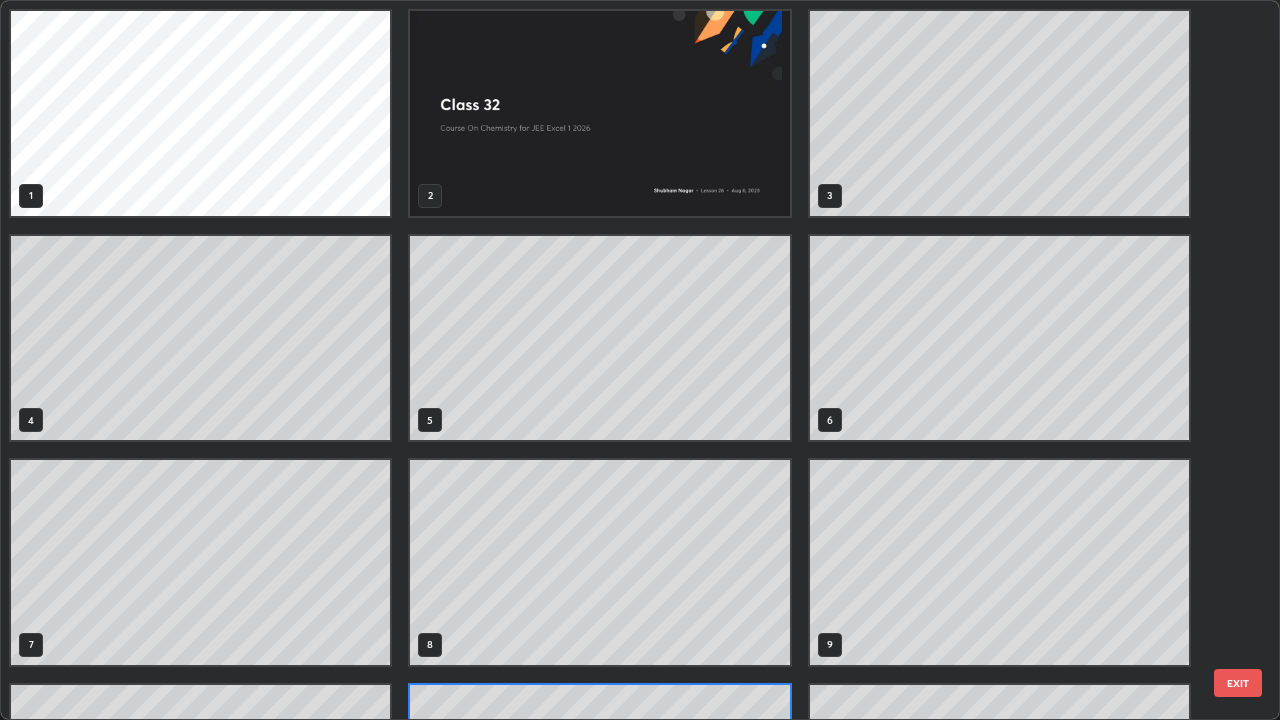 scroll, scrollTop: 180, scrollLeft: 0, axis: vertical 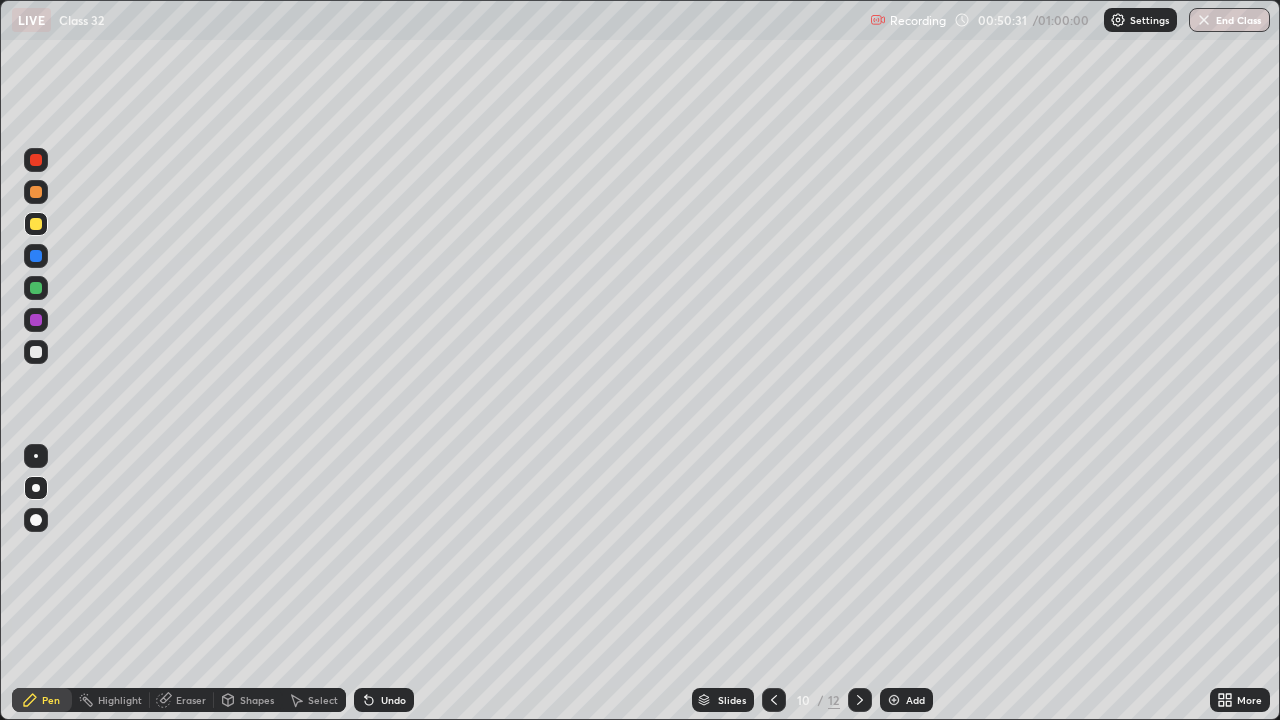 click 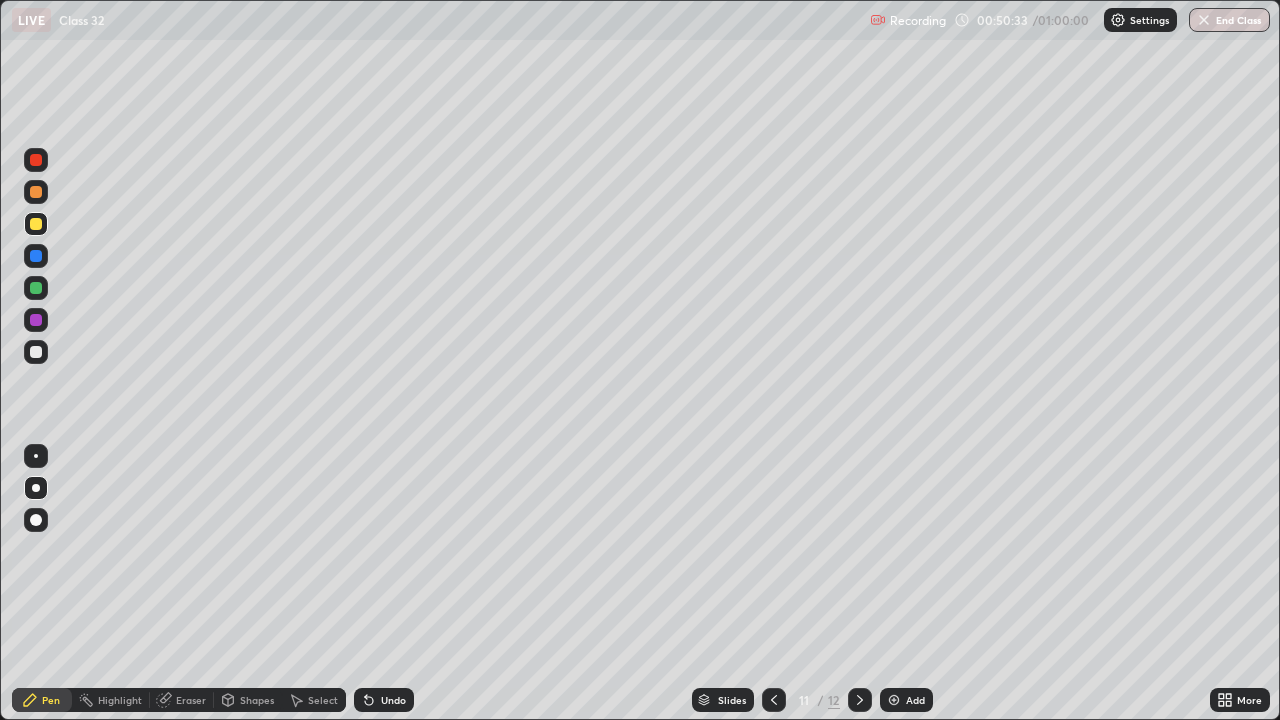 click at bounding box center (36, 288) 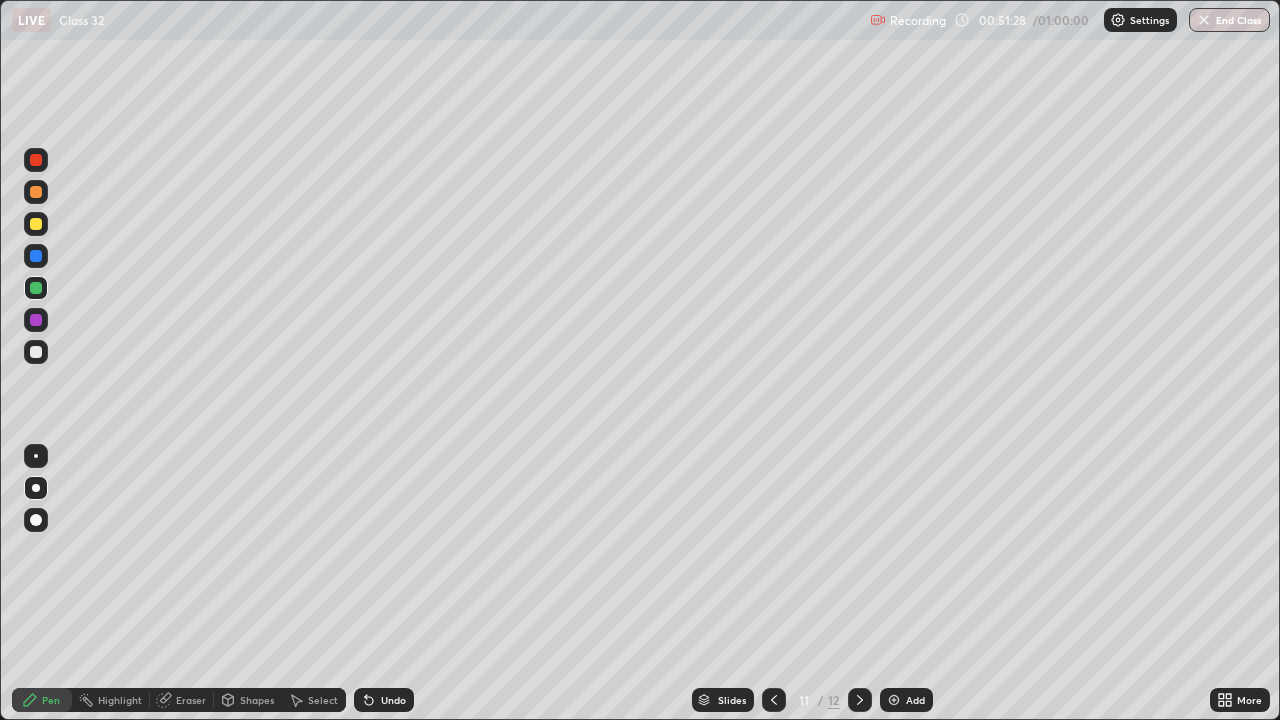 click at bounding box center [860, 700] 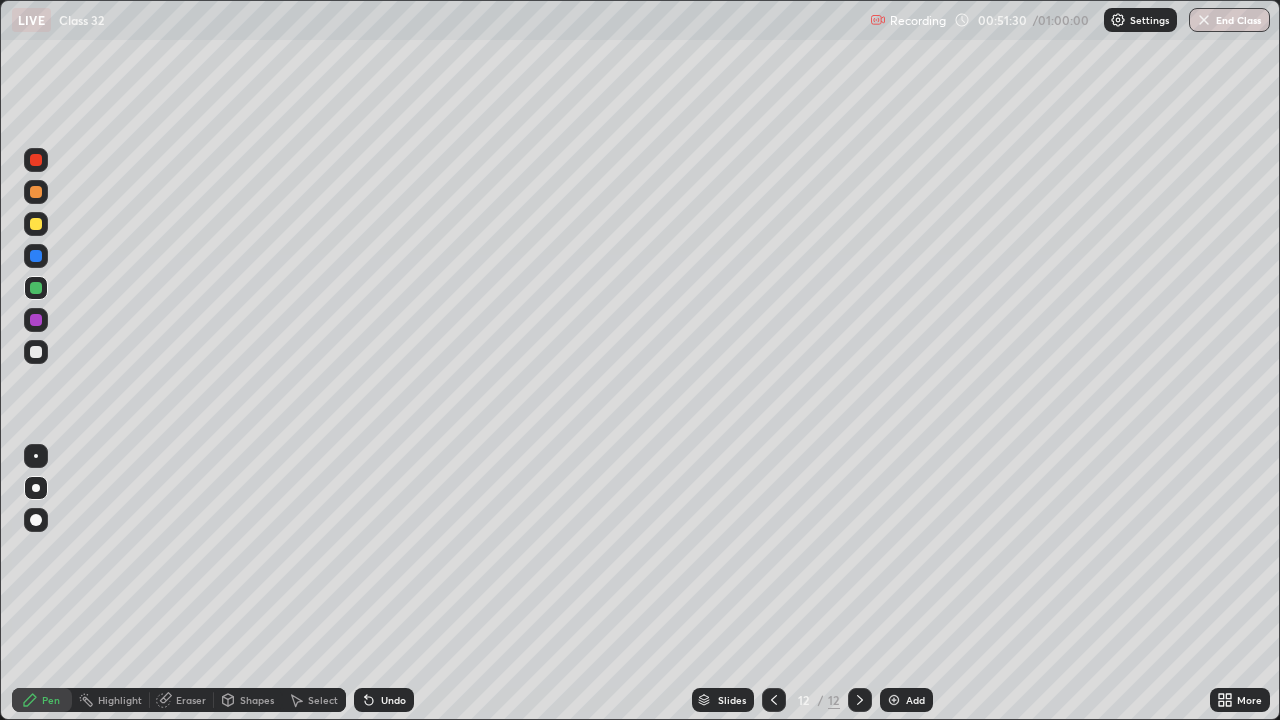 click 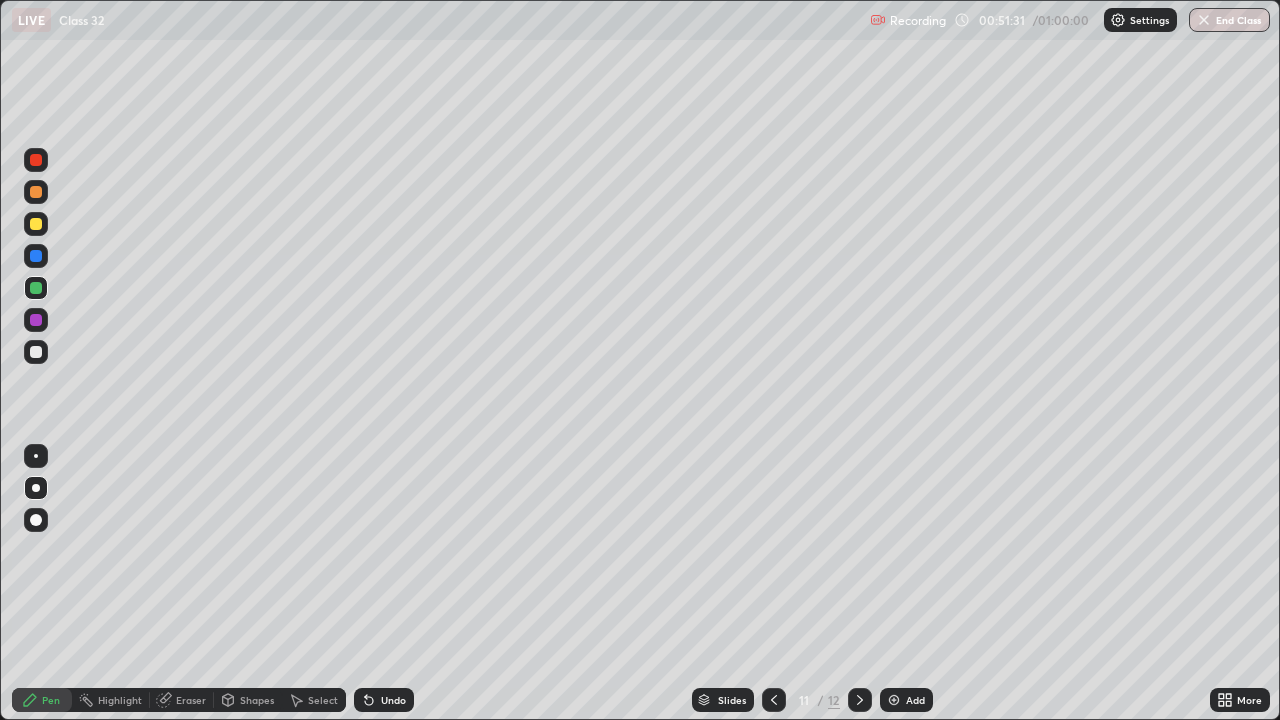 click on "Add" at bounding box center (915, 700) 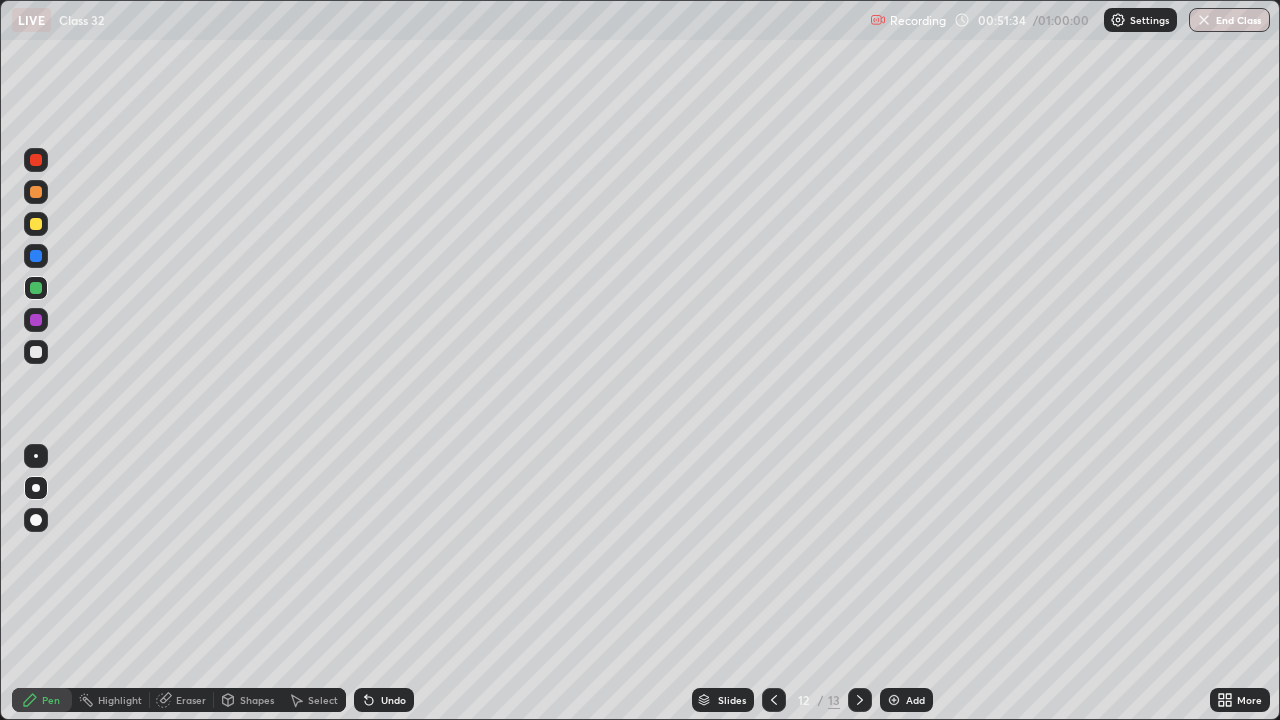 click at bounding box center [36, 224] 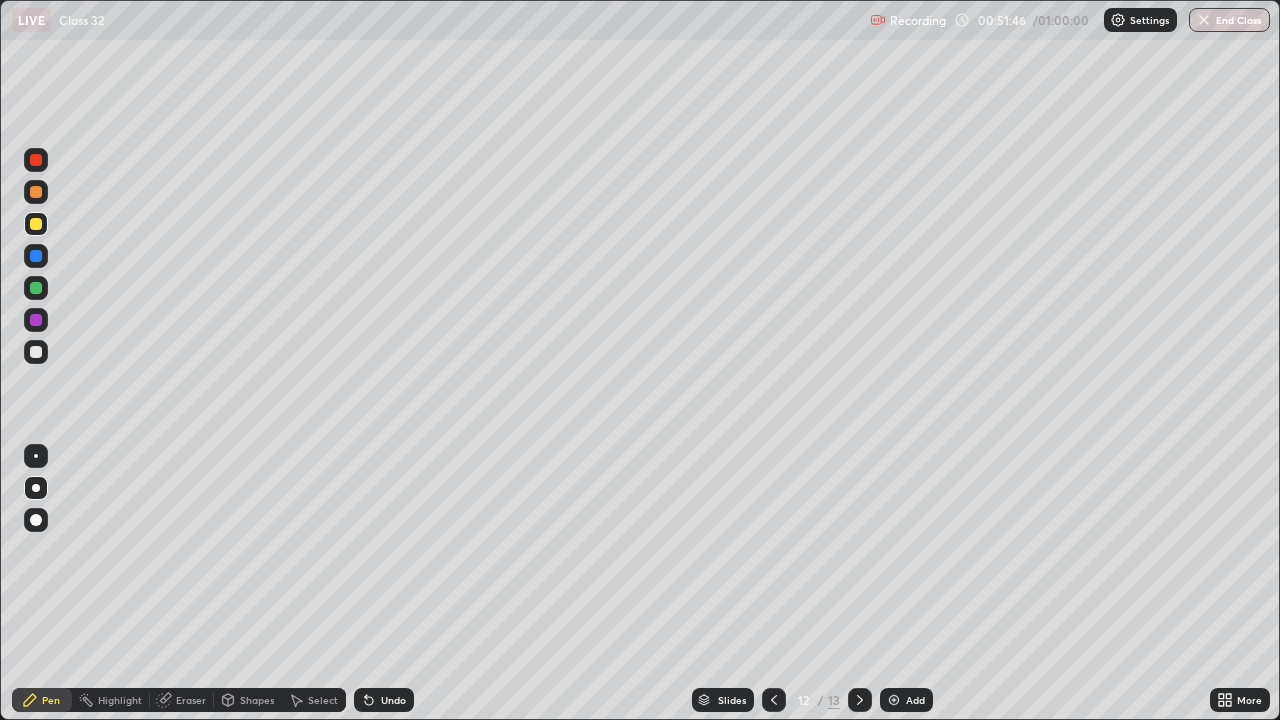 click at bounding box center (774, 700) 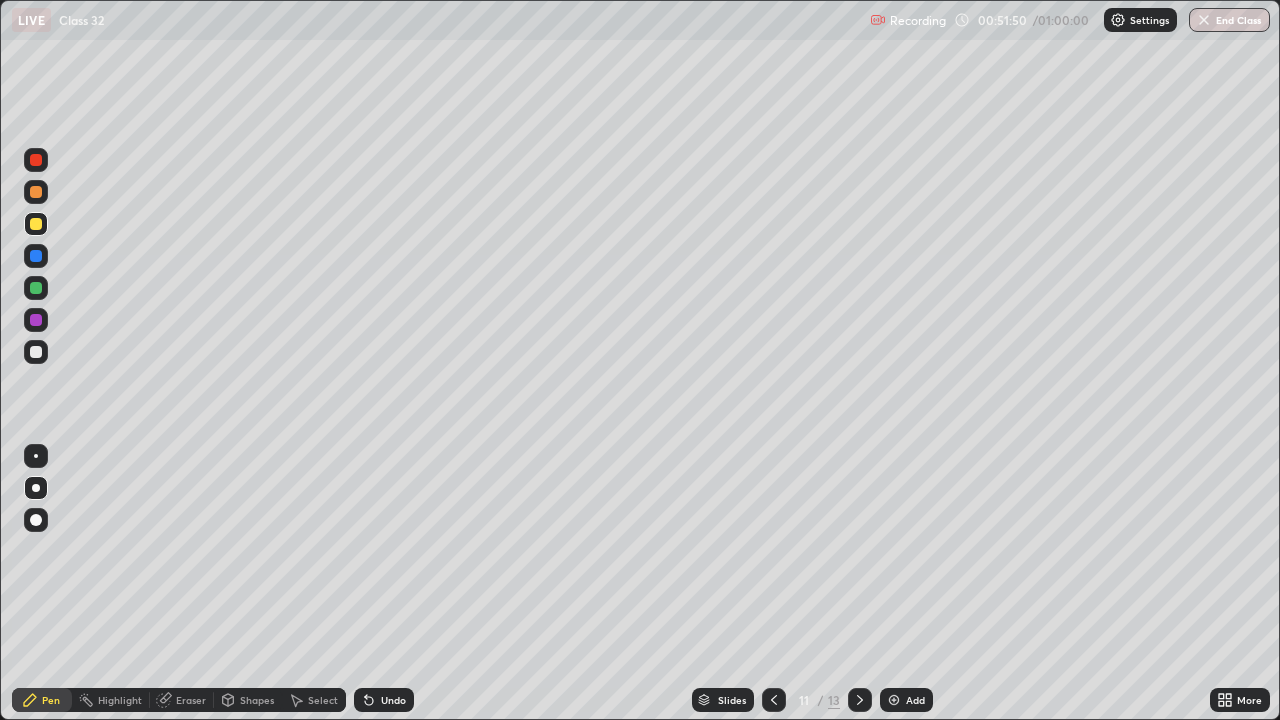 click 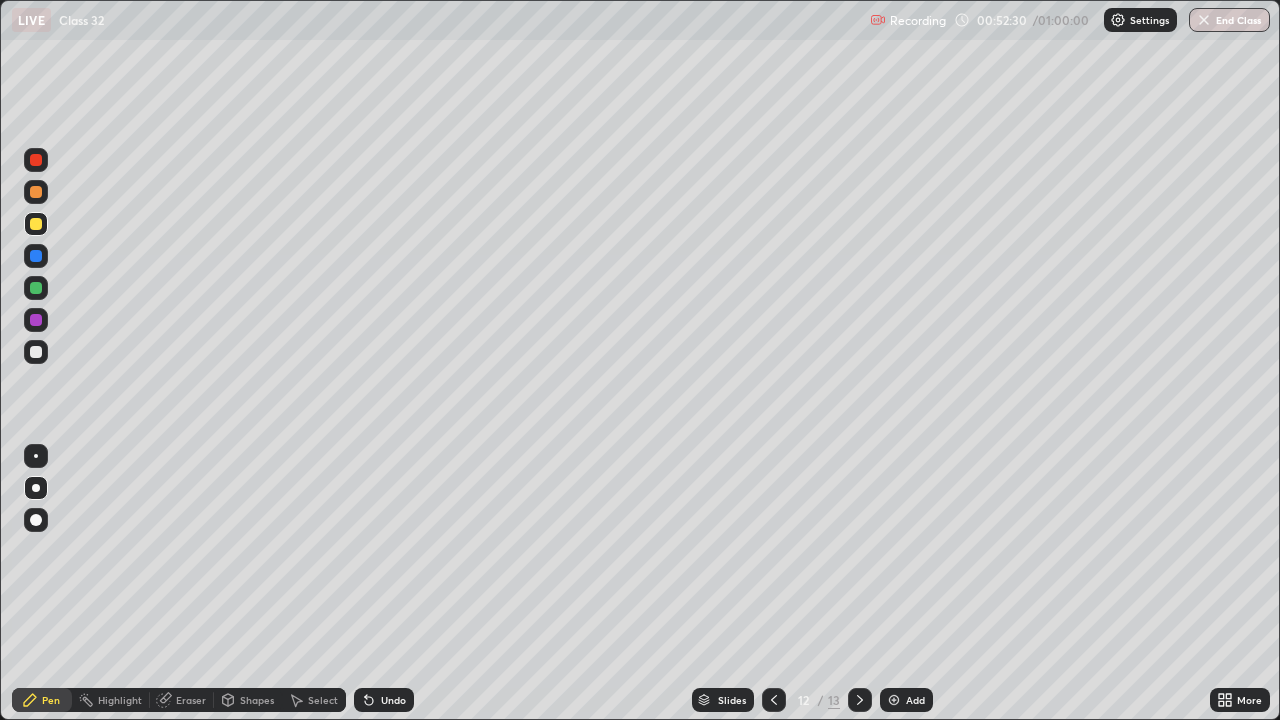 click on "End Class" at bounding box center [1229, 20] 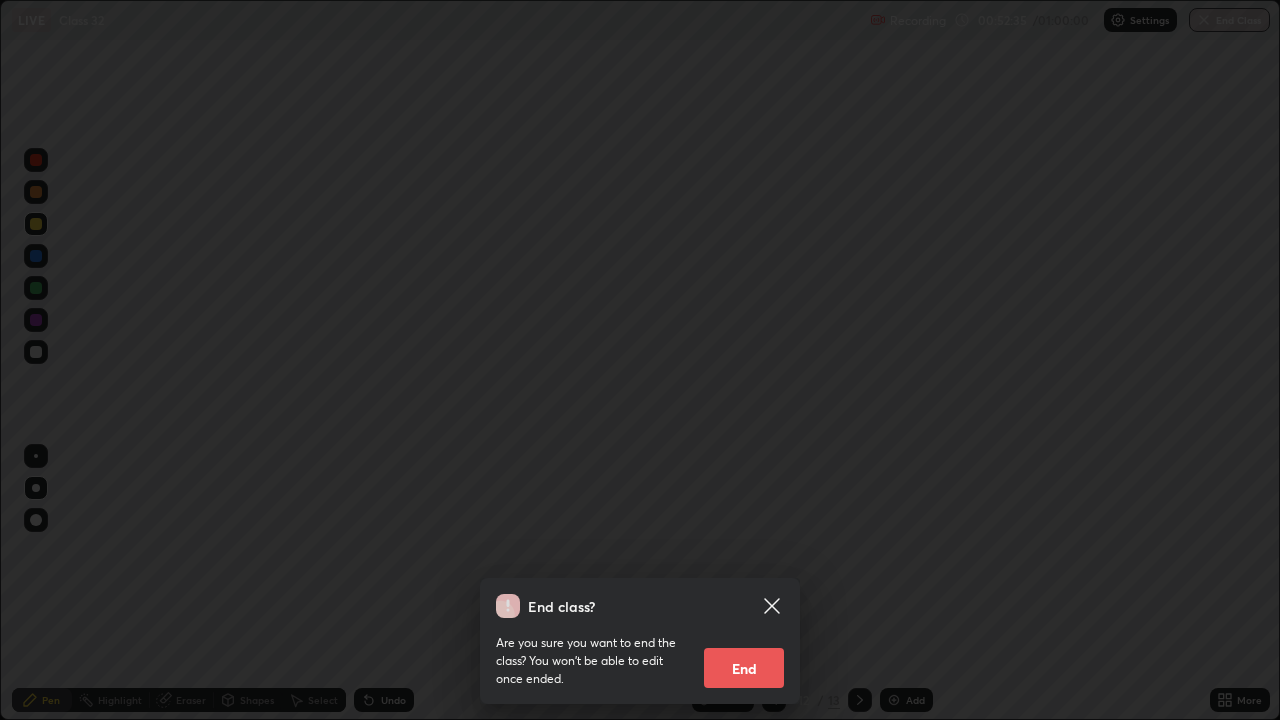 click on "End" at bounding box center (744, 668) 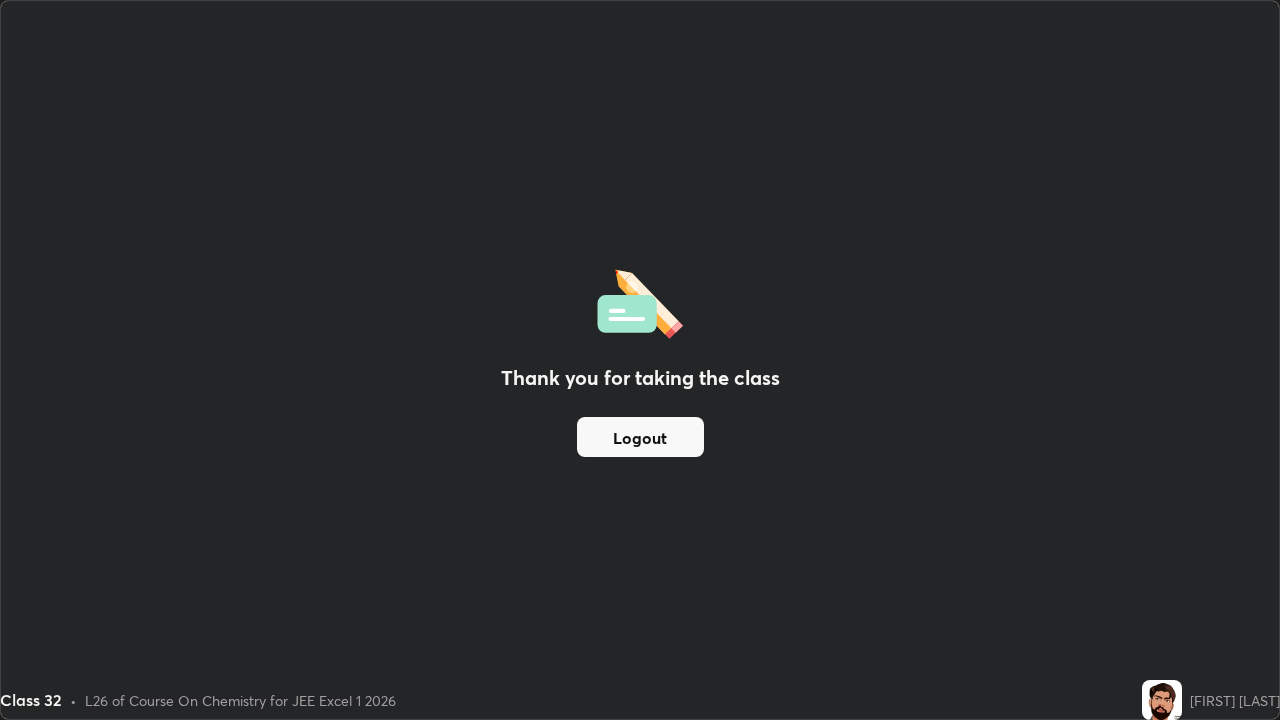 click on "Logout" at bounding box center [640, 437] 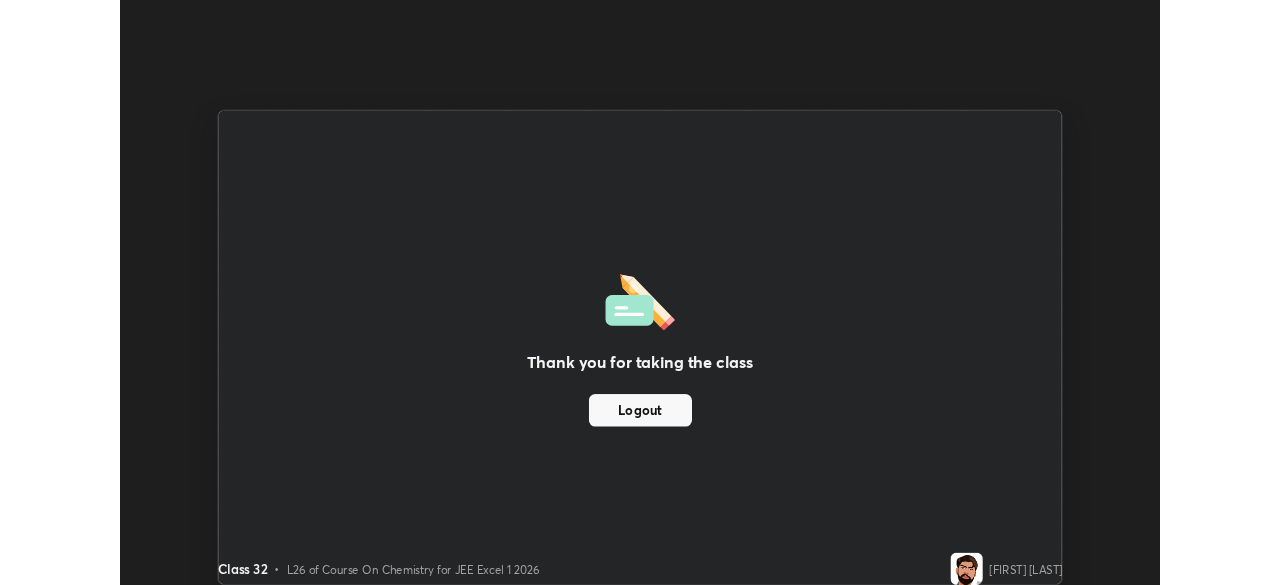 scroll, scrollTop: 585, scrollLeft: 1280, axis: both 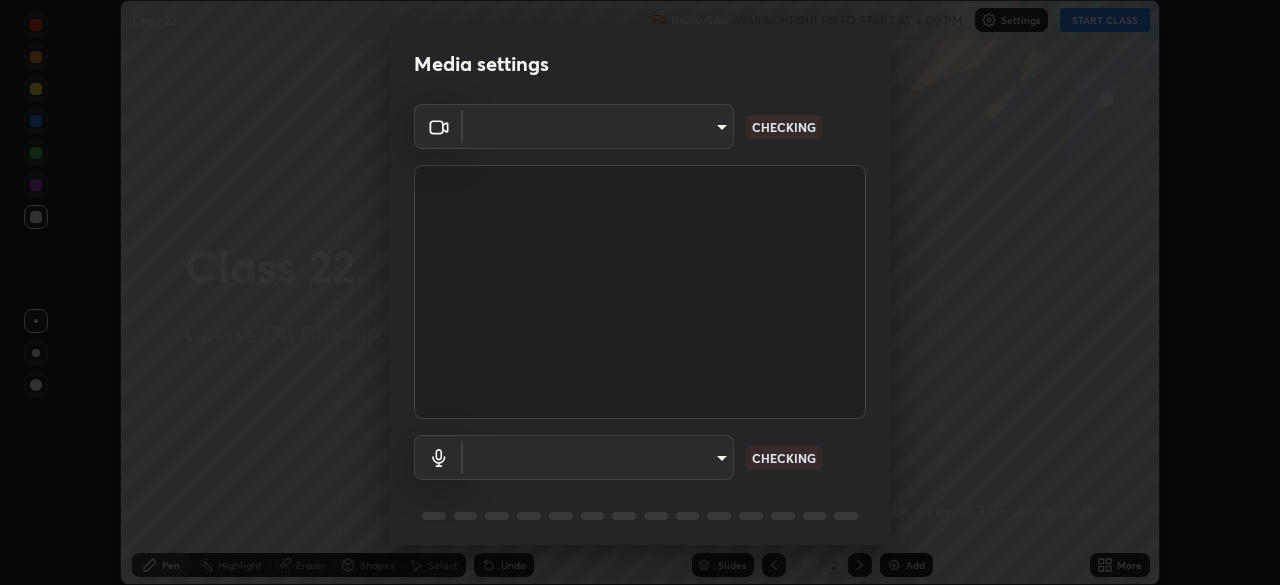 type on "7ffe746ce8ca42343a89eba51defe17308df5f7c8fbb39045481897f6e7d0854" 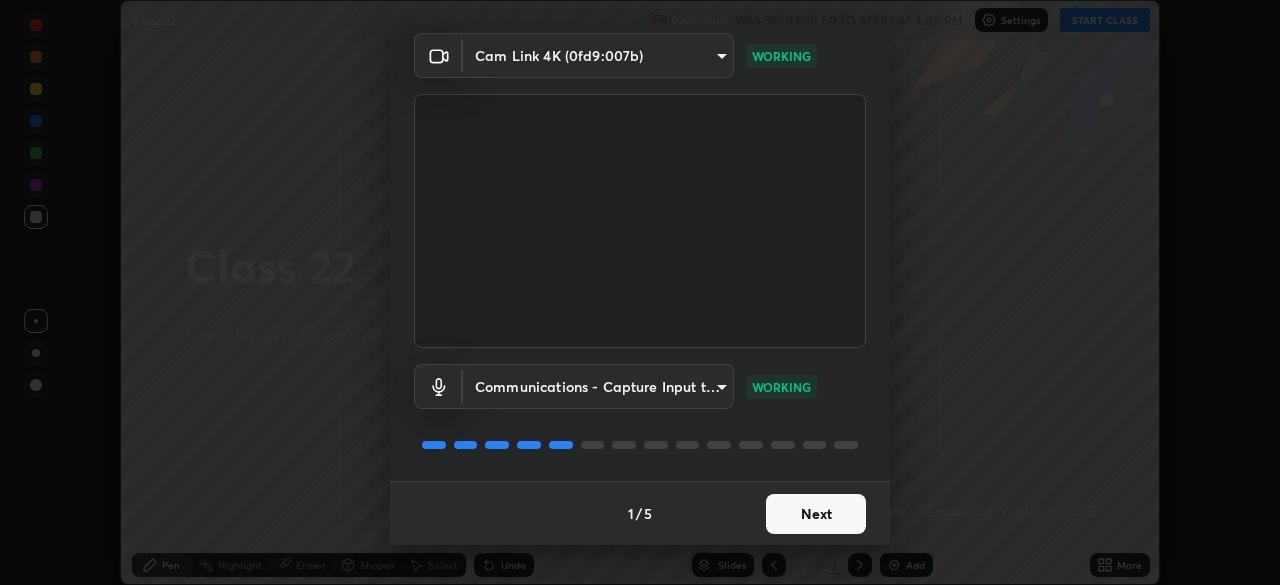 click on "Next" at bounding box center [816, 514] 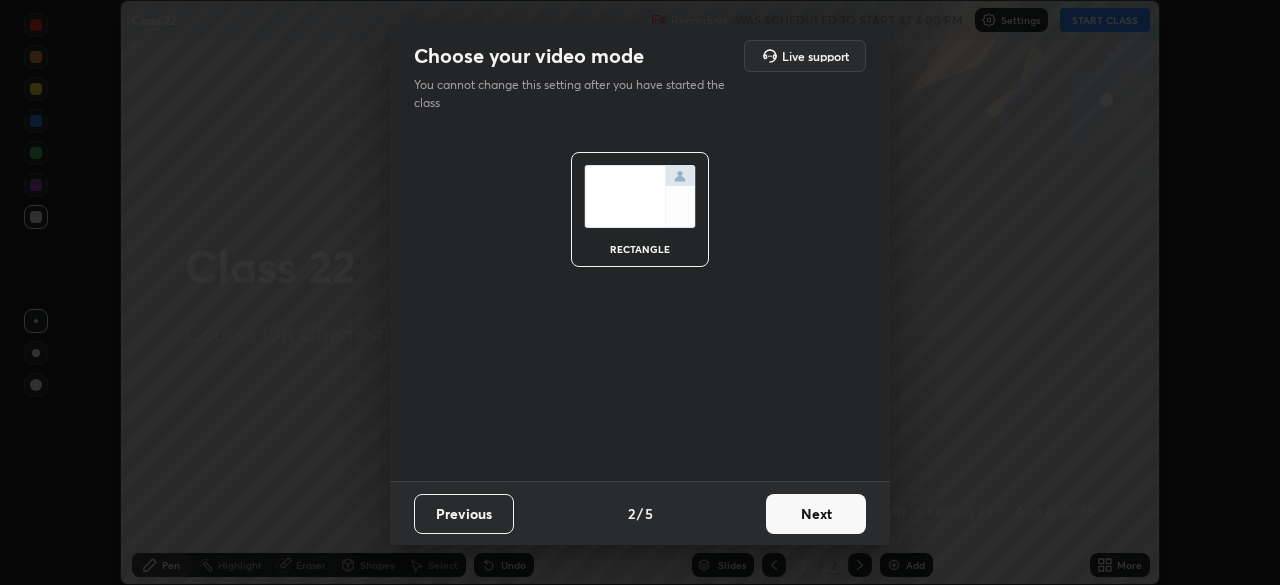scroll, scrollTop: 0, scrollLeft: 0, axis: both 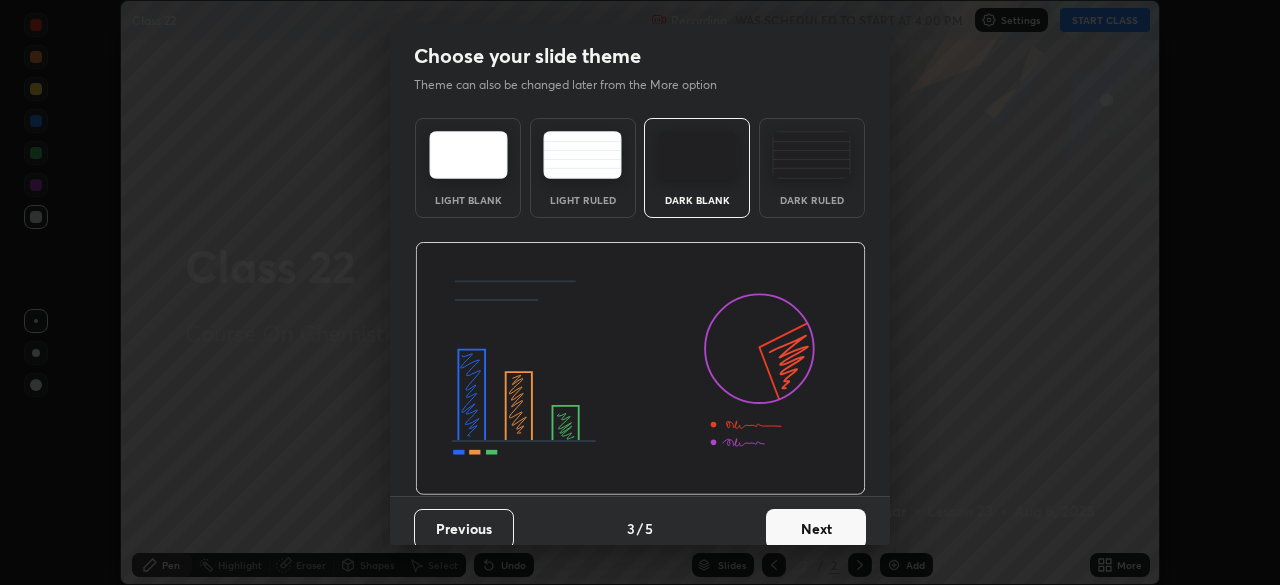 click on "Next" at bounding box center [816, 529] 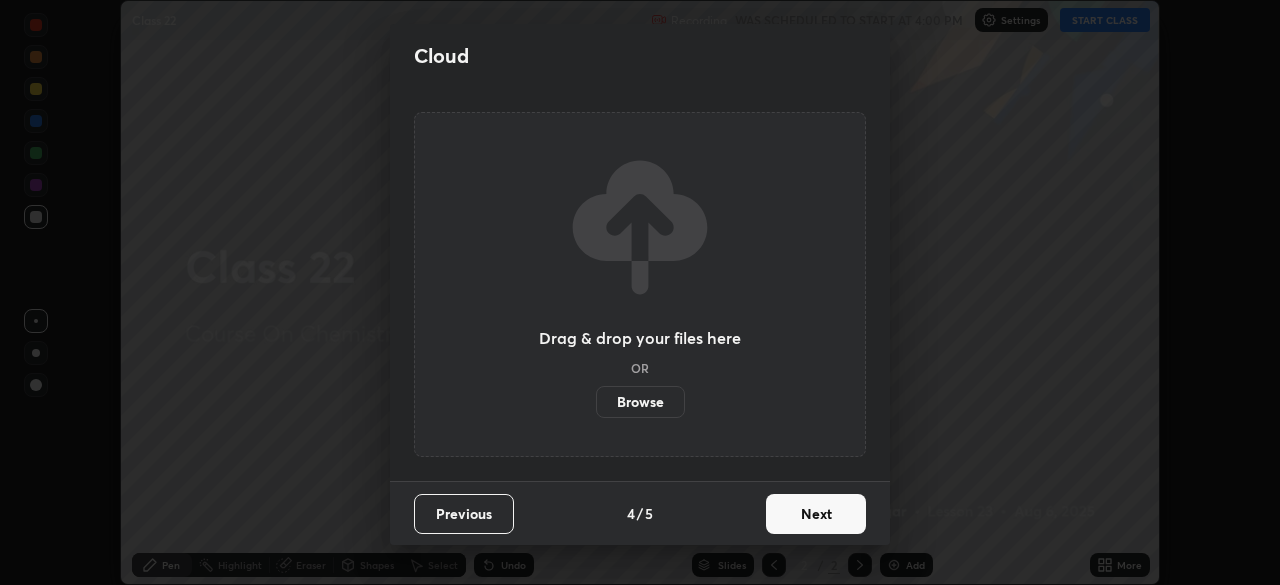 click on "Next" at bounding box center [816, 514] 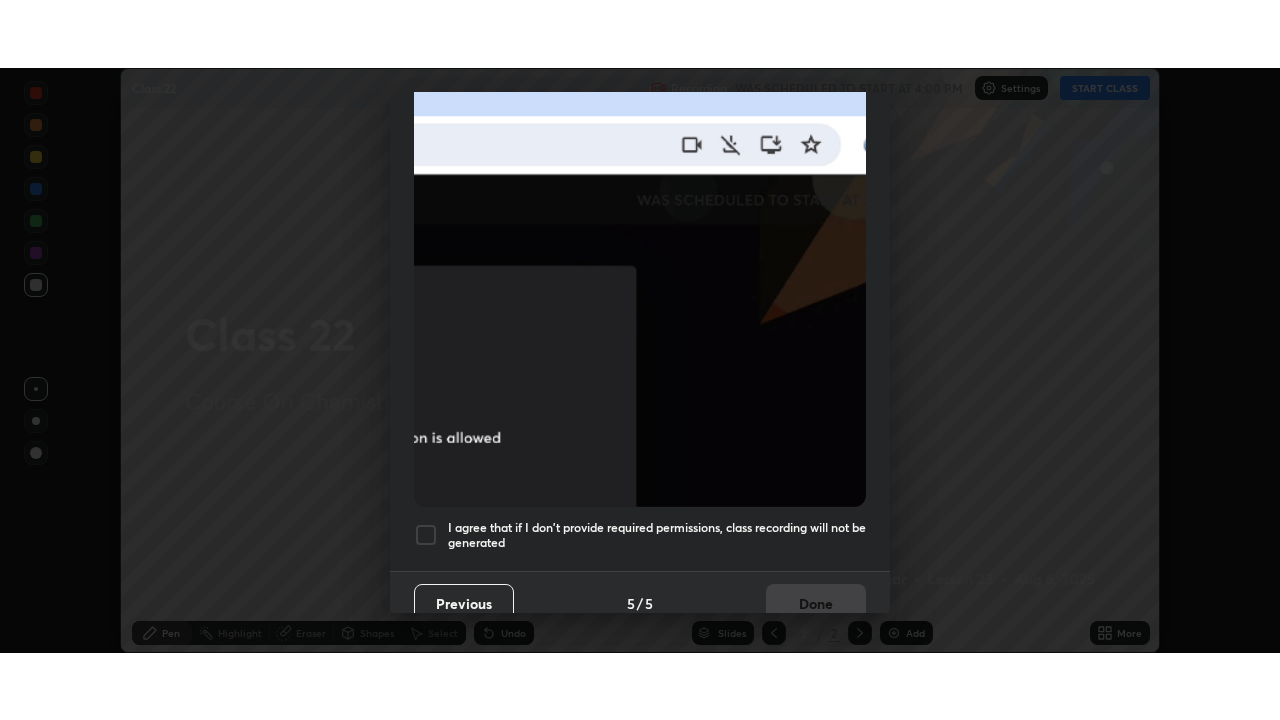scroll, scrollTop: 479, scrollLeft: 0, axis: vertical 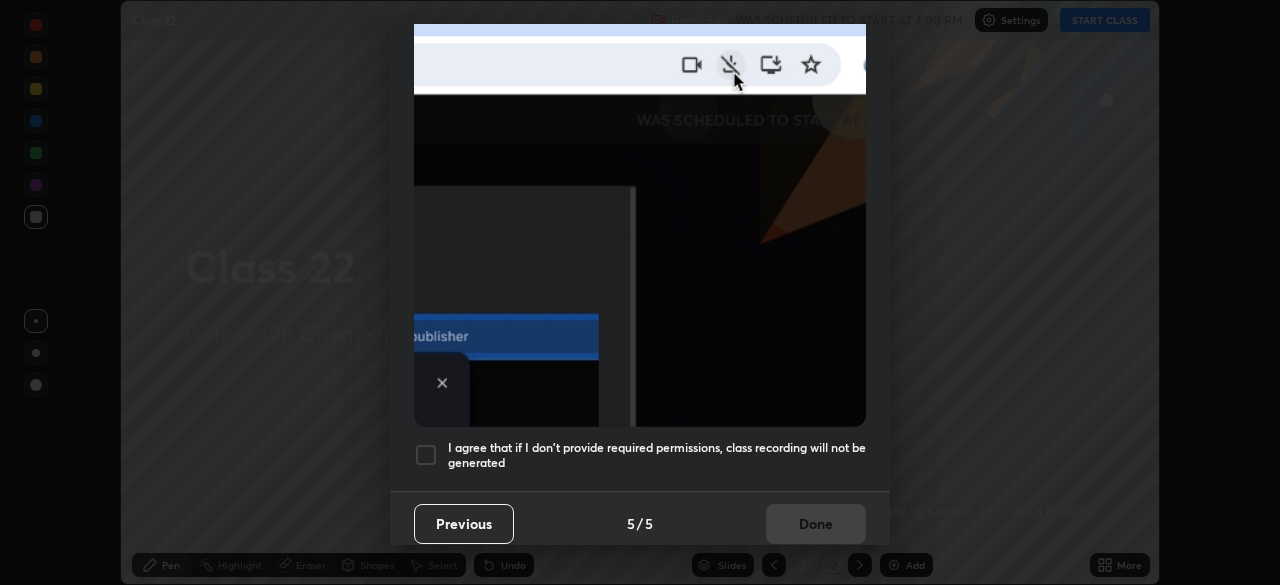 click on "I agree that if I don't provide required permissions, class recording will not be generated" at bounding box center [657, 455] 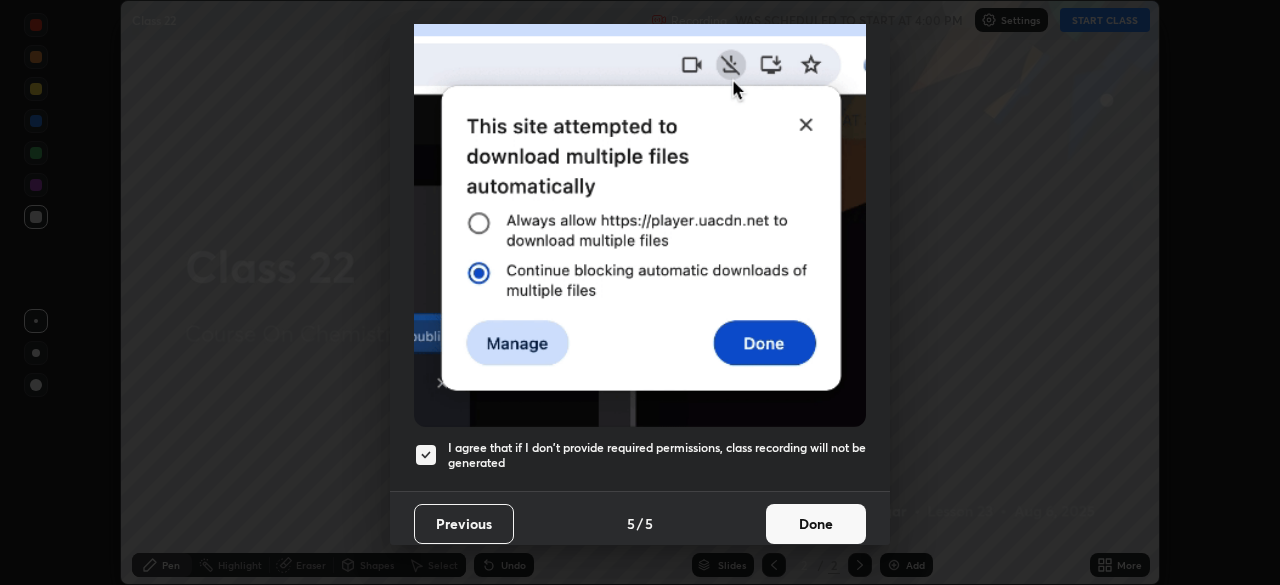click on "Done" at bounding box center [816, 524] 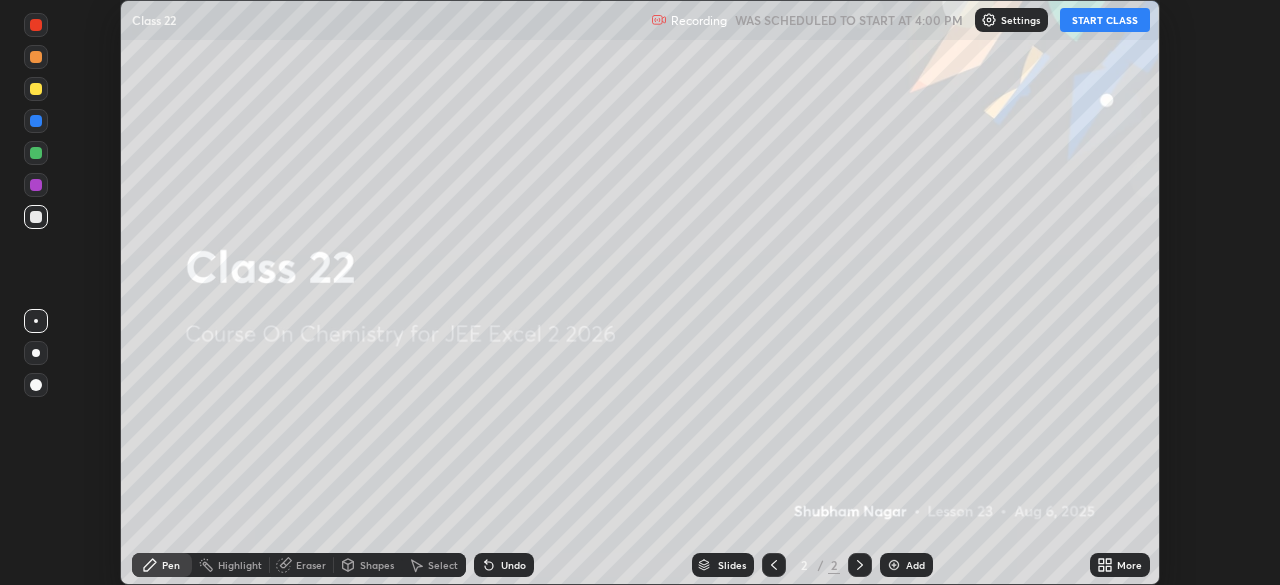 click 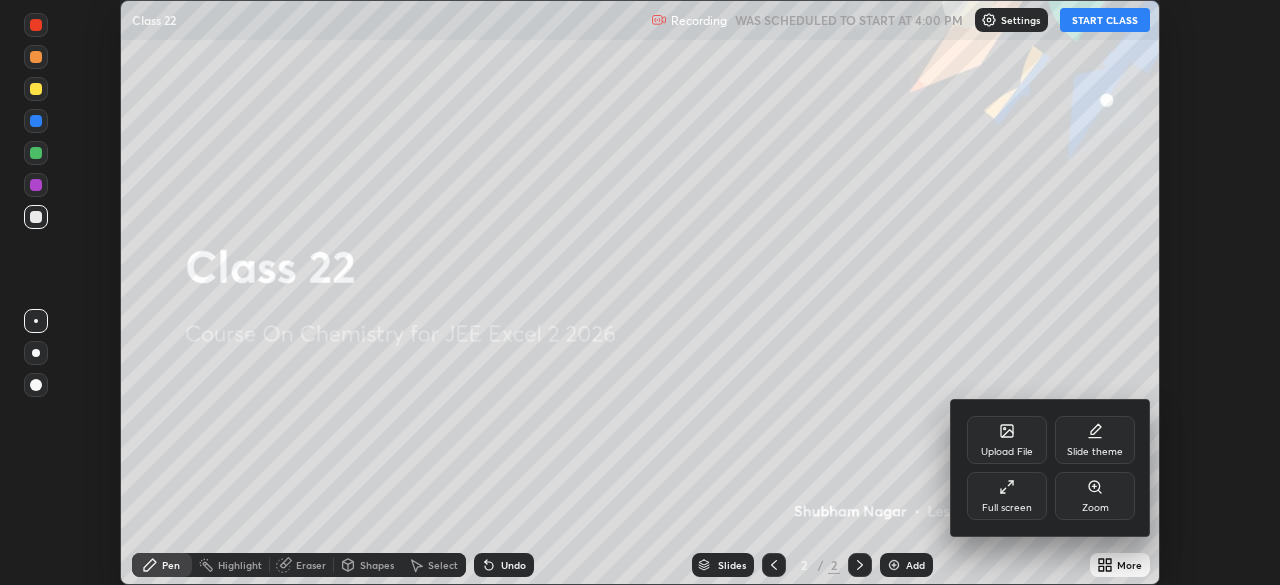 click on "Upload File Slide theme Full screen Zoom" at bounding box center [1051, 468] 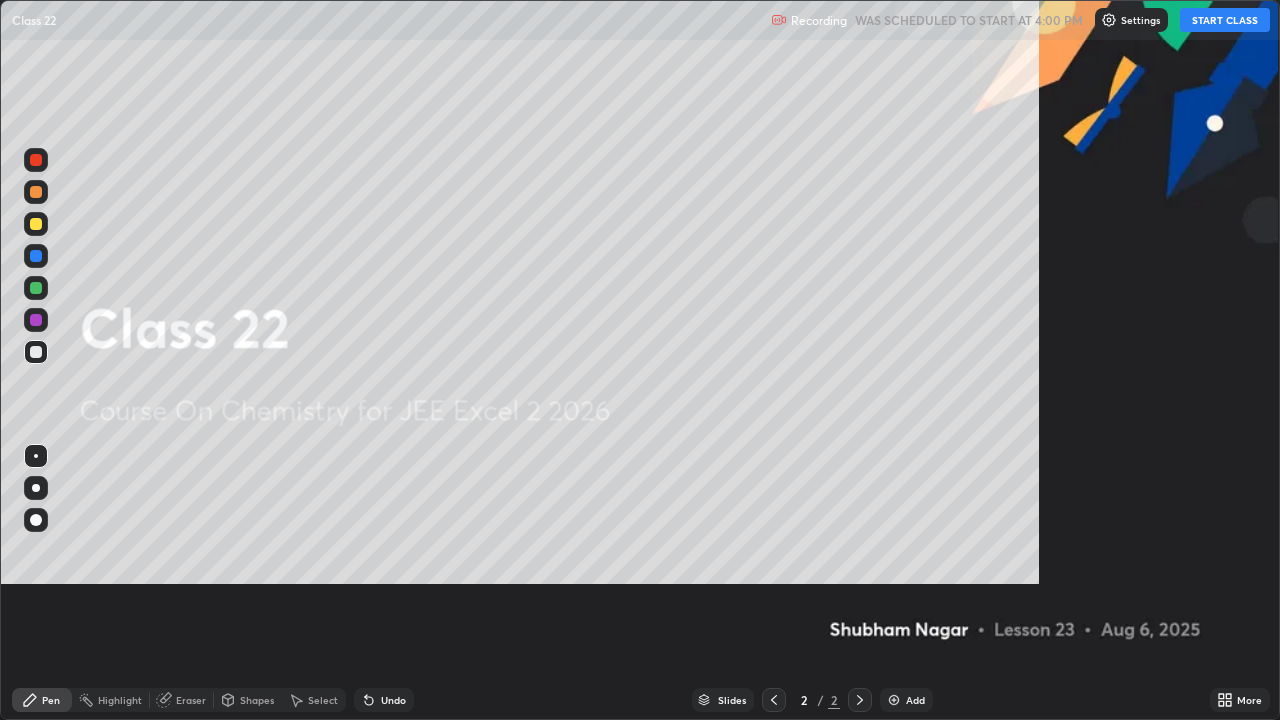 scroll, scrollTop: 99280, scrollLeft: 98720, axis: both 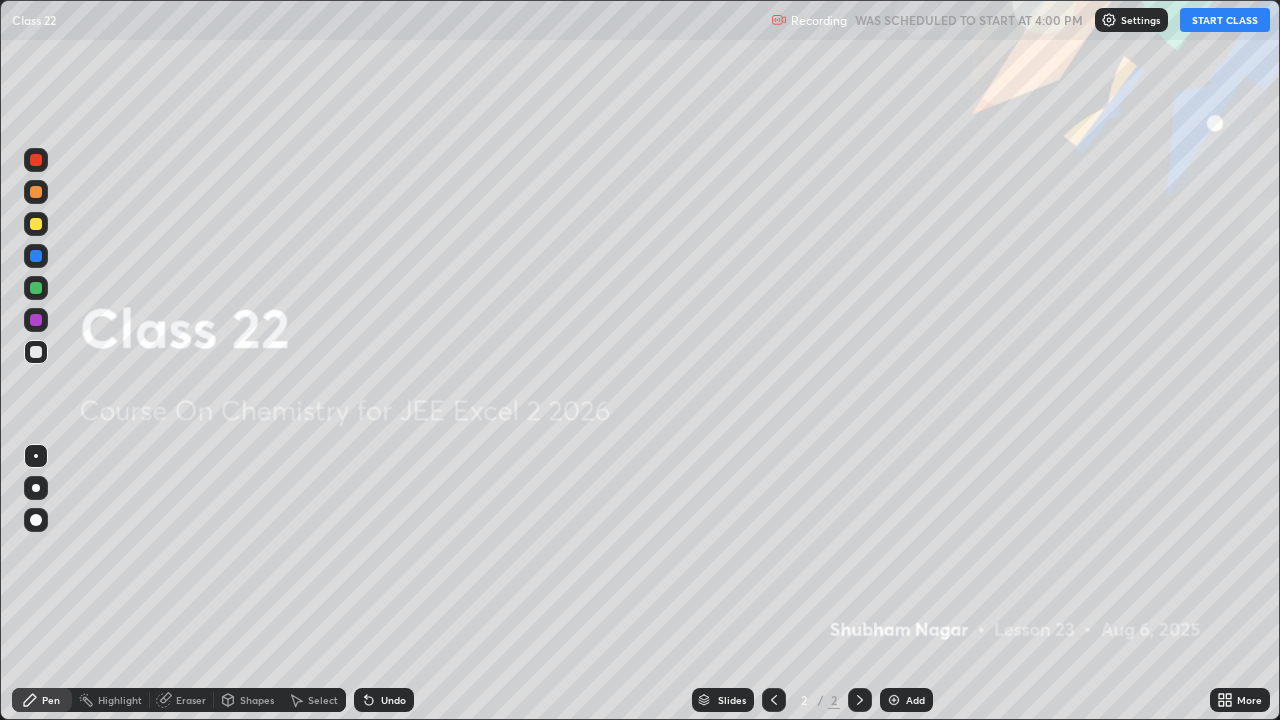 click on "START CLASS" at bounding box center [1225, 20] 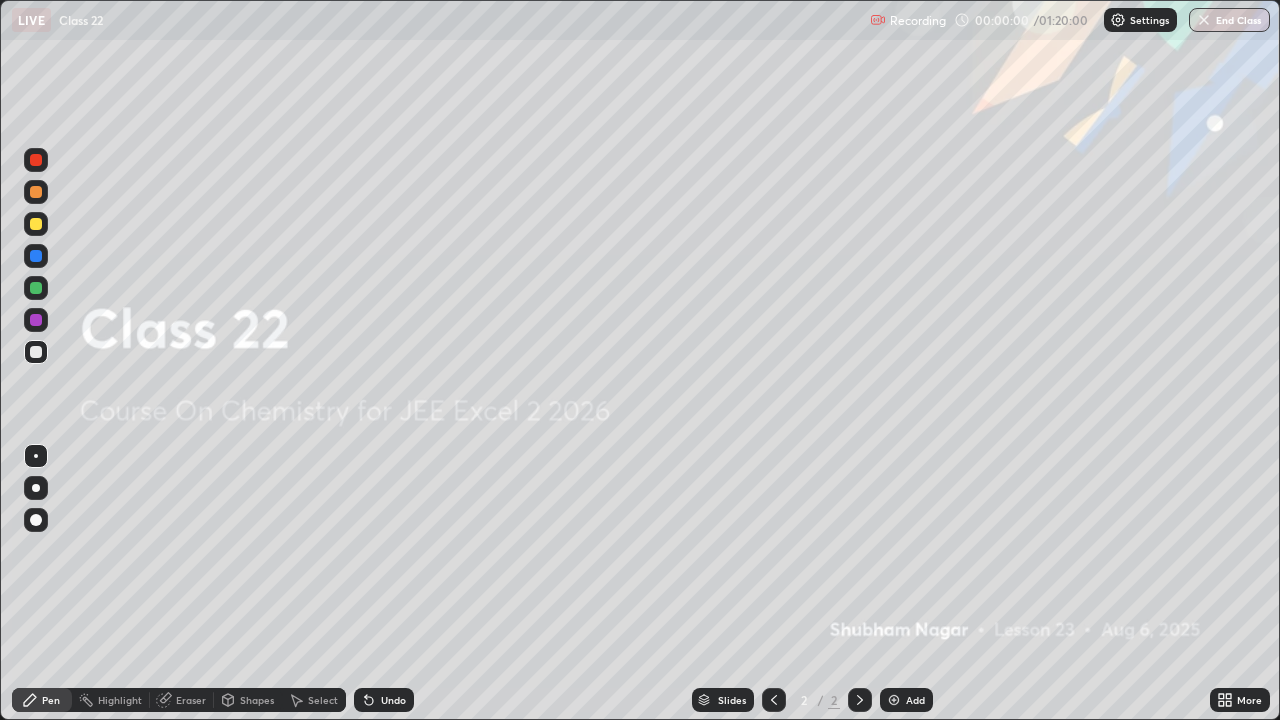 click at bounding box center [894, 700] 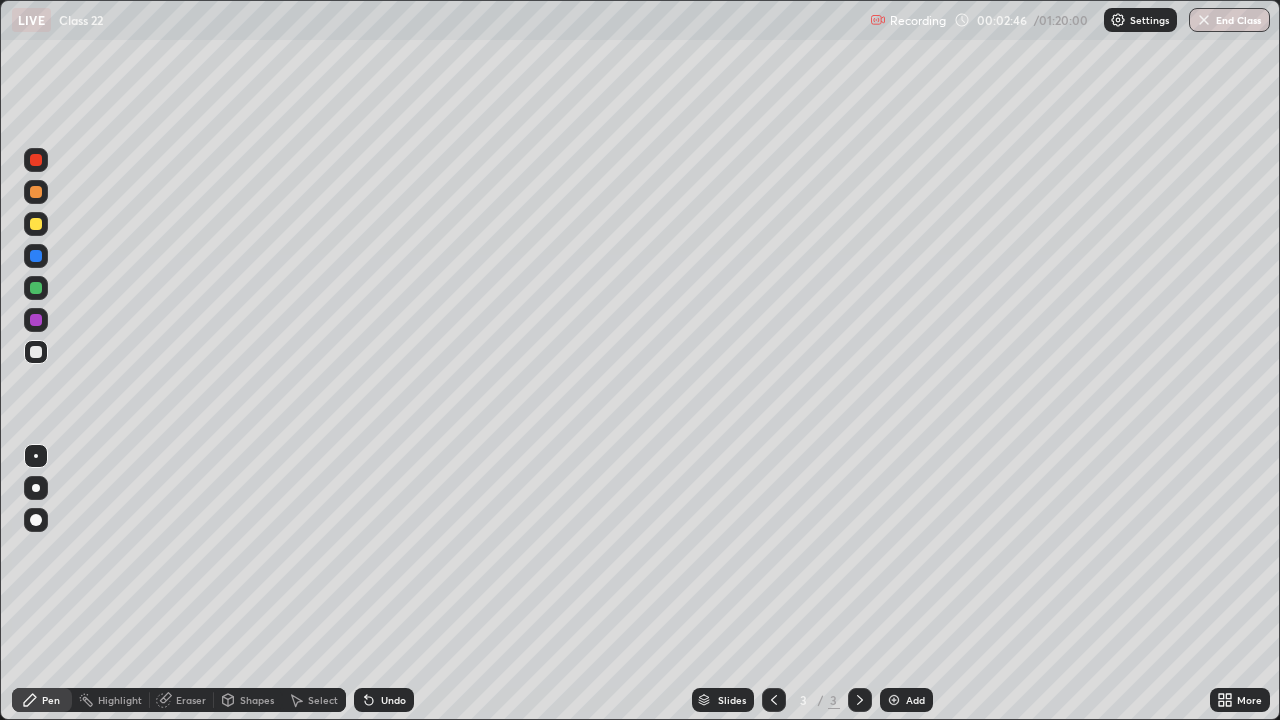 click at bounding box center (36, 488) 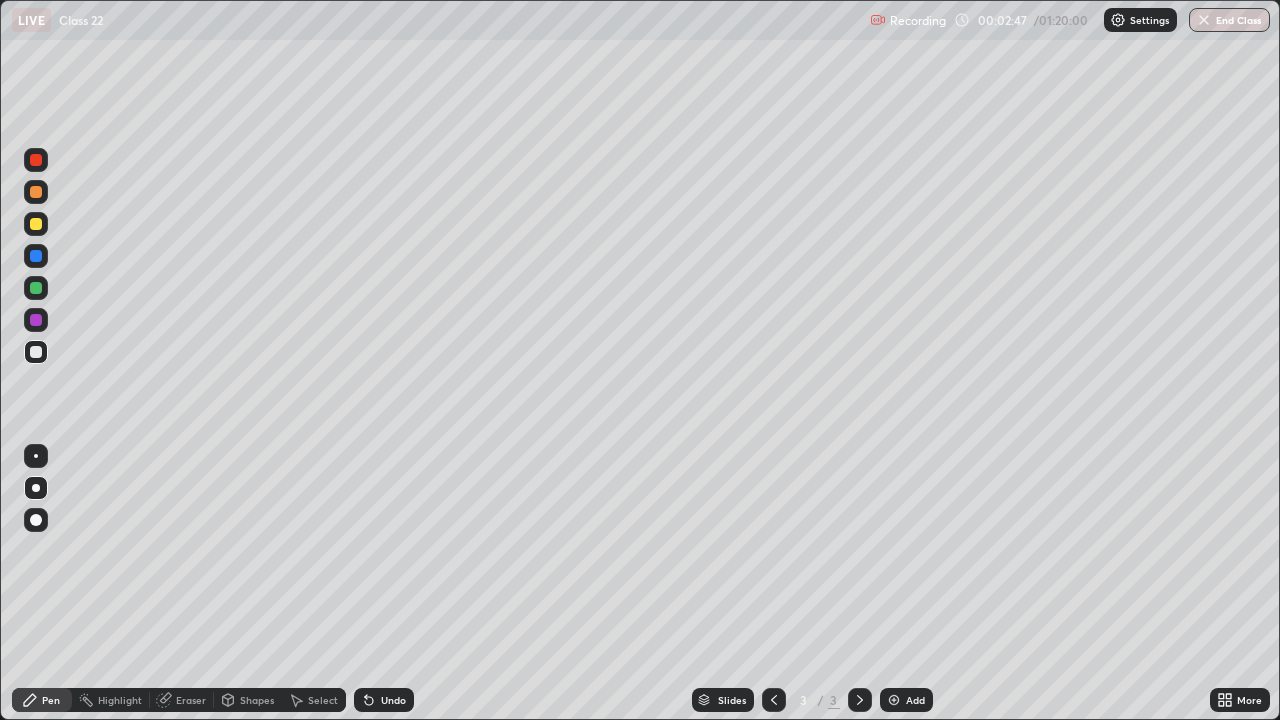 click at bounding box center [36, 224] 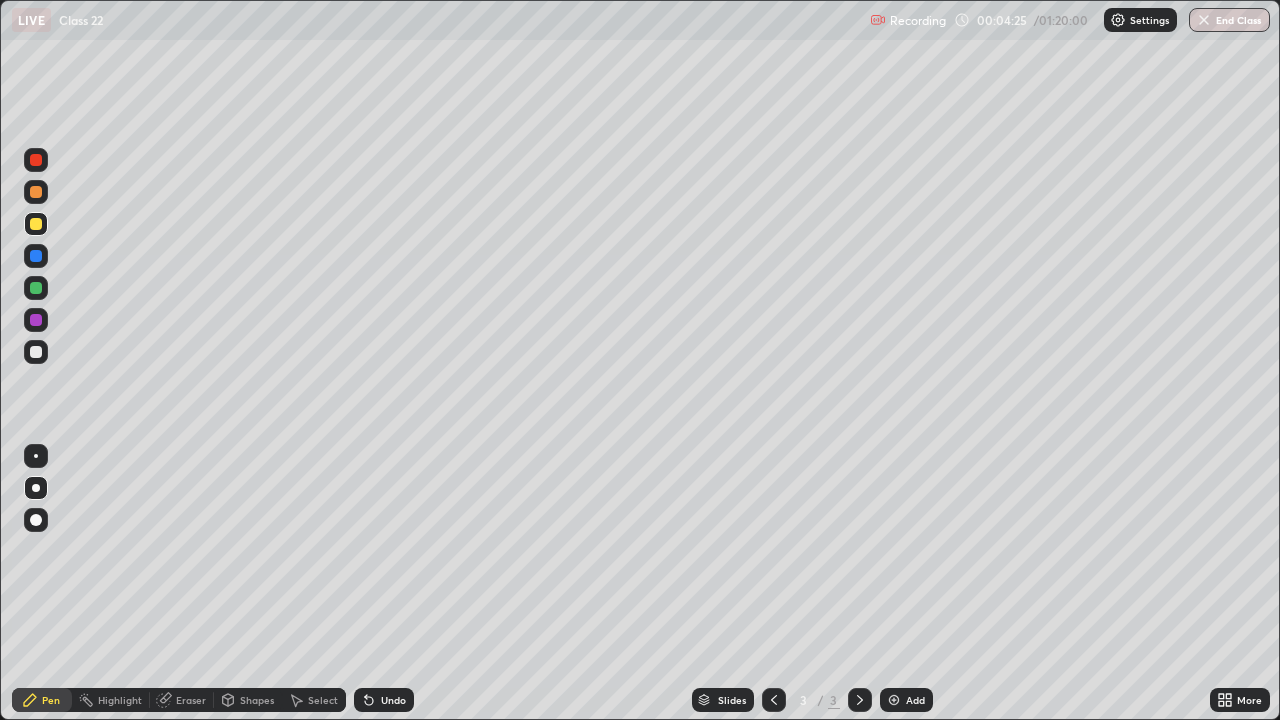 click at bounding box center (36, 352) 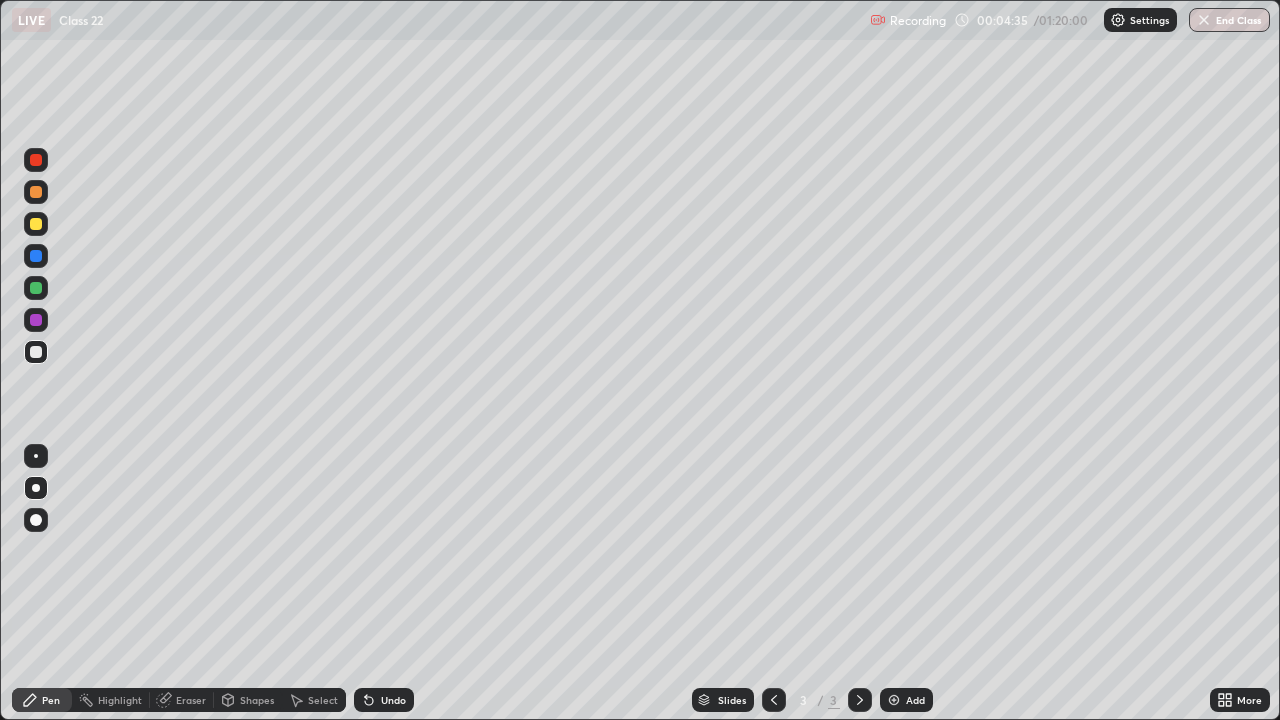 click at bounding box center (36, 352) 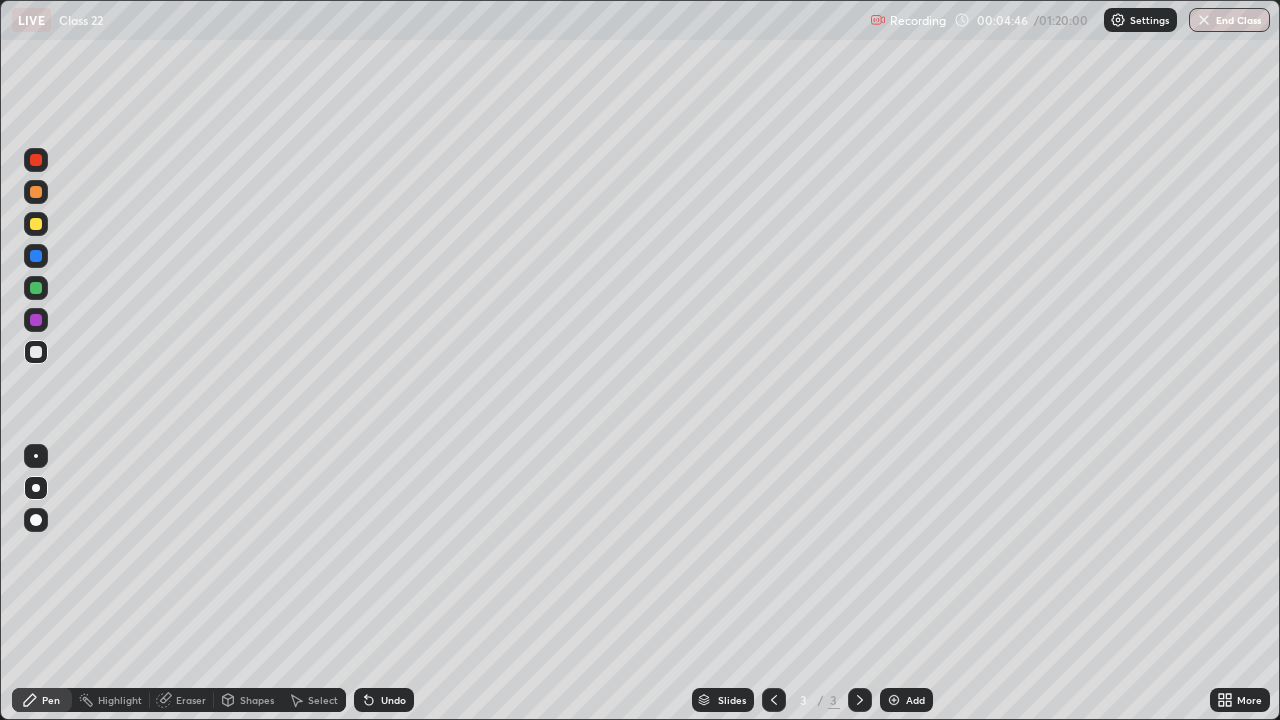 click on "Undo" at bounding box center (384, 700) 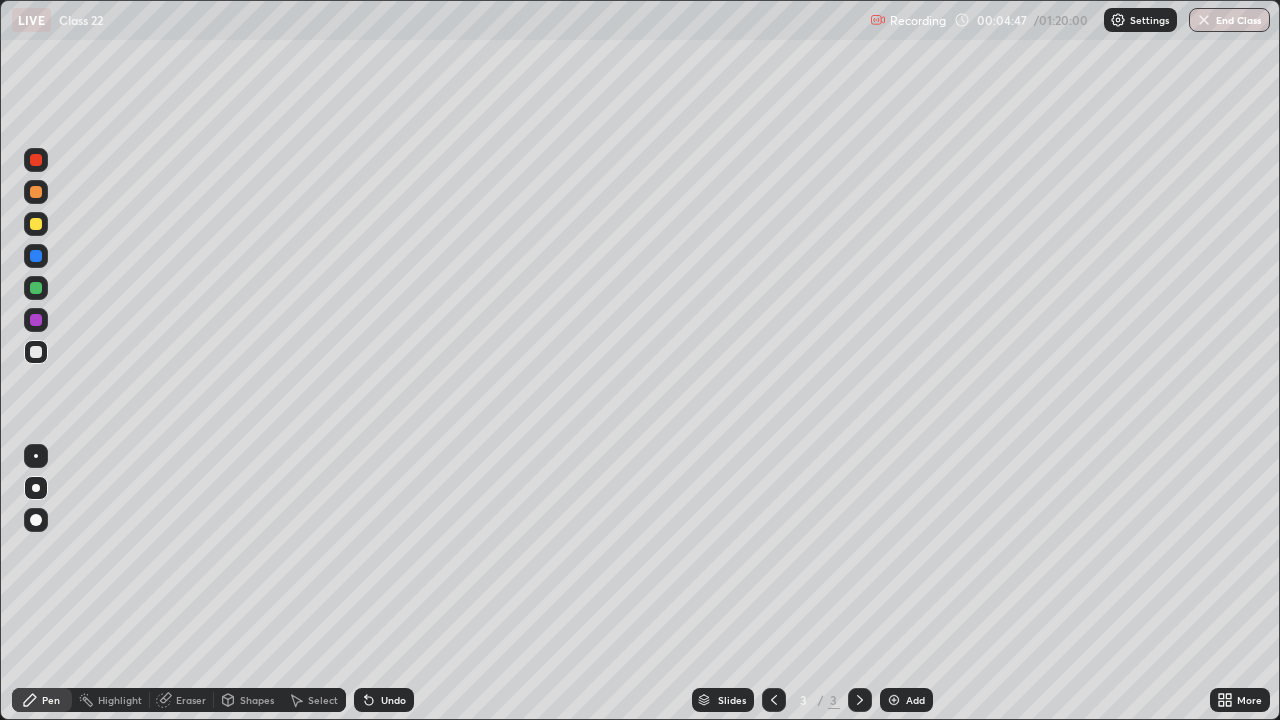 click 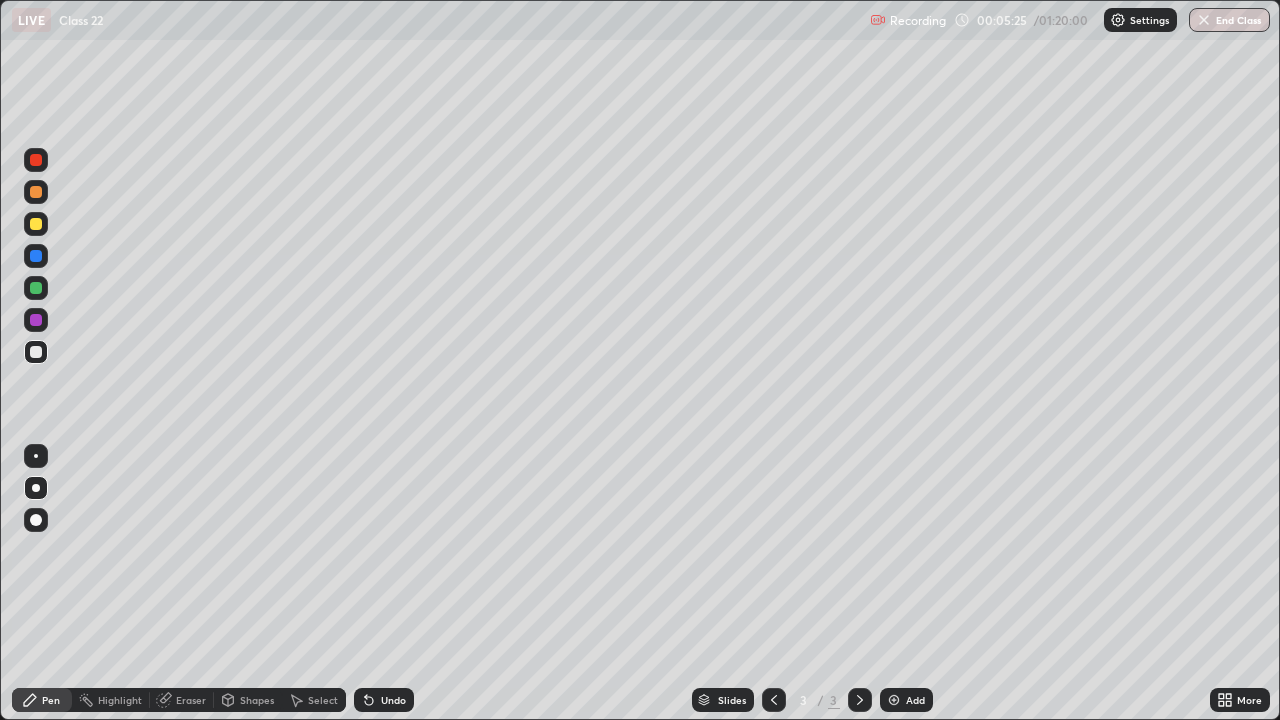 click on "Select" at bounding box center (323, 700) 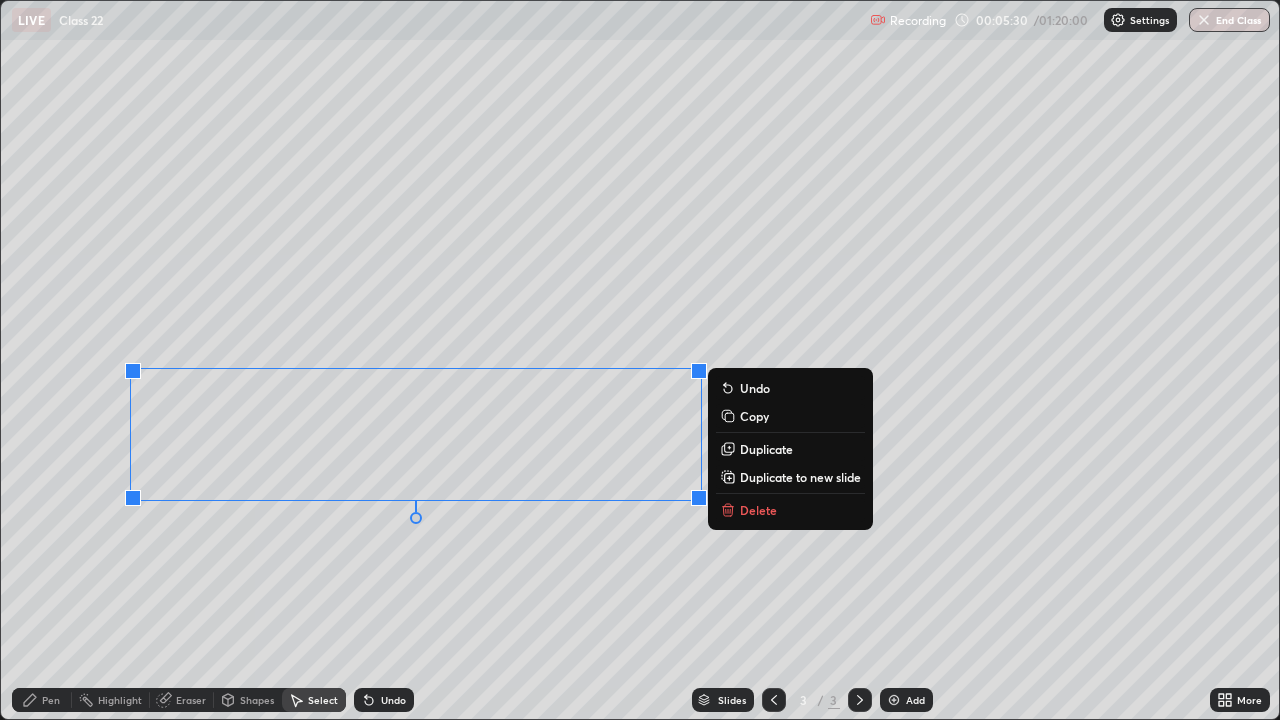 click 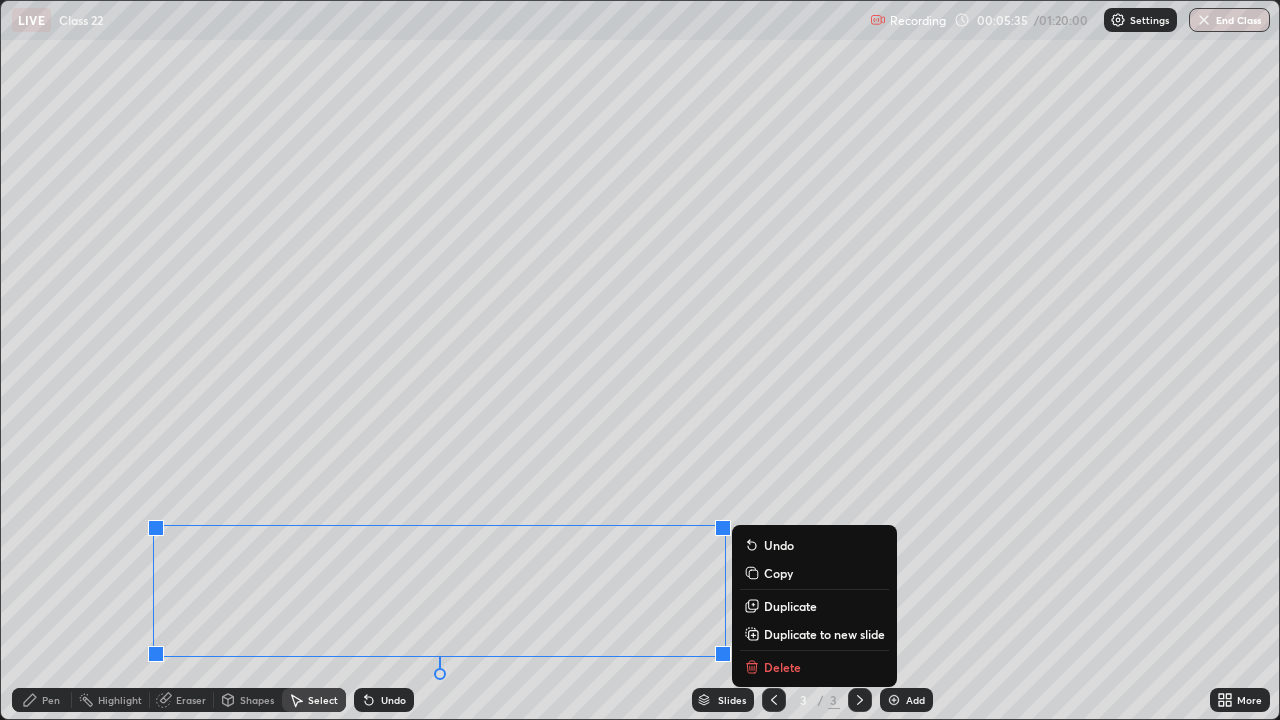 click on "Pen" at bounding box center (51, 700) 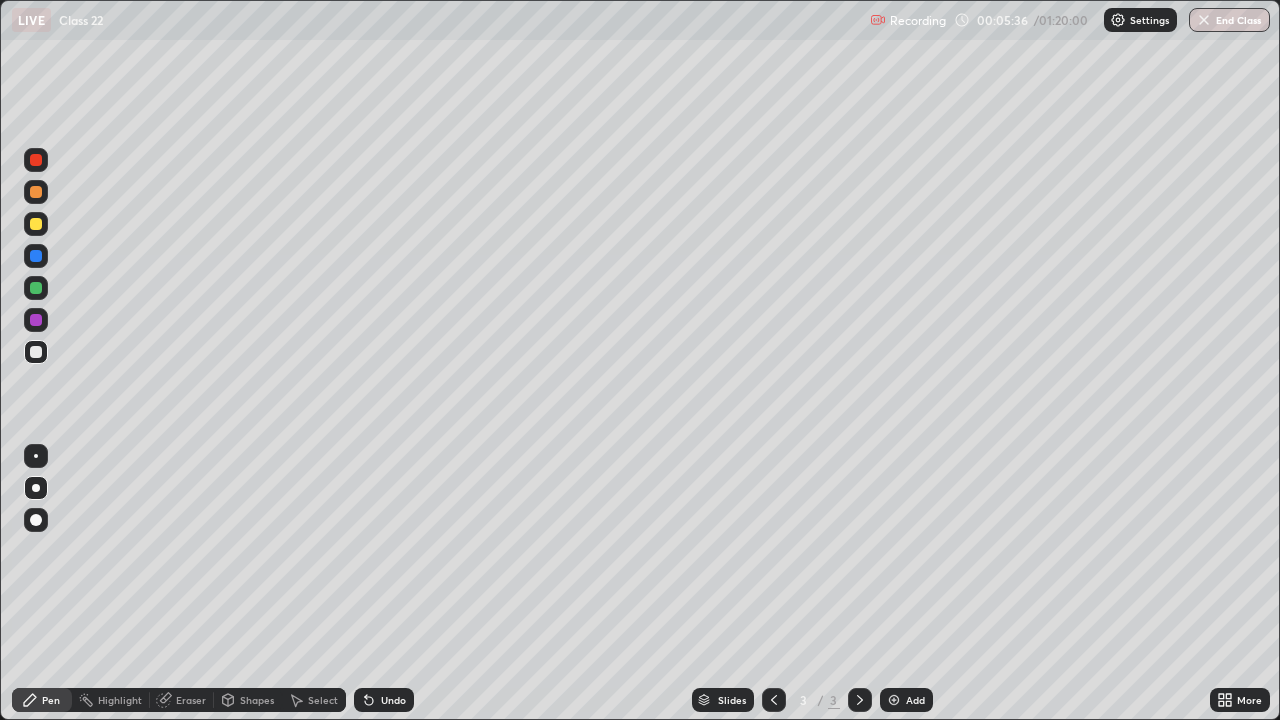 click at bounding box center [36, 288] 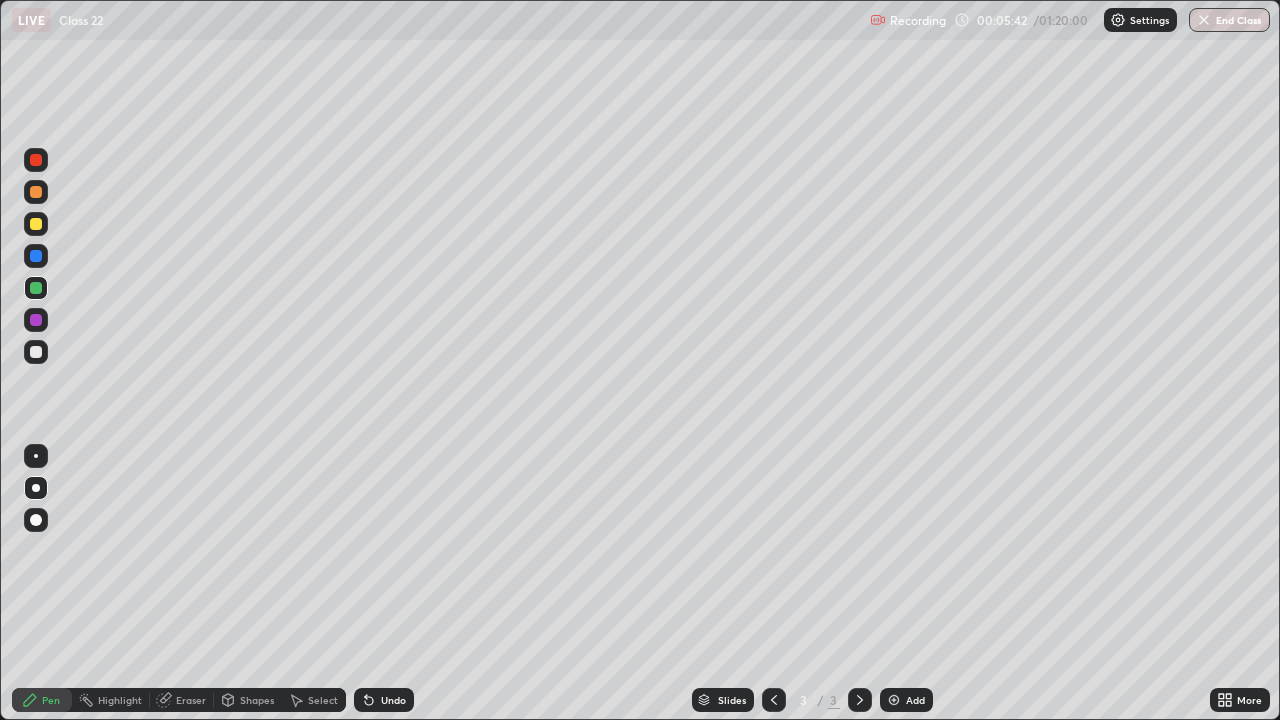 click 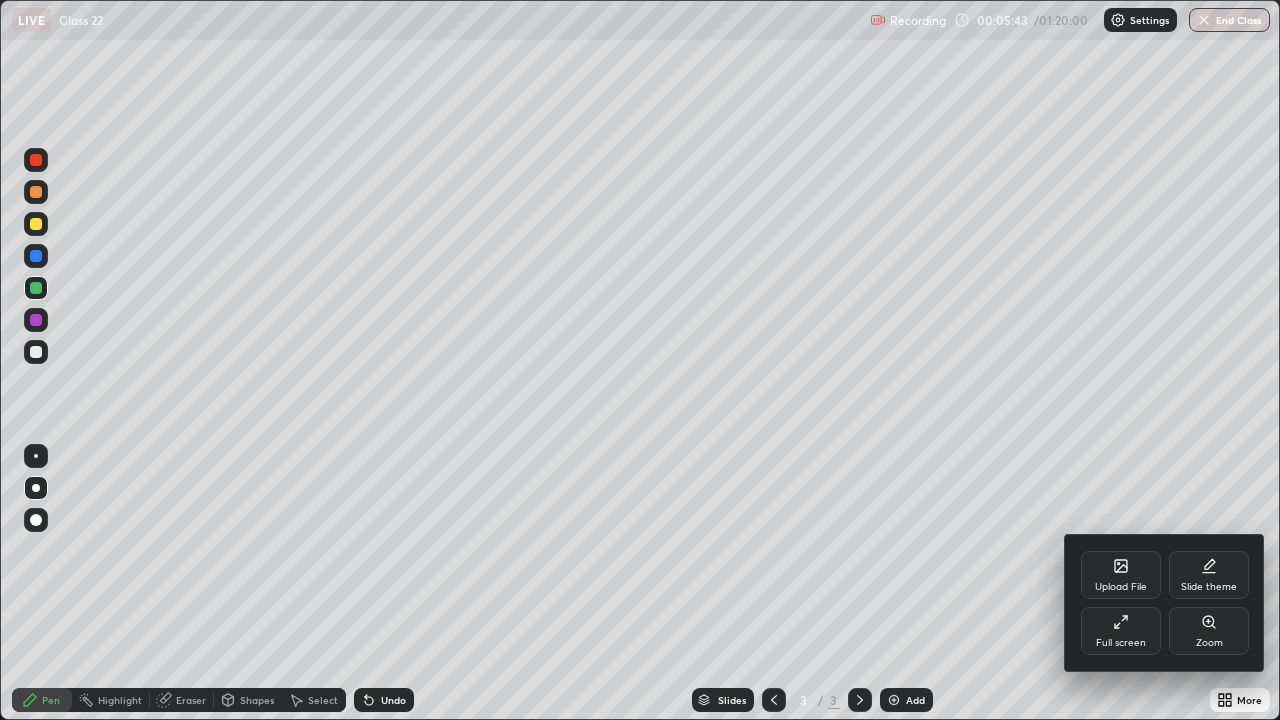 click 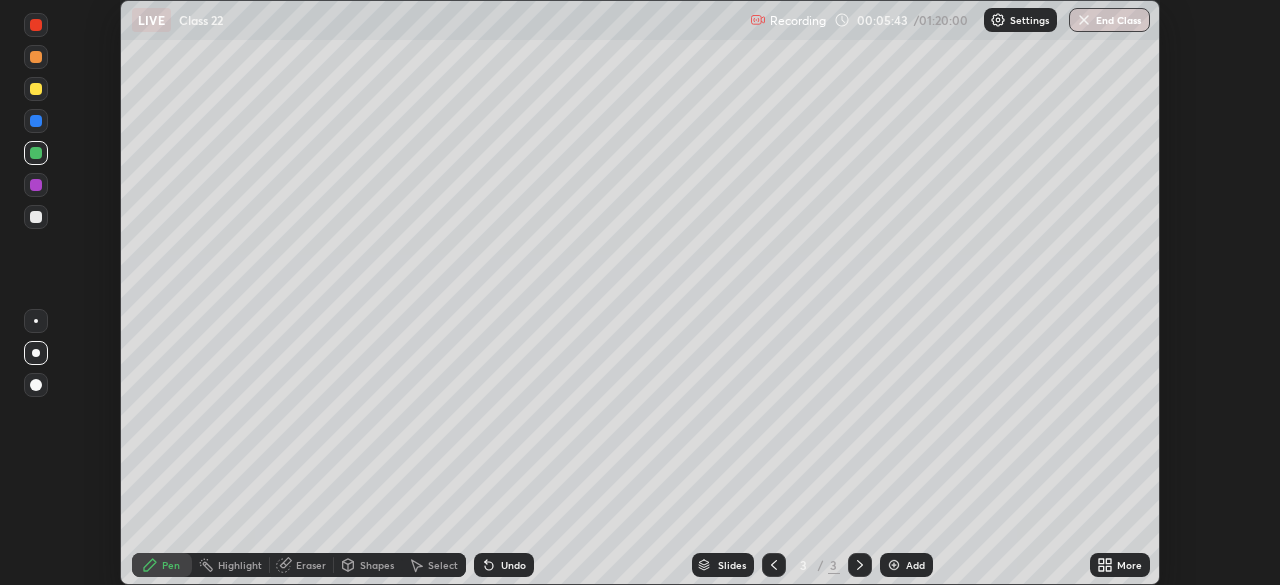 scroll, scrollTop: 585, scrollLeft: 1280, axis: both 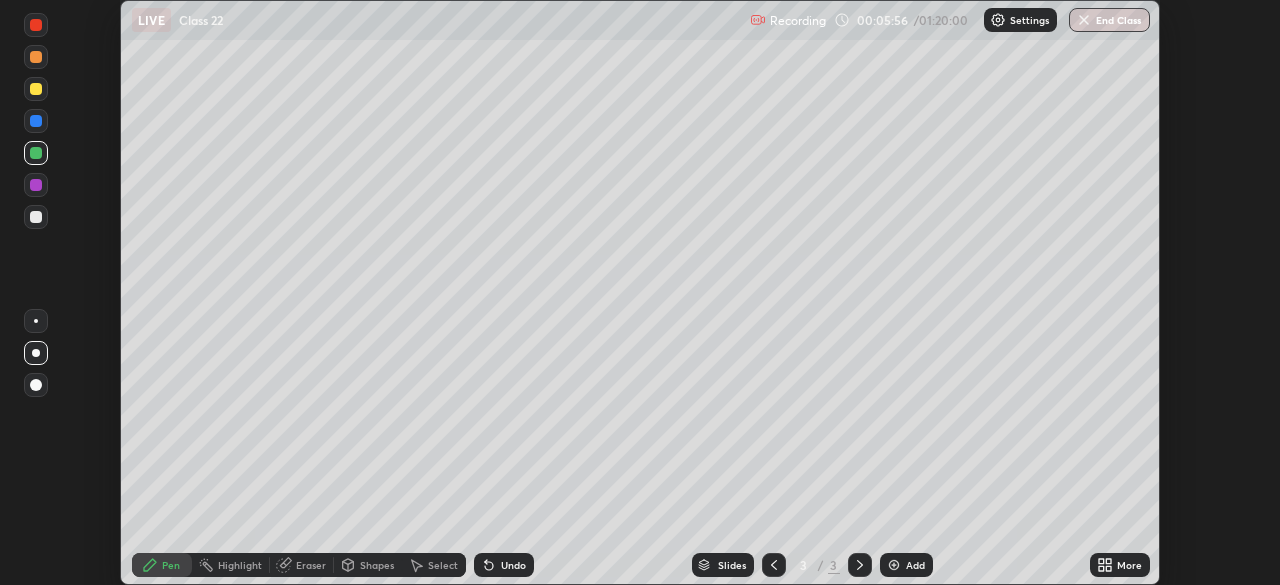 click at bounding box center [36, 89] 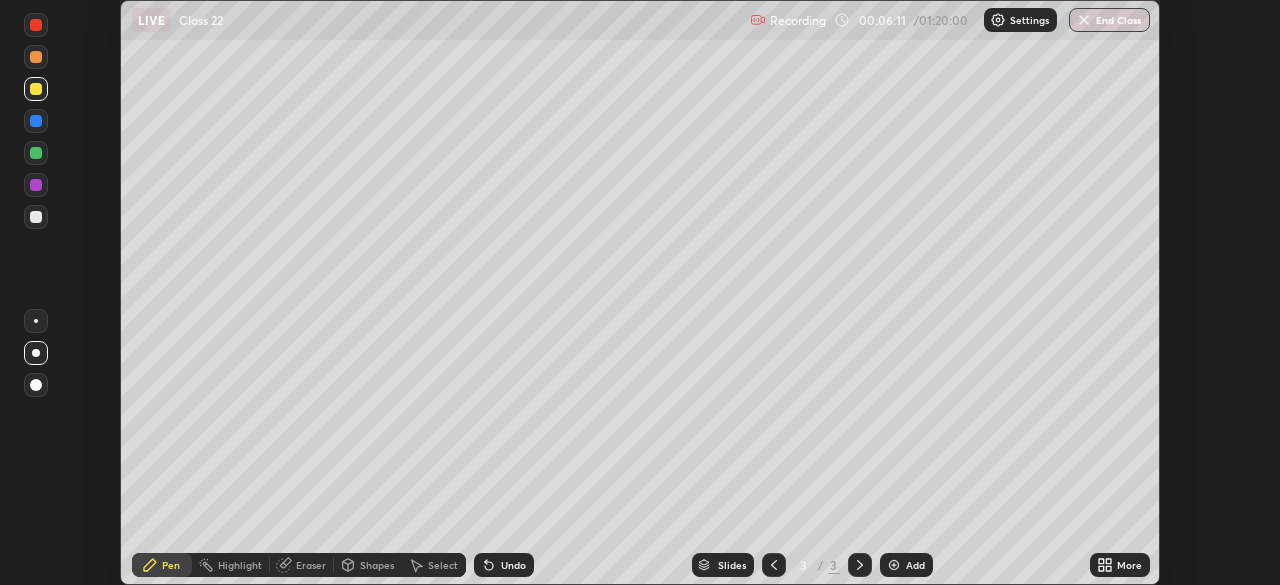 click 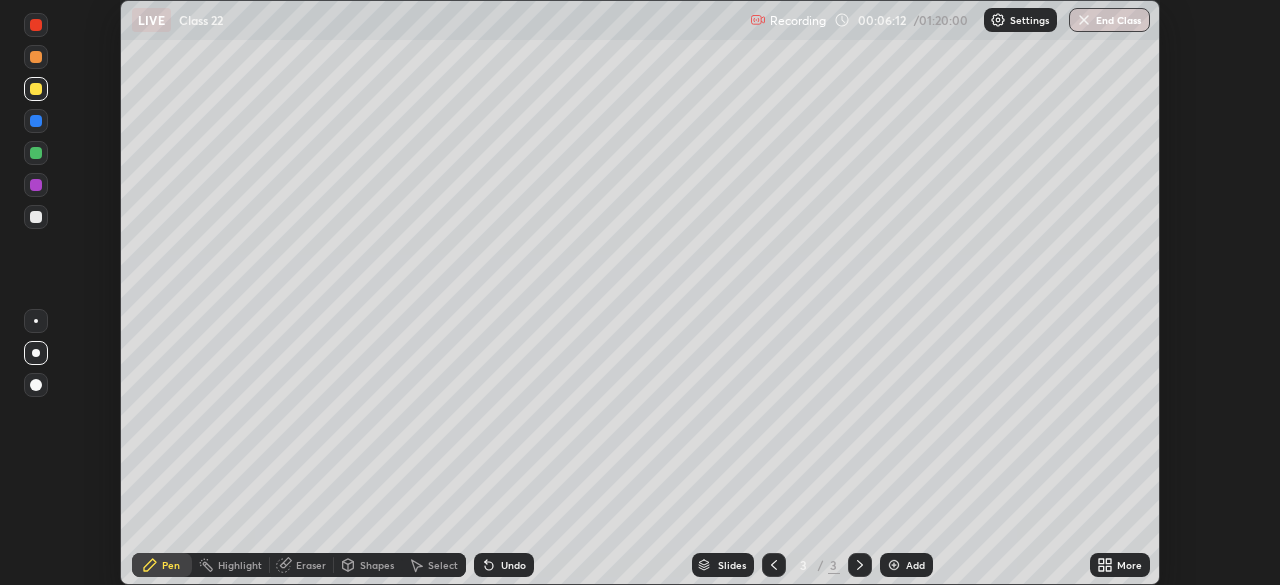 click 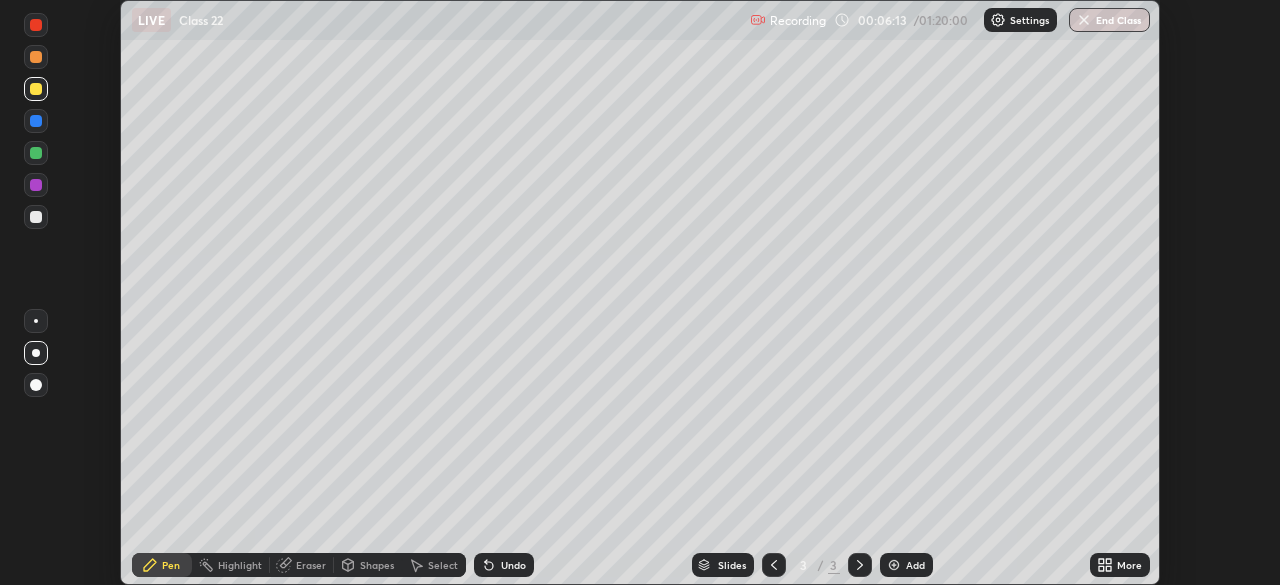 click 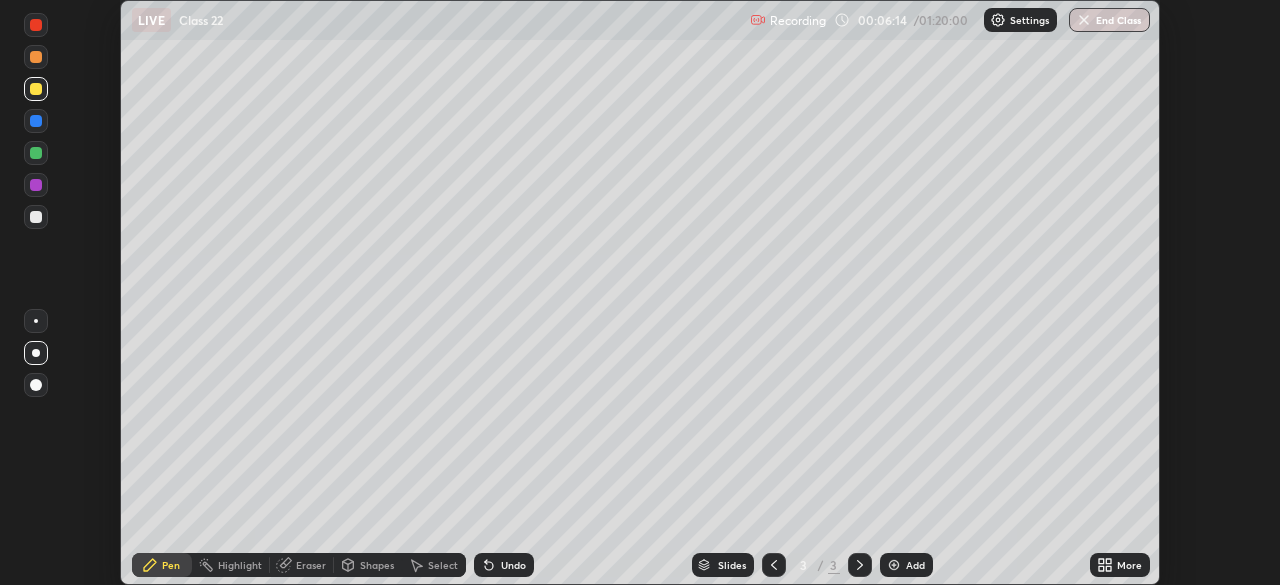 click 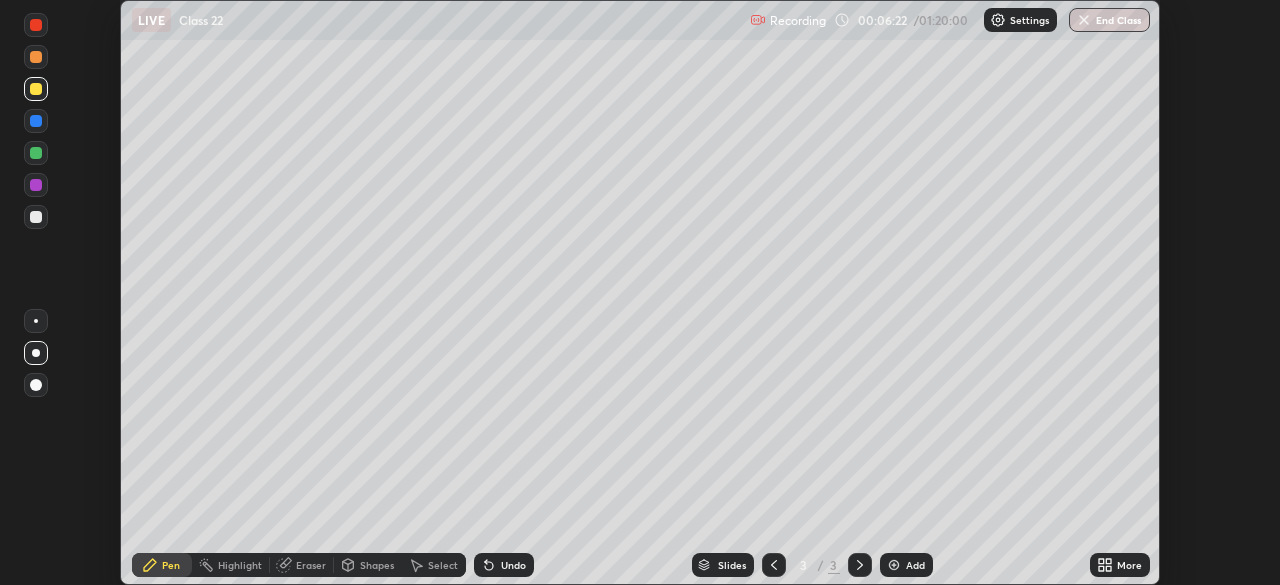 click at bounding box center (36, 153) 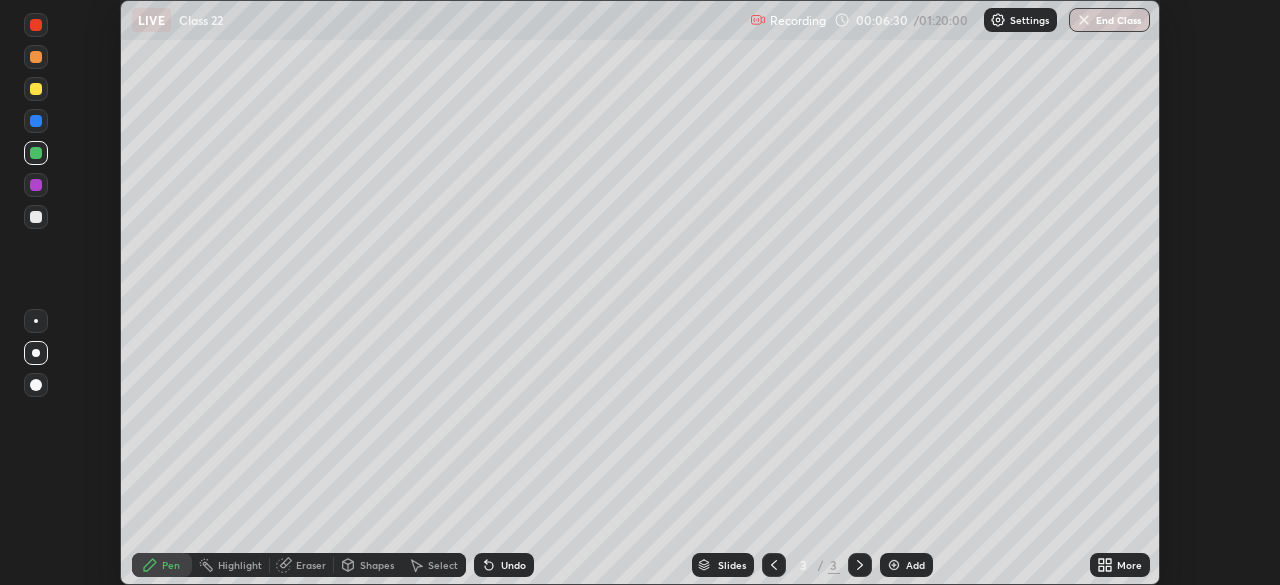 click at bounding box center [36, 185] 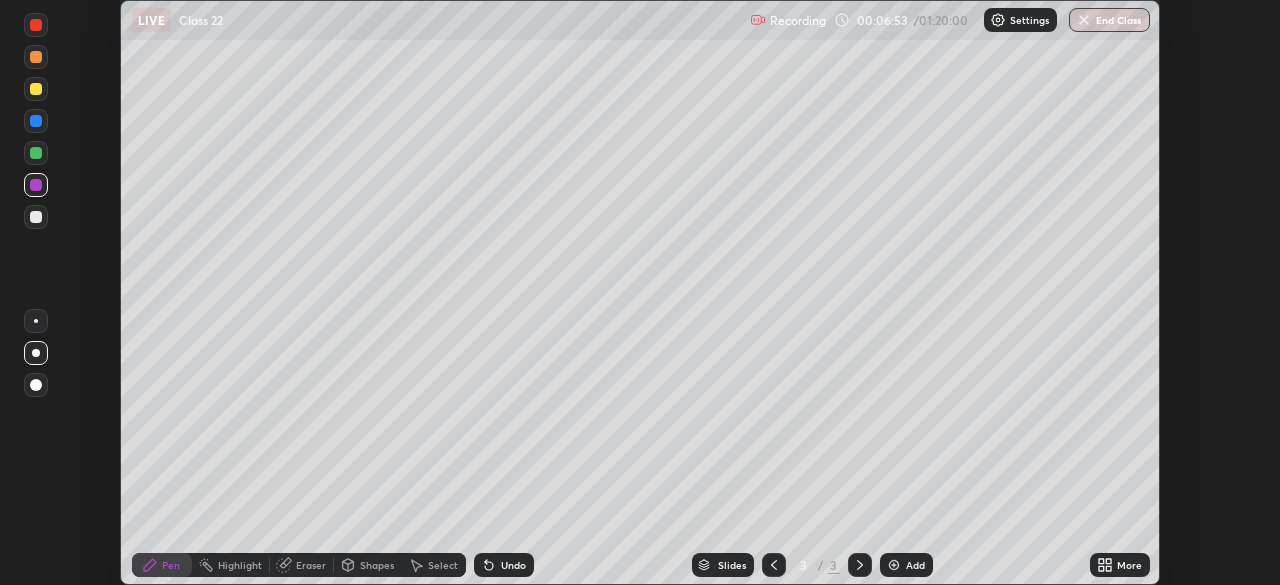 click at bounding box center (36, 217) 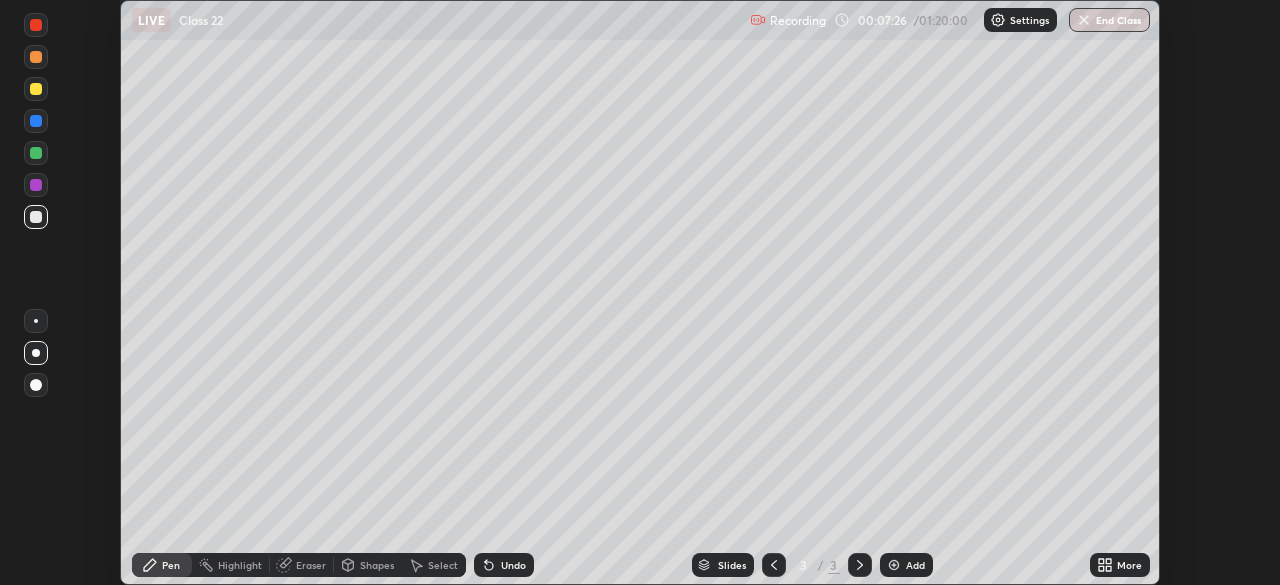 click 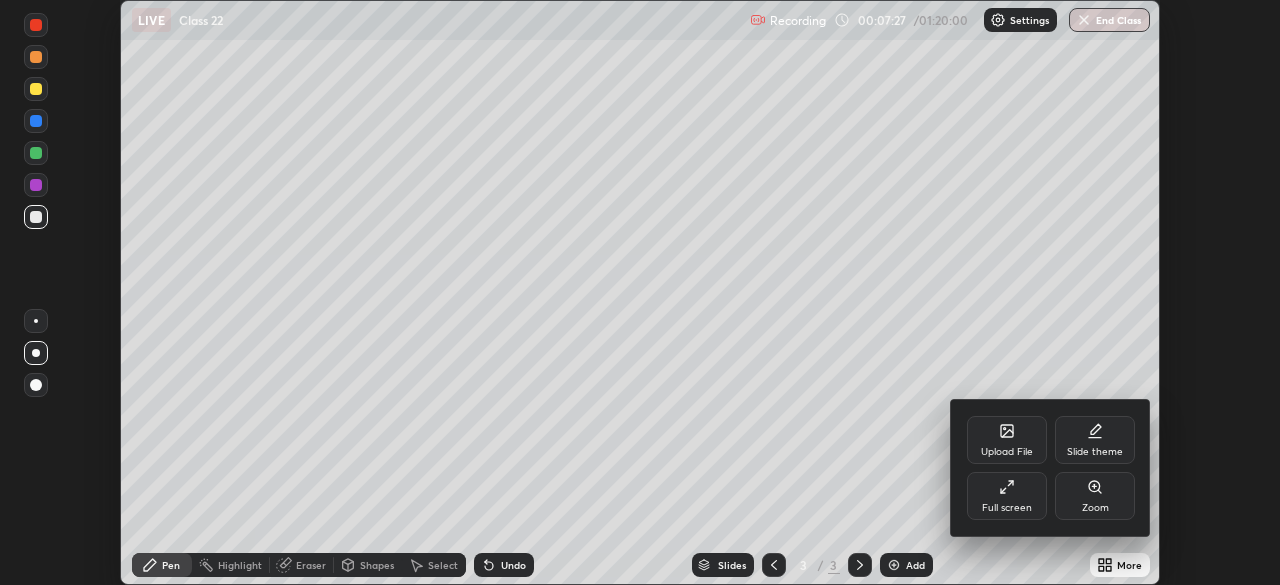 click on "Full screen" at bounding box center [1007, 508] 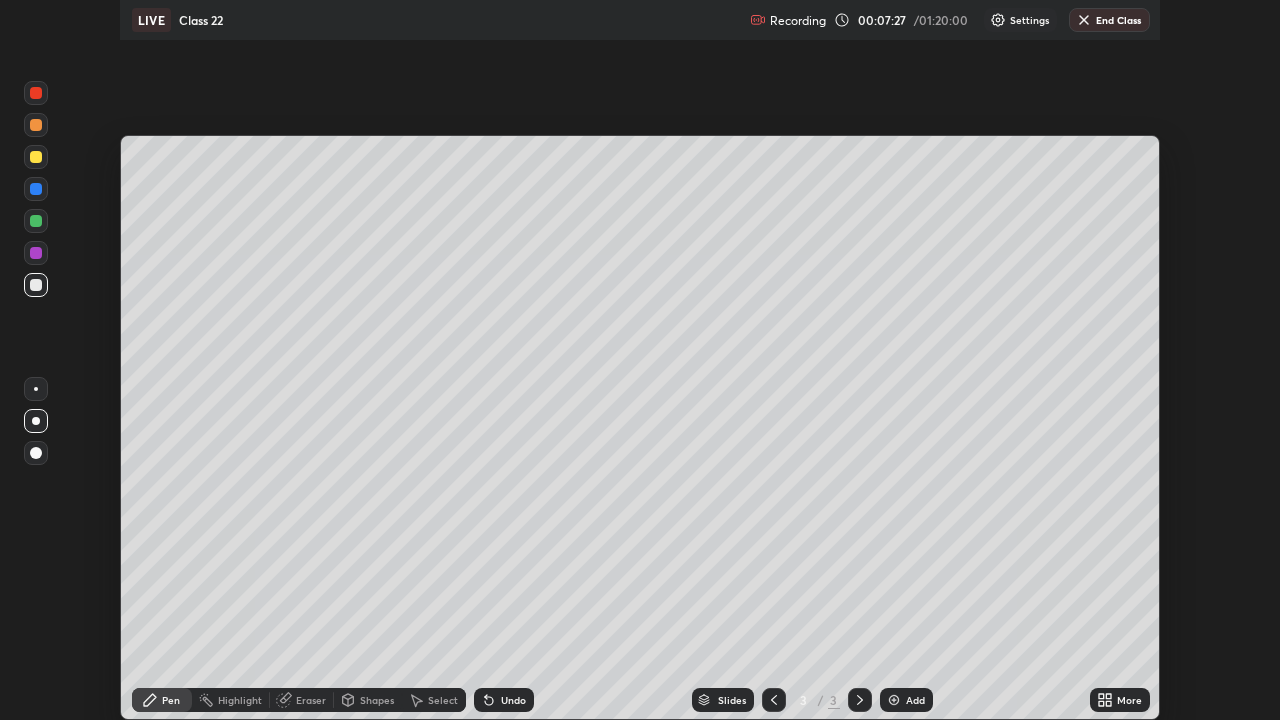 scroll, scrollTop: 99280, scrollLeft: 98720, axis: both 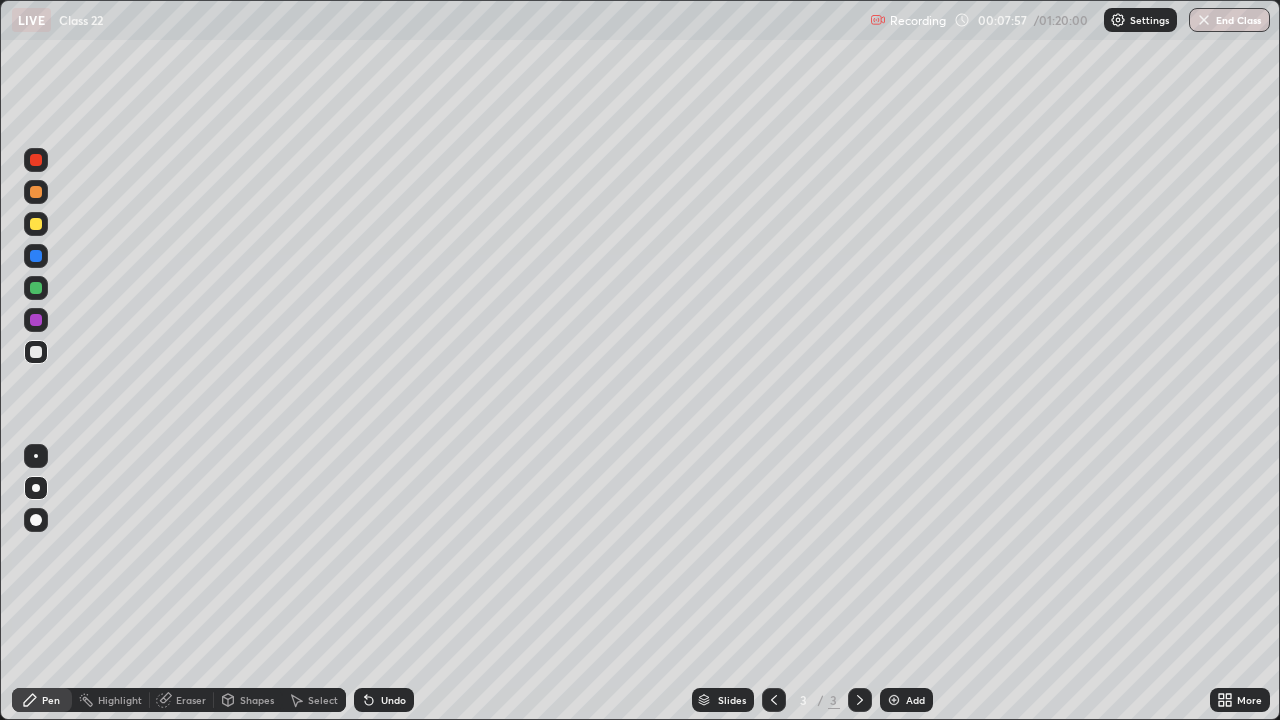 click 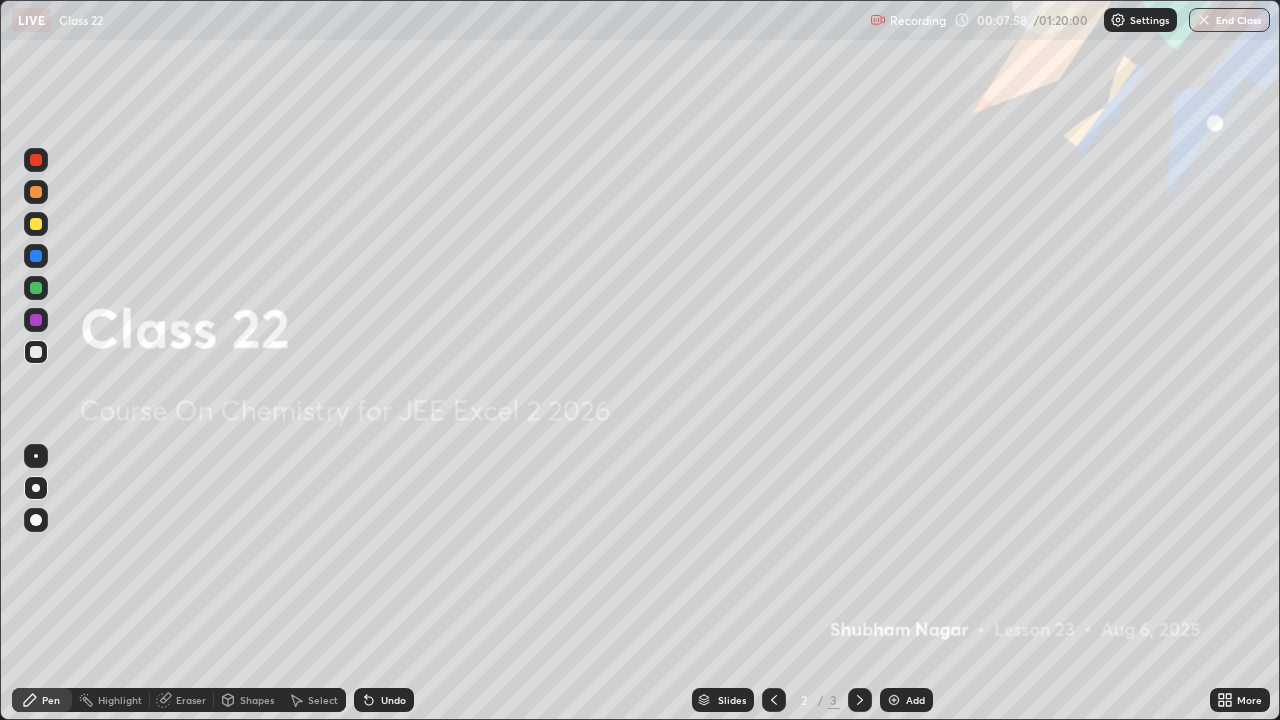 click on "Add" at bounding box center (906, 700) 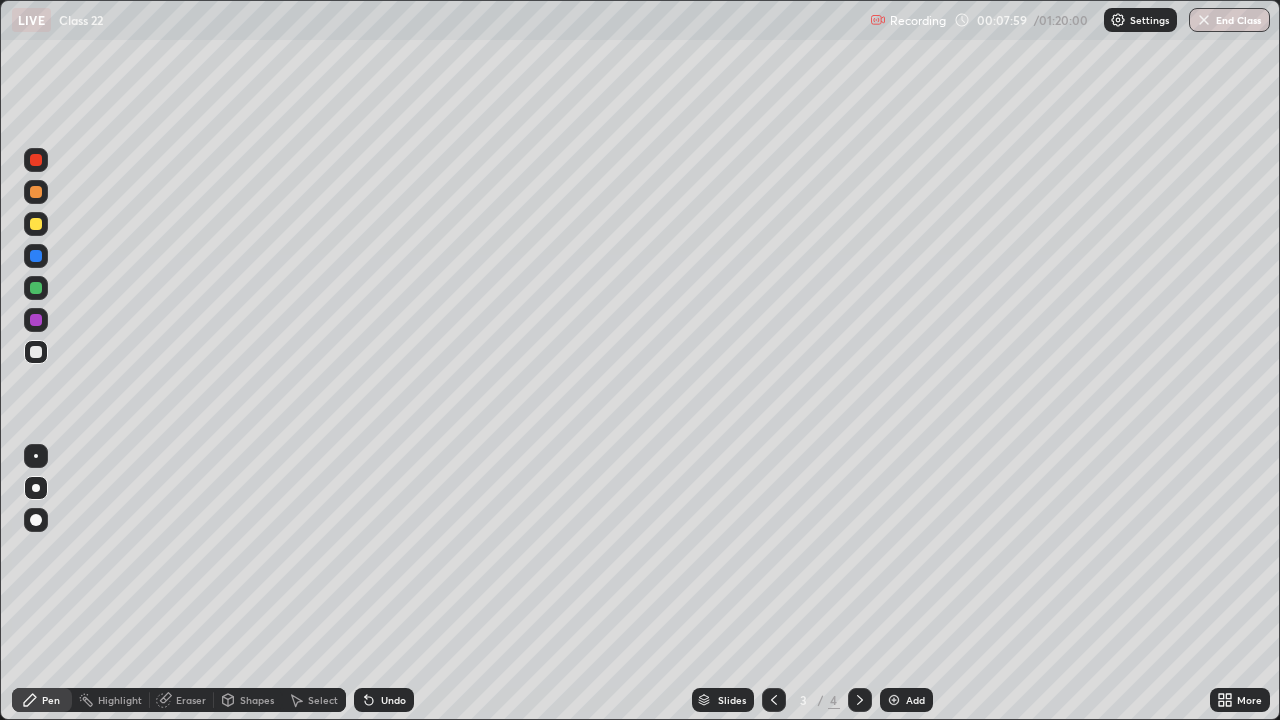 click 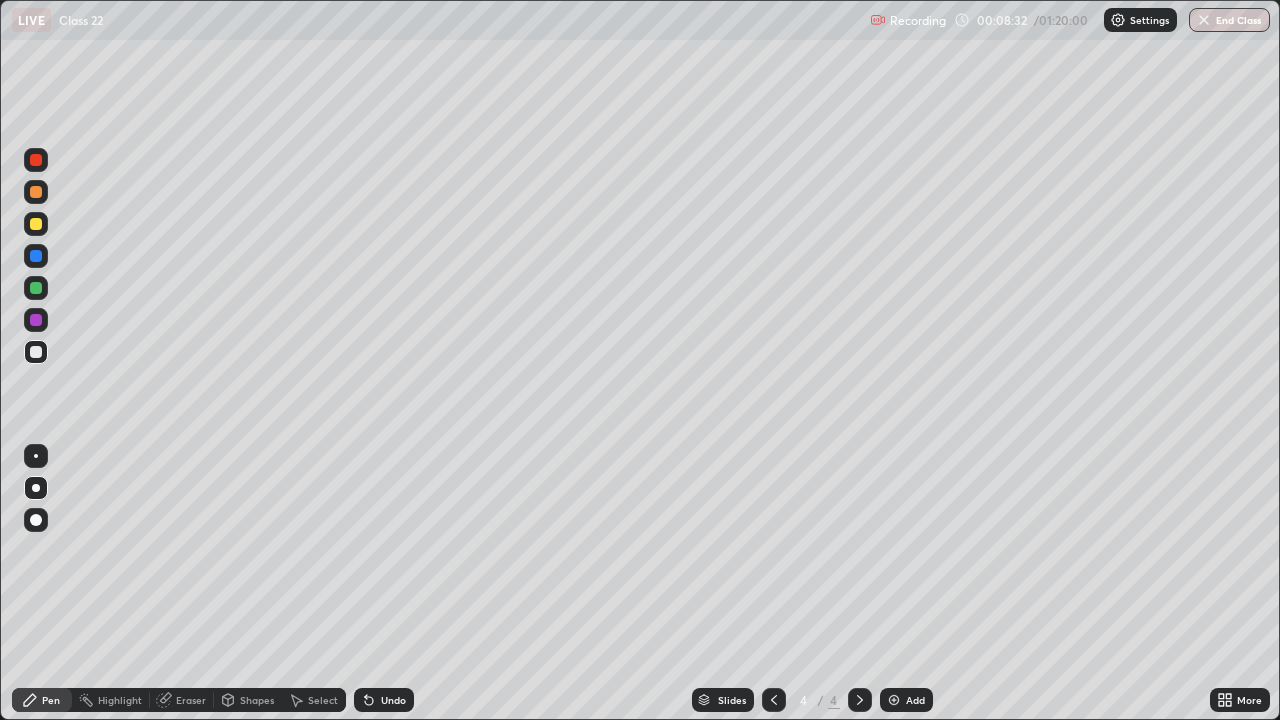 click on "4 / 4" at bounding box center [817, 700] 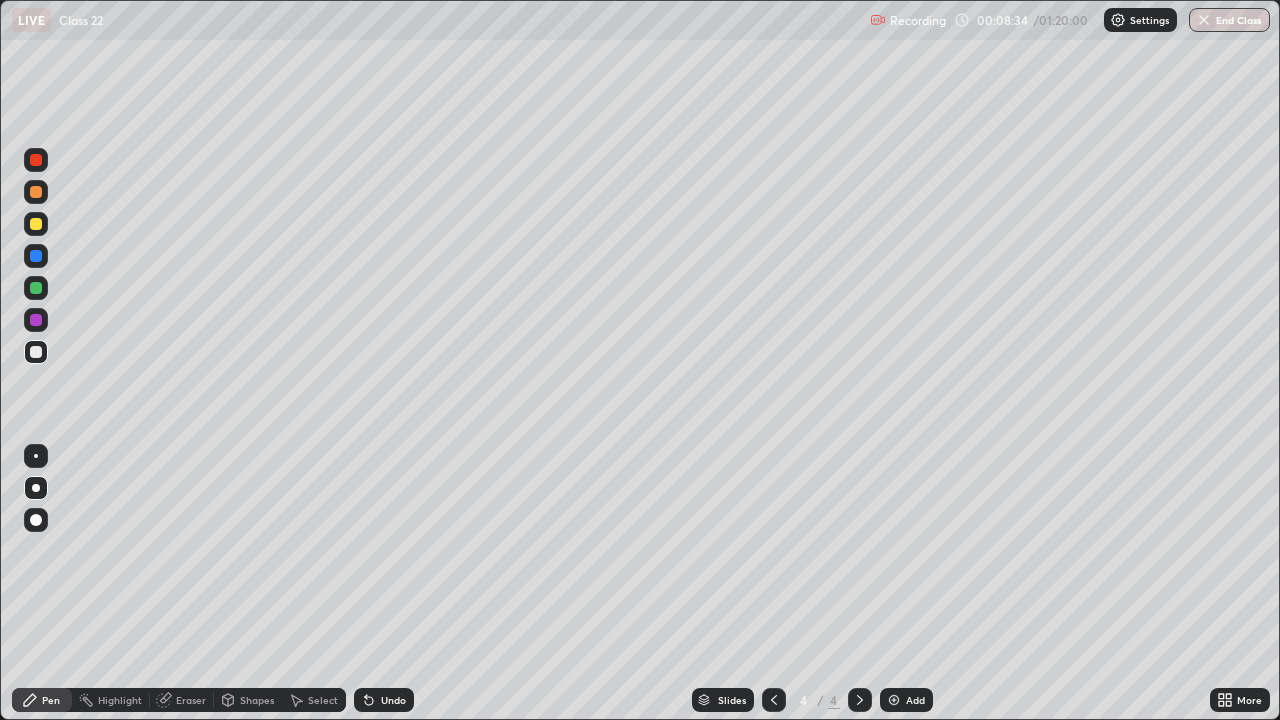 click 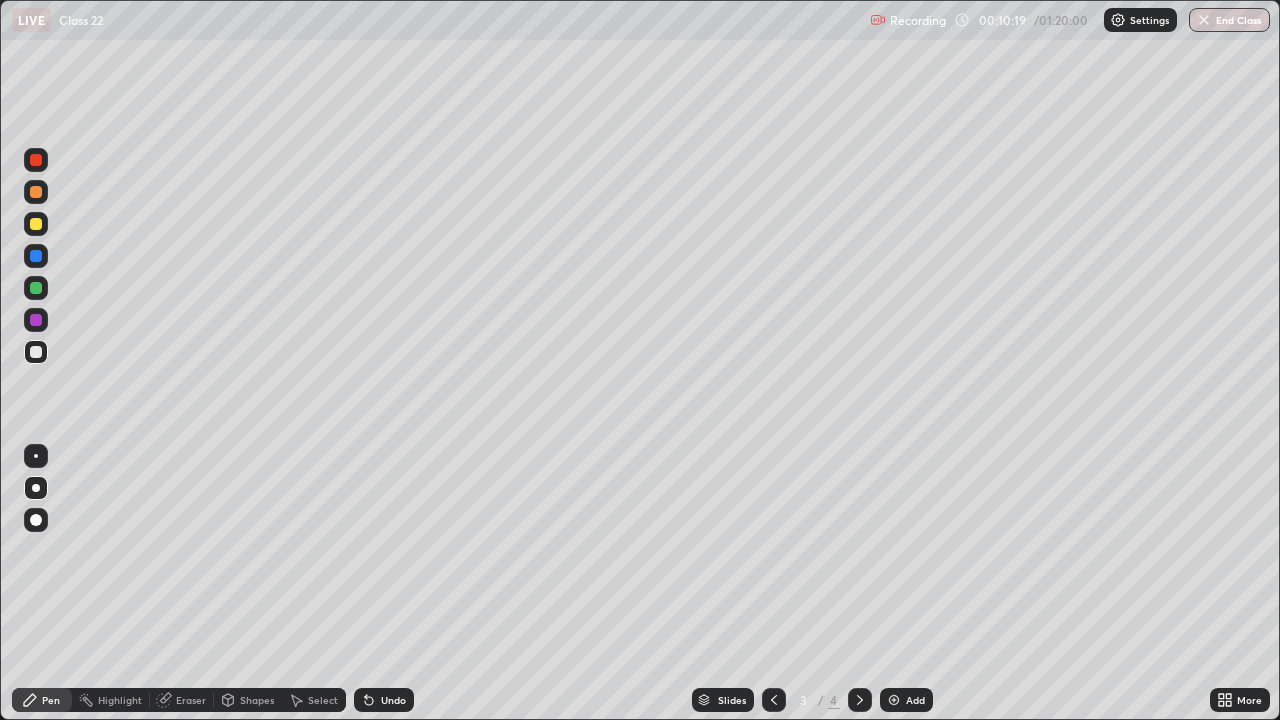 click at bounding box center [36, 288] 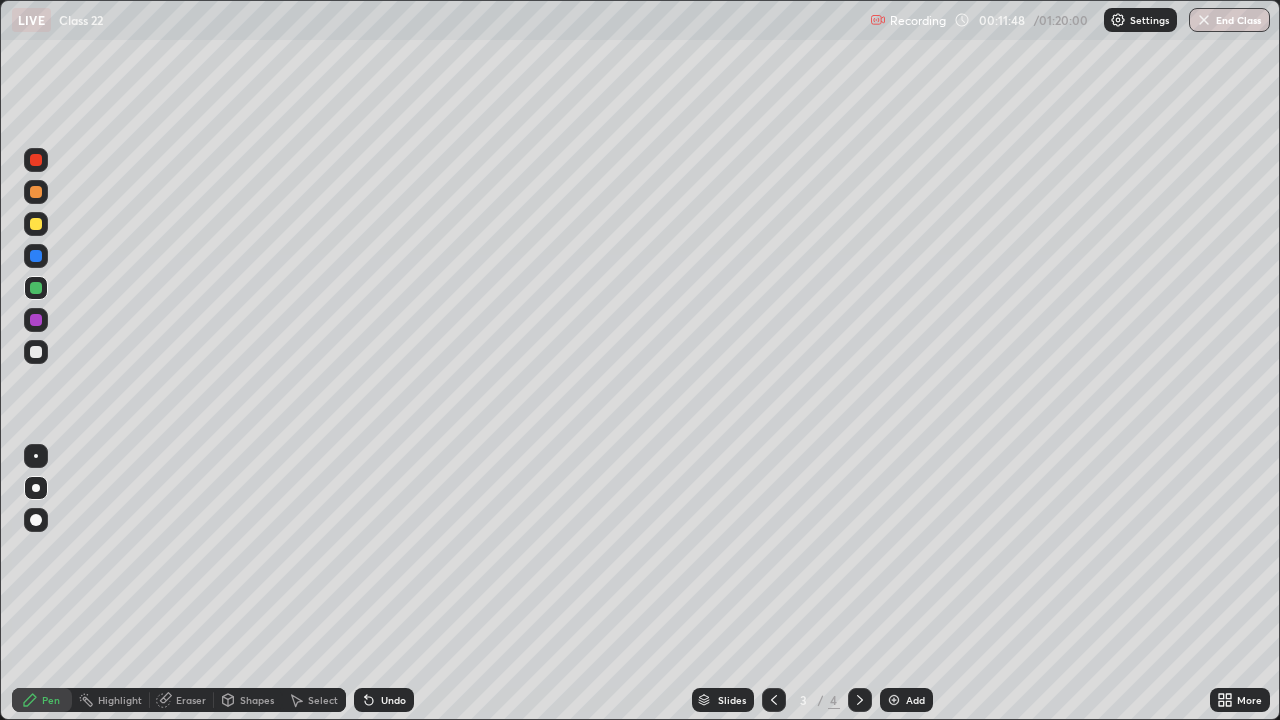 click 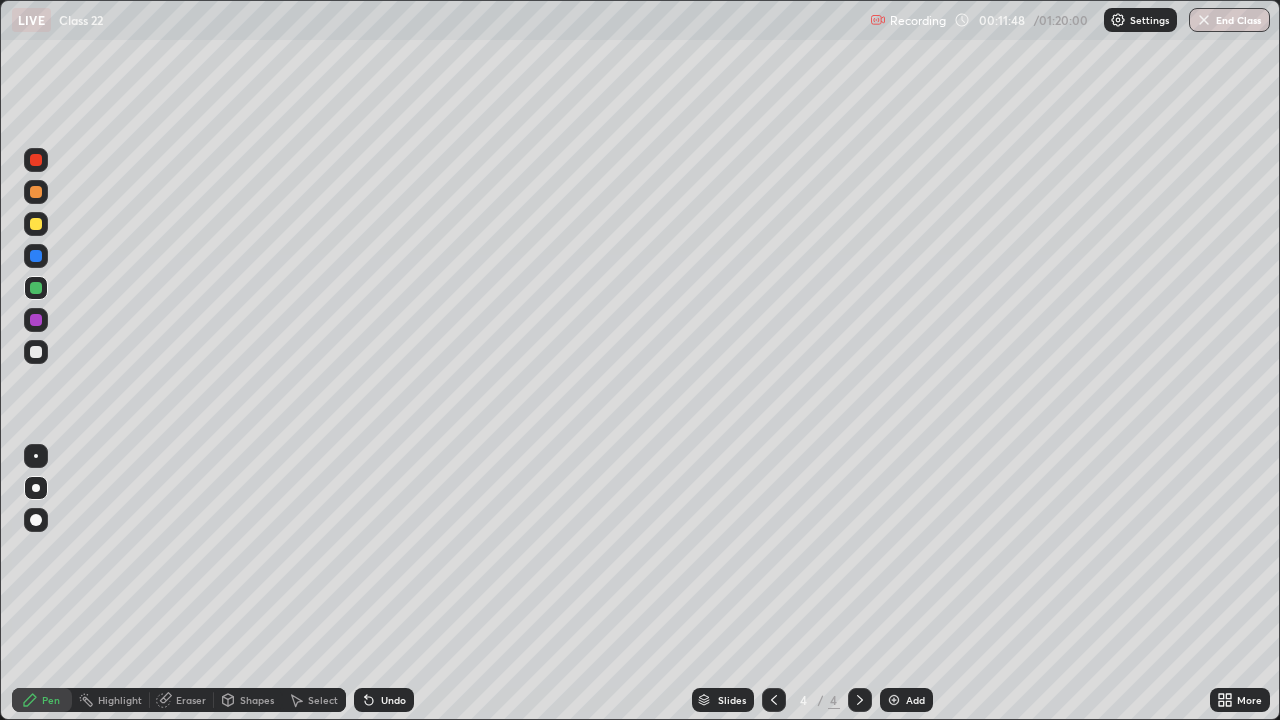 click at bounding box center (860, 700) 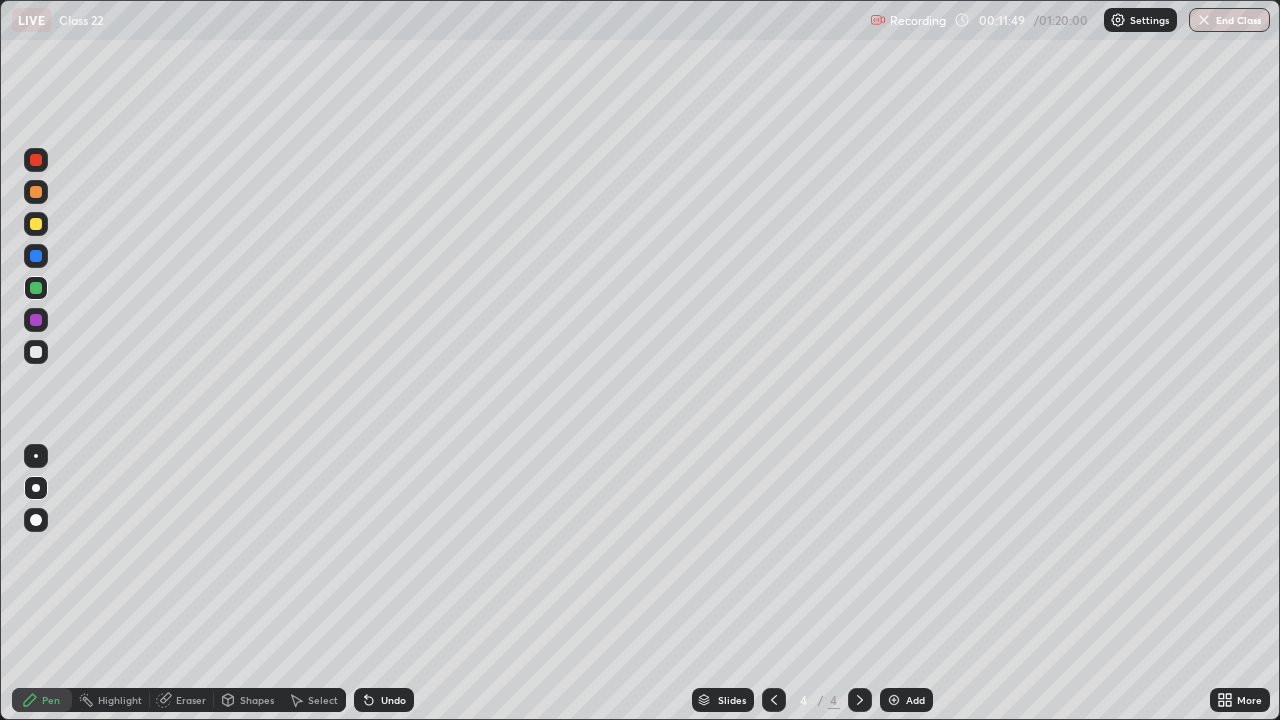 click on "Add" at bounding box center (915, 700) 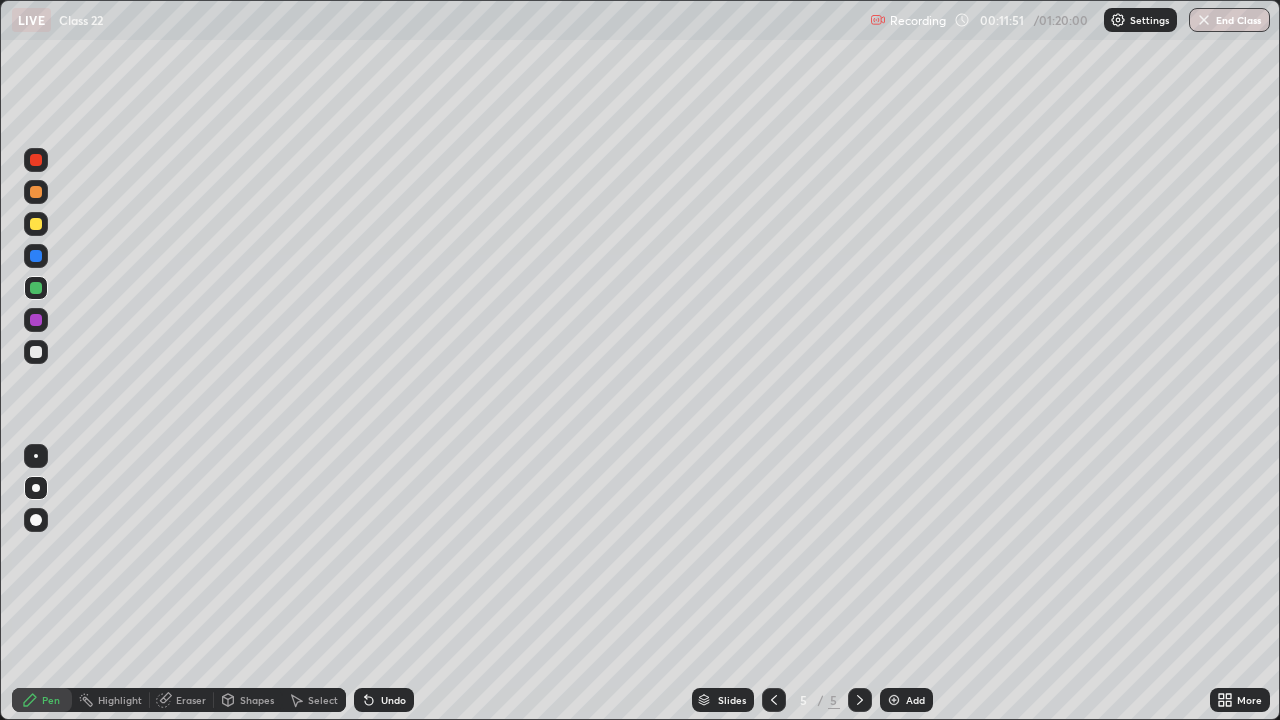 click at bounding box center [36, 352] 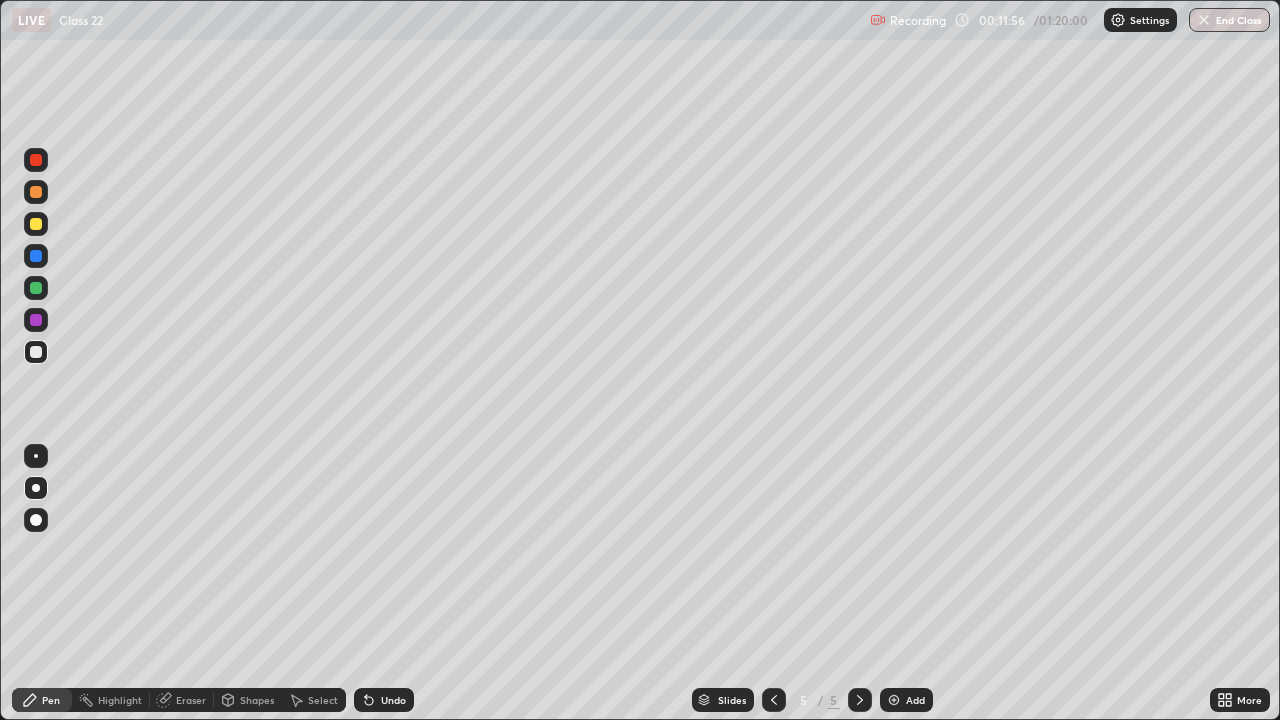 click 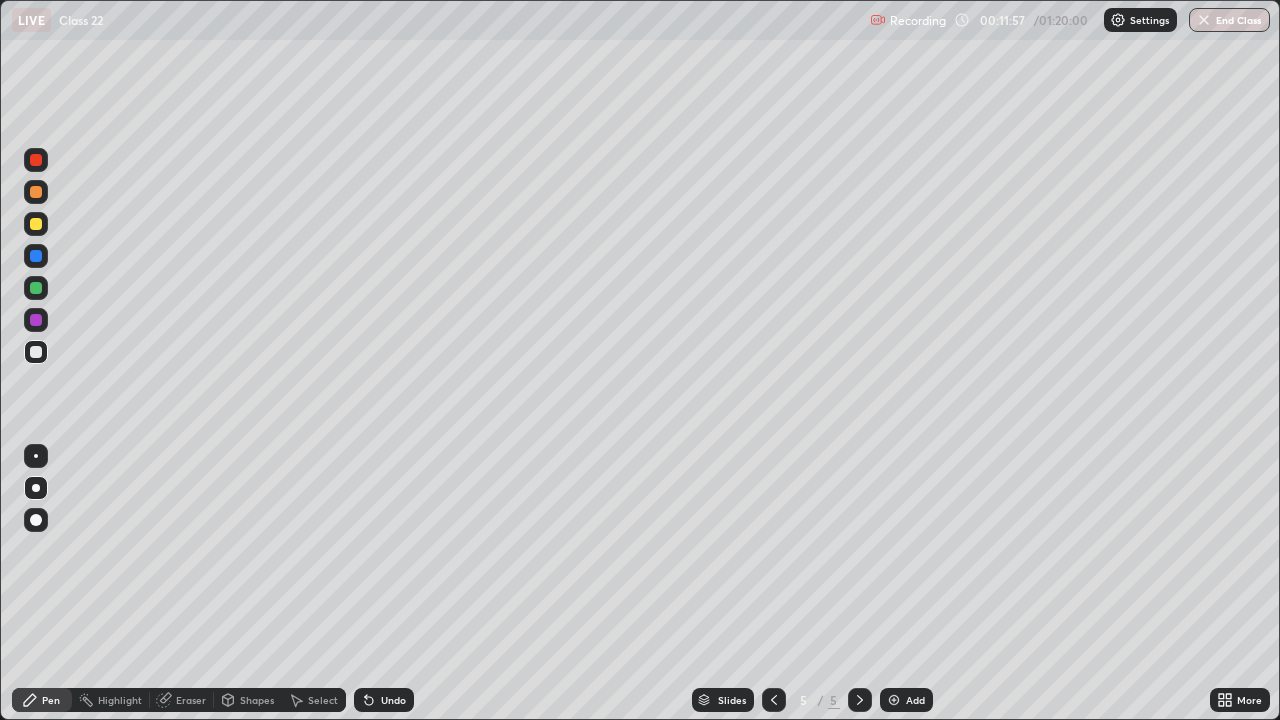 click 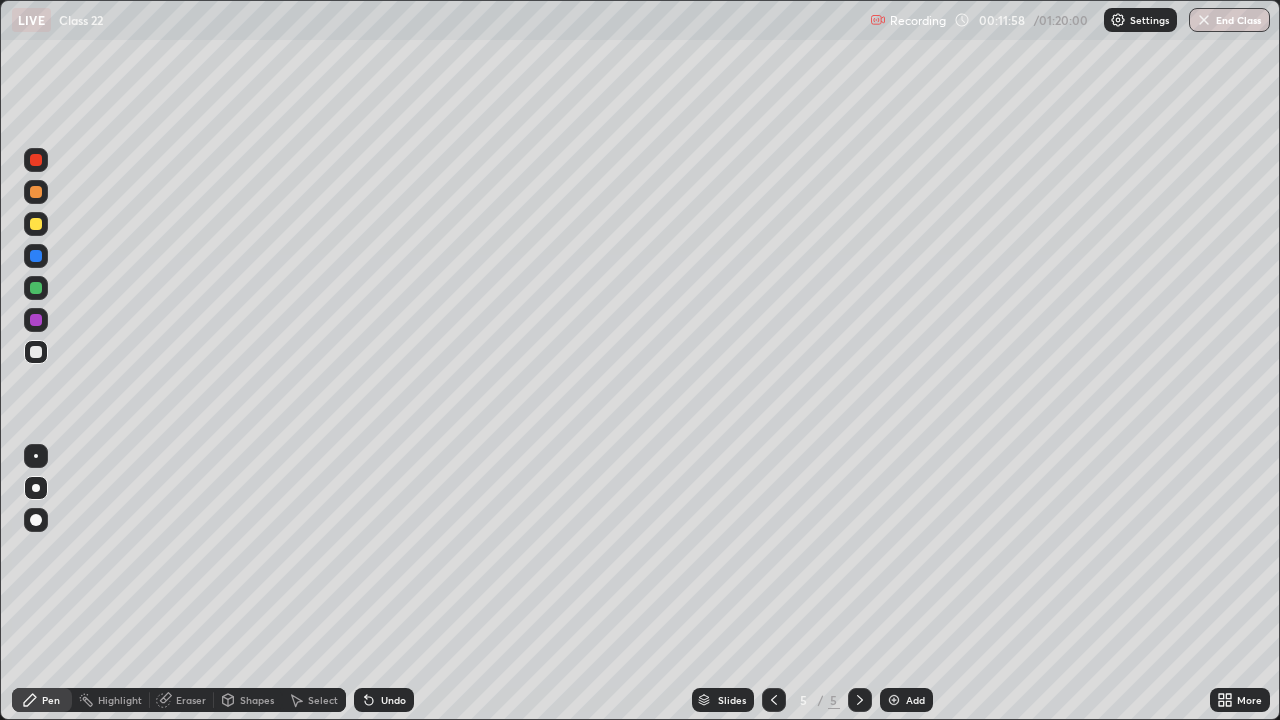 click 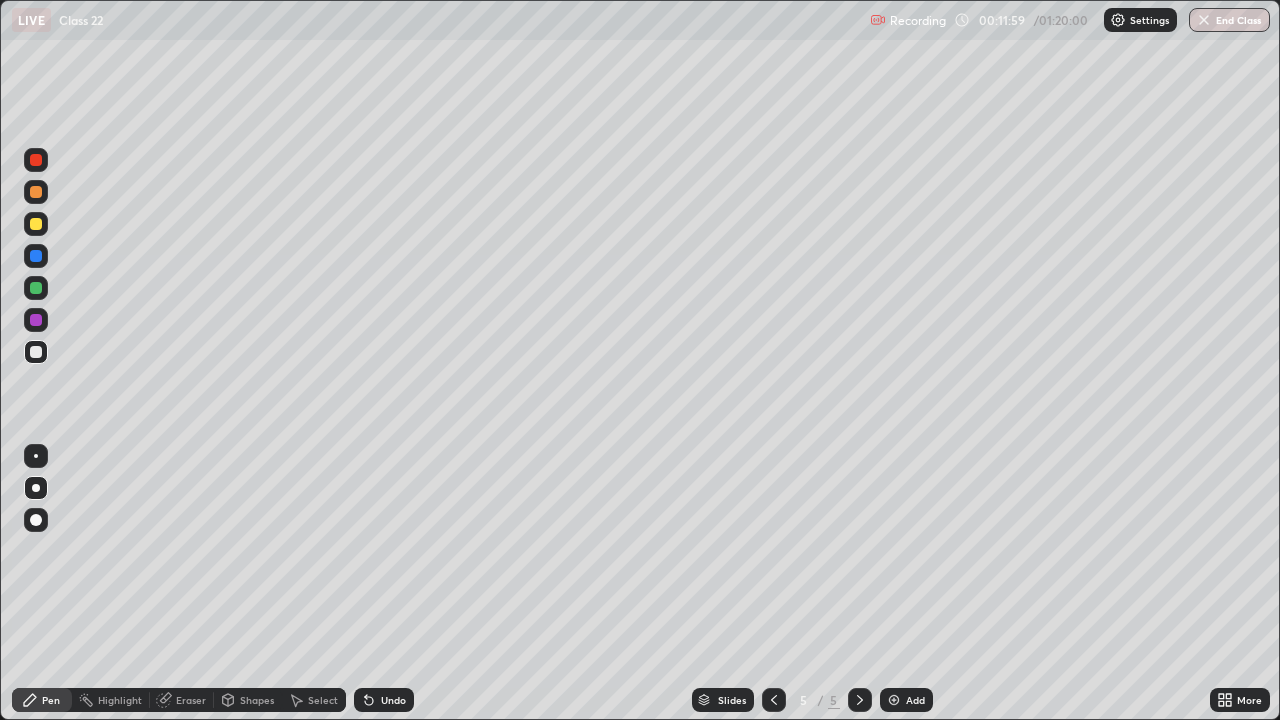 click 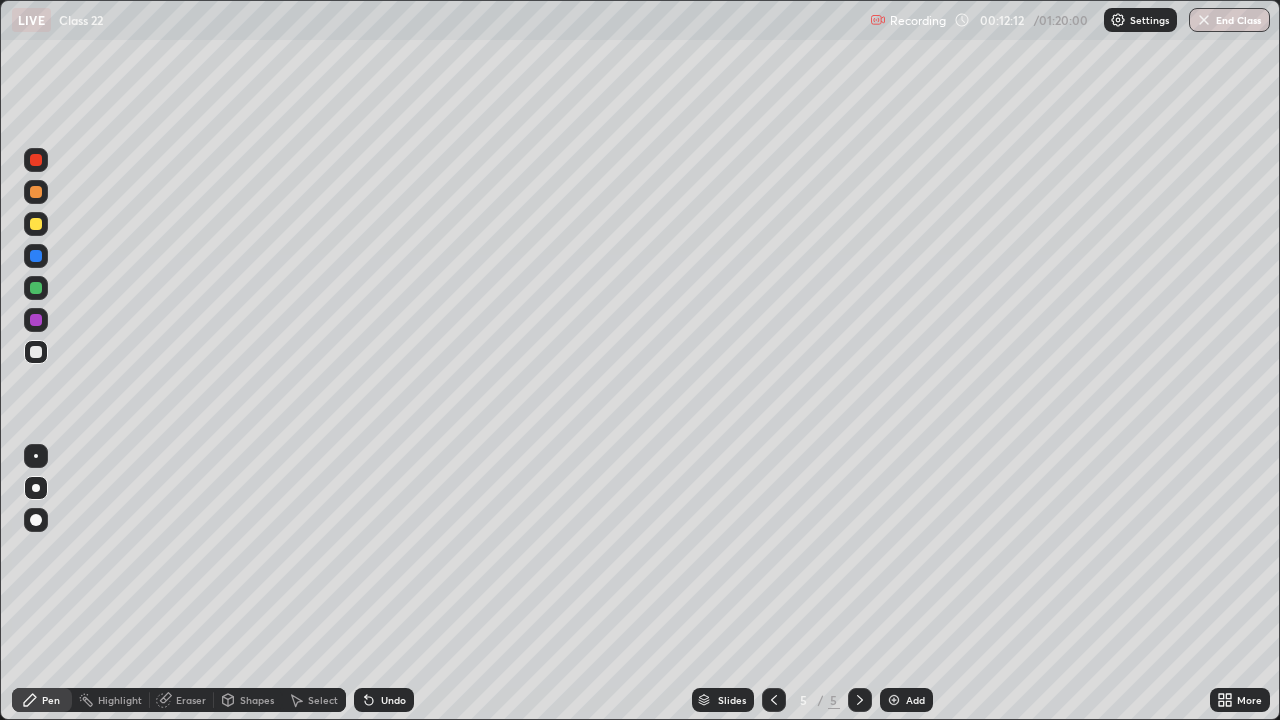 click on "Undo" at bounding box center [384, 700] 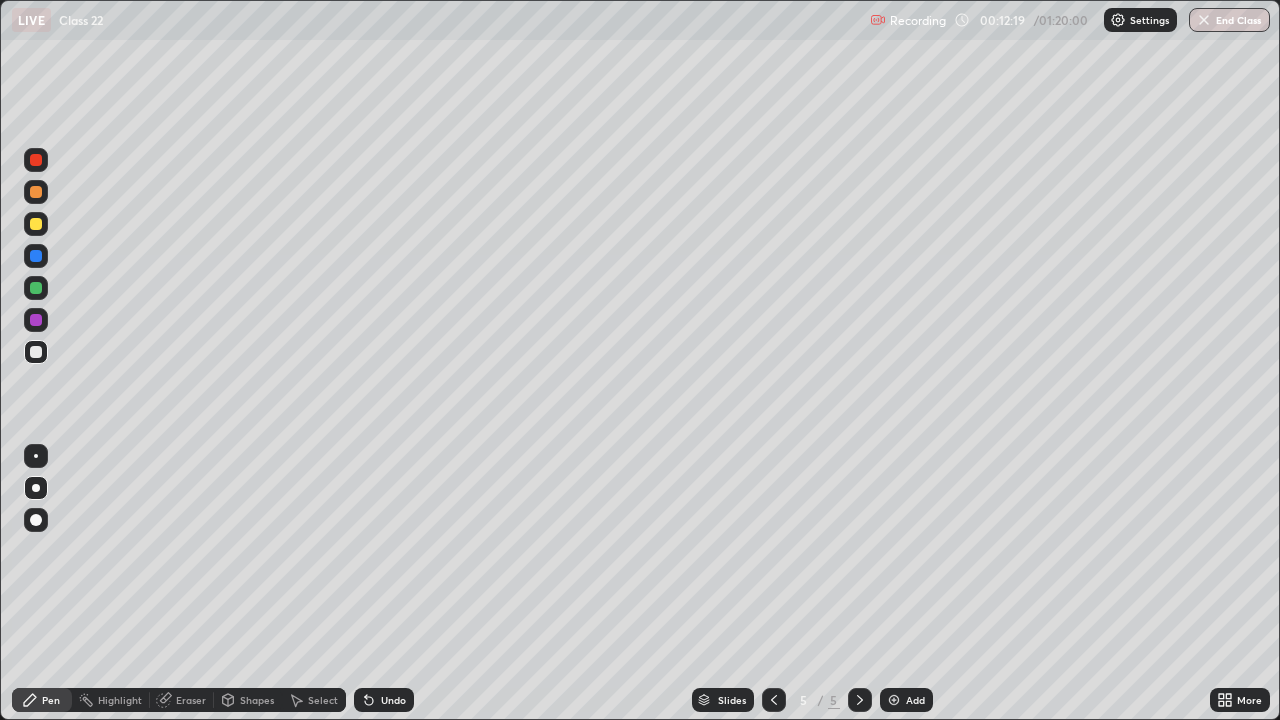 click at bounding box center [36, 224] 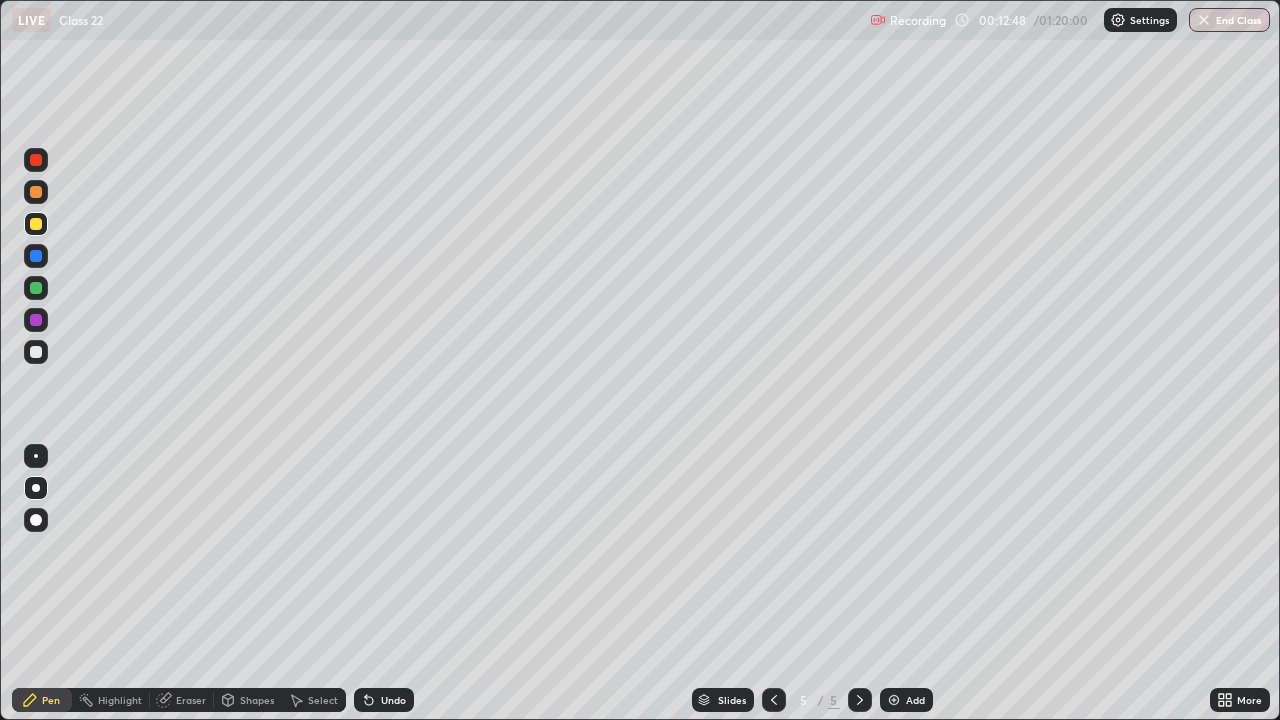 click at bounding box center (36, 352) 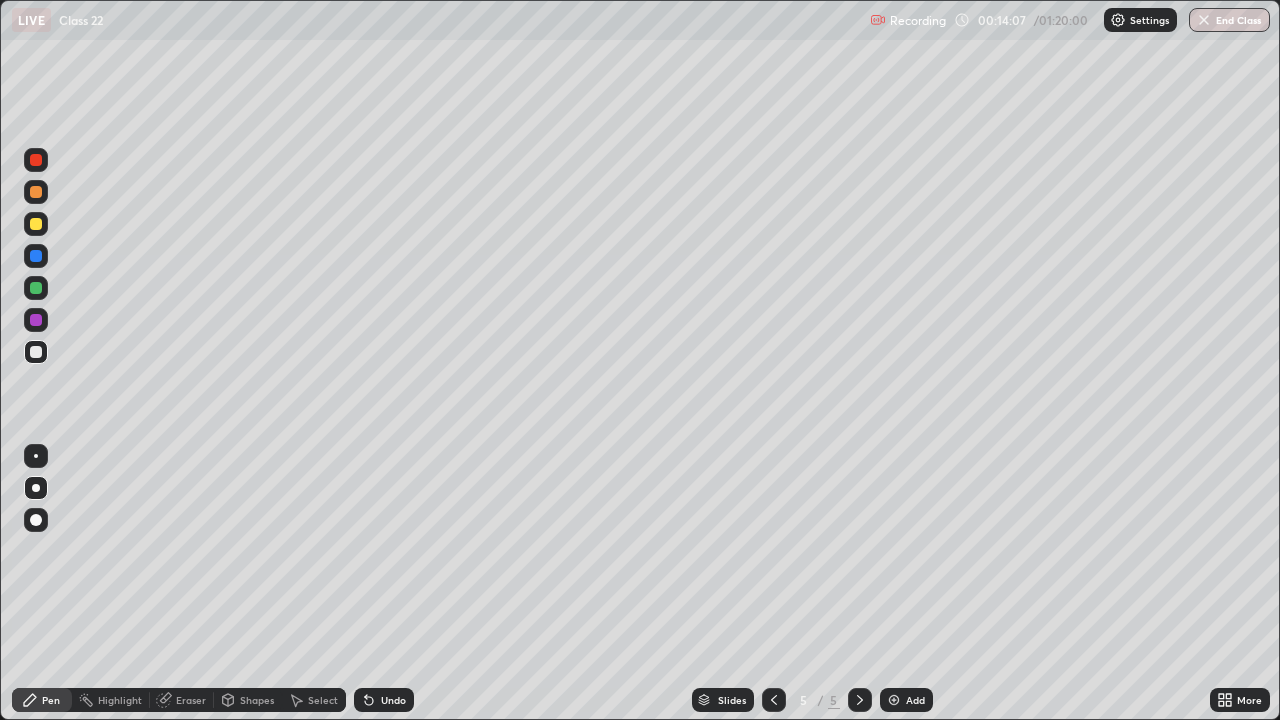 click at bounding box center [36, 288] 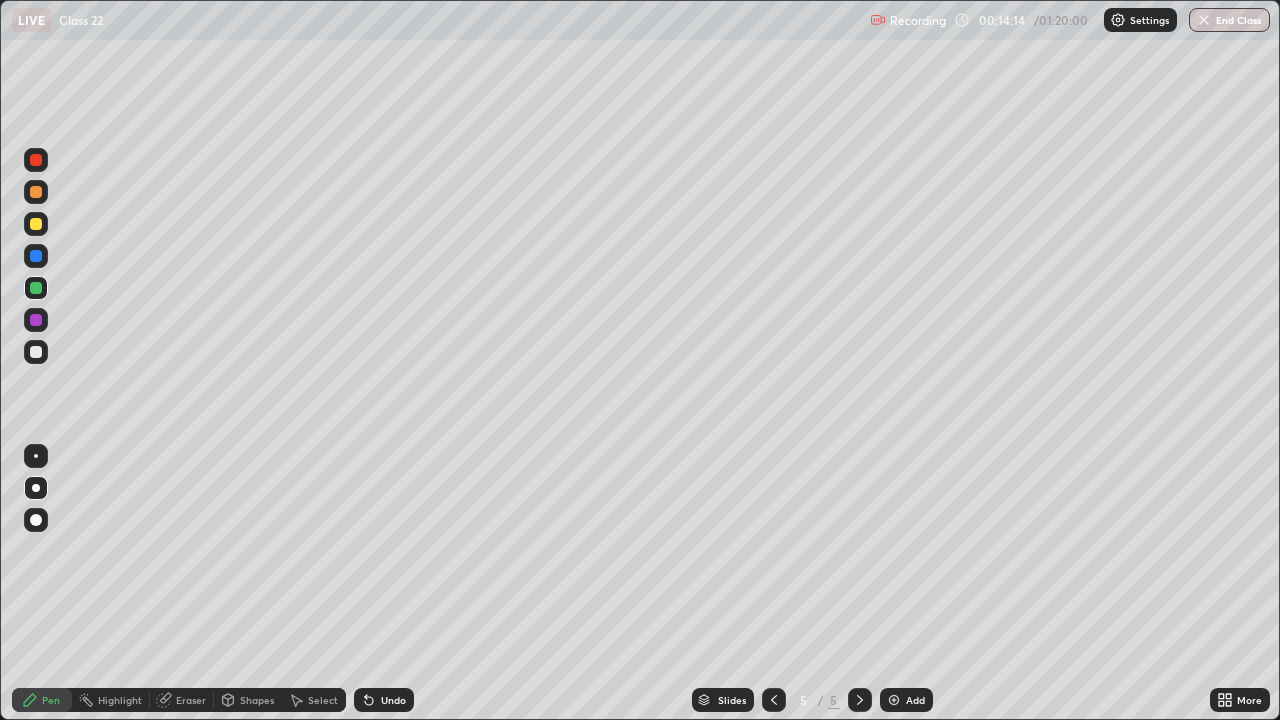 click at bounding box center (36, 352) 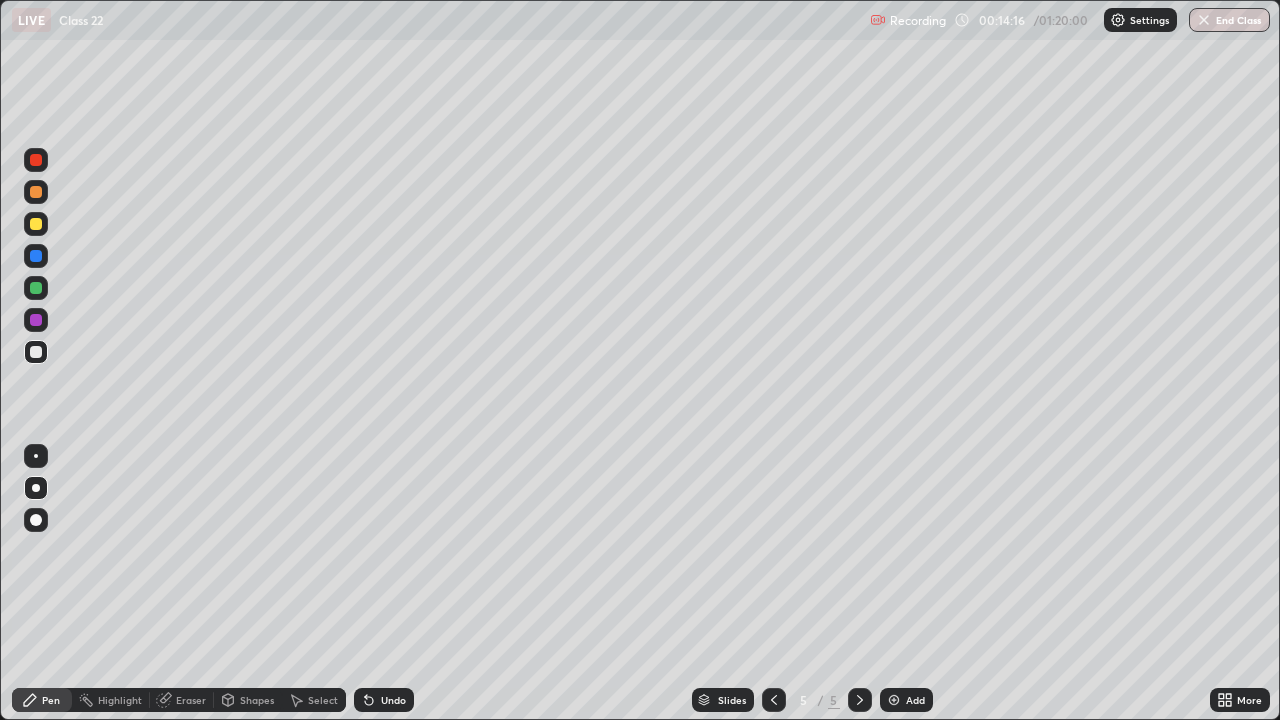 click at bounding box center [36, 288] 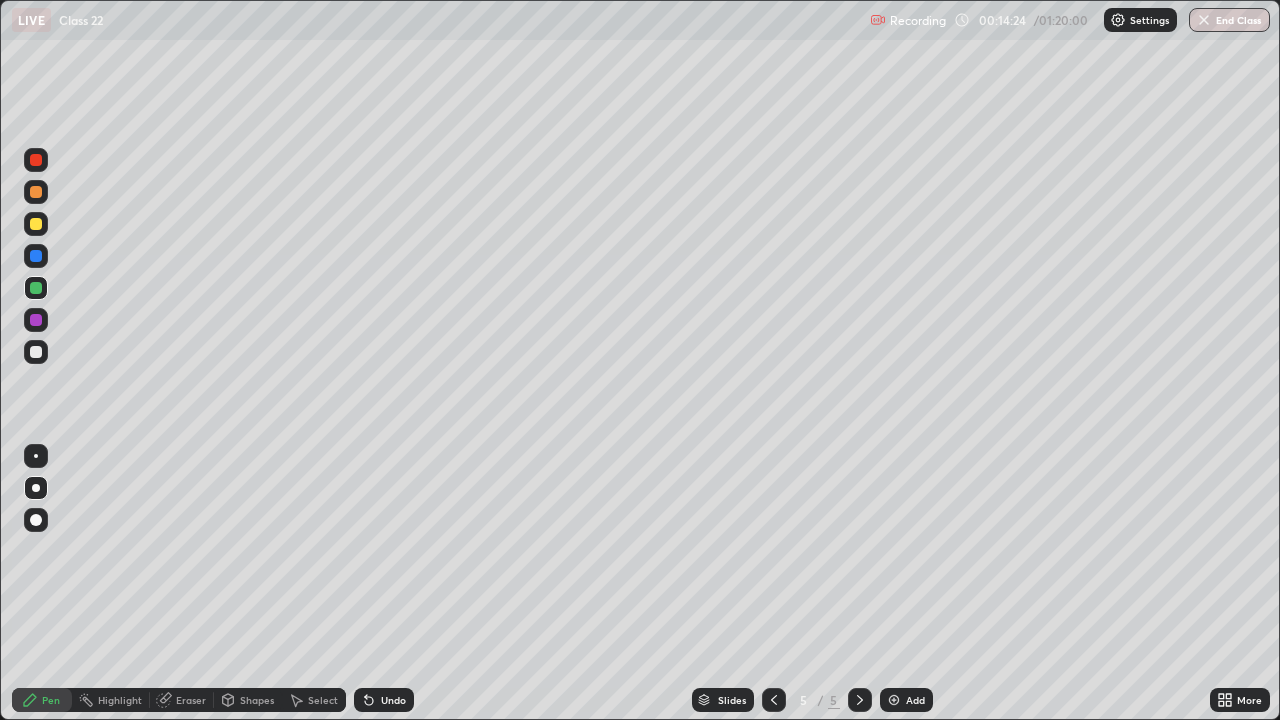 click at bounding box center (36, 256) 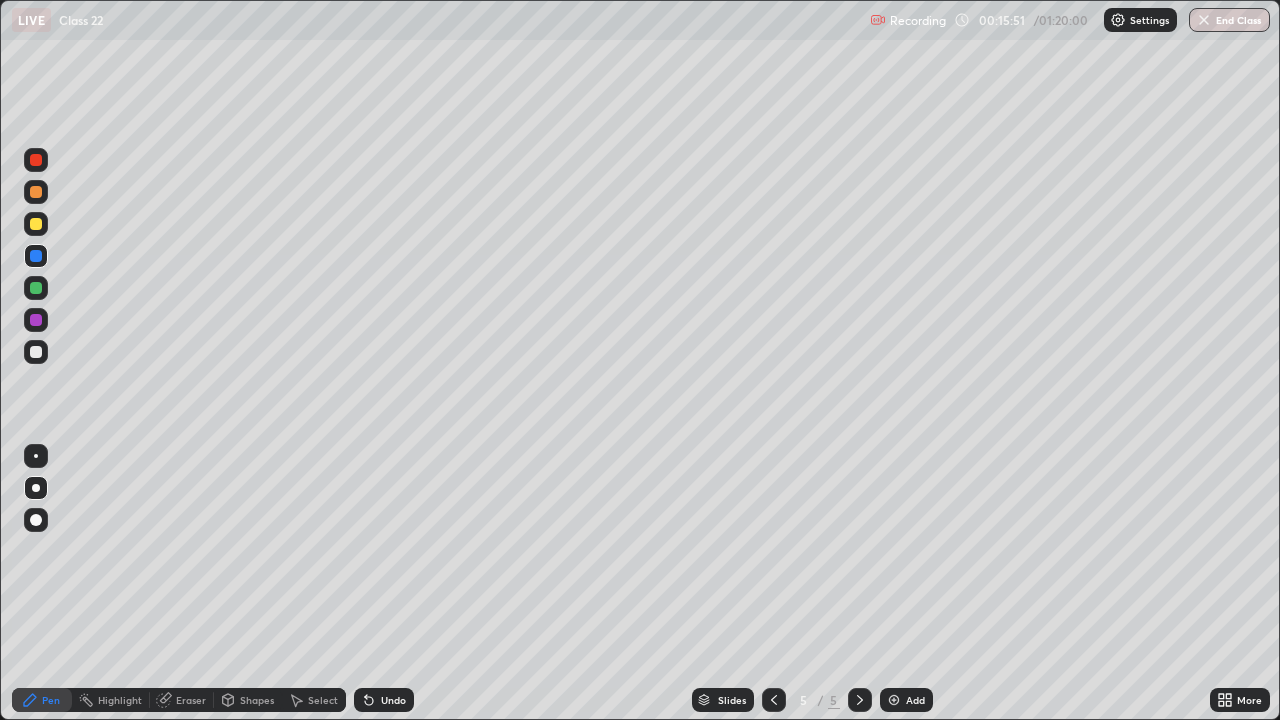 click on "More" at bounding box center [1240, 700] 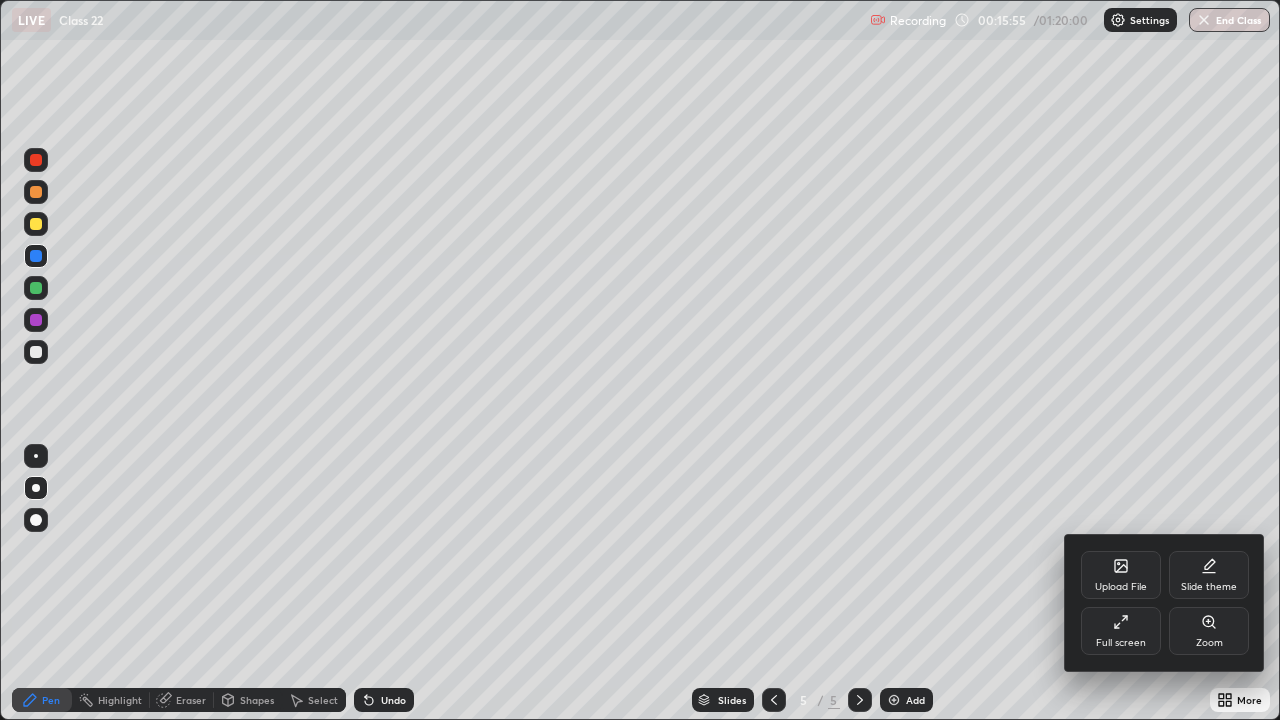 click on "Full screen" at bounding box center [1121, 631] 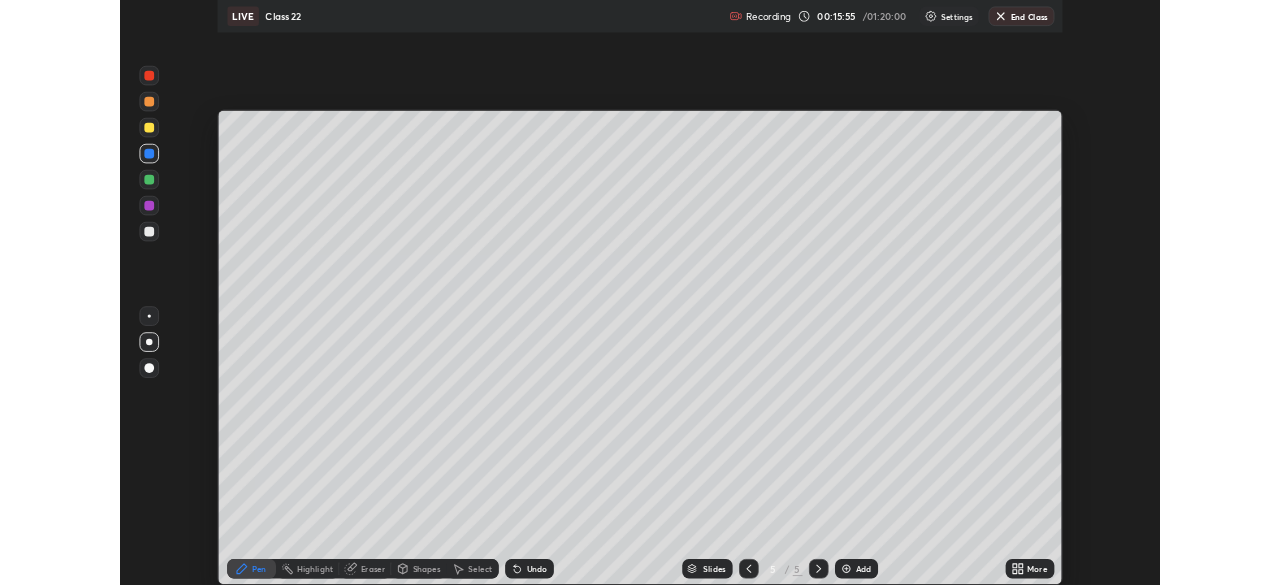 scroll, scrollTop: 585, scrollLeft: 1280, axis: both 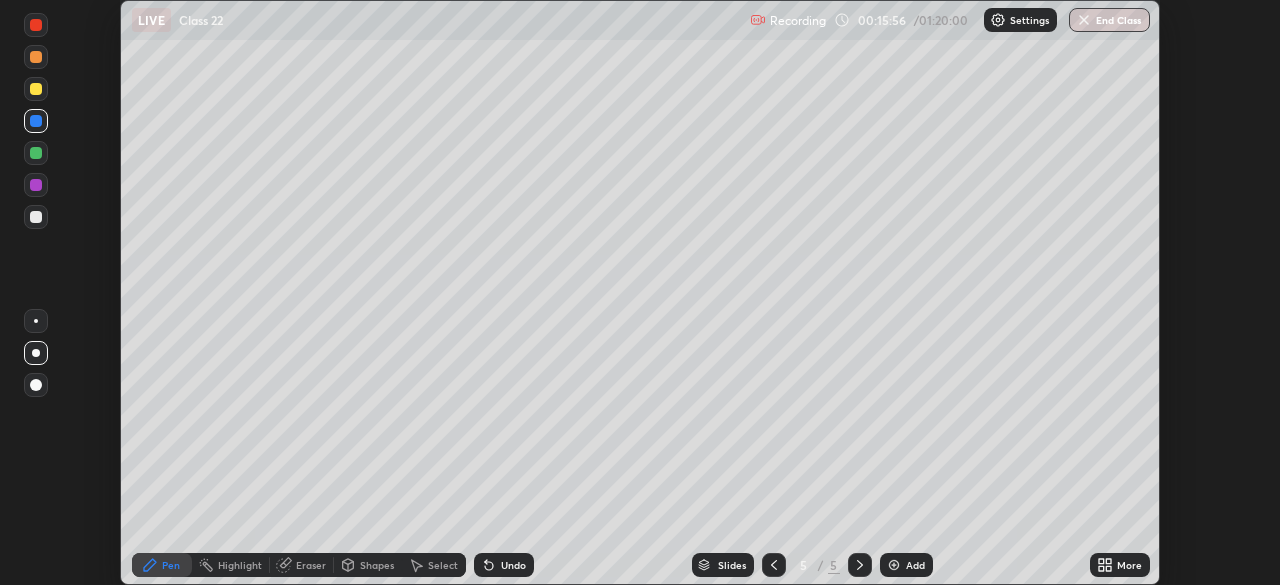 click on "More" at bounding box center (1129, 565) 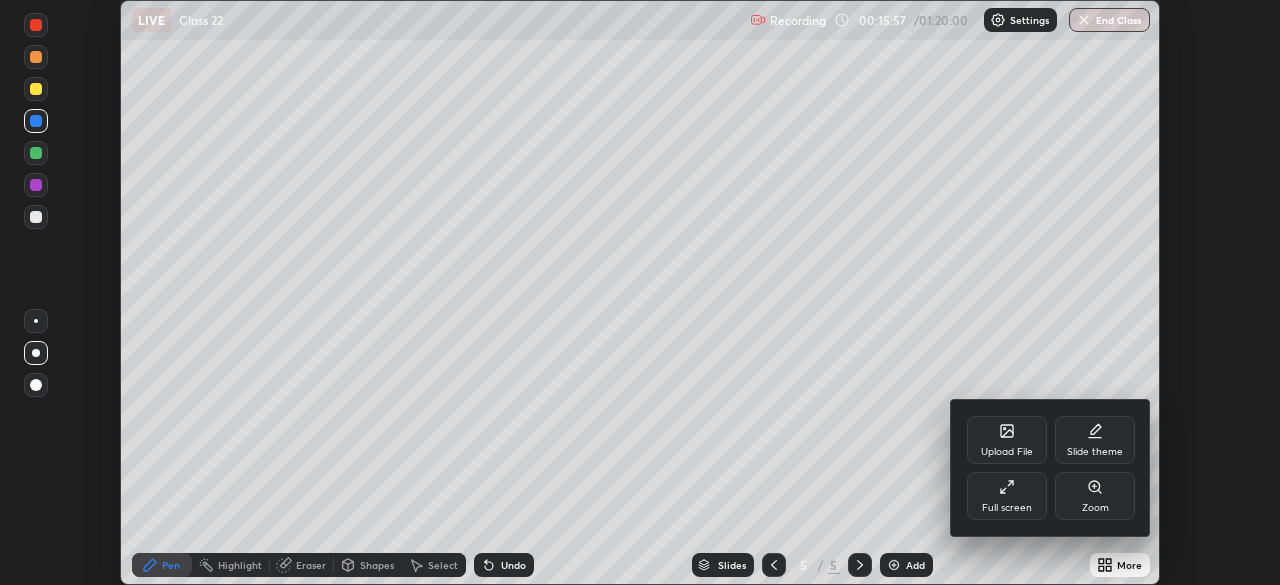 click on "Full screen" at bounding box center (1007, 496) 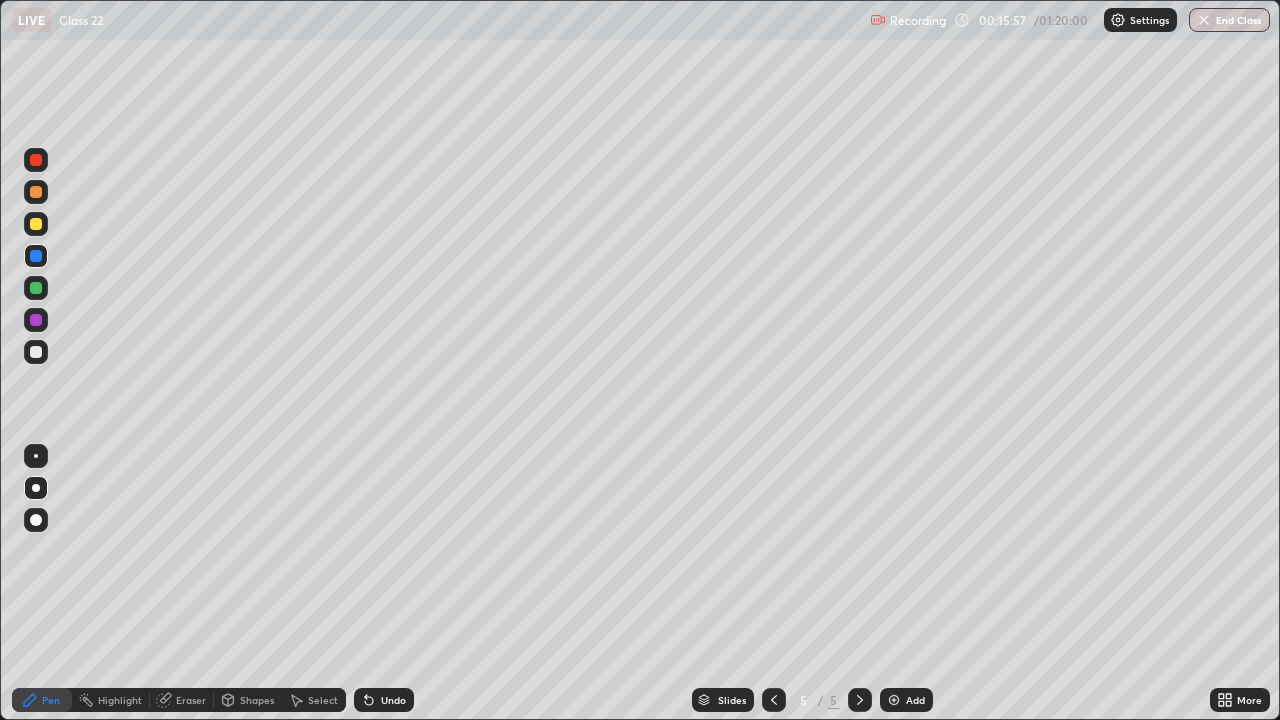 scroll, scrollTop: 99280, scrollLeft: 98720, axis: both 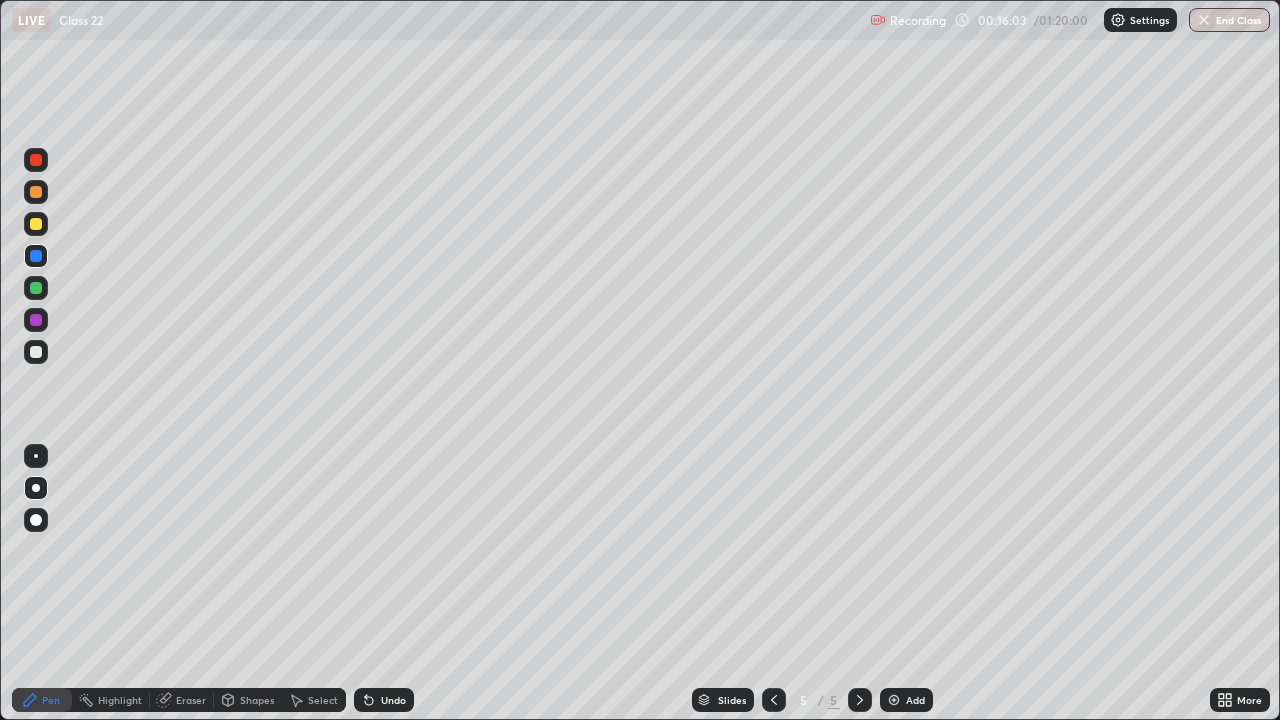 click on "More" at bounding box center (1240, 700) 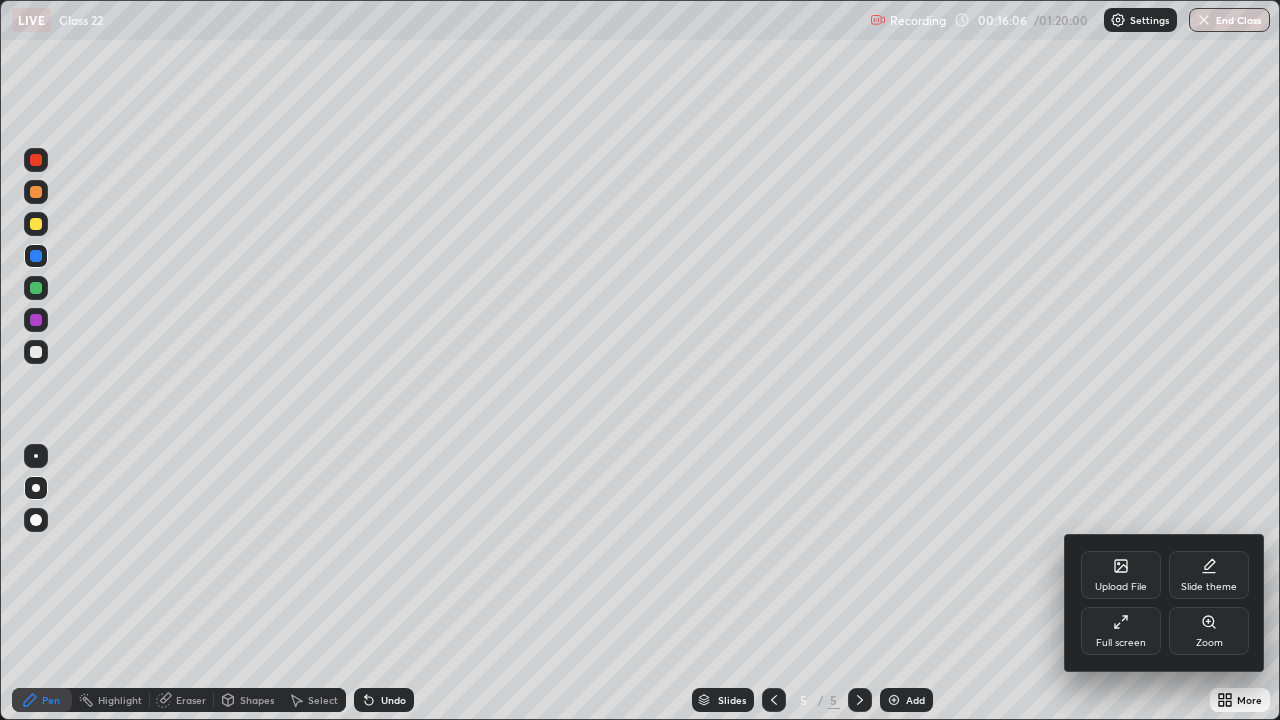 click at bounding box center [640, 360] 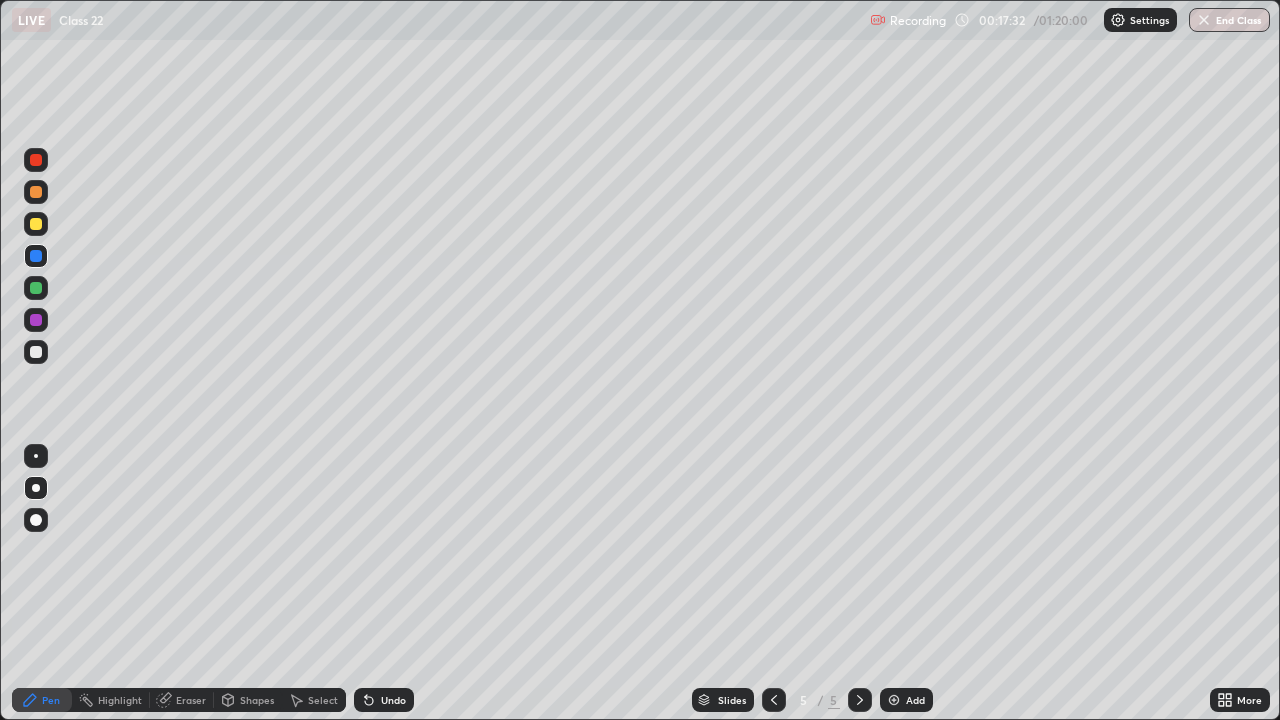 click 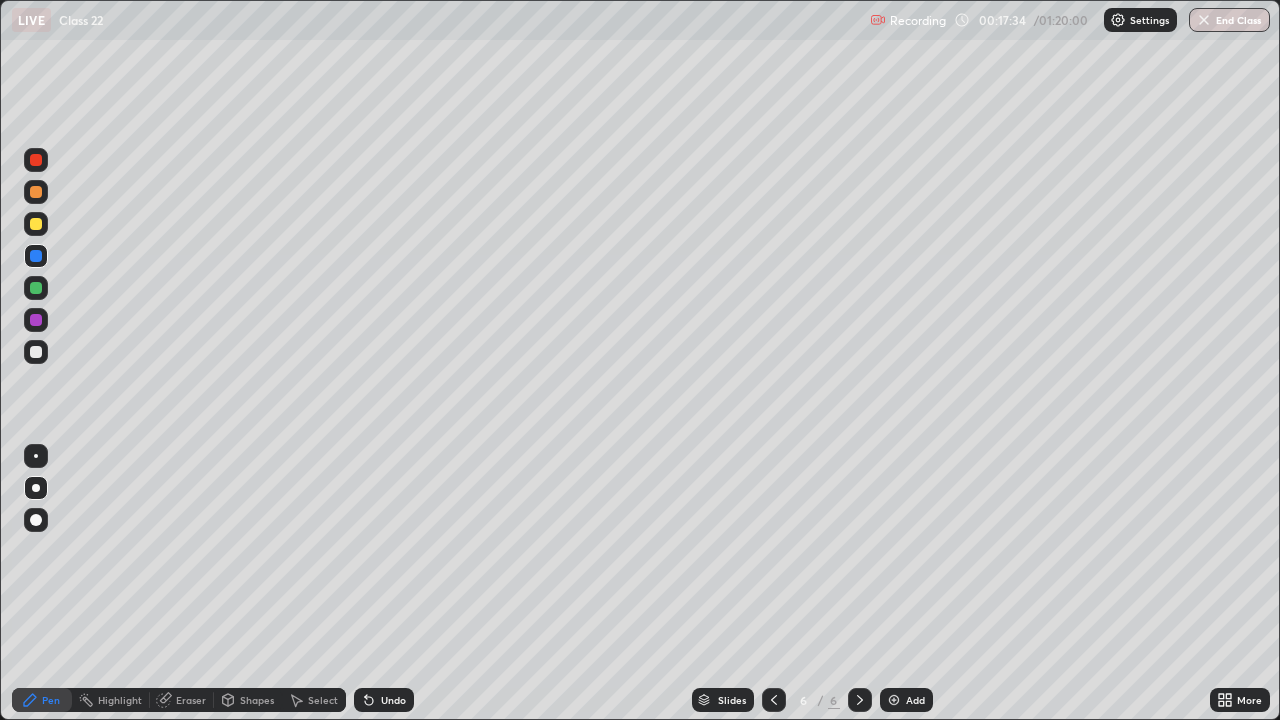 click at bounding box center (36, 352) 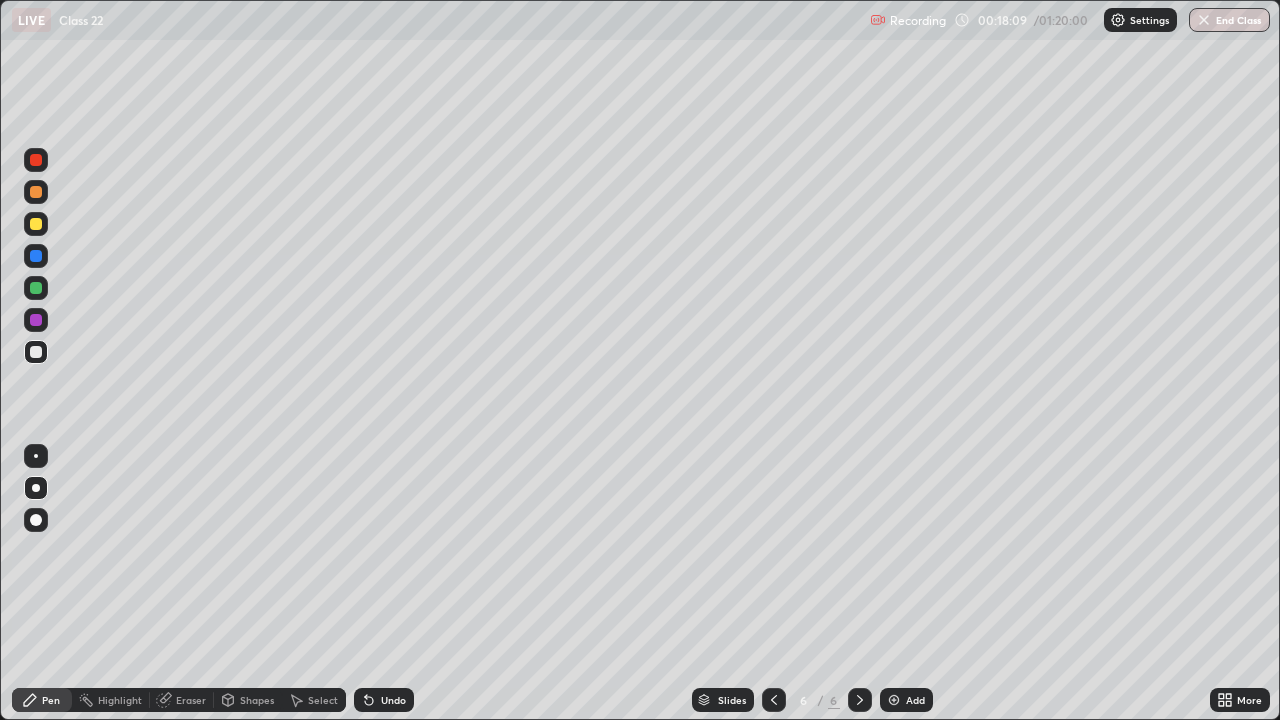 click at bounding box center [36, 288] 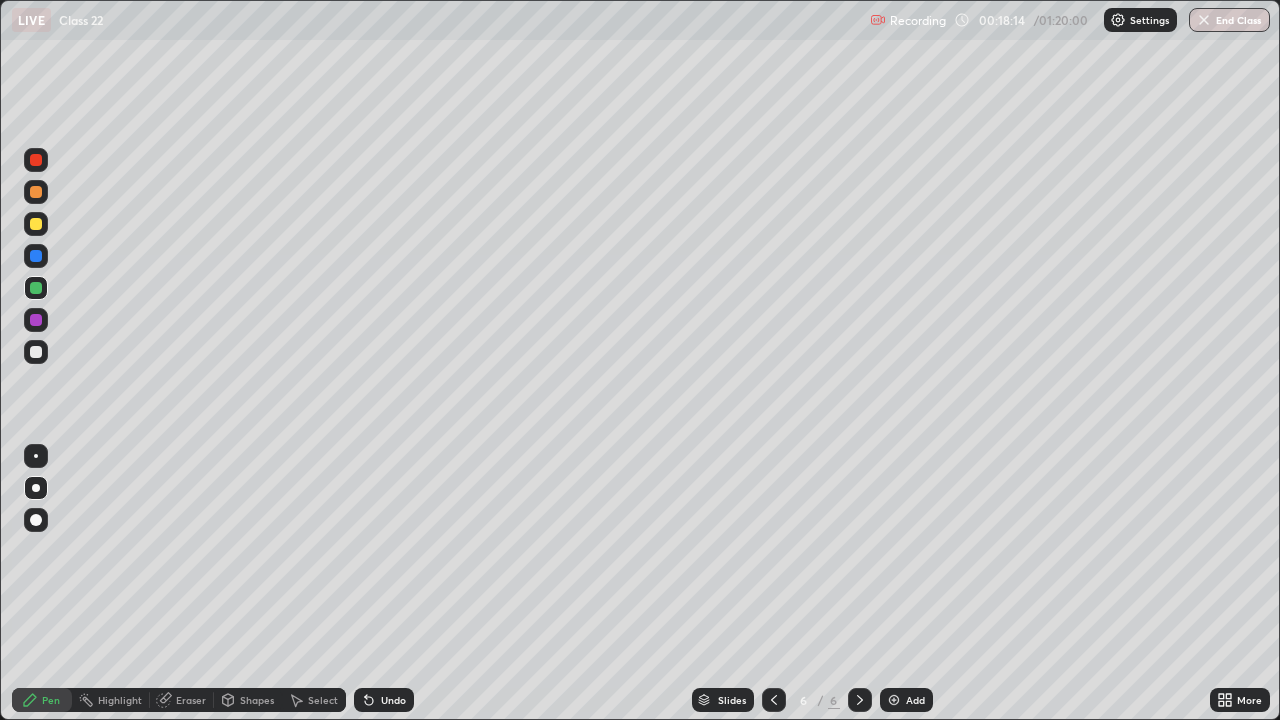 click at bounding box center (36, 352) 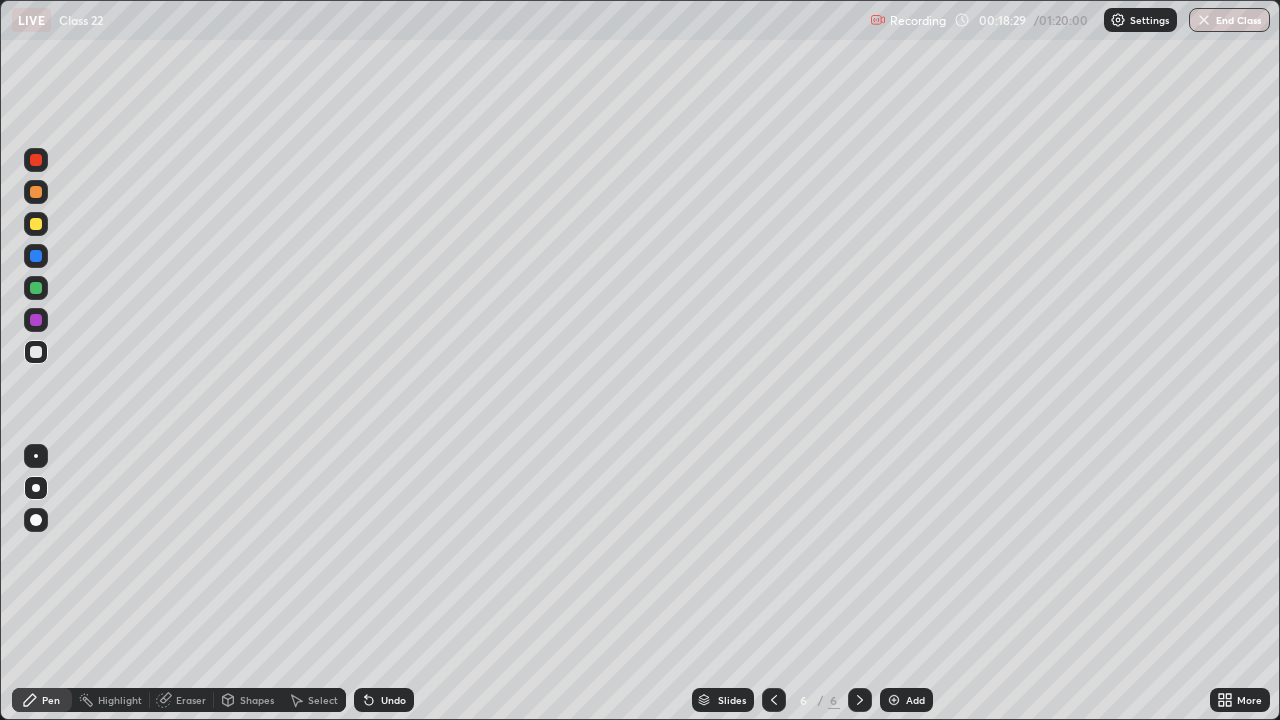 click at bounding box center (36, 320) 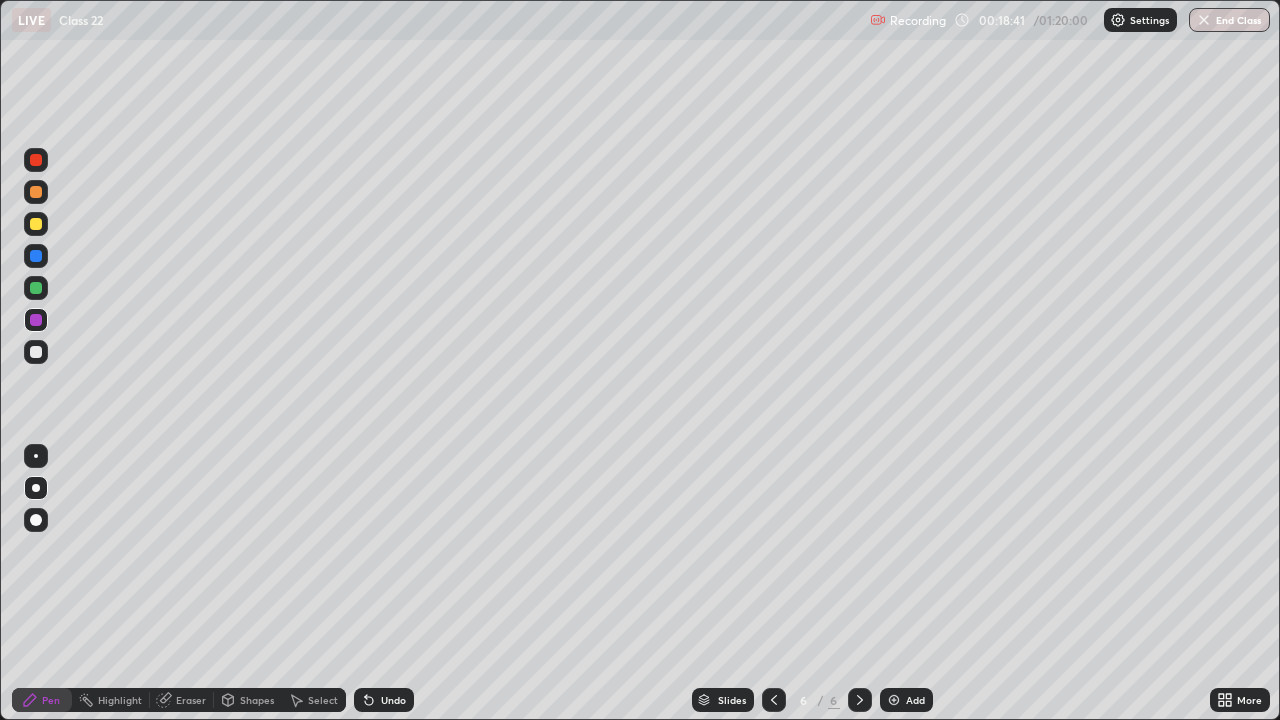 click at bounding box center (36, 352) 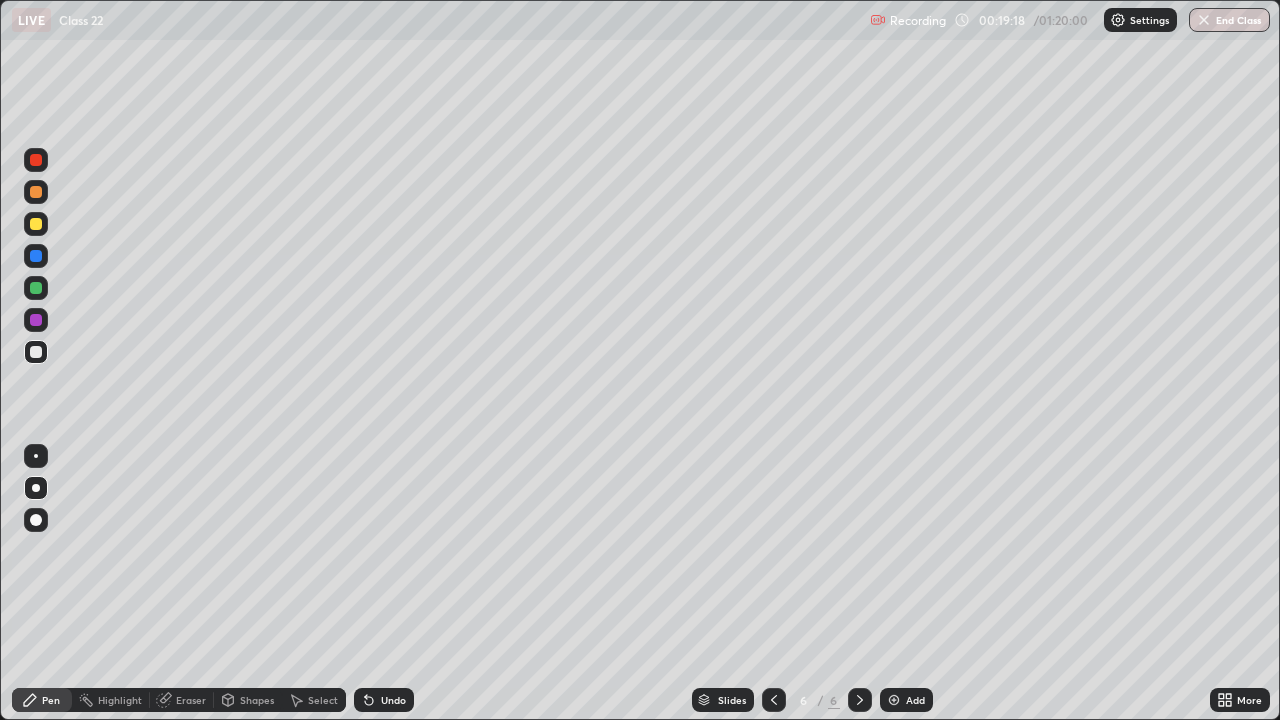 click on "Shapes" at bounding box center (257, 700) 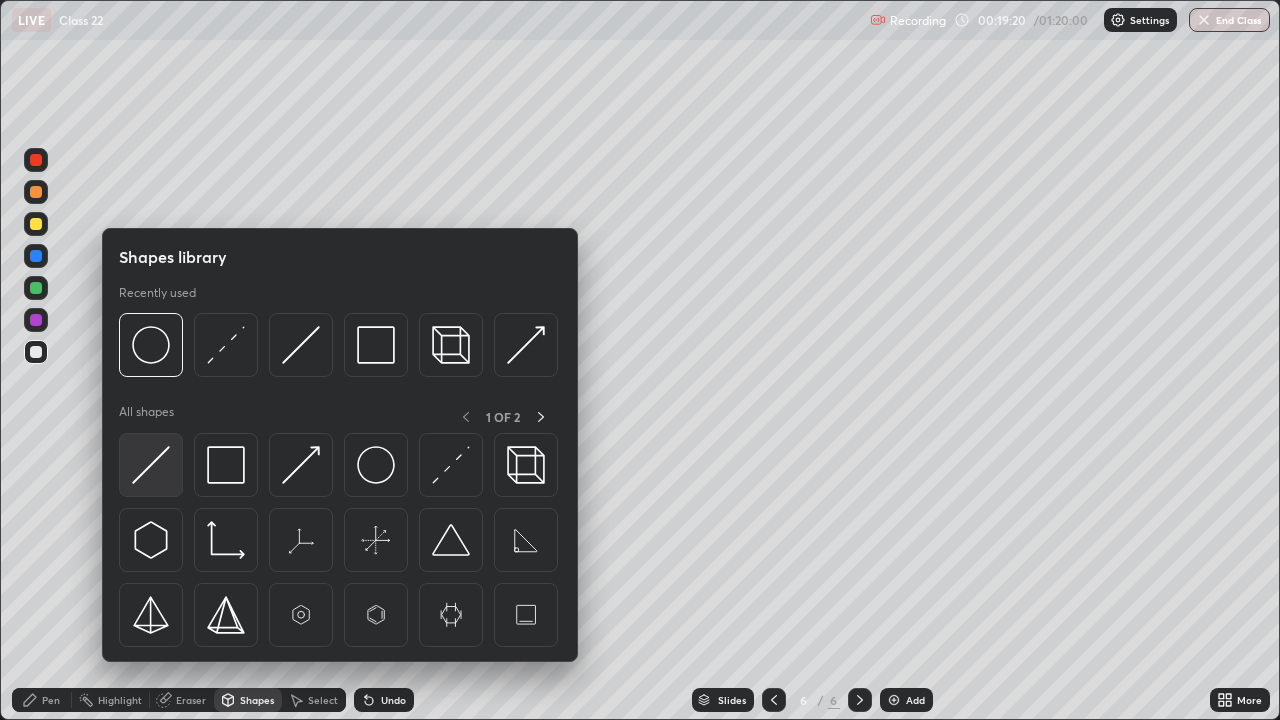 click at bounding box center (151, 465) 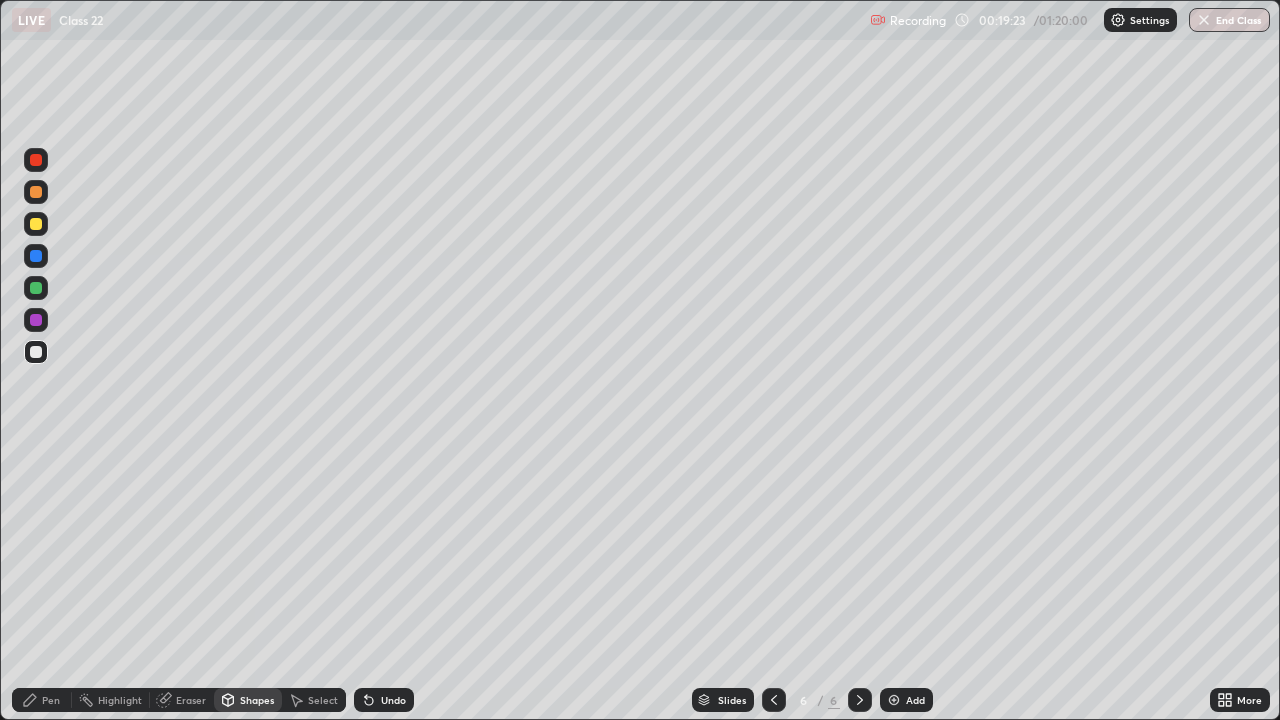 click on "Pen" at bounding box center [51, 700] 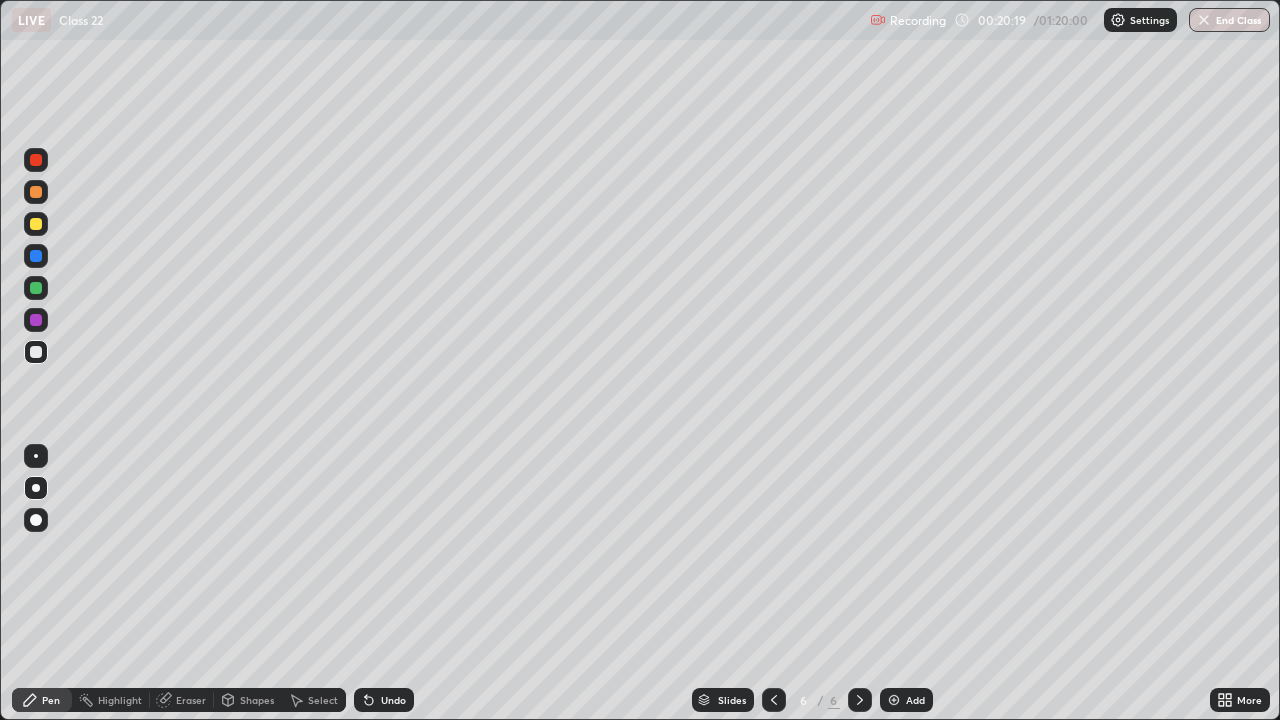 click on "Shapes" at bounding box center (257, 700) 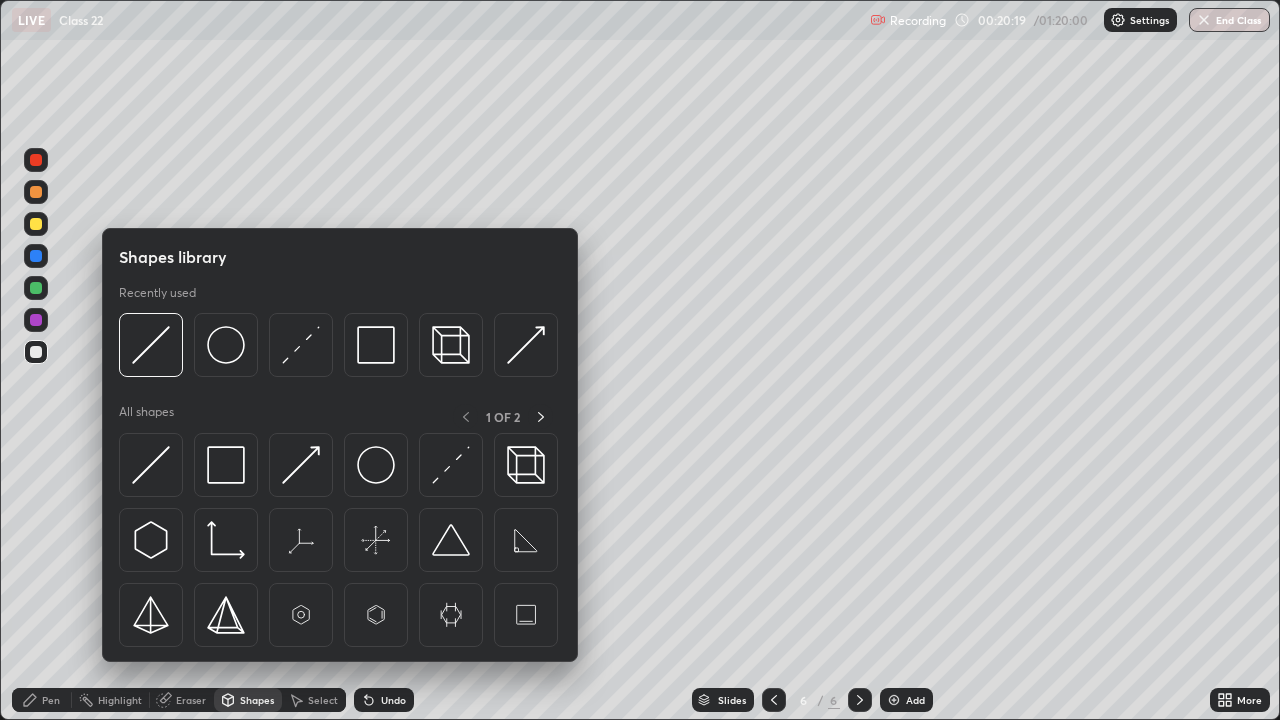 click on "Select" at bounding box center (314, 700) 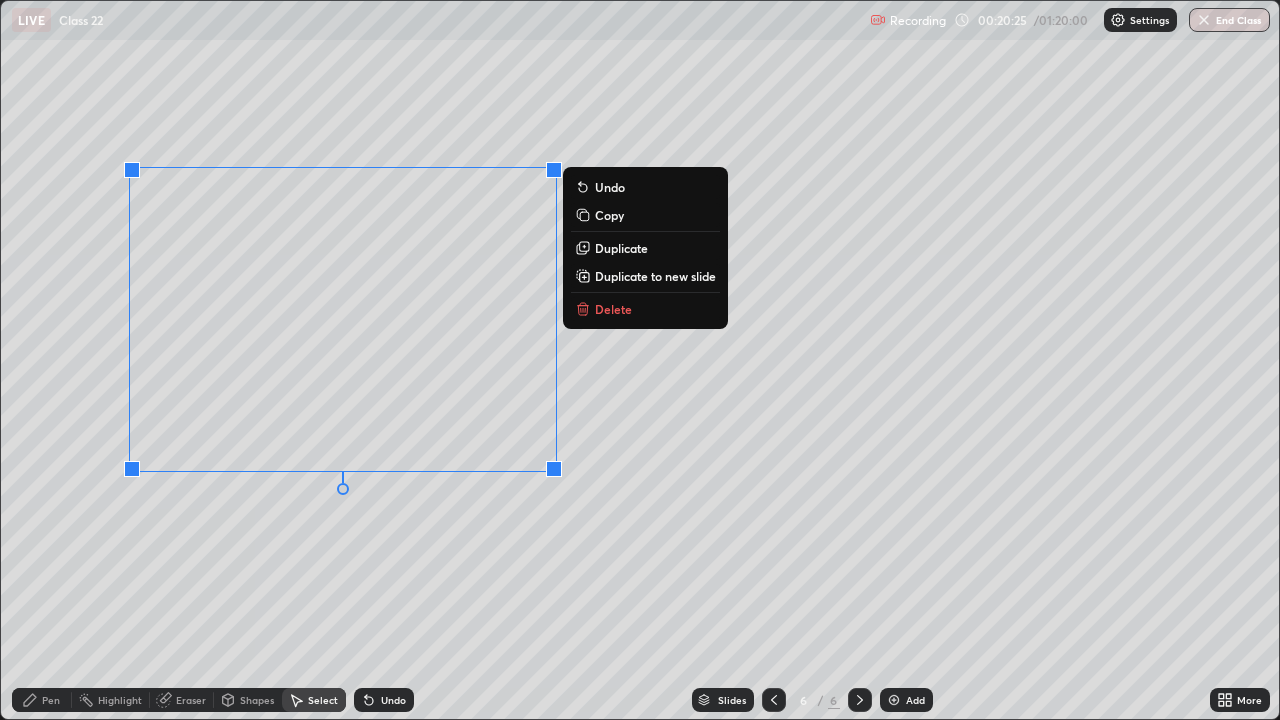 click on "Copy" at bounding box center [609, 215] 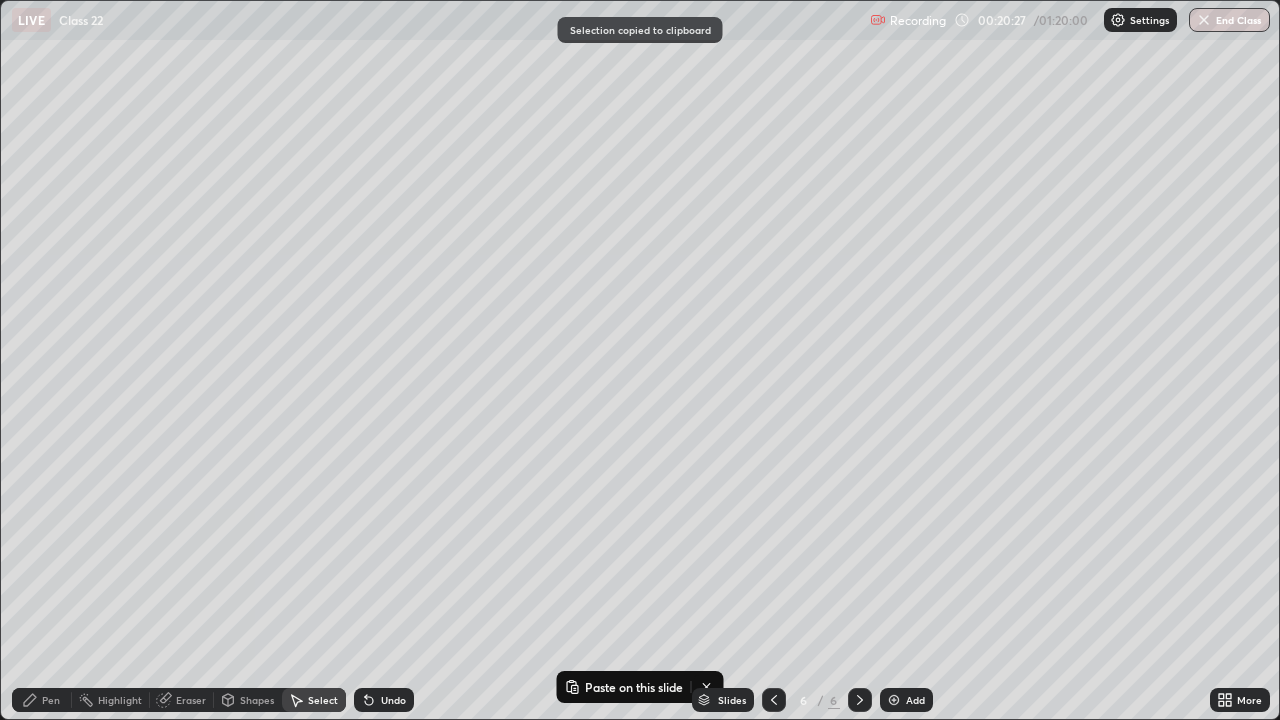 click on "Slides 6 / 6 Add" at bounding box center [812, 700] 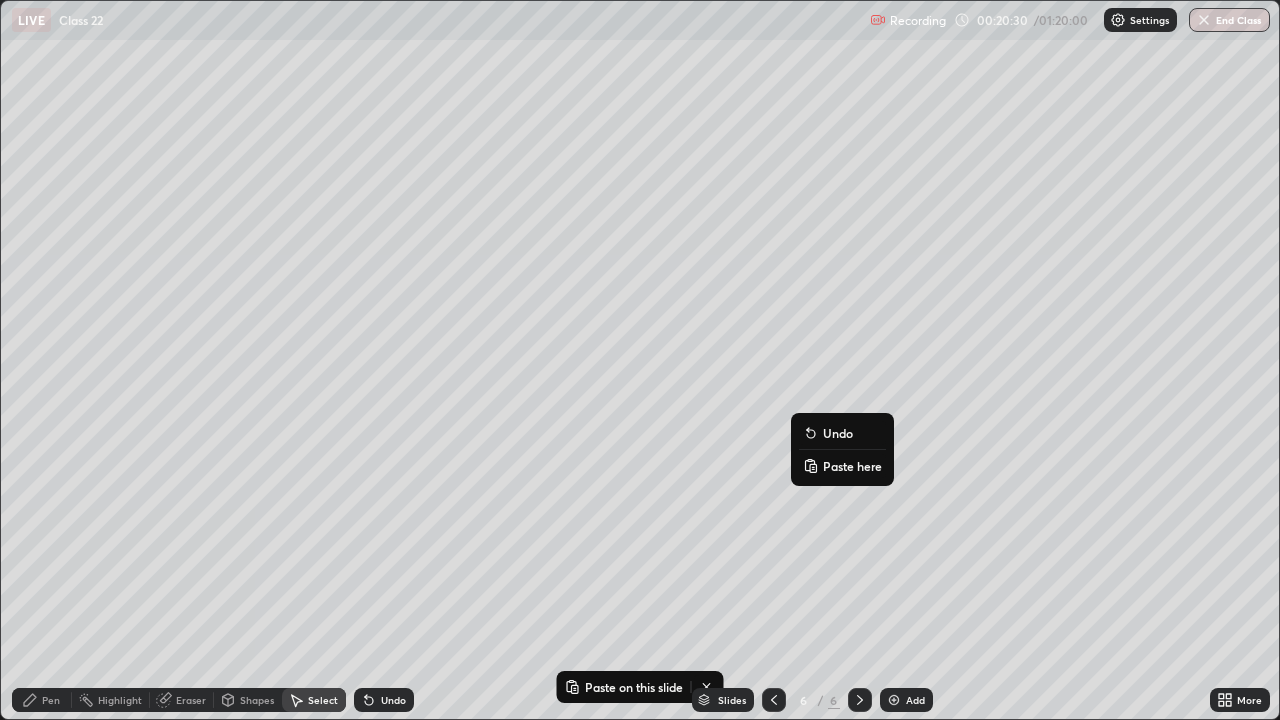 click on "Paste here" at bounding box center (852, 466) 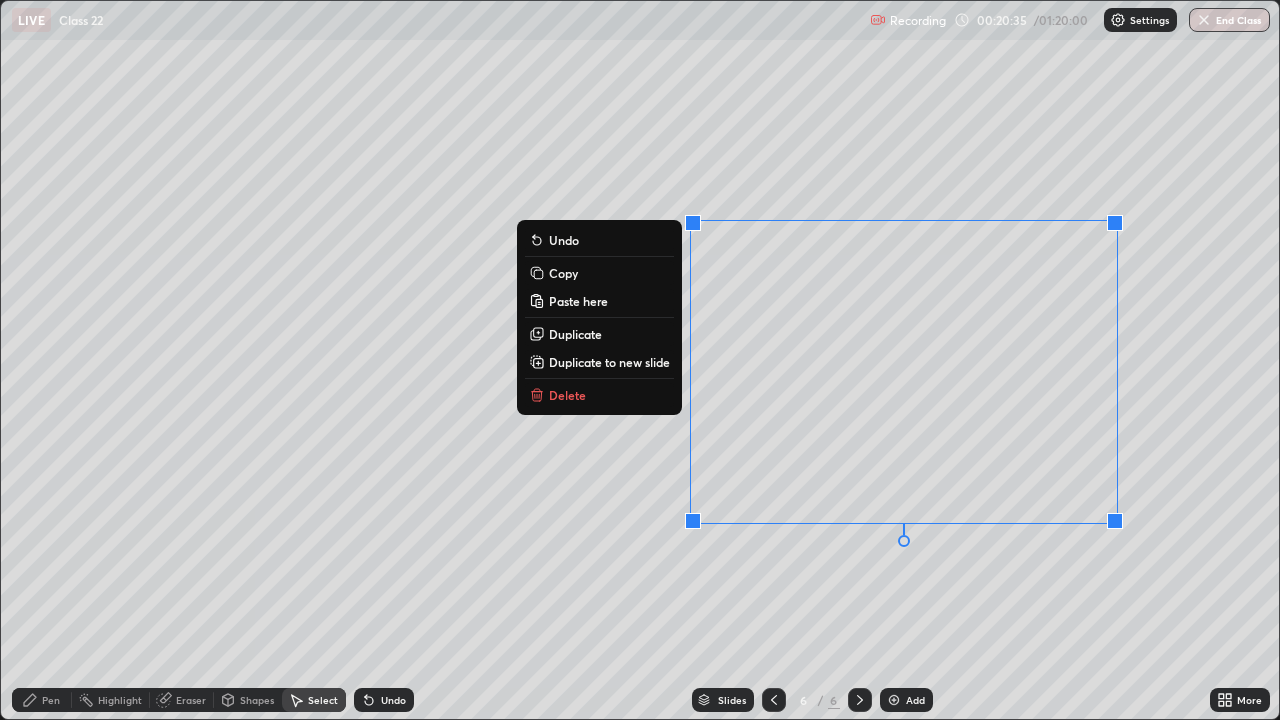 click on "Eraser" at bounding box center (191, 700) 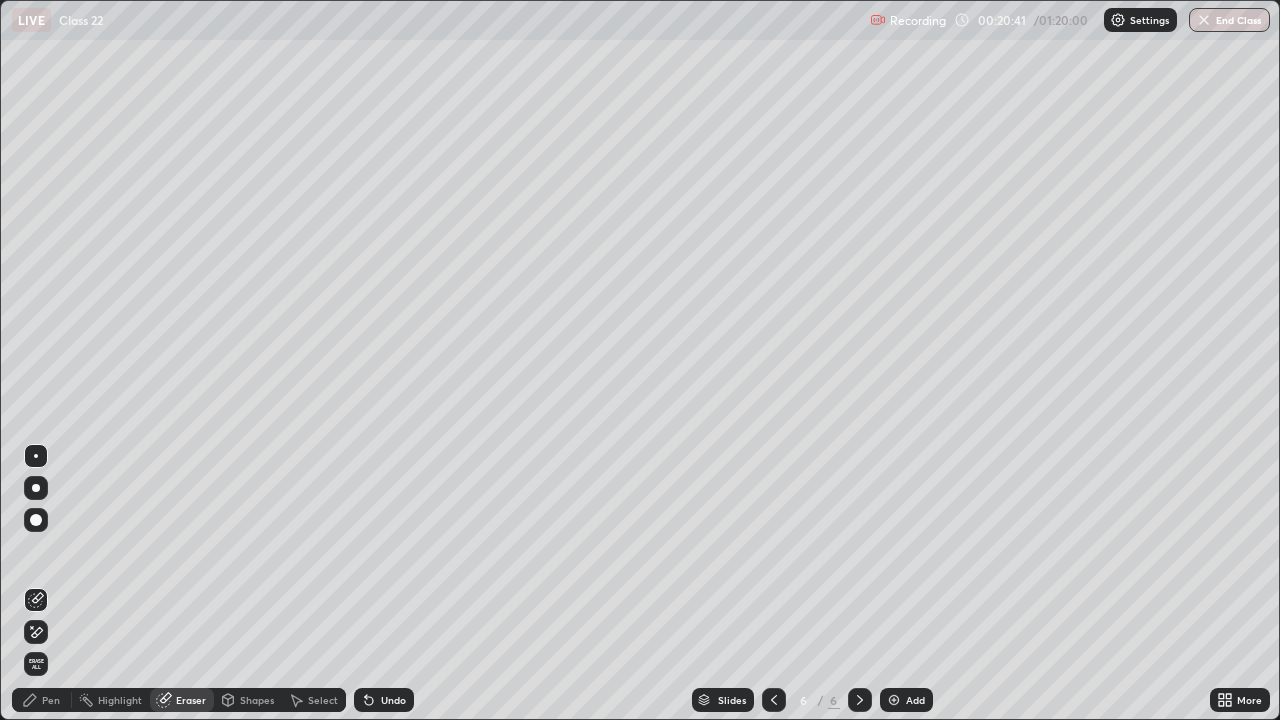 click 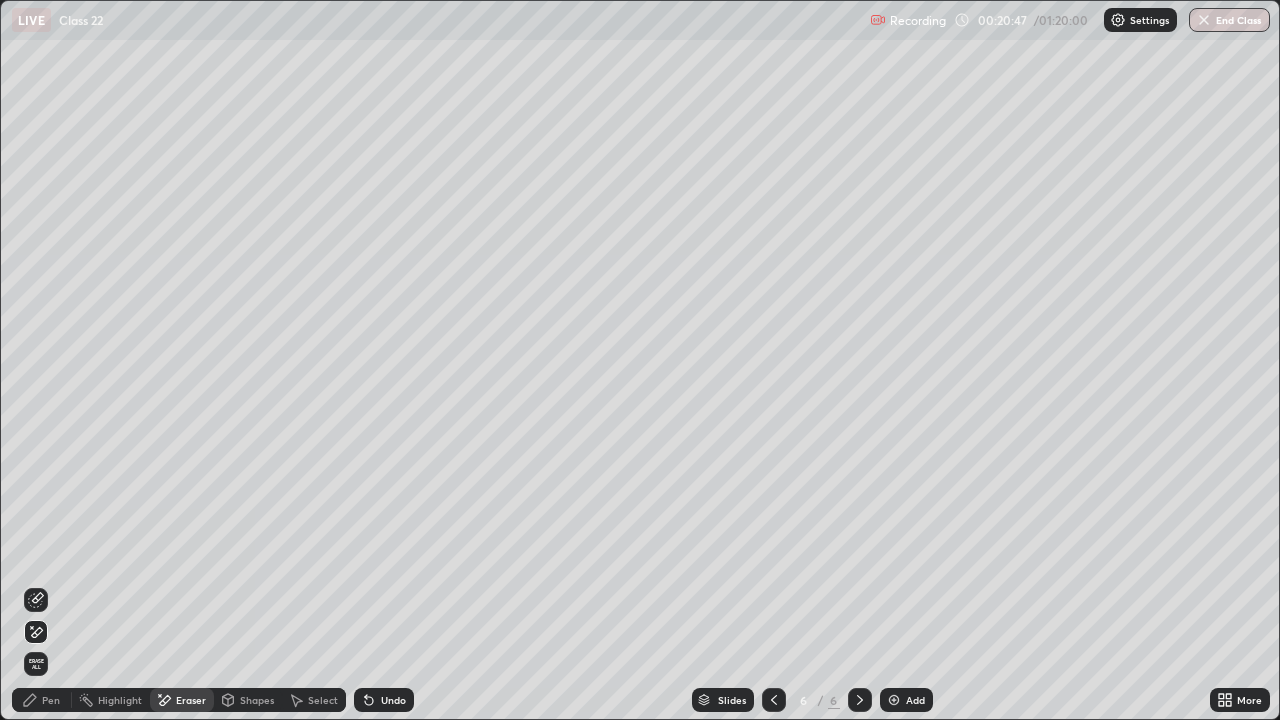 click on "Select" at bounding box center (323, 700) 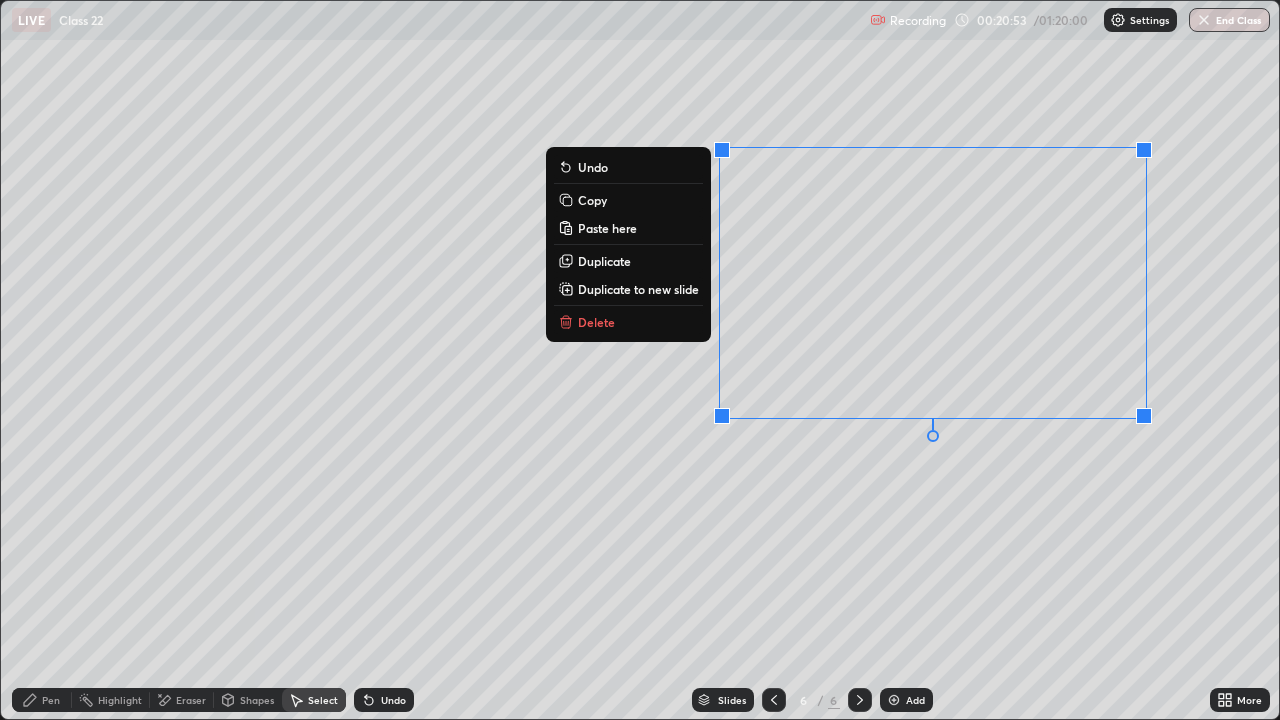 click on "Pen" at bounding box center [51, 700] 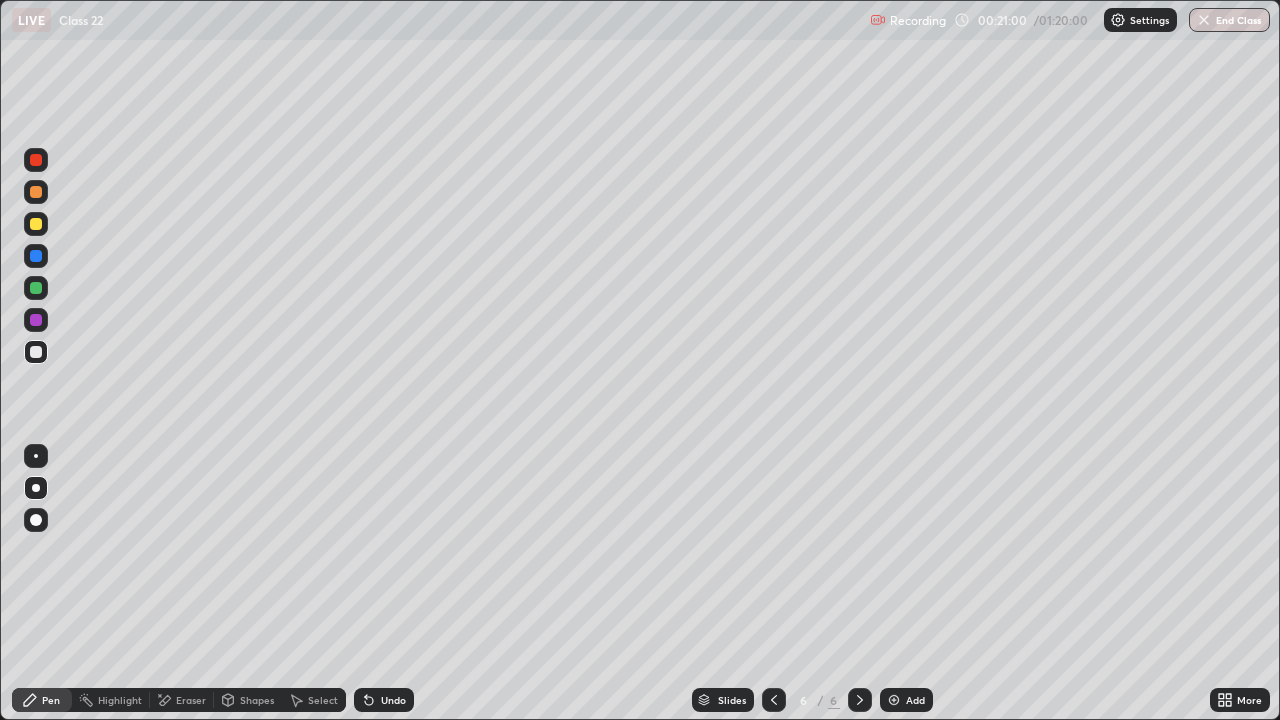 click at bounding box center (36, 288) 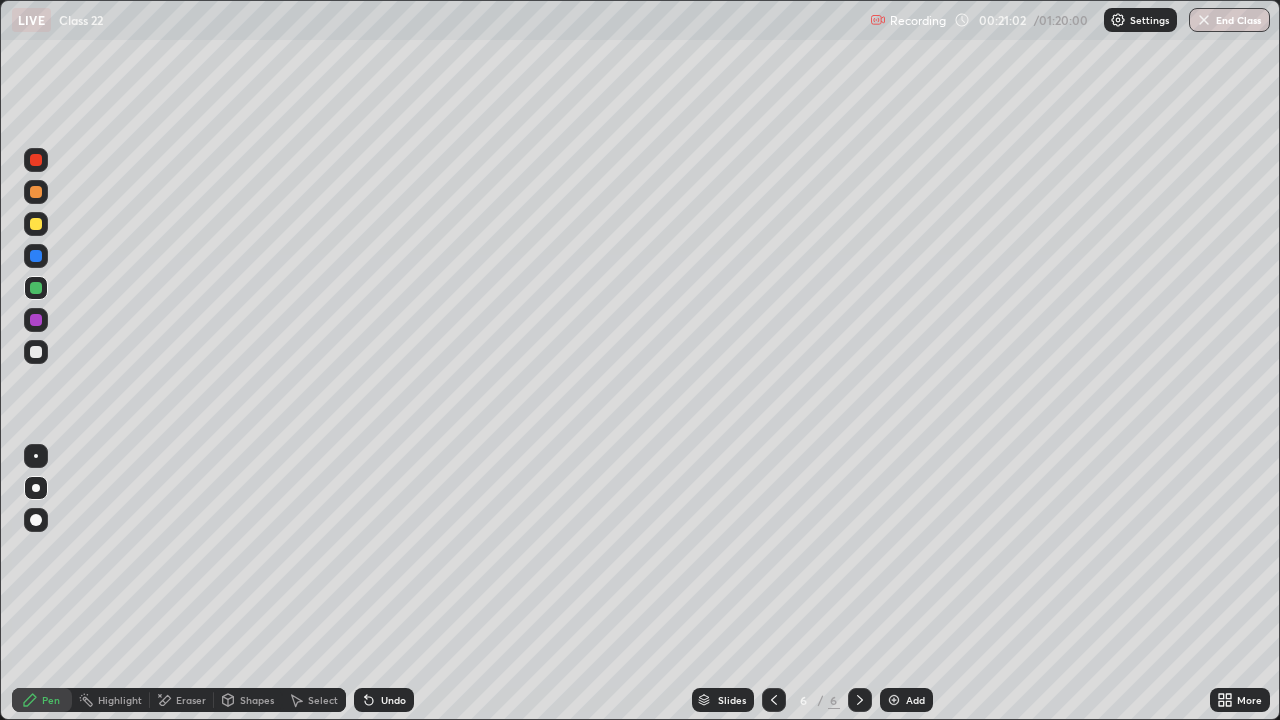 click on "More" at bounding box center (1240, 700) 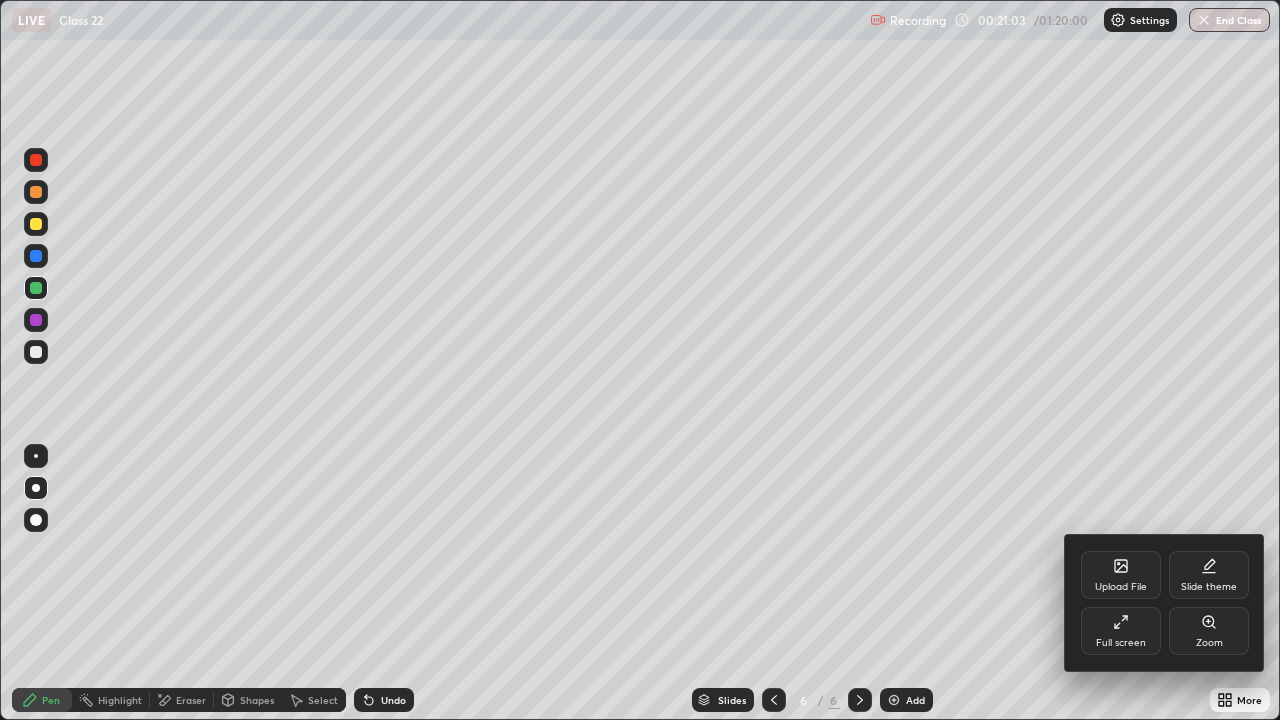 click on "Full screen" at bounding box center (1121, 631) 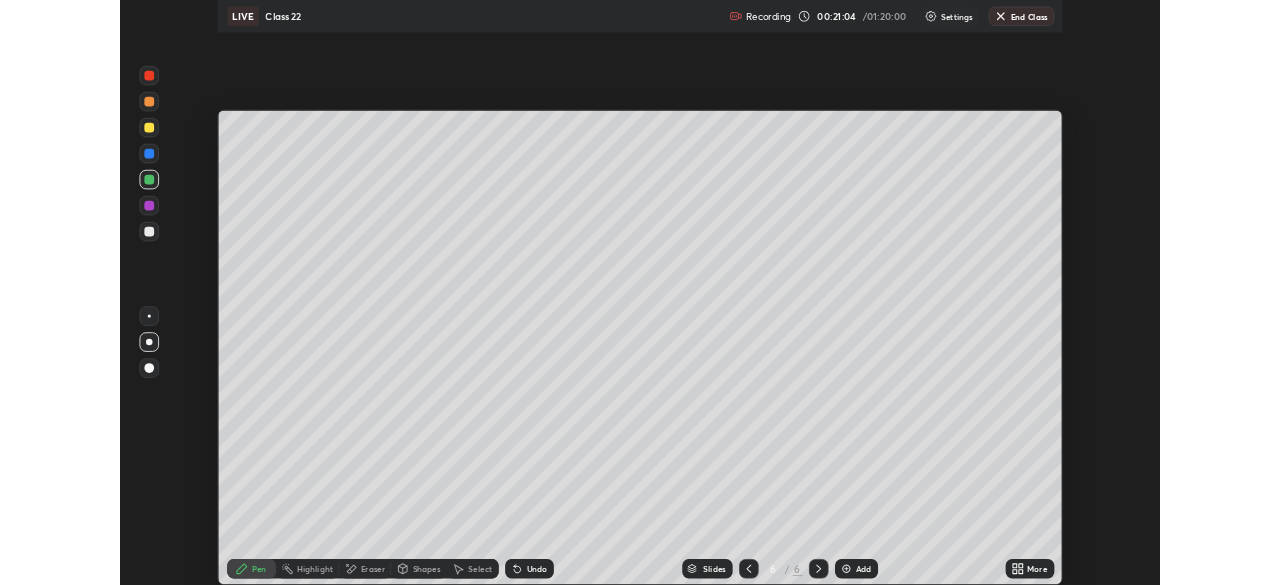 scroll, scrollTop: 585, scrollLeft: 1280, axis: both 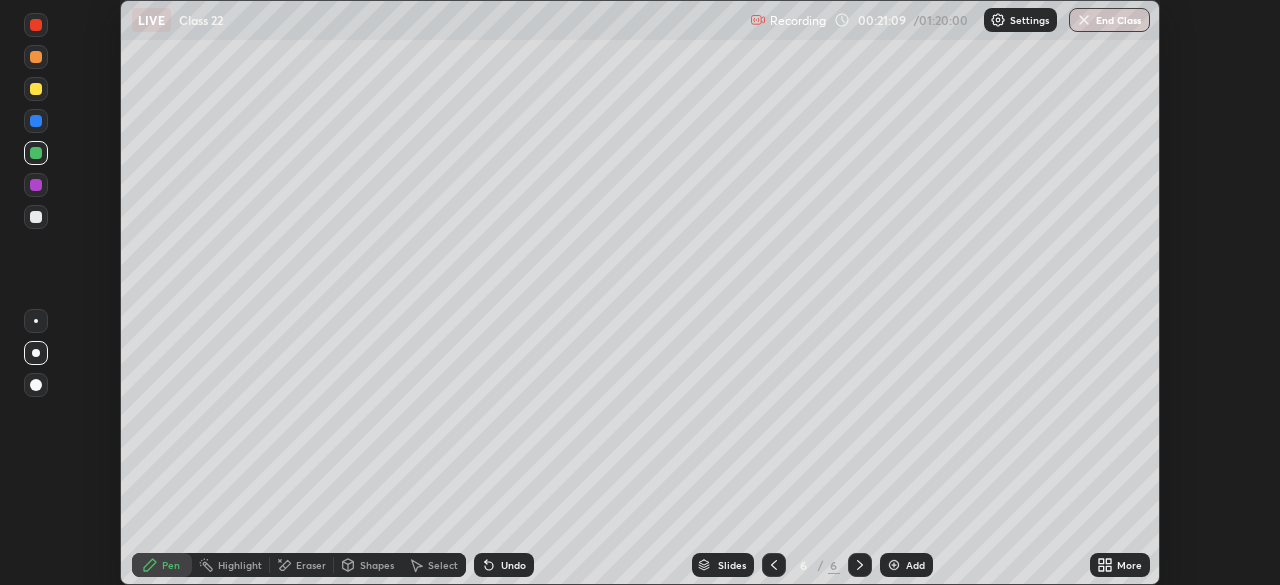 click at bounding box center [36, 217] 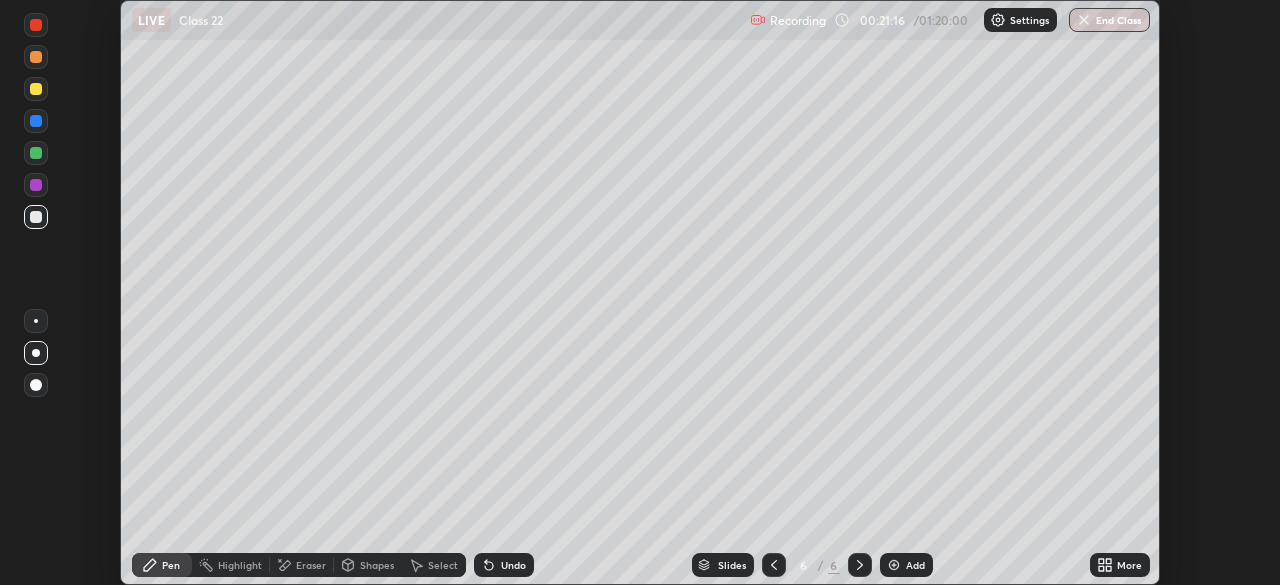 click at bounding box center [36, 153] 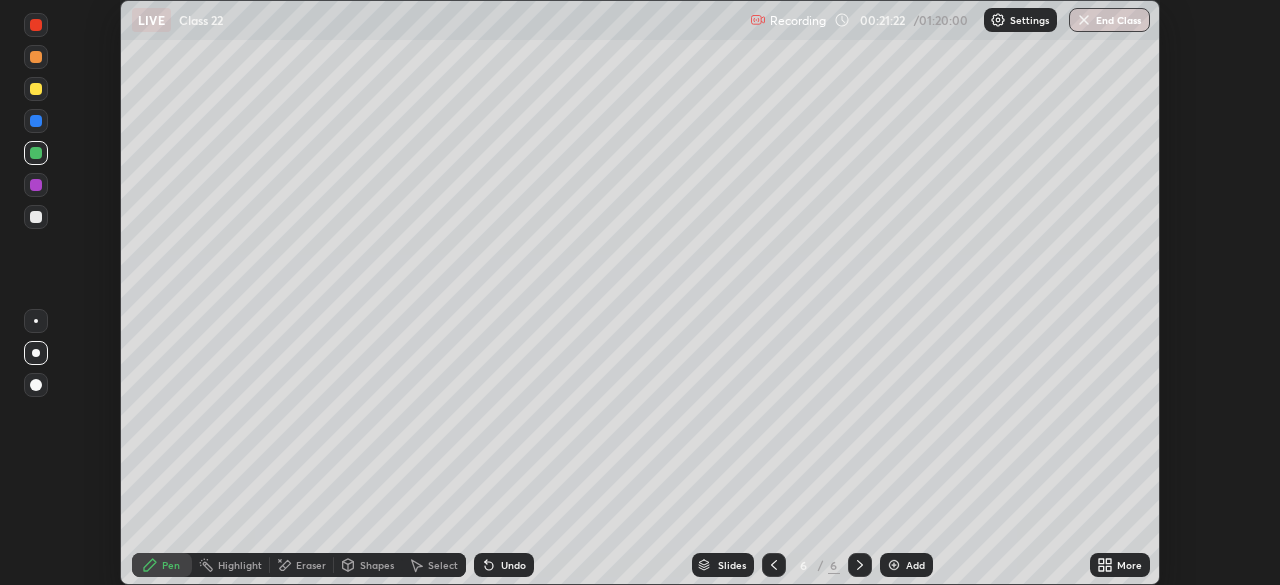 click at bounding box center (36, 217) 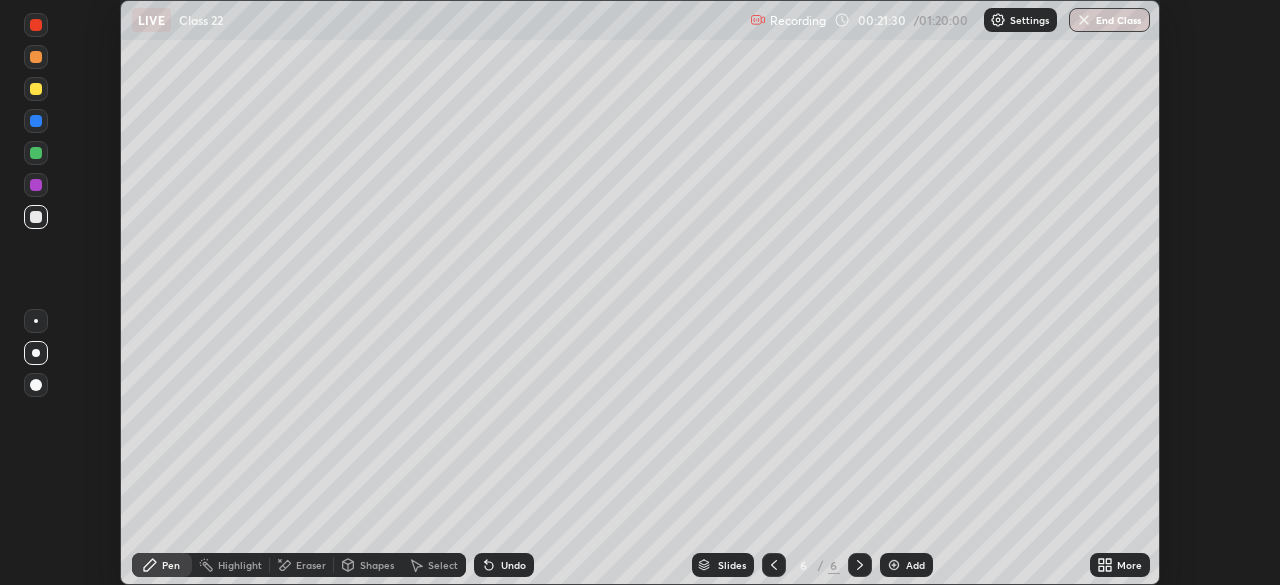 click at bounding box center [36, 153] 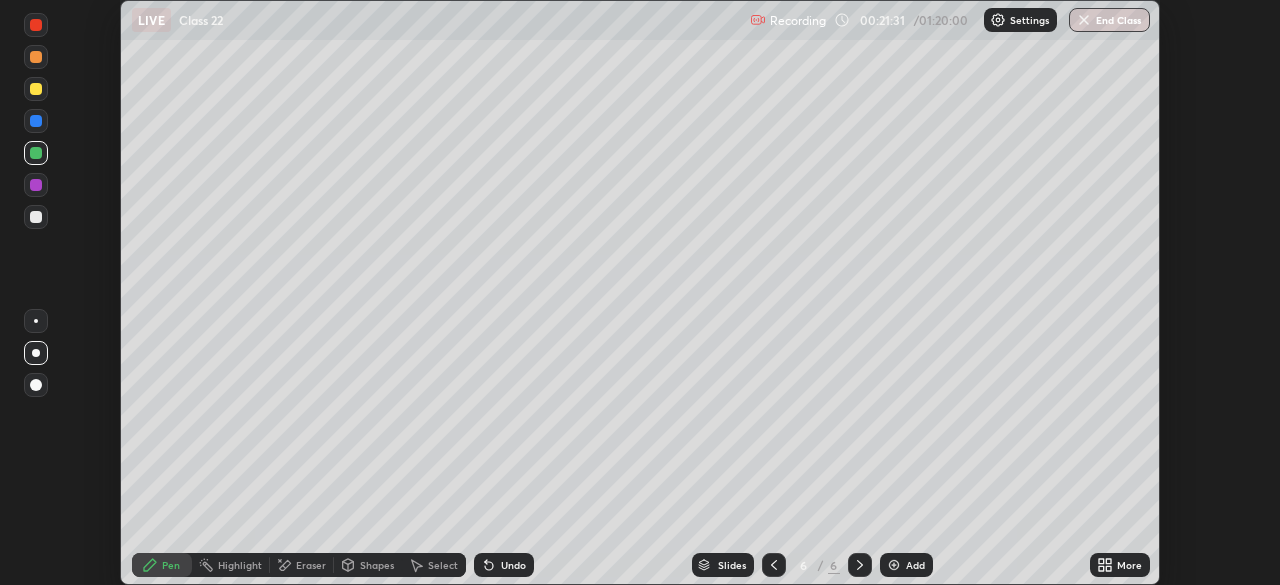click at bounding box center (36, 89) 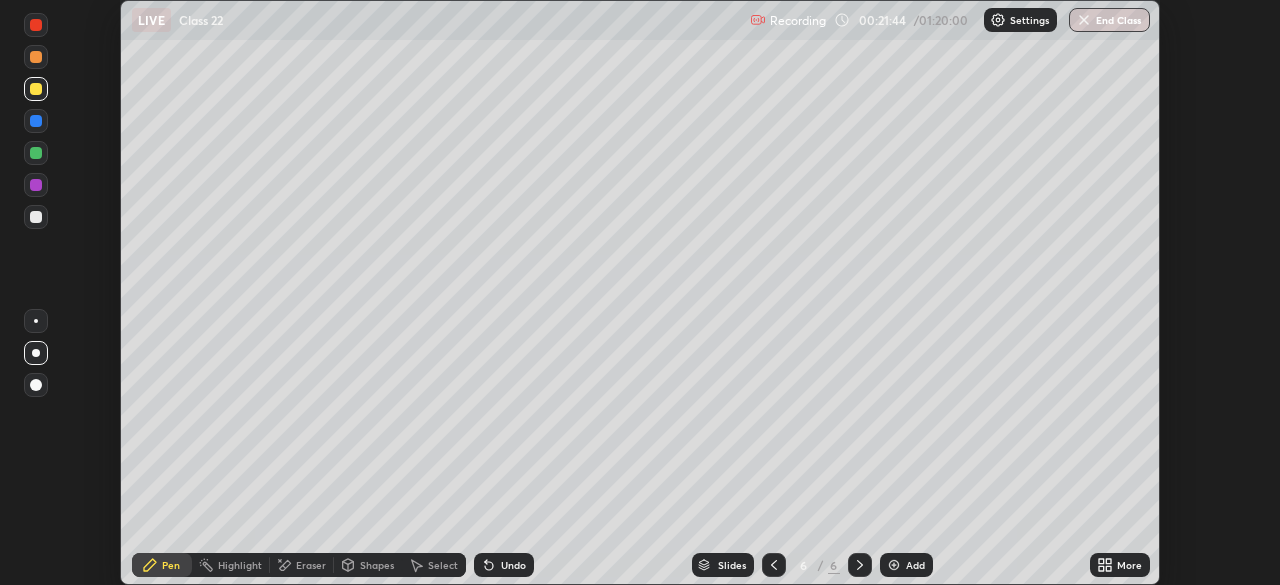 click at bounding box center (36, 217) 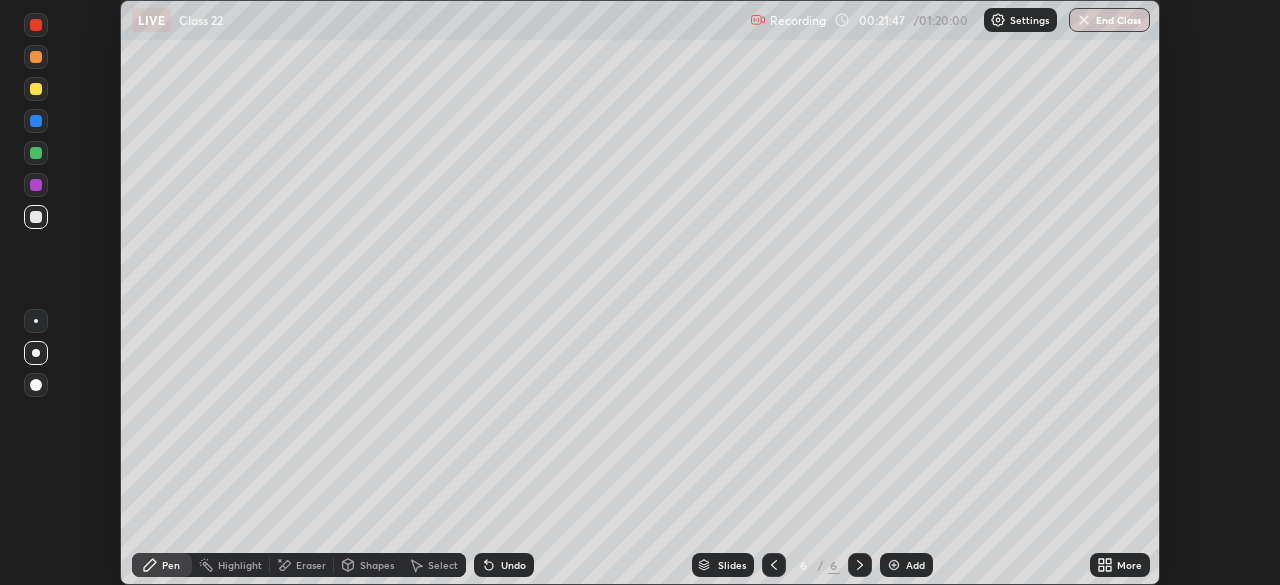 click 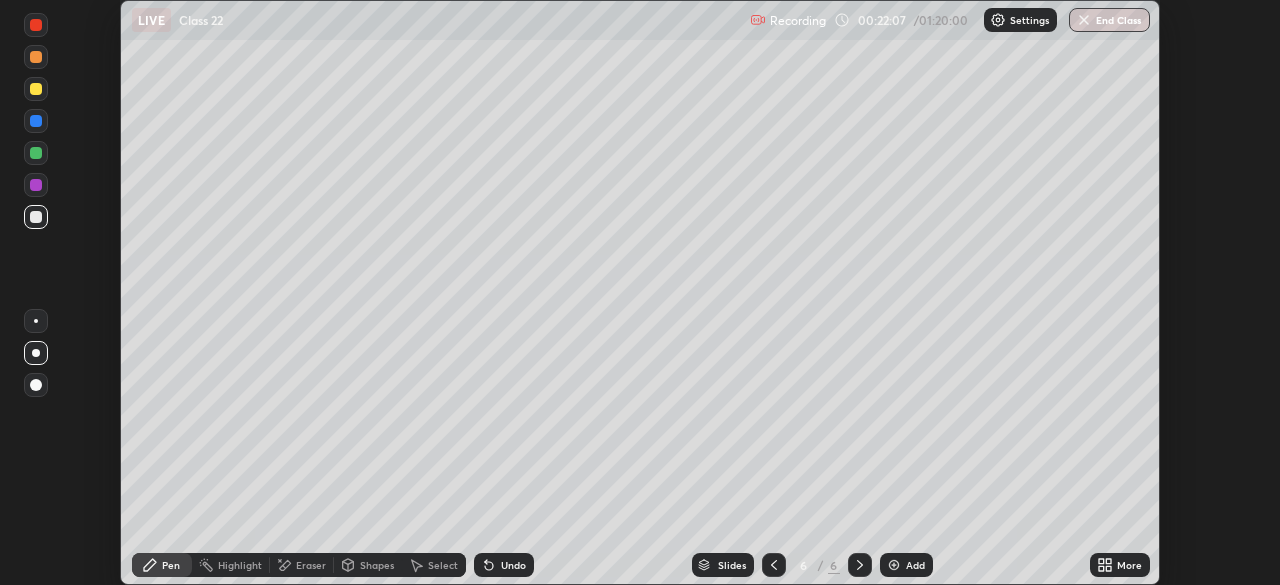 click 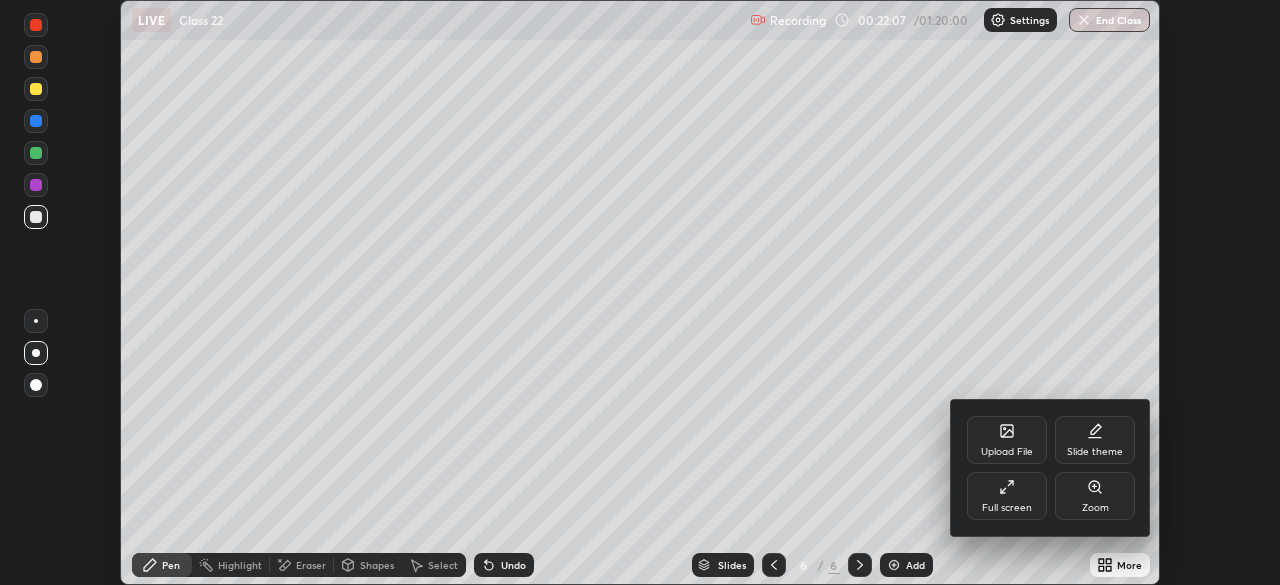 click on "Full screen" at bounding box center [1007, 496] 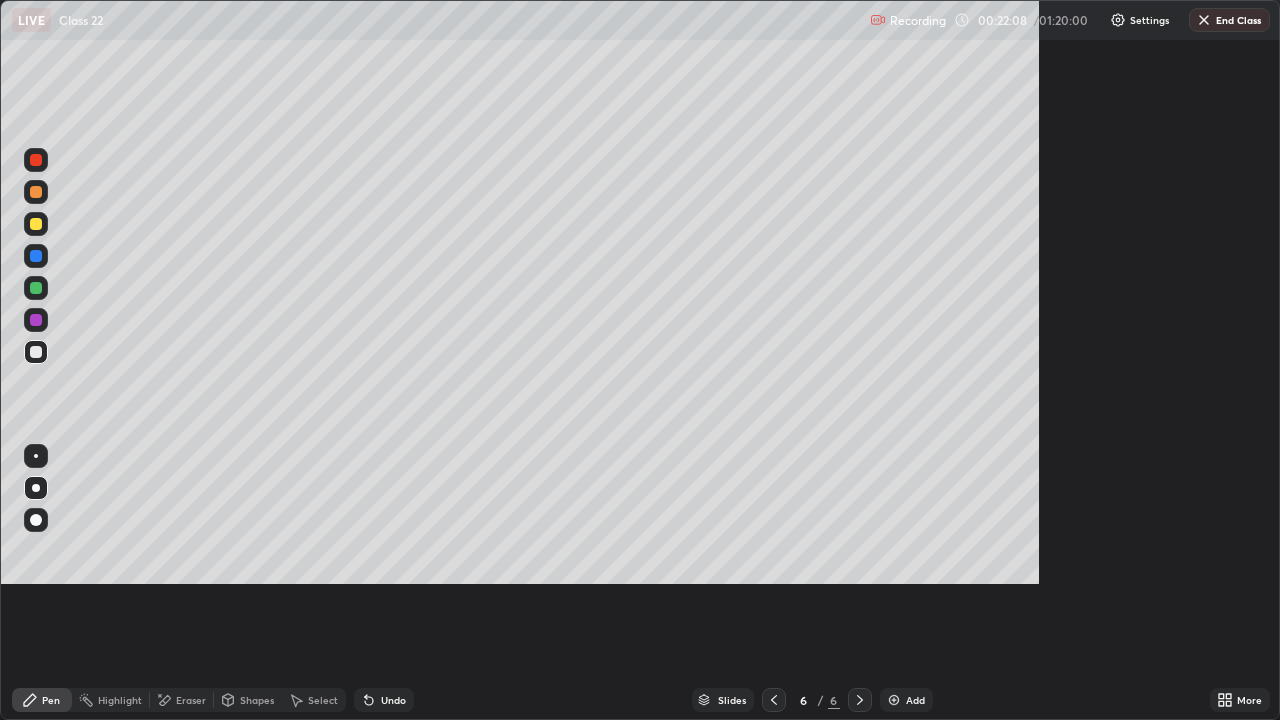 scroll, scrollTop: 99280, scrollLeft: 98720, axis: both 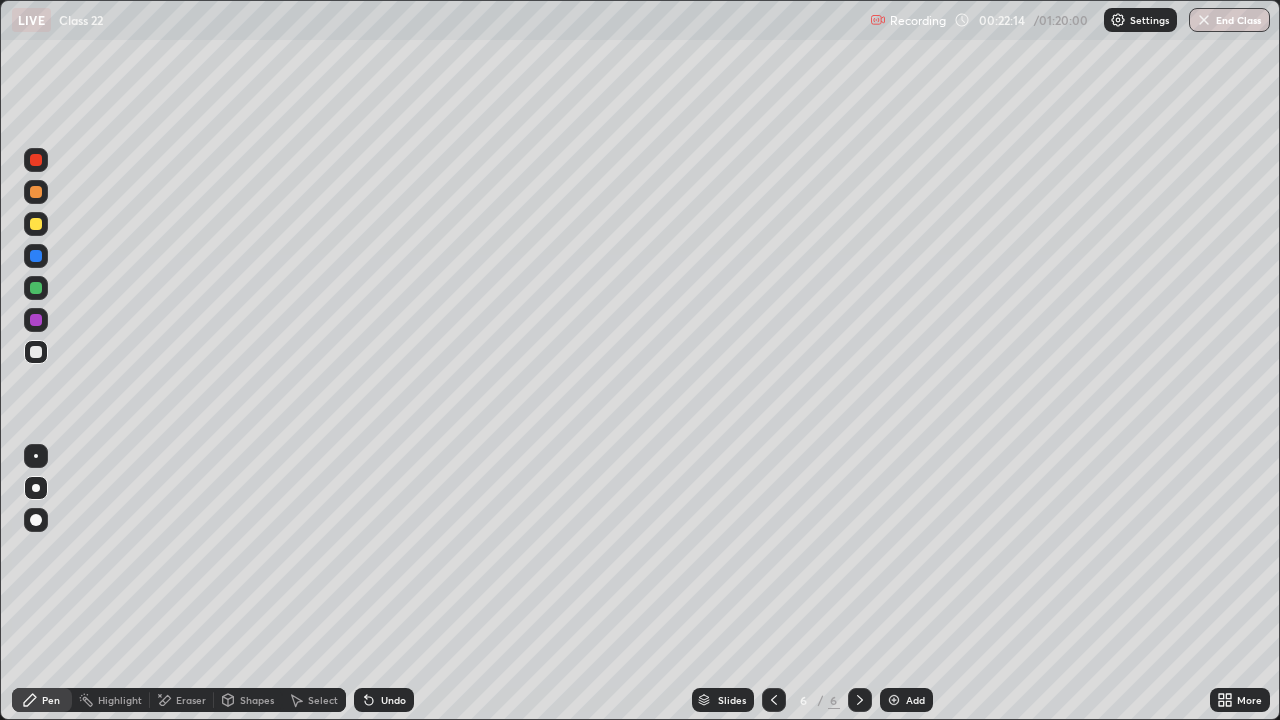 click at bounding box center [894, 700] 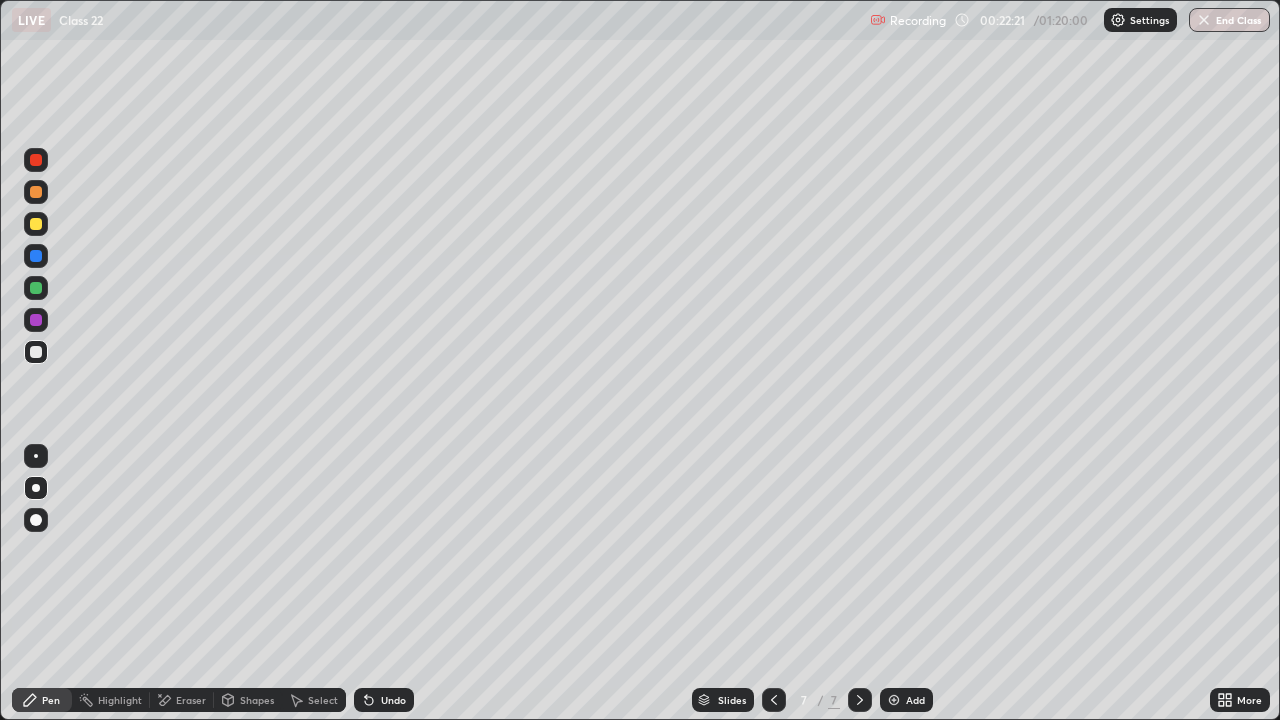 click 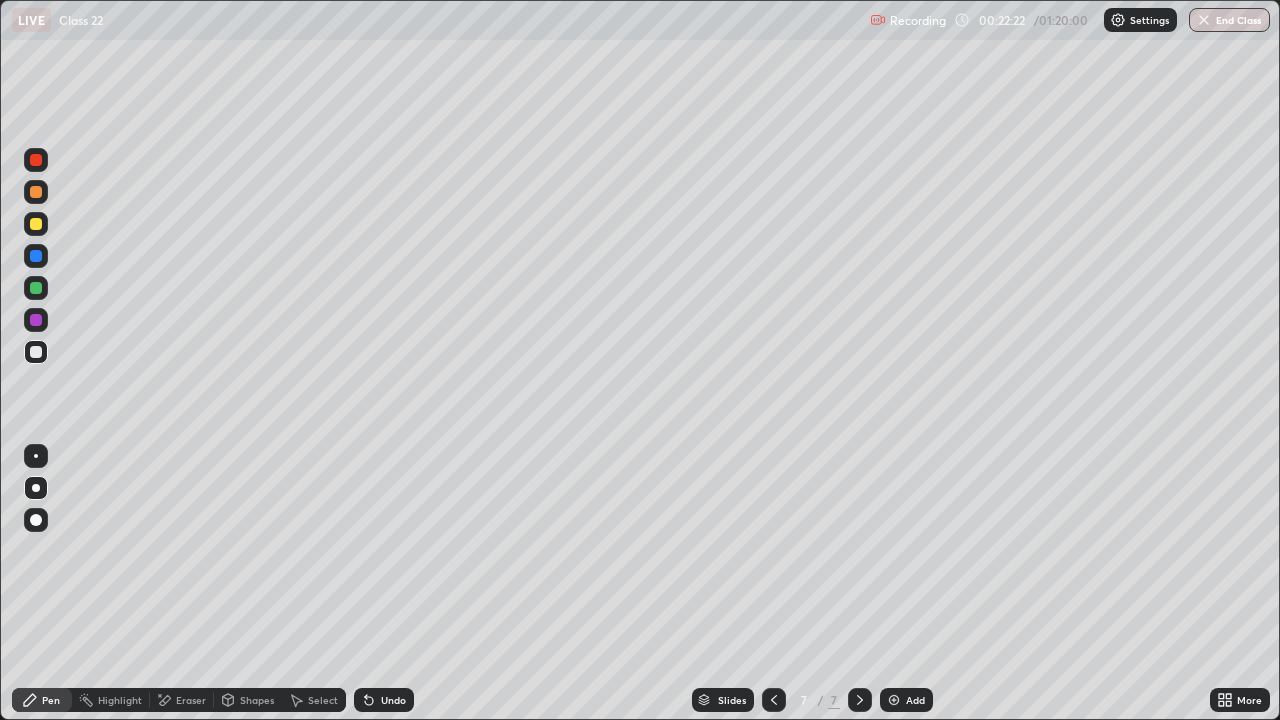 click 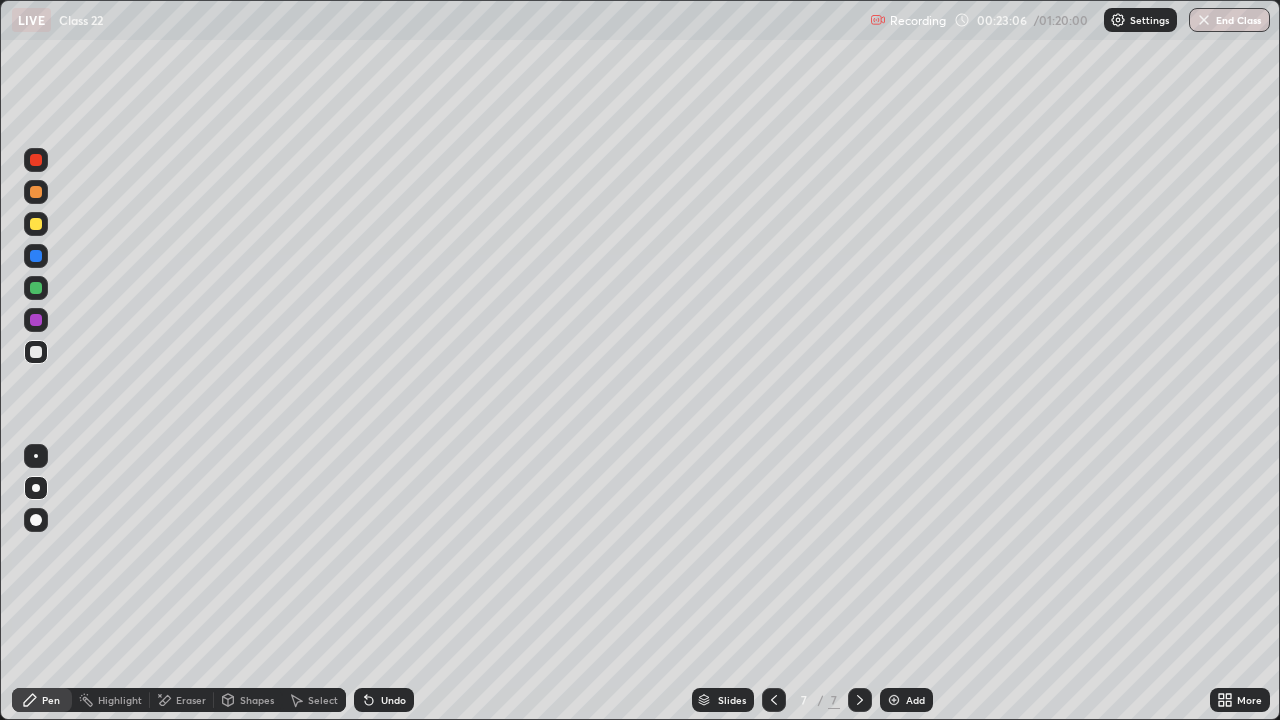 click on "Eraser" at bounding box center [191, 700] 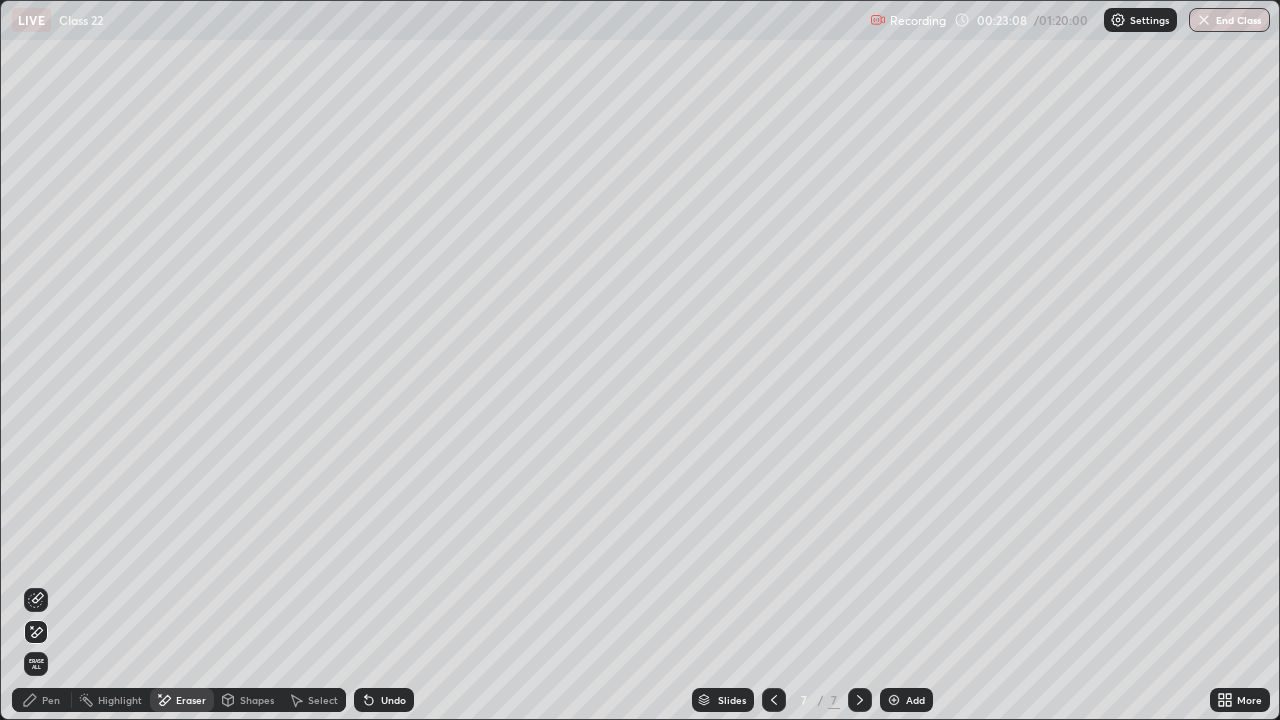 click on "Pen" at bounding box center [51, 700] 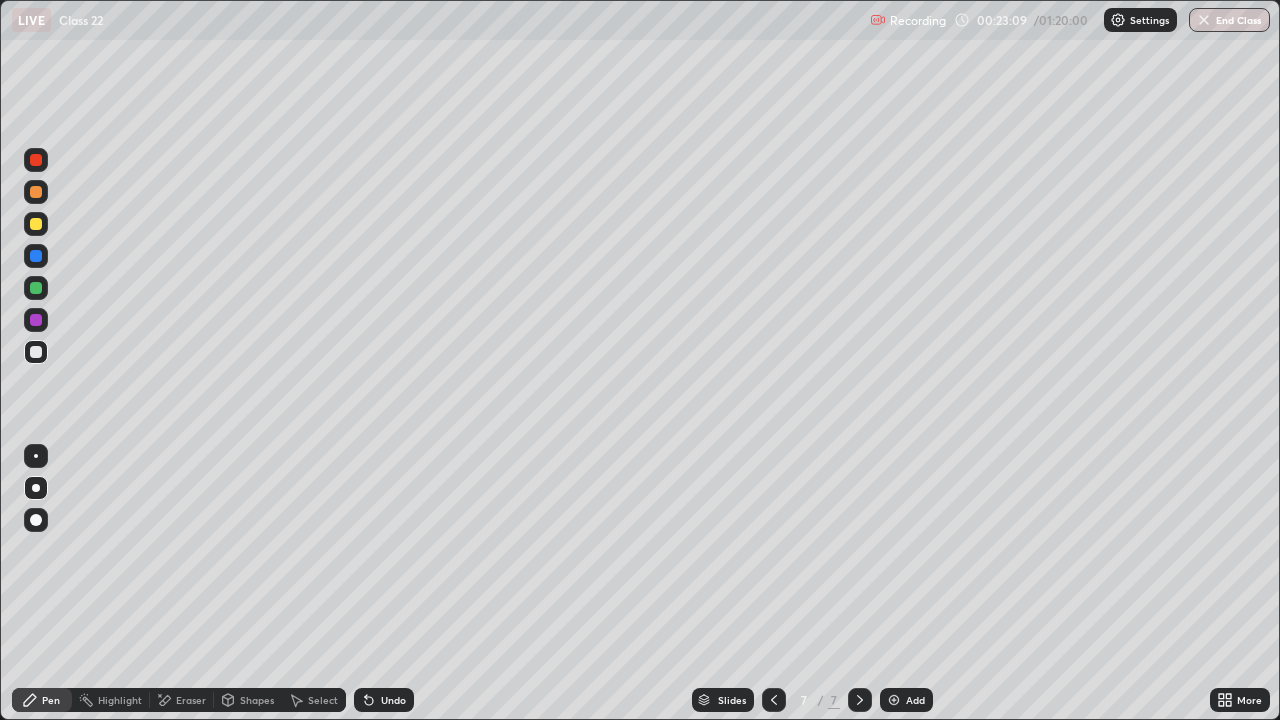 click on "Pen" at bounding box center [42, 700] 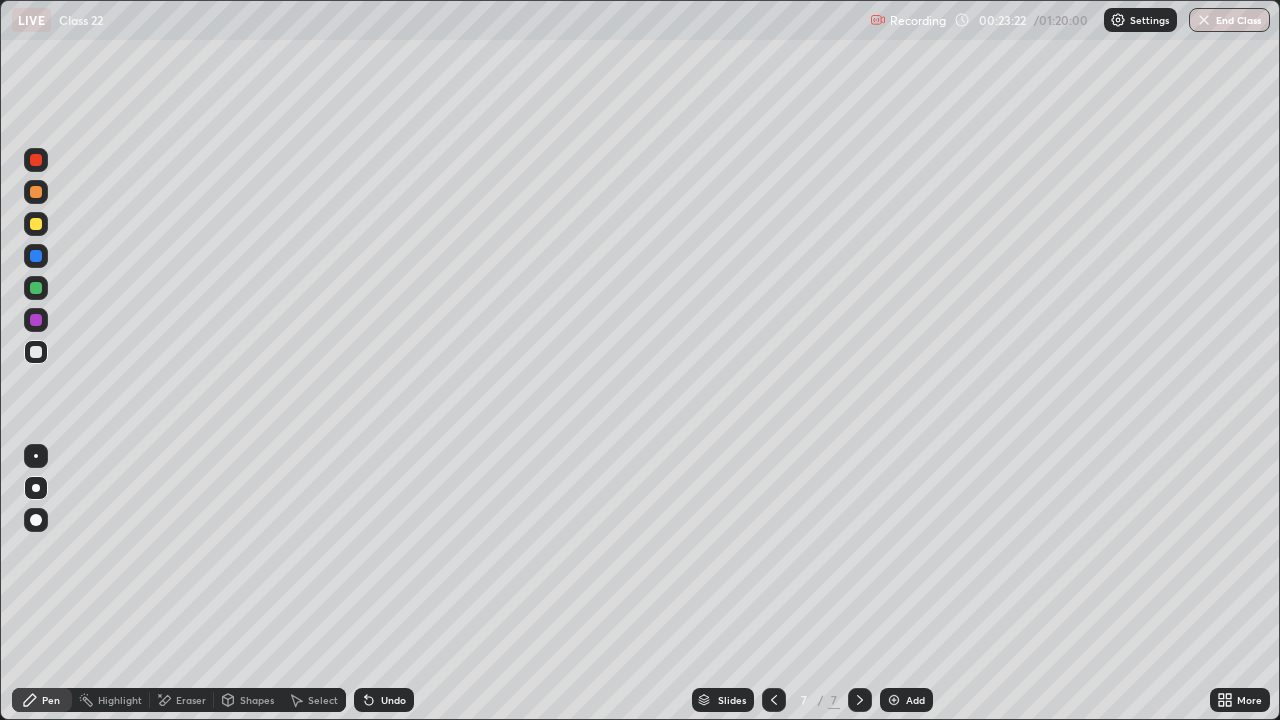 click on "Eraser" at bounding box center [182, 700] 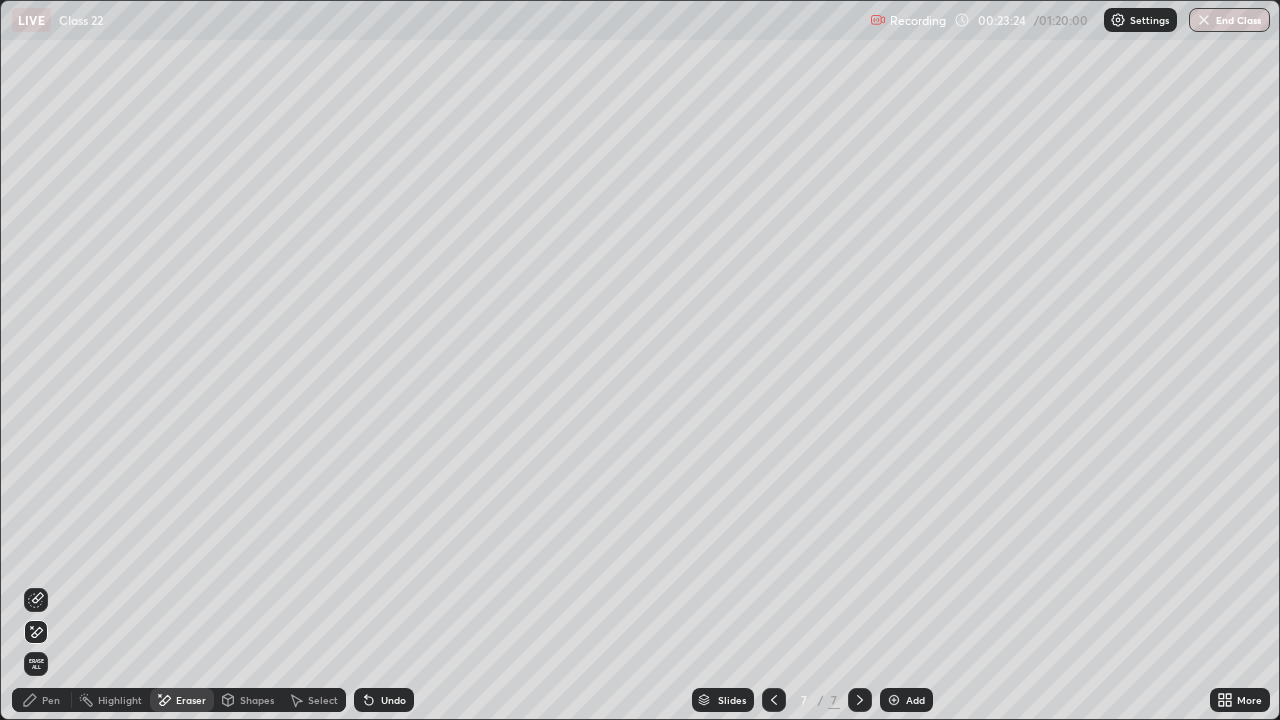 click on "Pen" at bounding box center (51, 700) 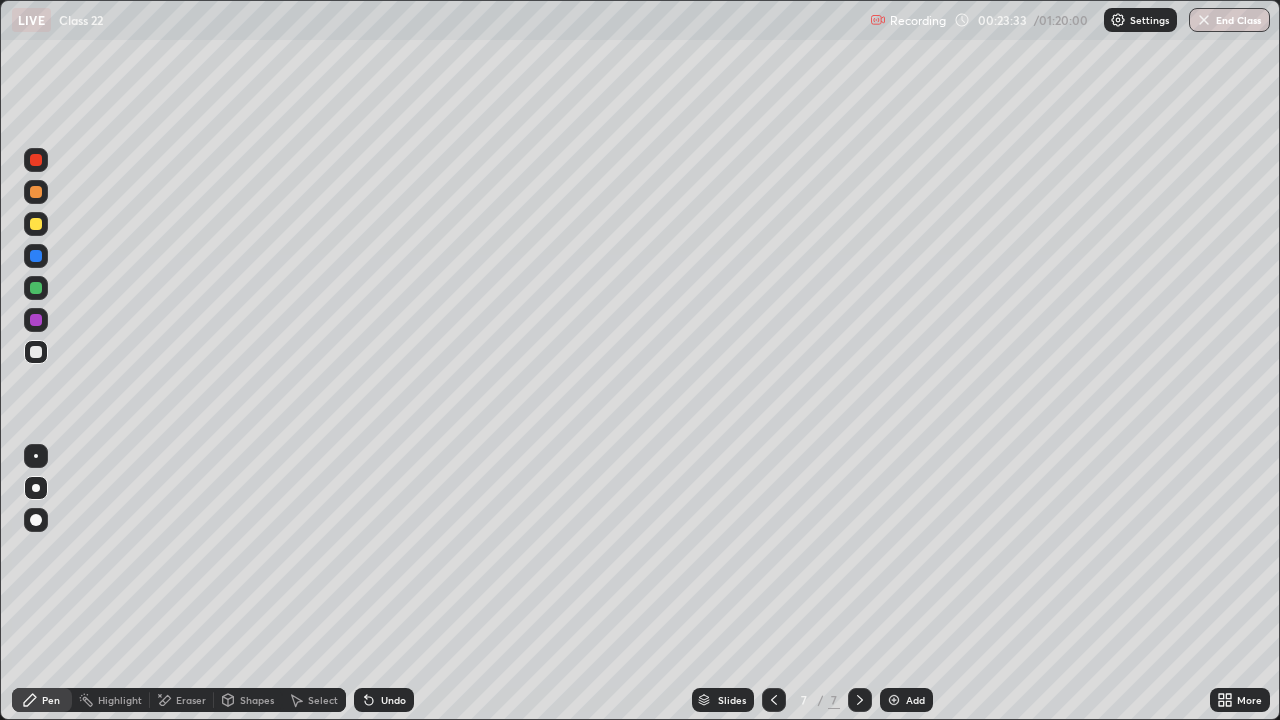 click on "Select" at bounding box center (314, 700) 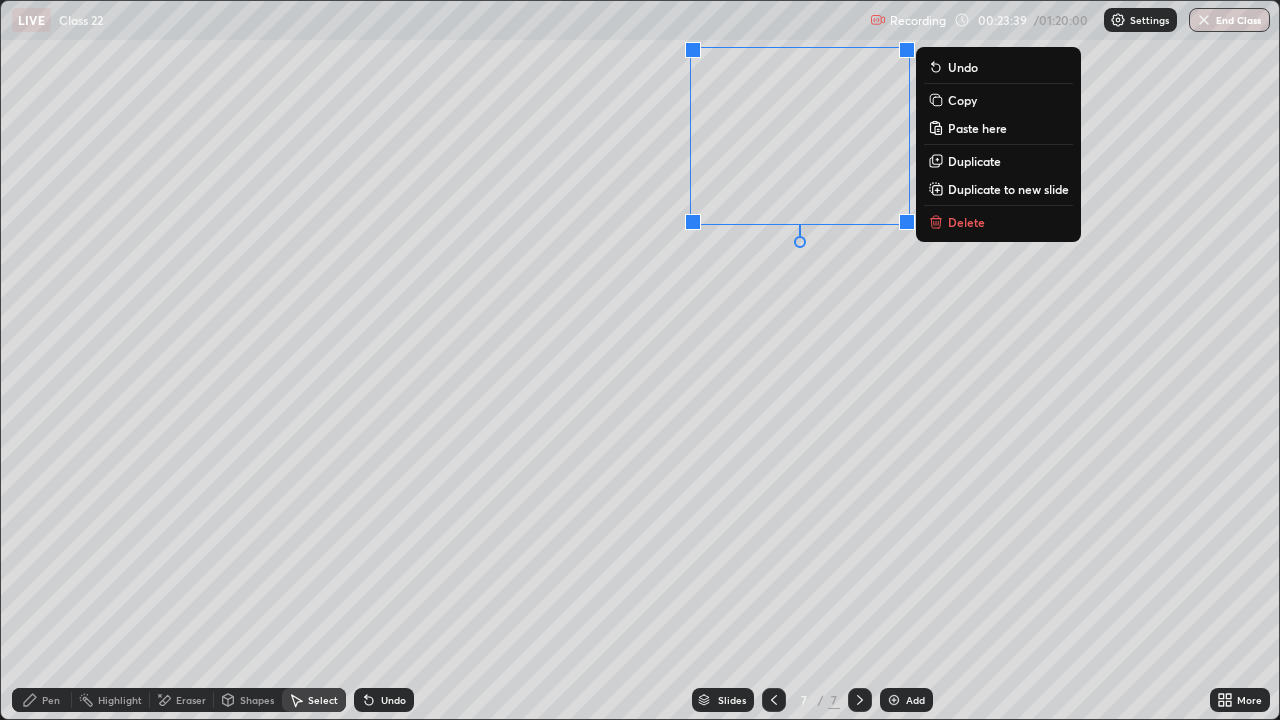 click on "0 ° Undo Copy Paste here Duplicate Duplicate to new slide Delete" at bounding box center [640, 360] 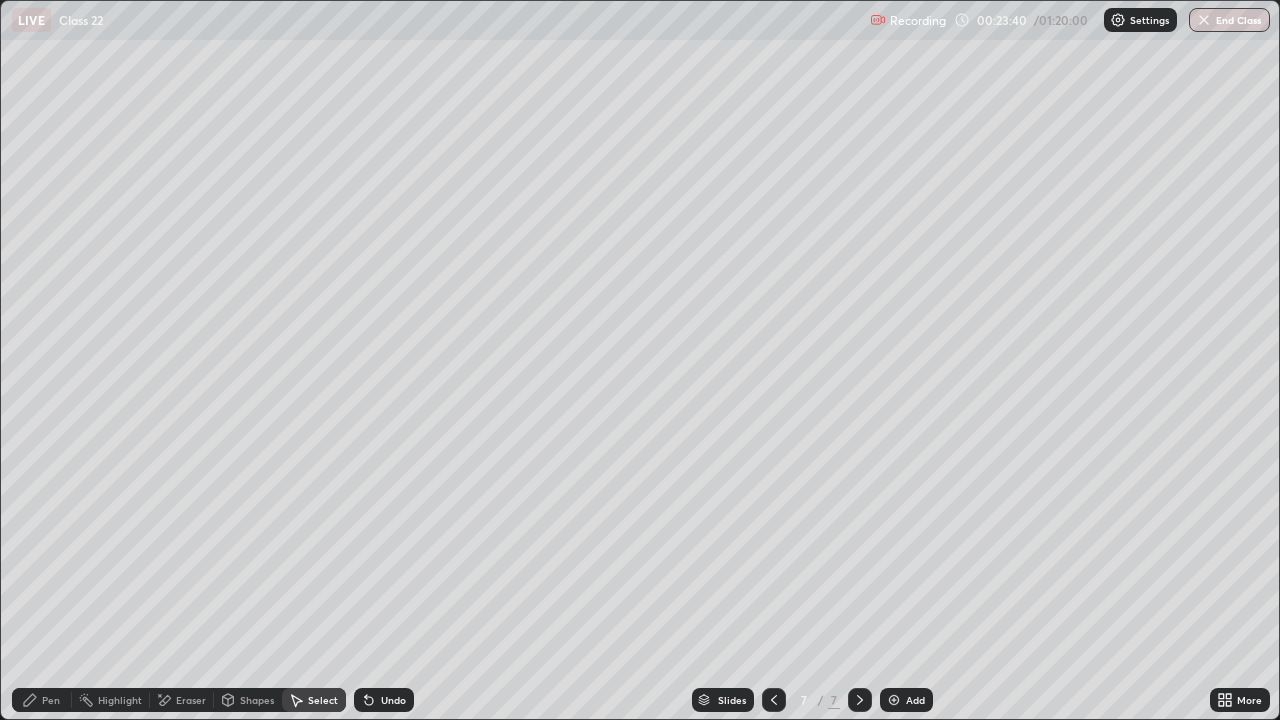 click on "Pen" at bounding box center [42, 700] 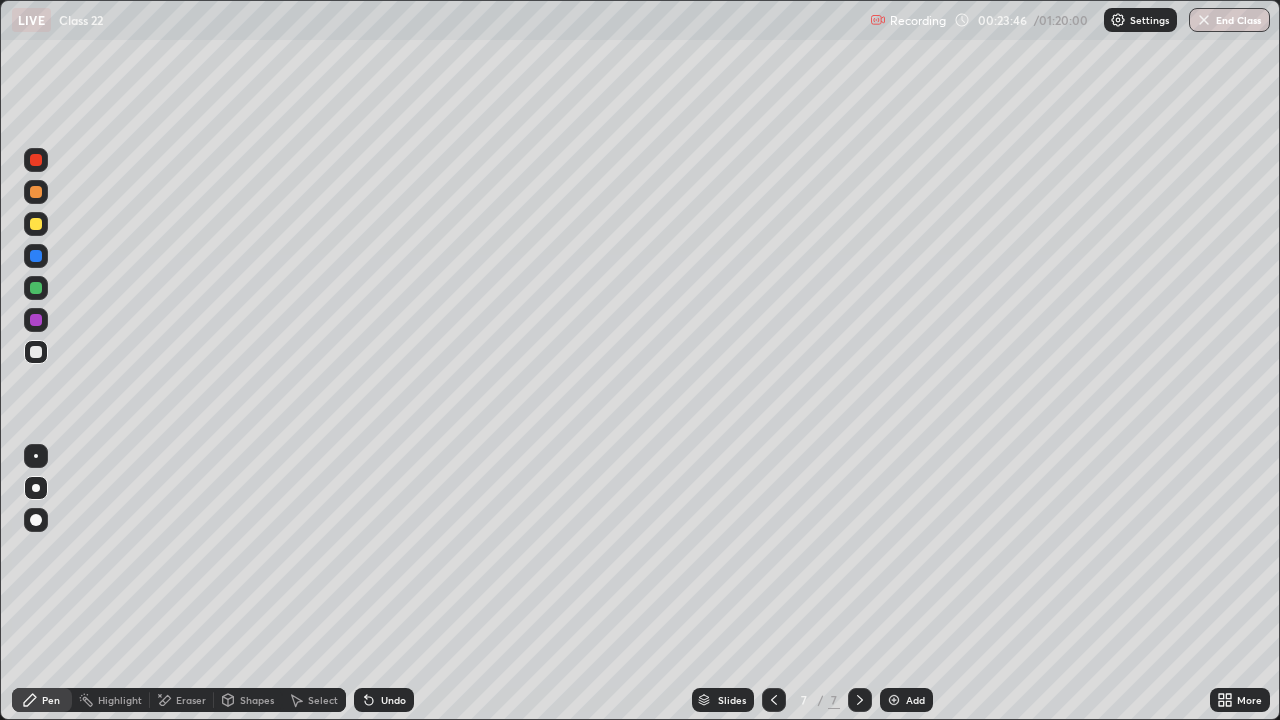 click 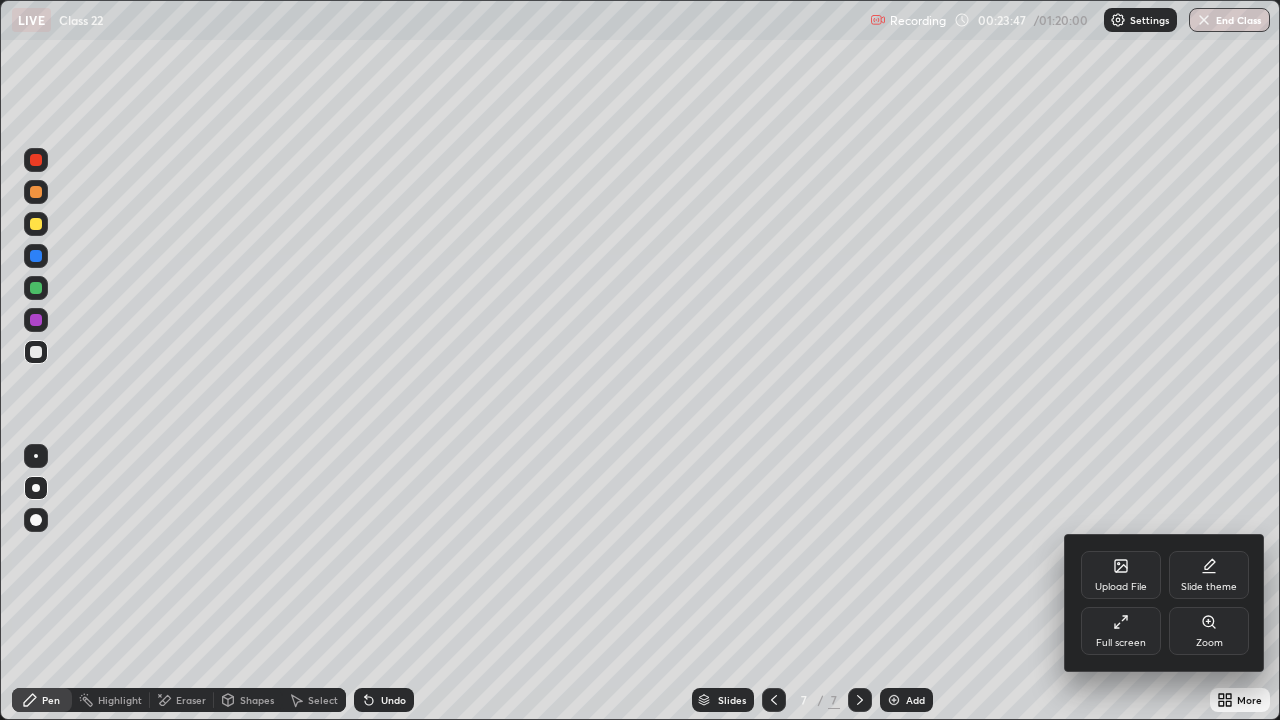 click on "Full screen" at bounding box center (1121, 631) 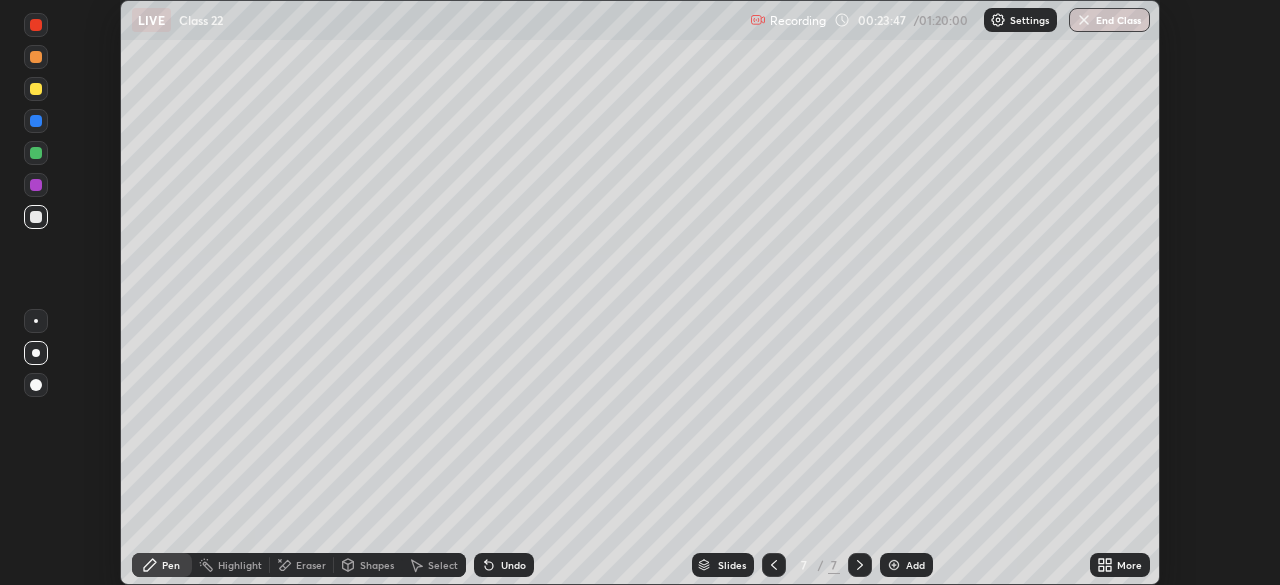 scroll, scrollTop: 585, scrollLeft: 1280, axis: both 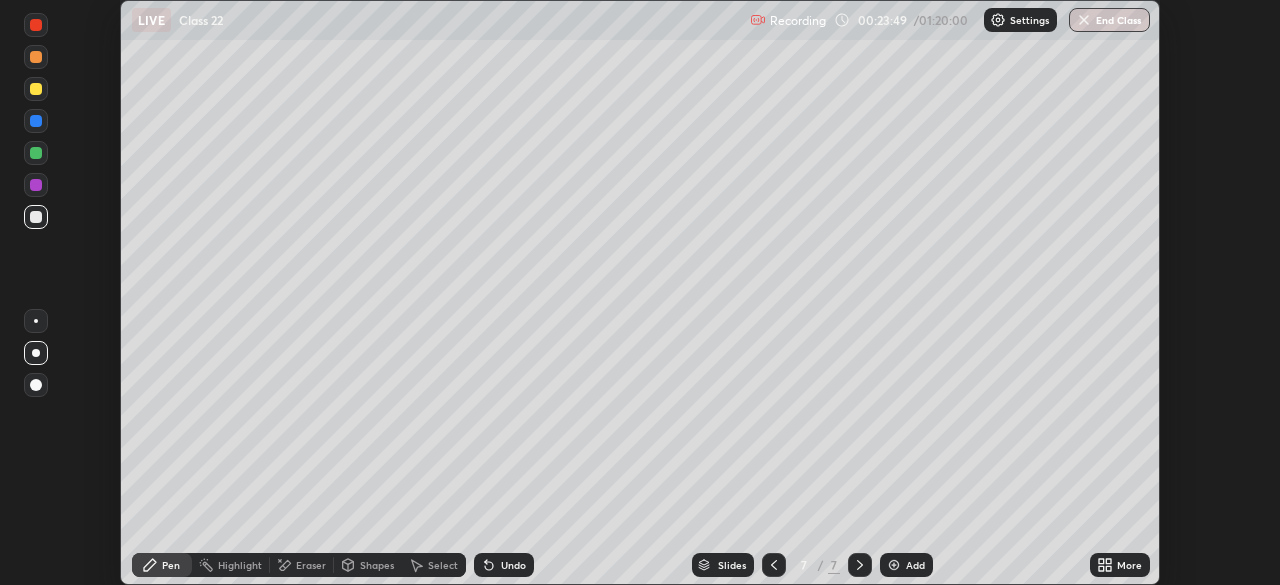 click on "Eraser" at bounding box center (302, 565) 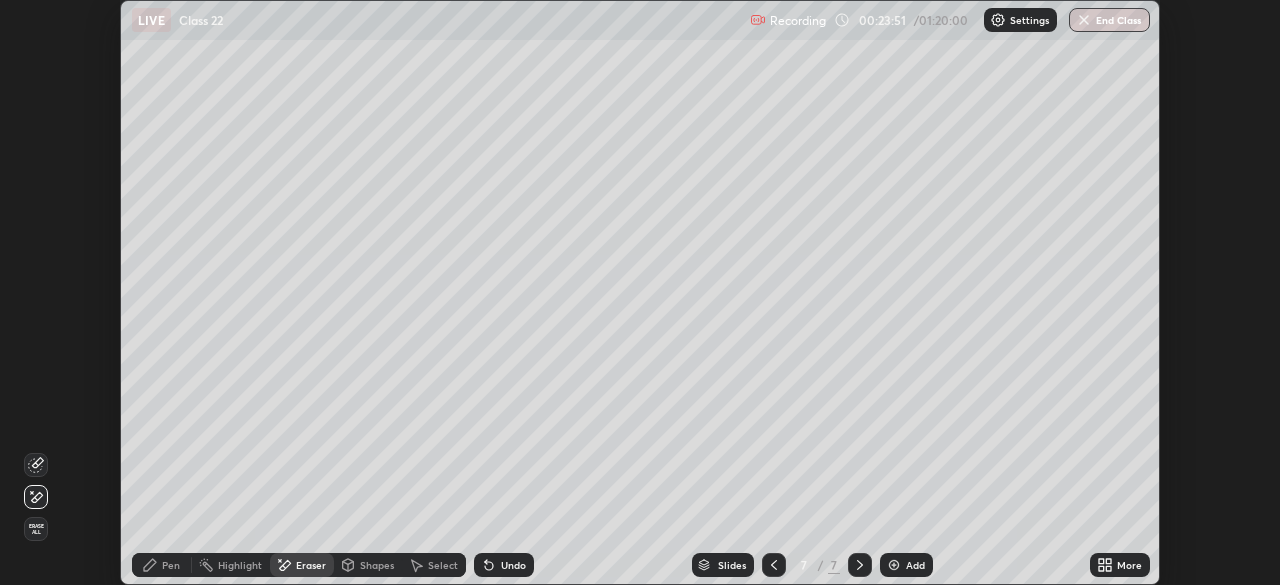 click on "Pen" at bounding box center [171, 565] 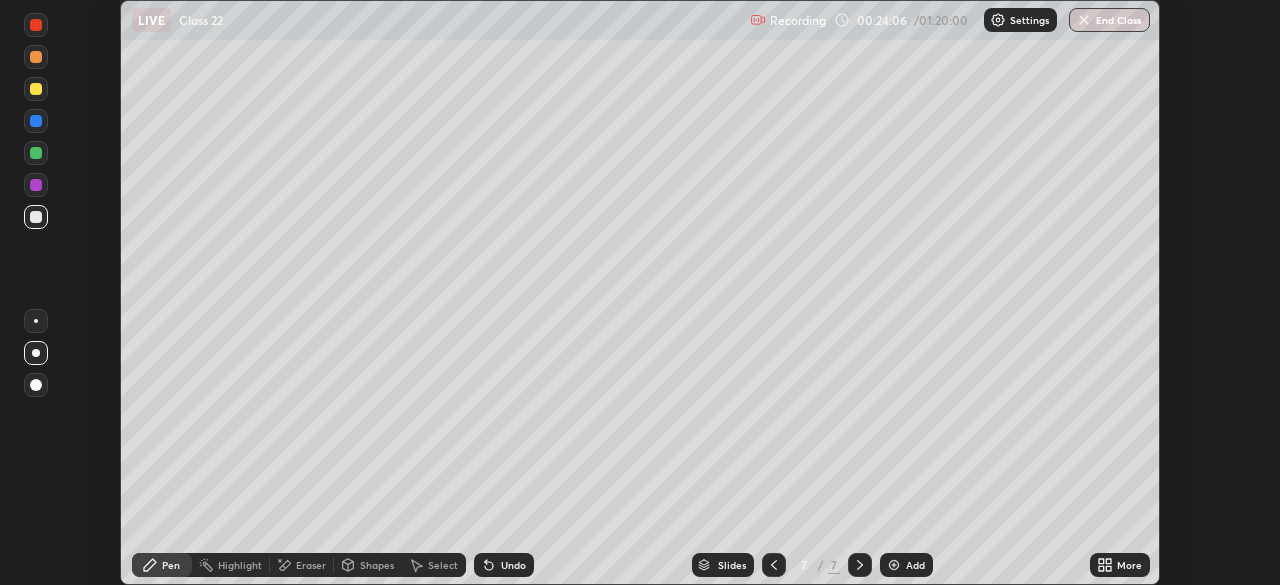 click at bounding box center [36, 185] 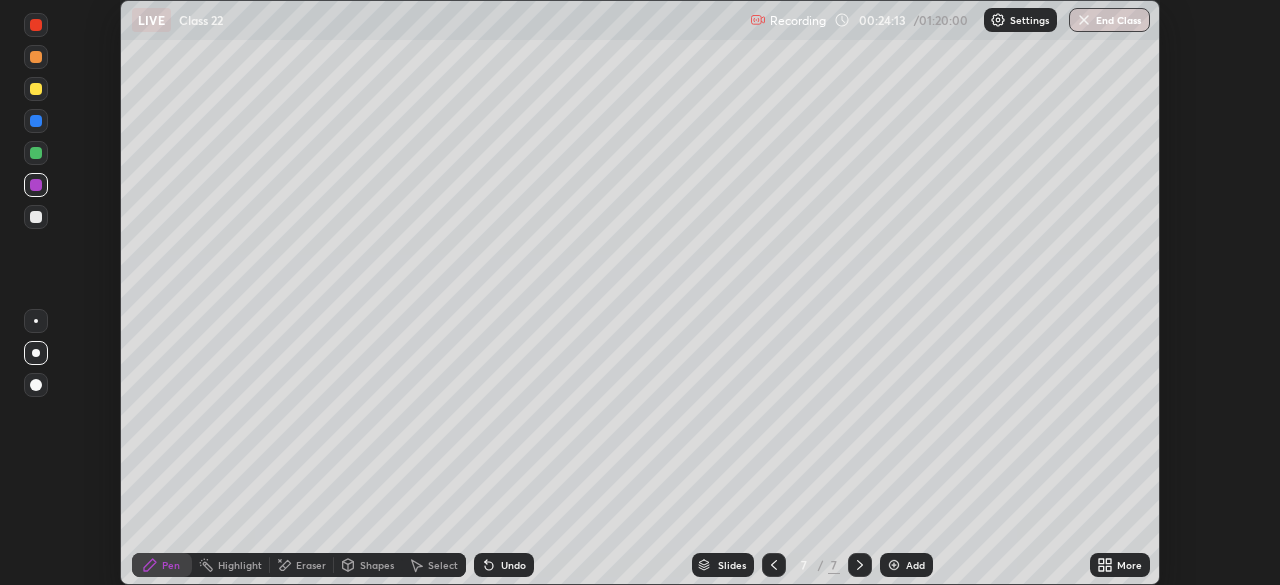 click at bounding box center (36, 217) 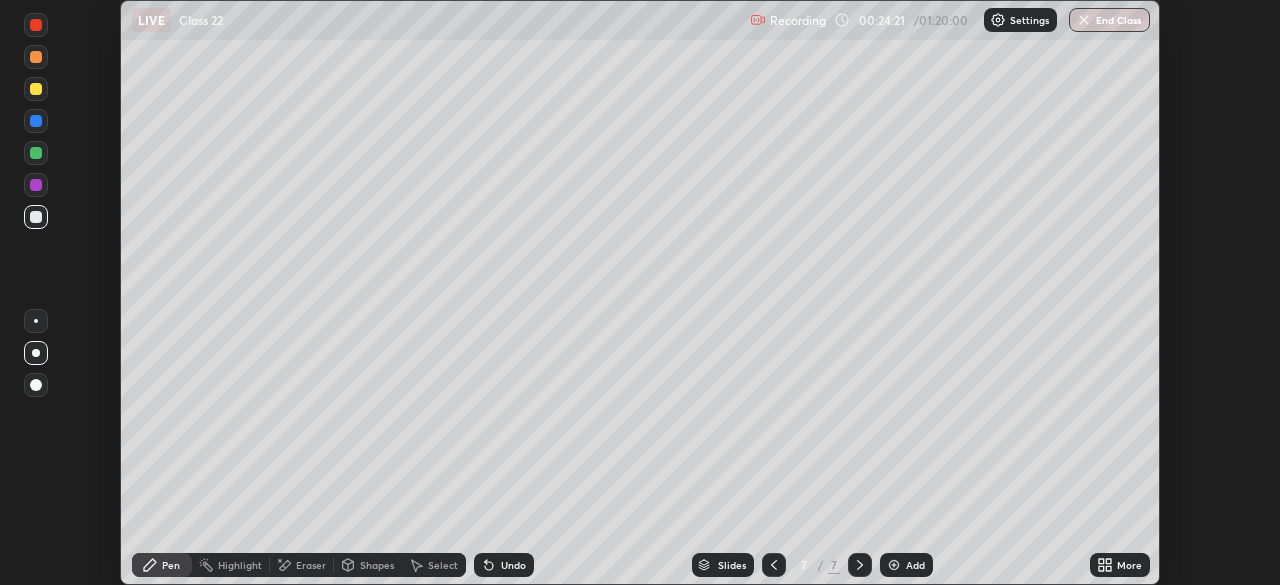 click at bounding box center (36, 217) 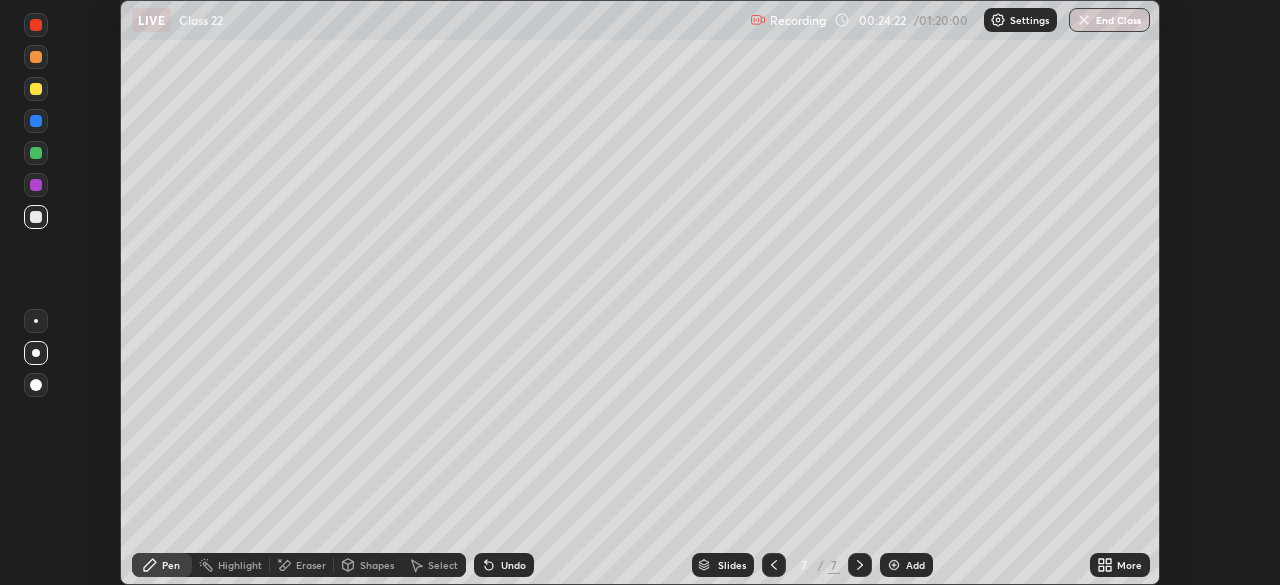 click at bounding box center (36, 153) 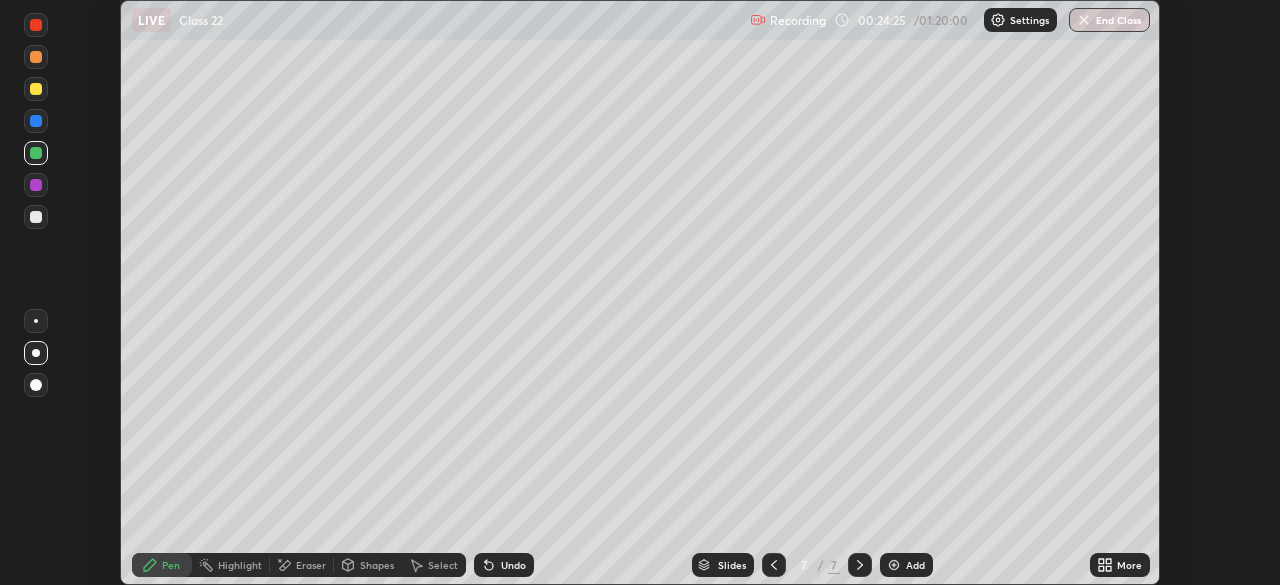 click 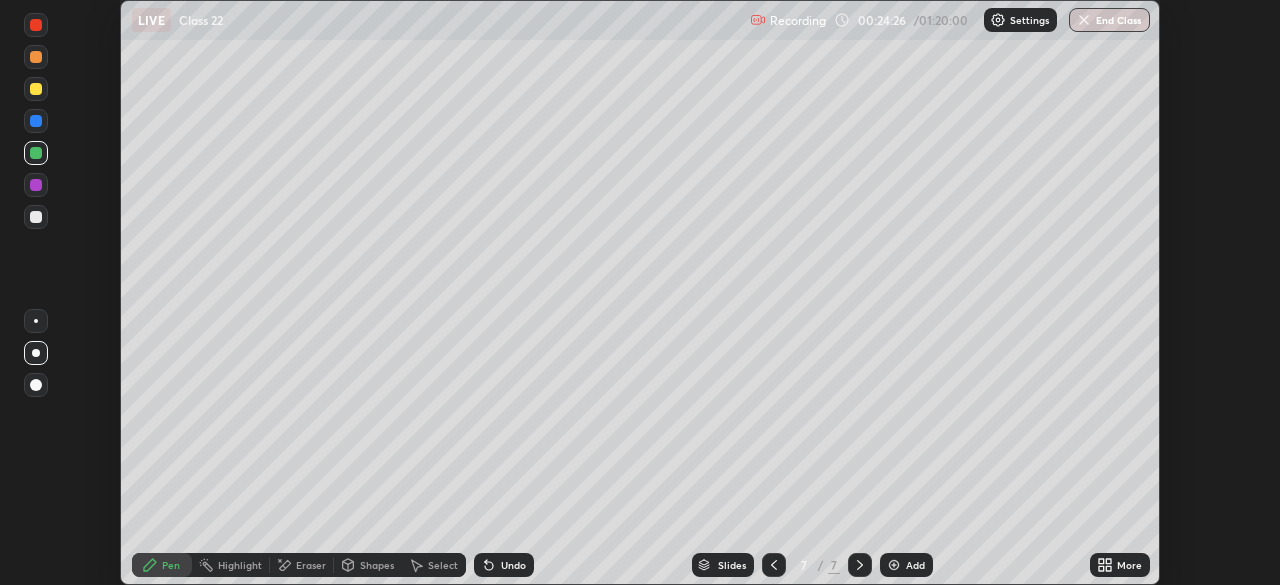 click 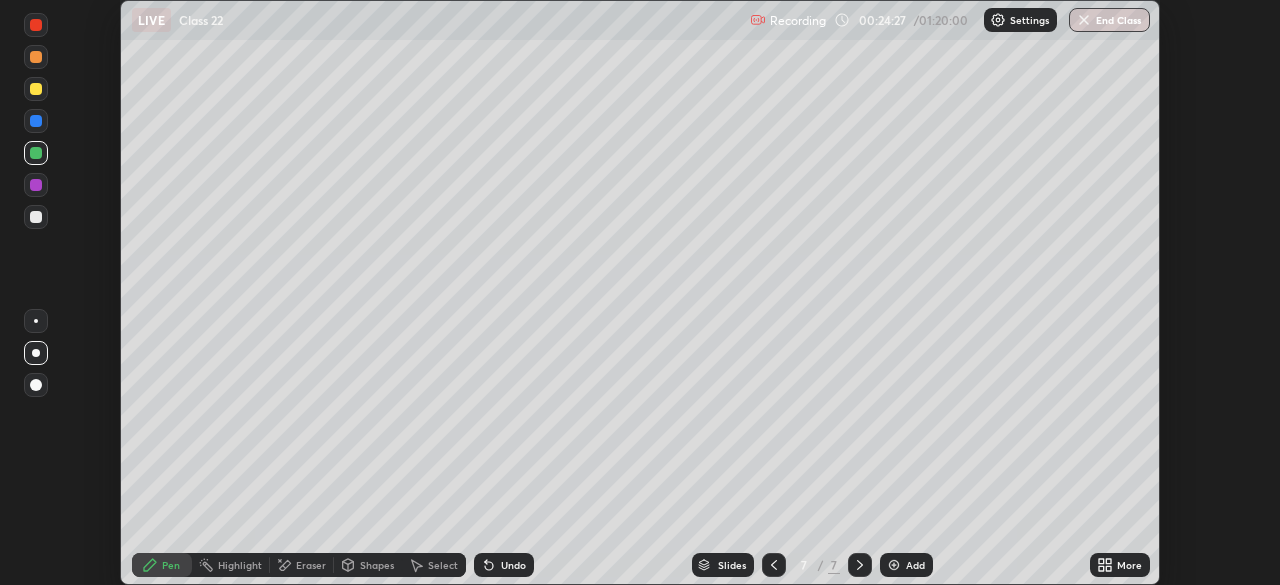 click at bounding box center [36, 217] 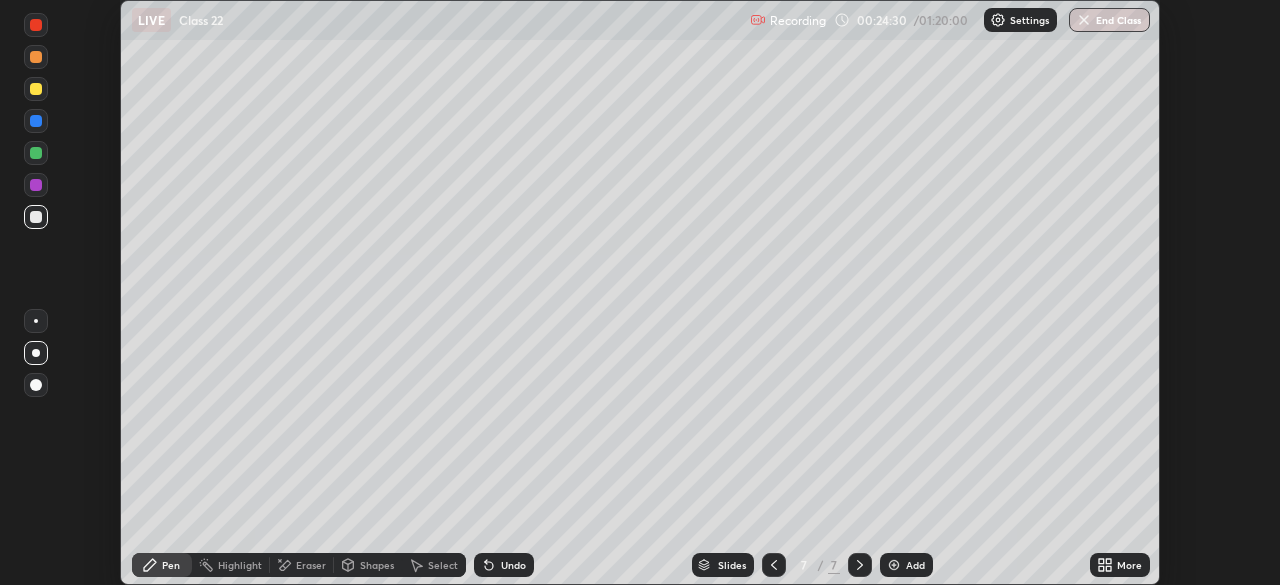 click at bounding box center (36, 185) 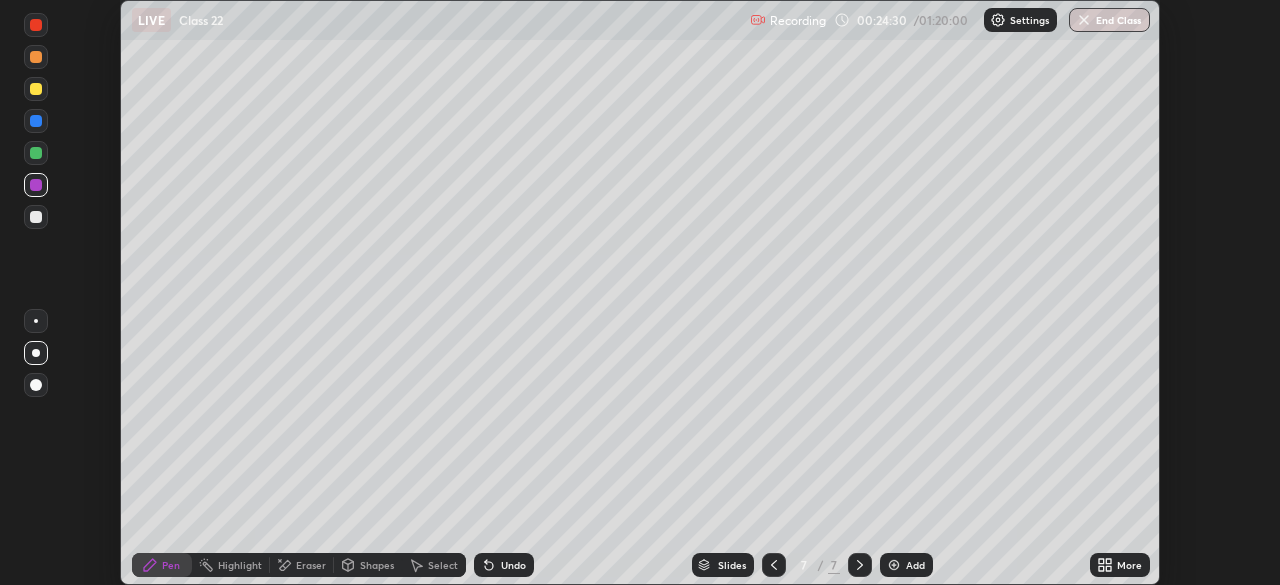click at bounding box center (36, 153) 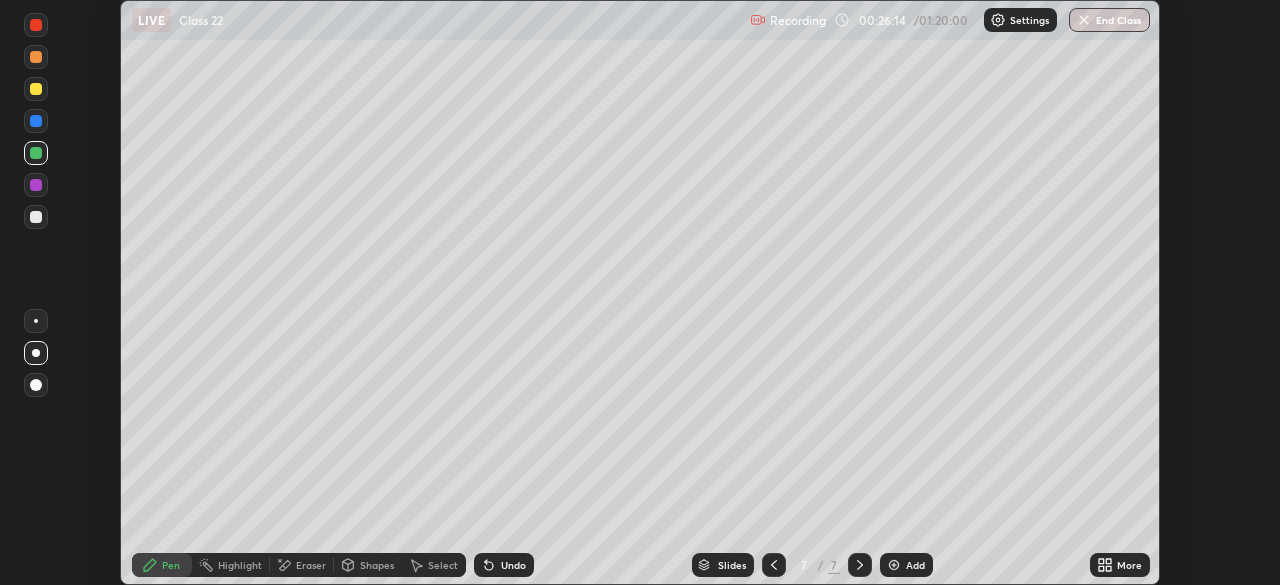 click on "Eraser" at bounding box center [302, 565] 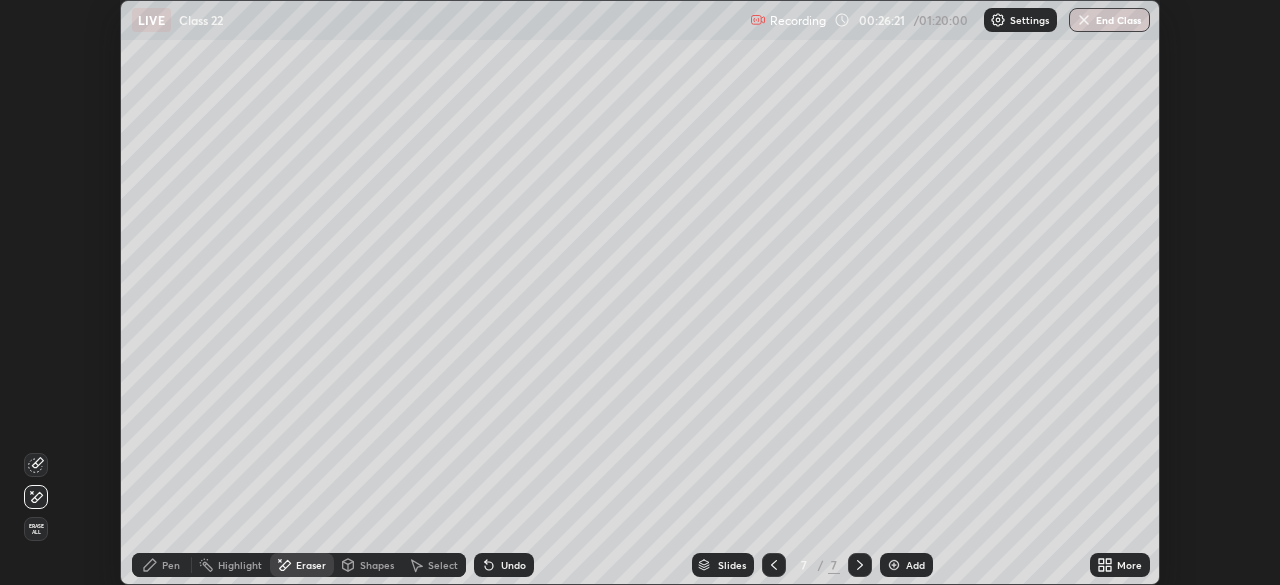 click on "Pen" at bounding box center (171, 565) 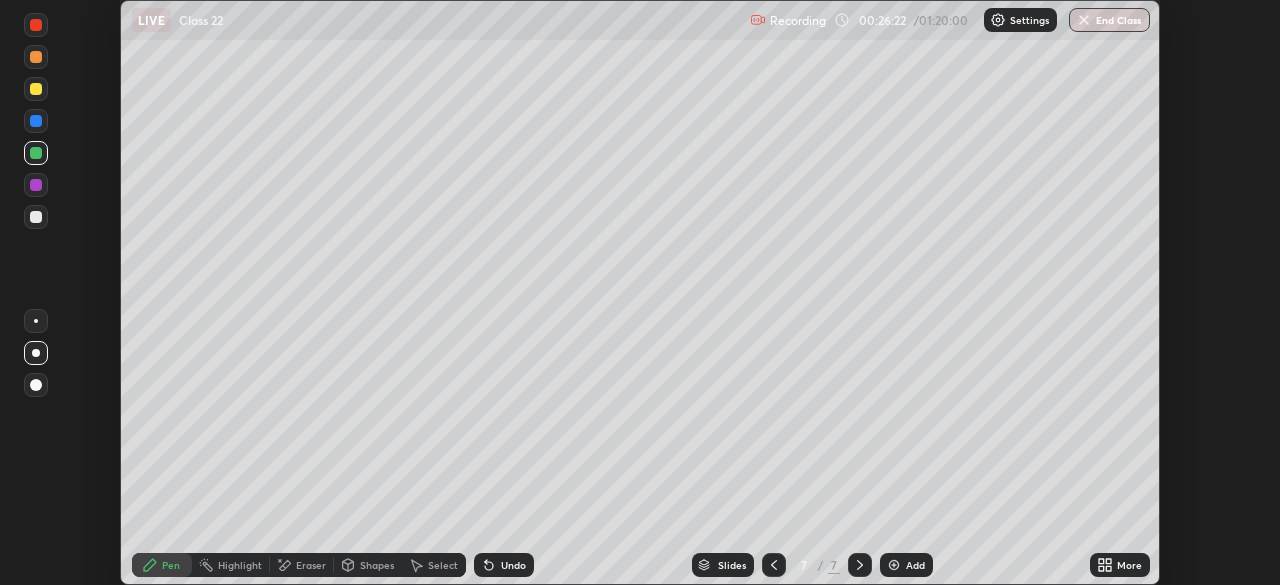 click at bounding box center (36, 217) 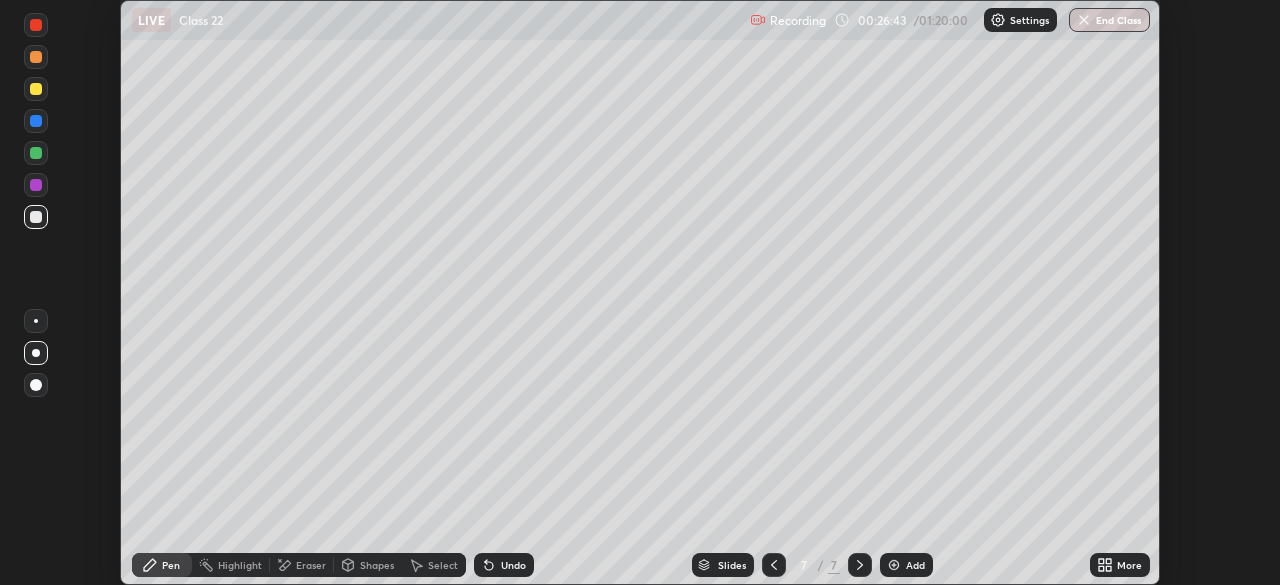 click at bounding box center (36, 153) 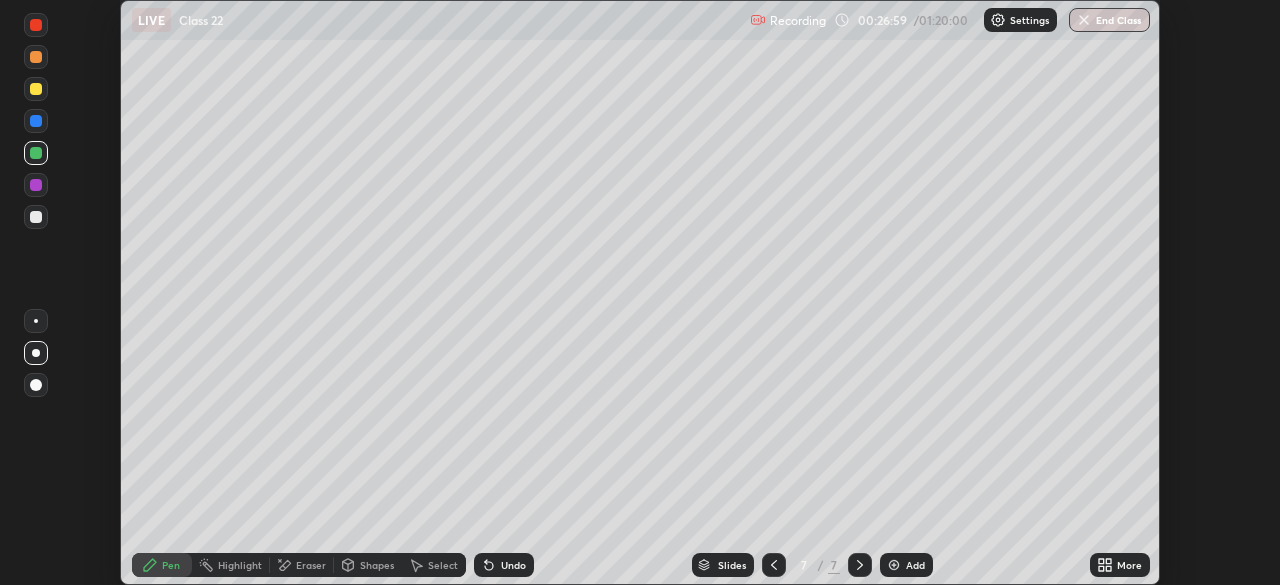 click at bounding box center (36, 217) 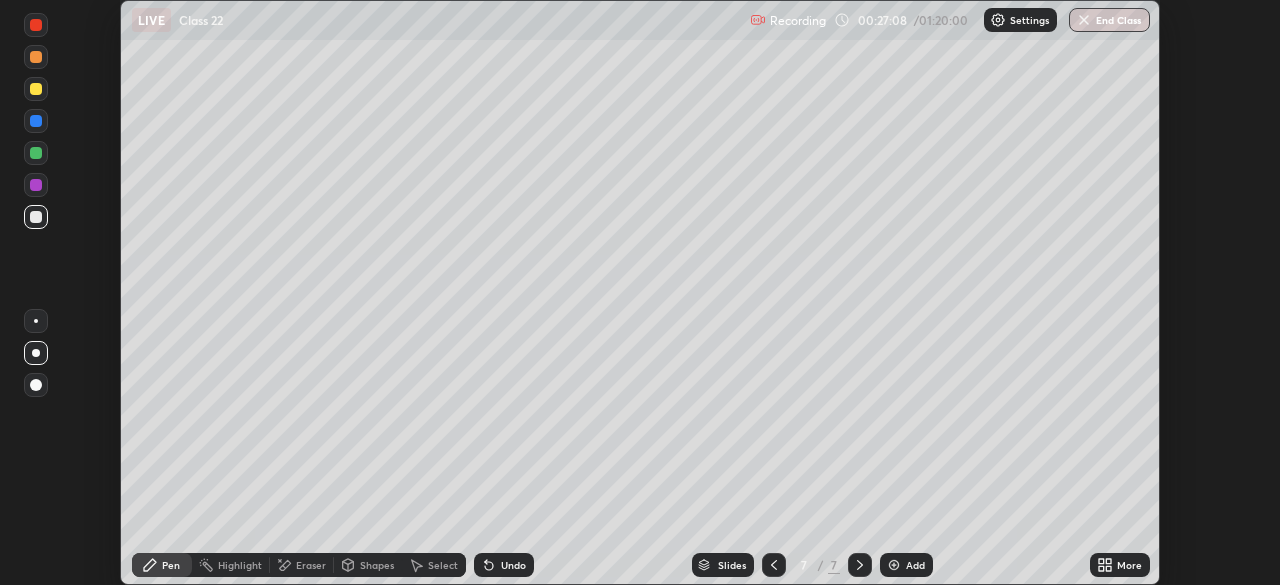 click at bounding box center (36, 153) 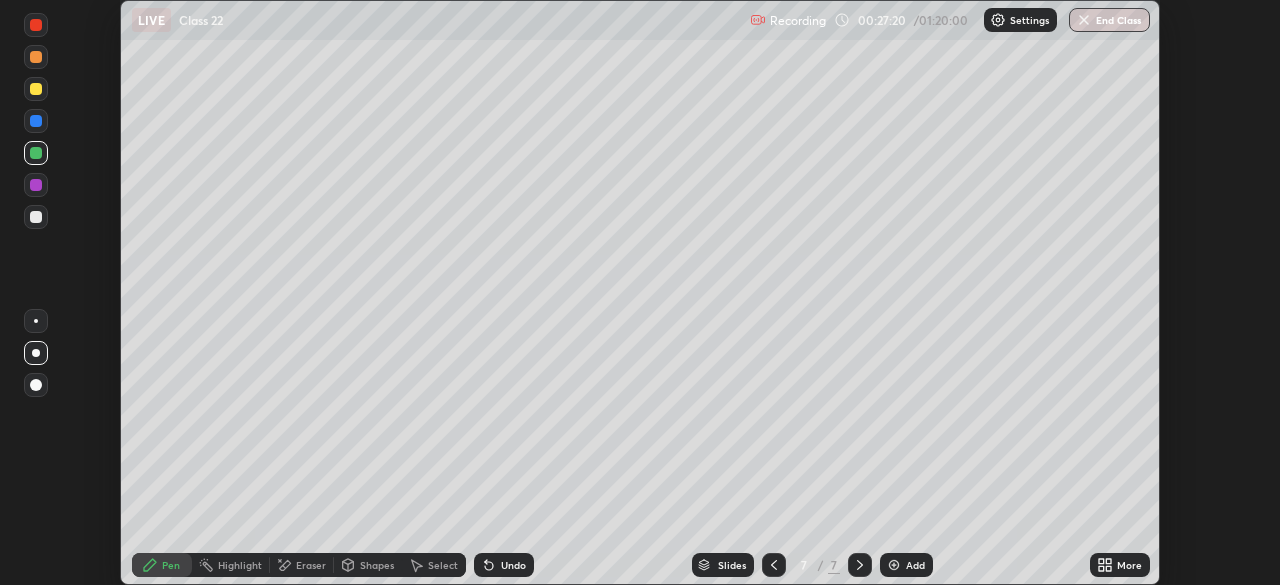 click at bounding box center [36, 121] 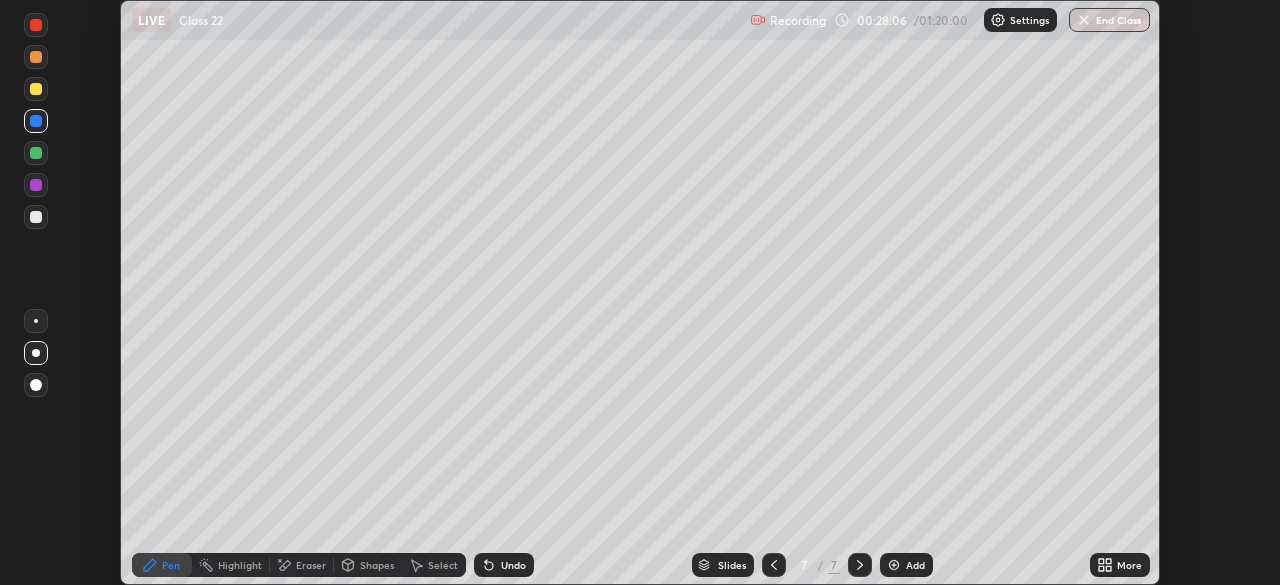 click on "Add" at bounding box center [906, 565] 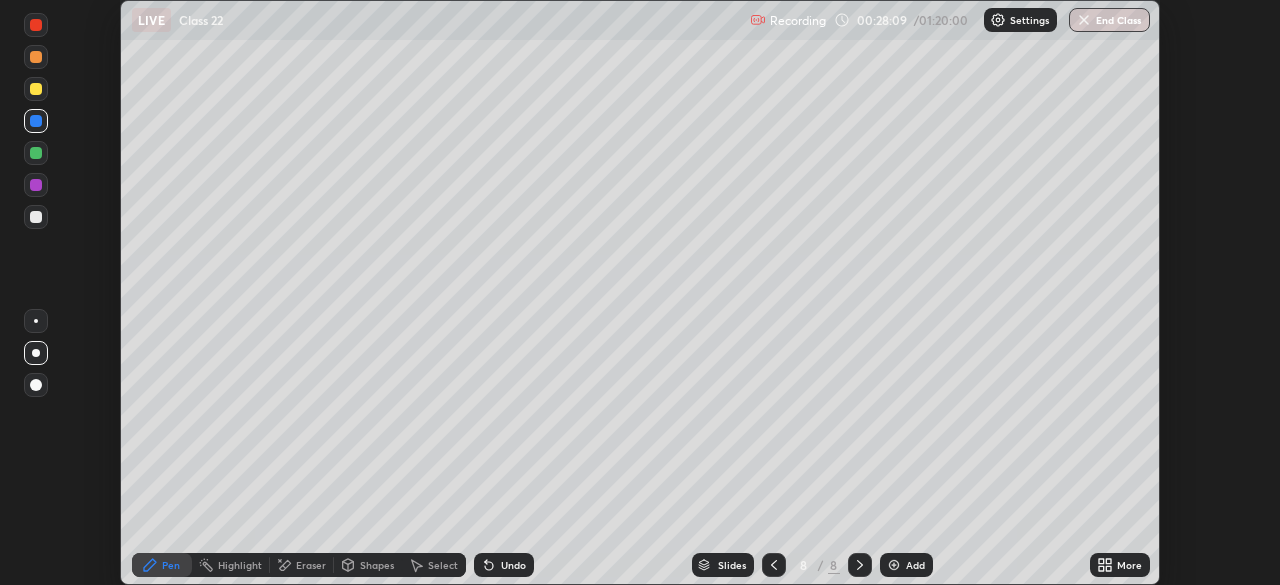 click at bounding box center [36, 217] 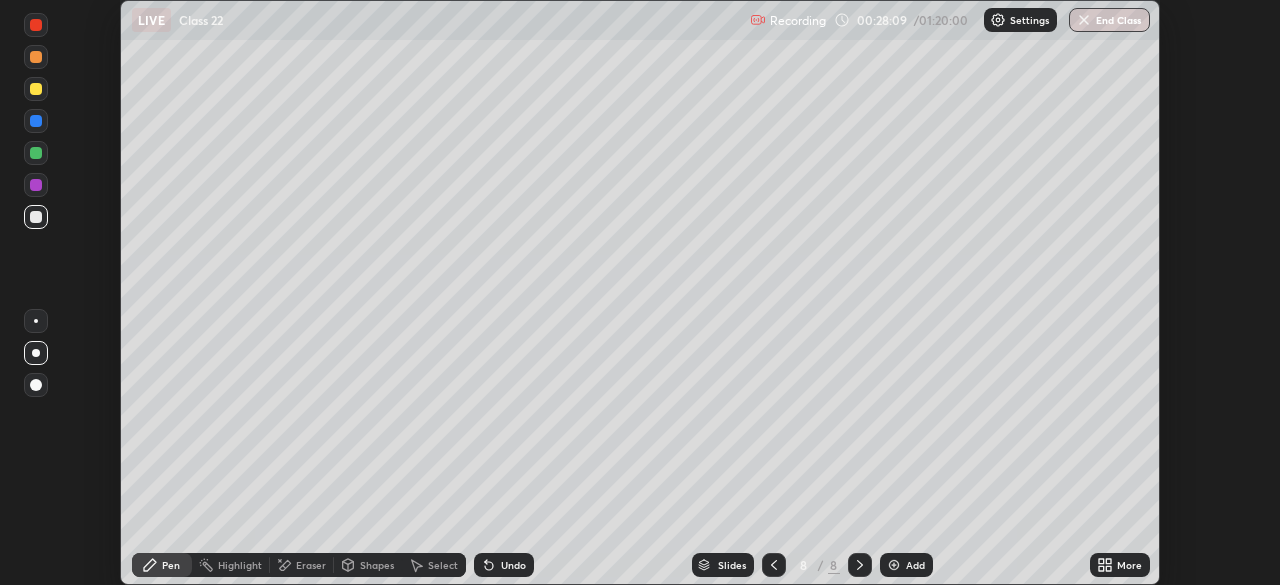 click at bounding box center (36, 217) 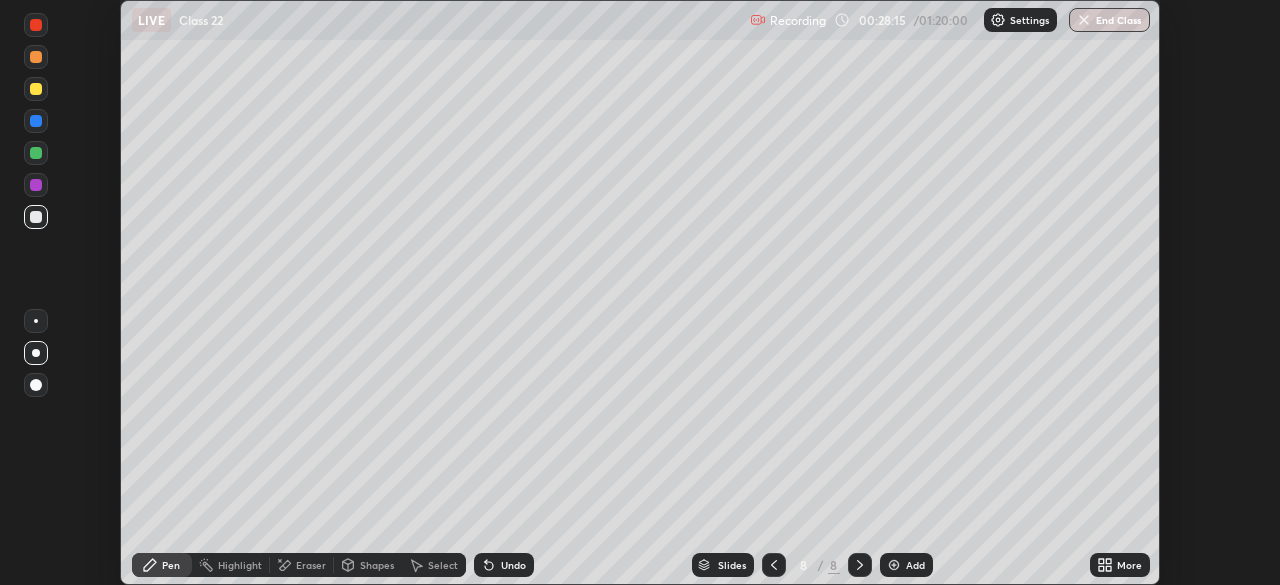 click 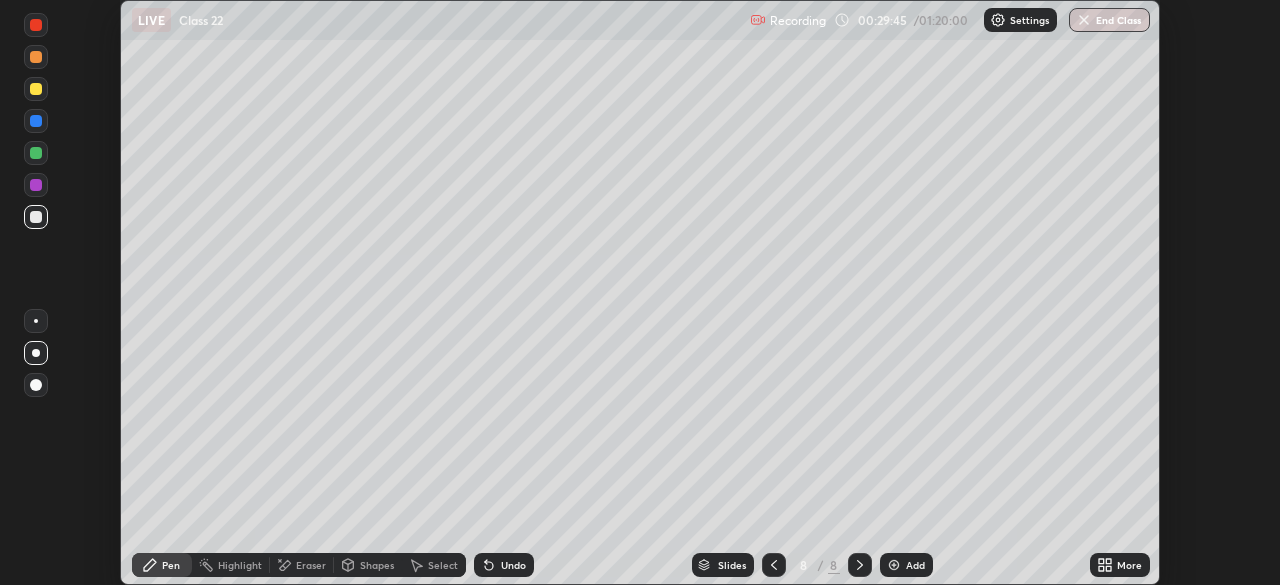click at bounding box center (36, 217) 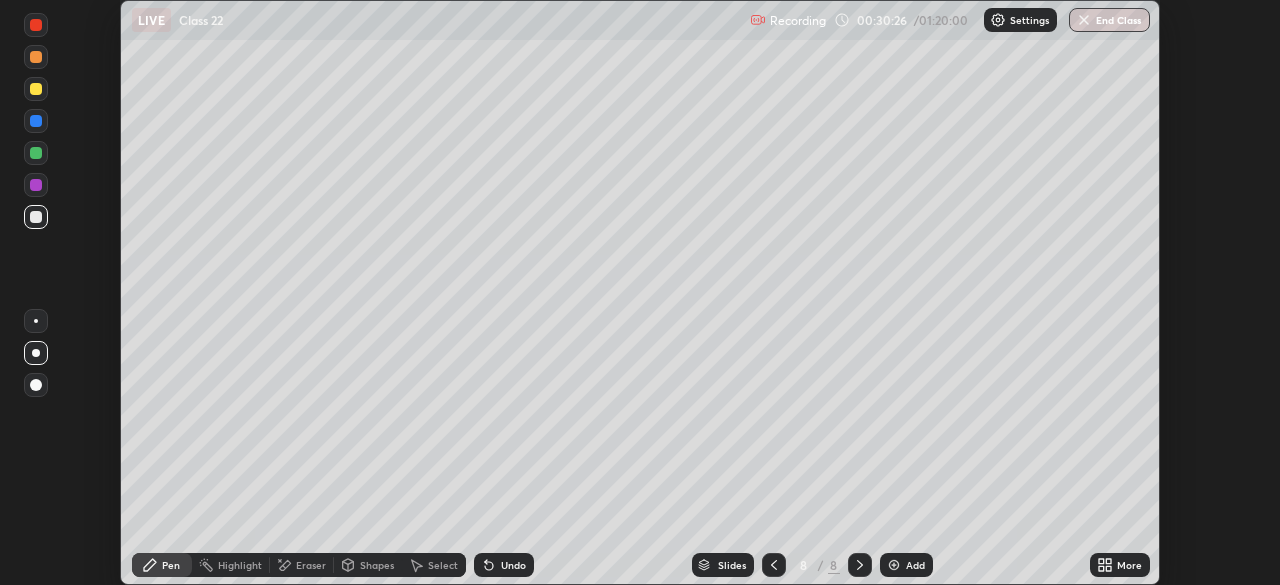 click at bounding box center (36, 153) 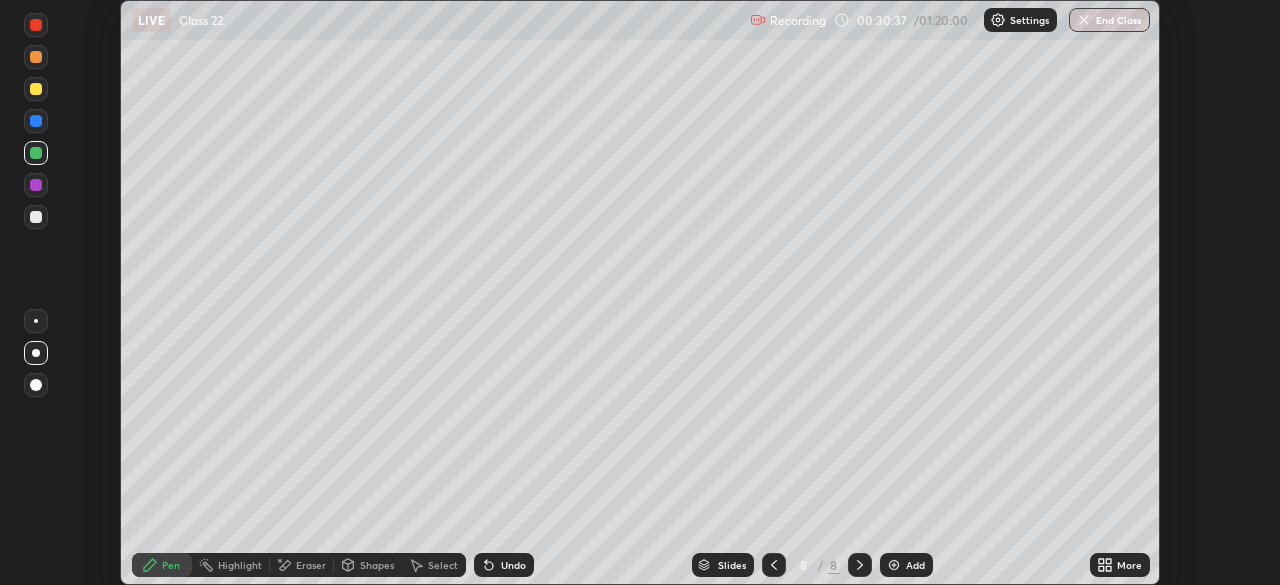 click at bounding box center (36, 89) 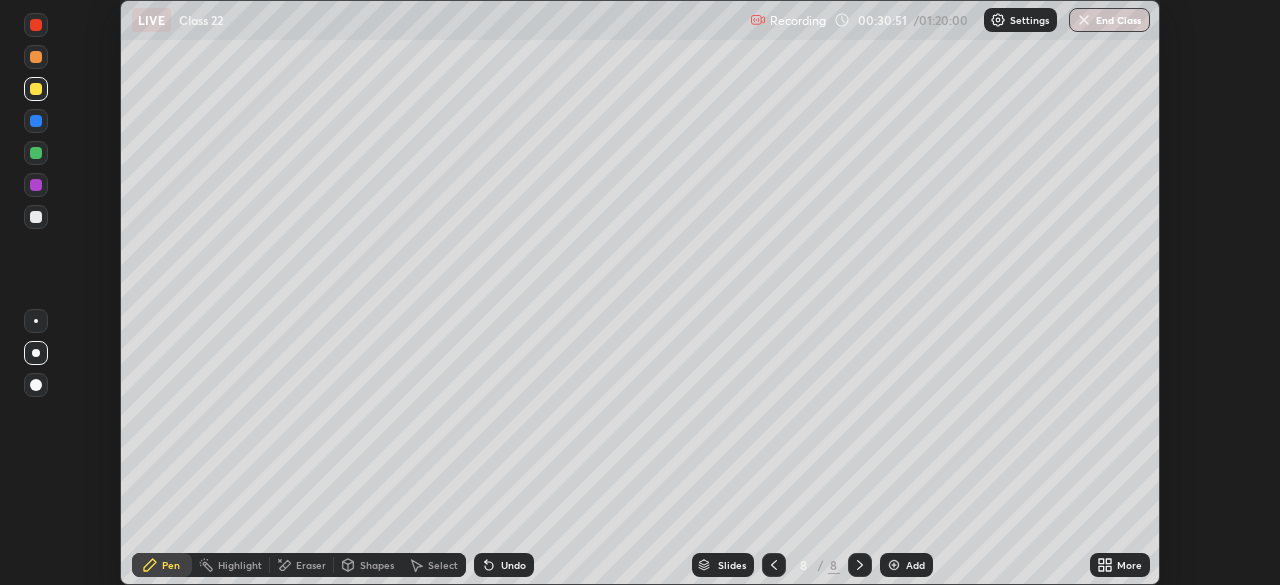 click 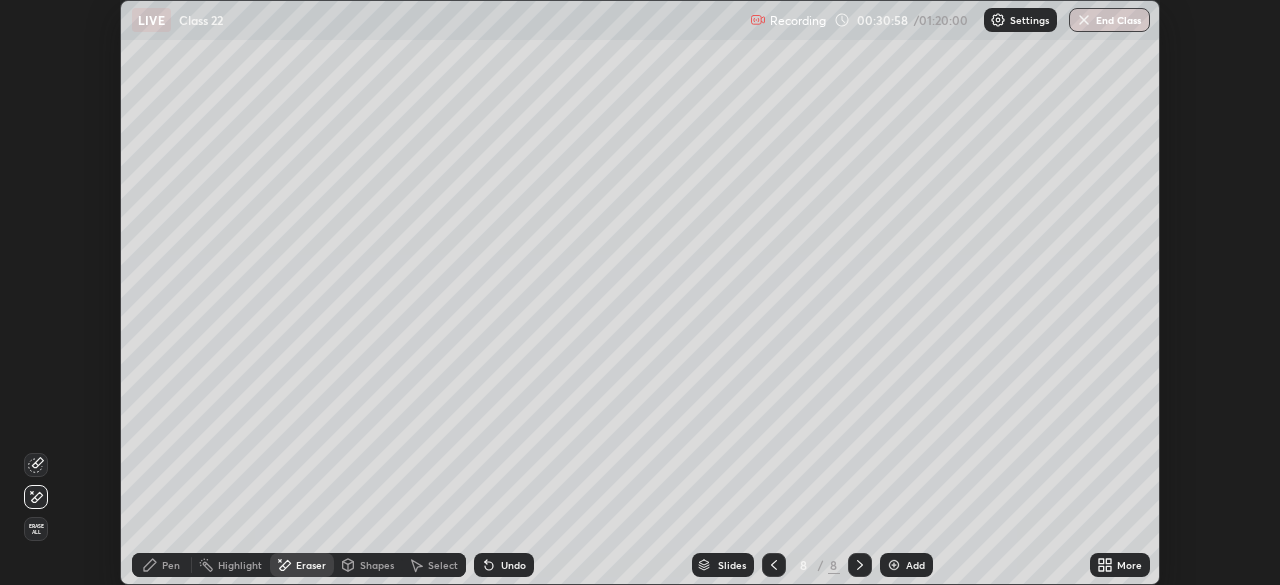 click on "Pen" at bounding box center (162, 565) 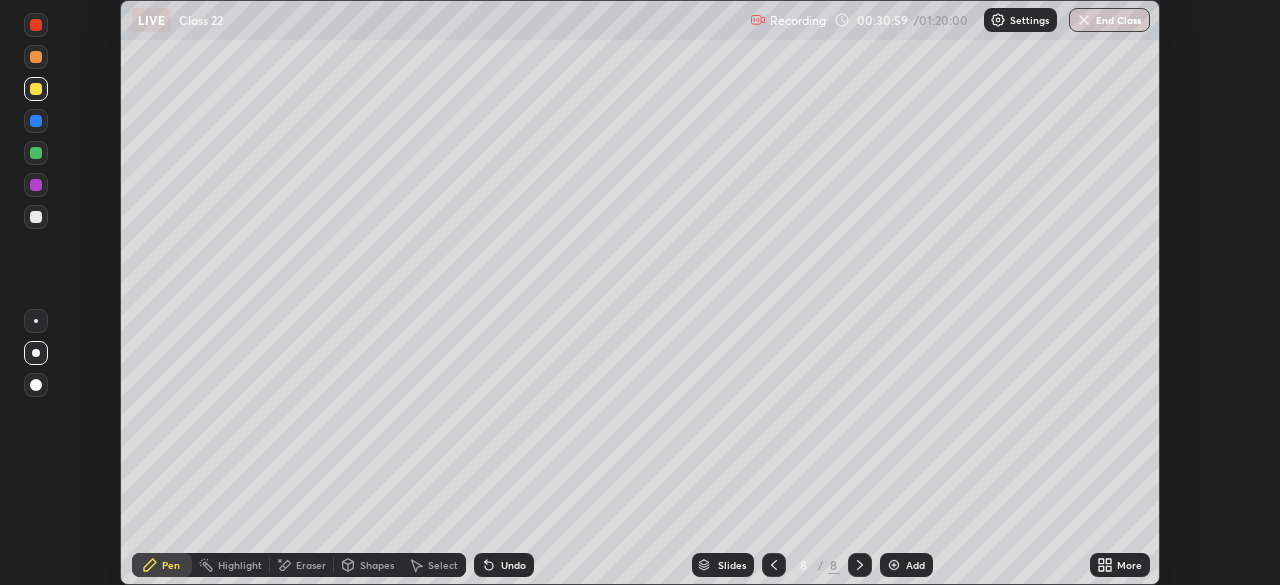 click at bounding box center (36, 217) 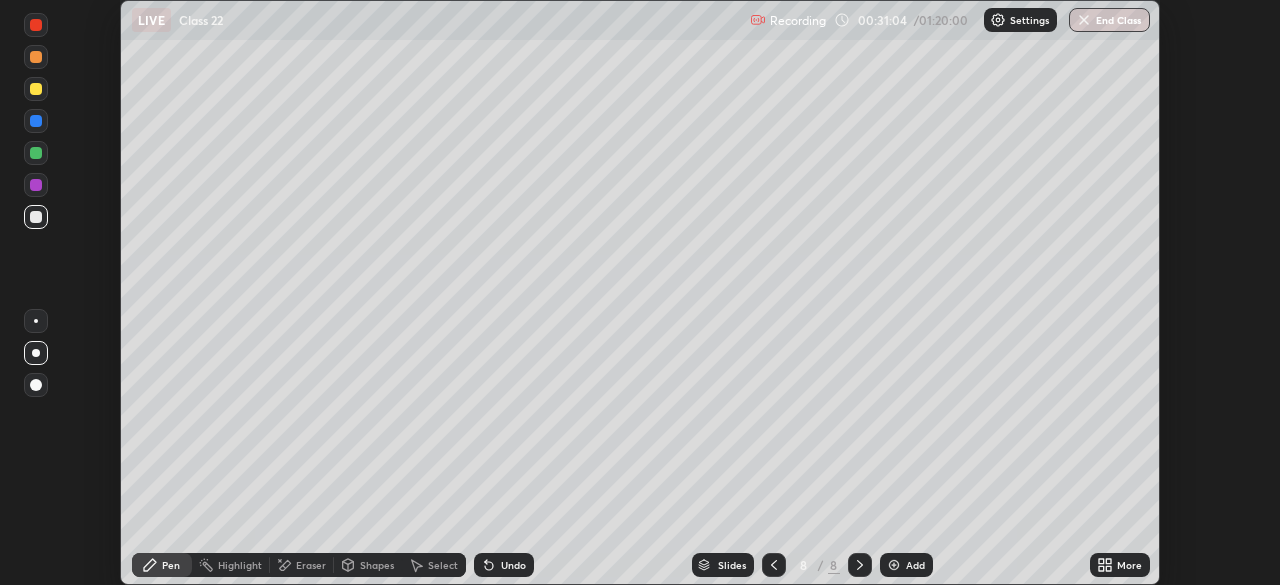 click at bounding box center [36, 153] 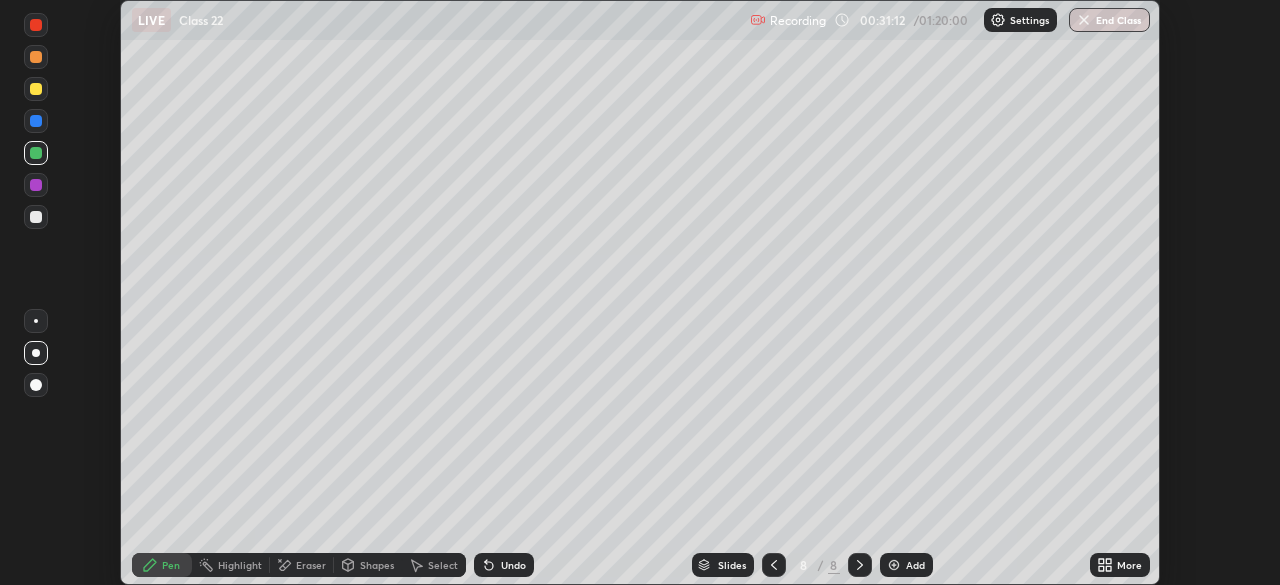 click at bounding box center [36, 217] 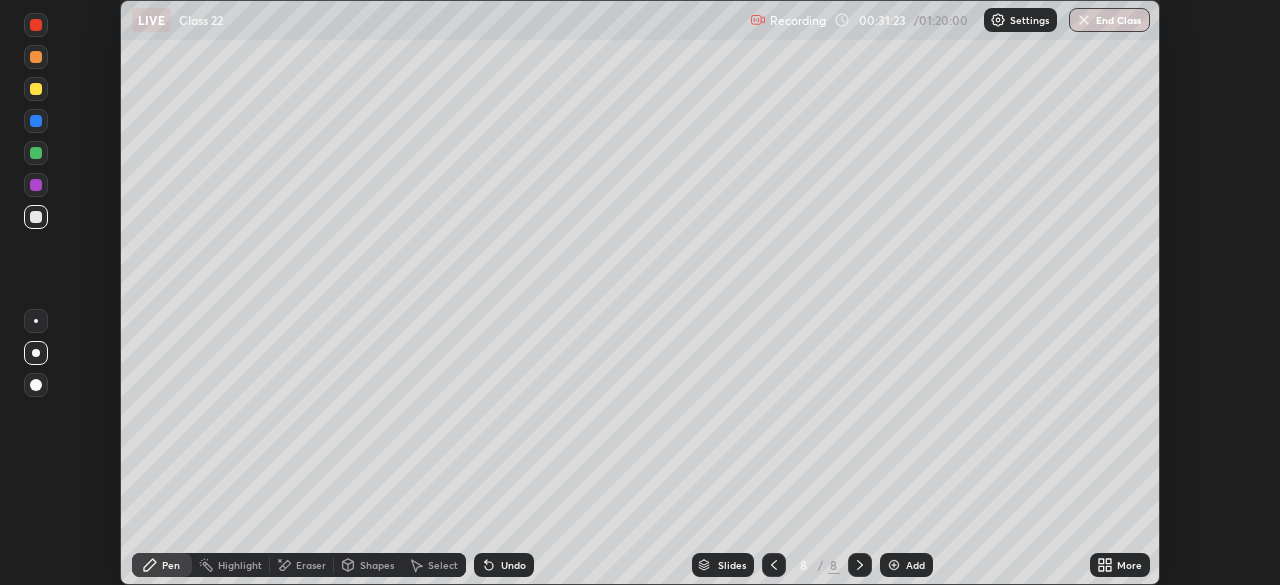 click at bounding box center [36, 153] 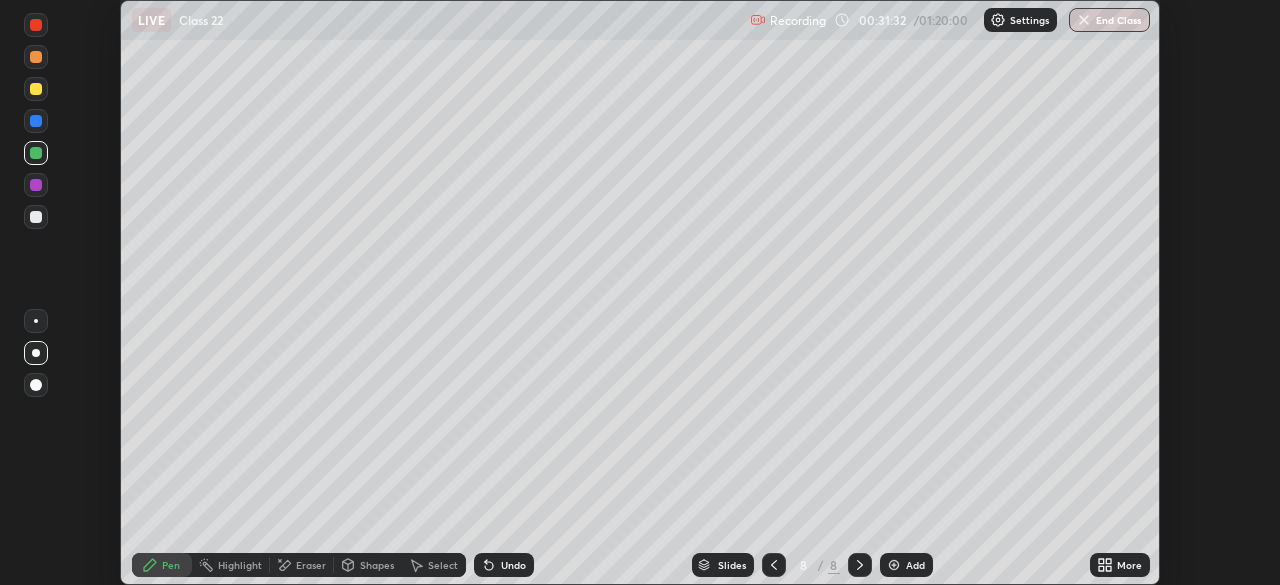 click at bounding box center (36, 89) 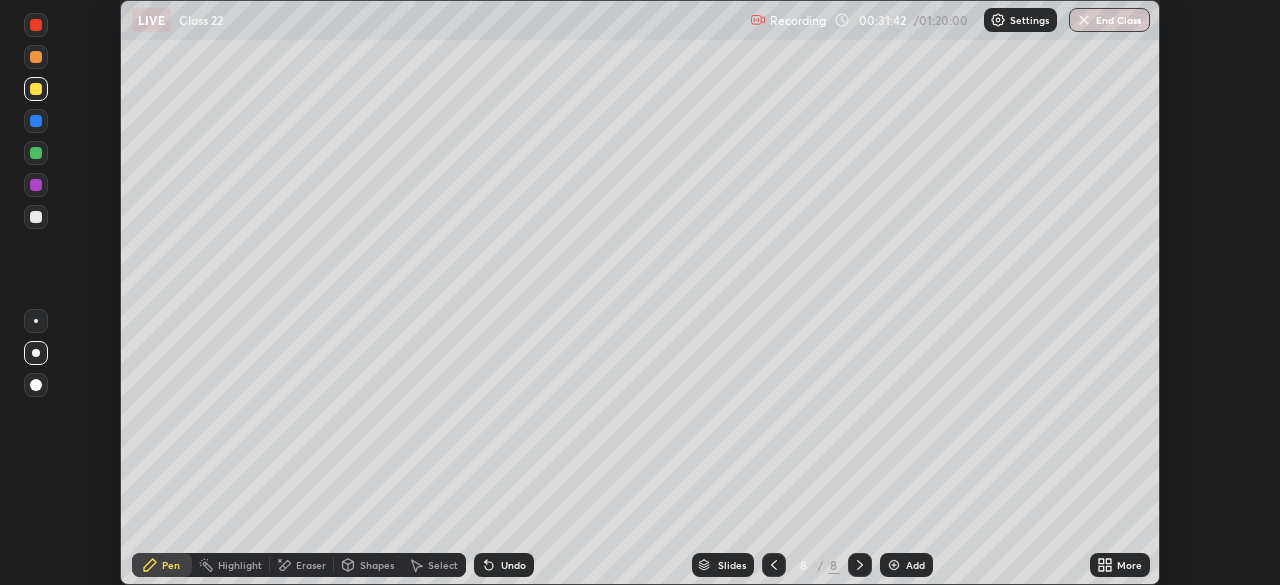 click on "Undo" at bounding box center (500, 565) 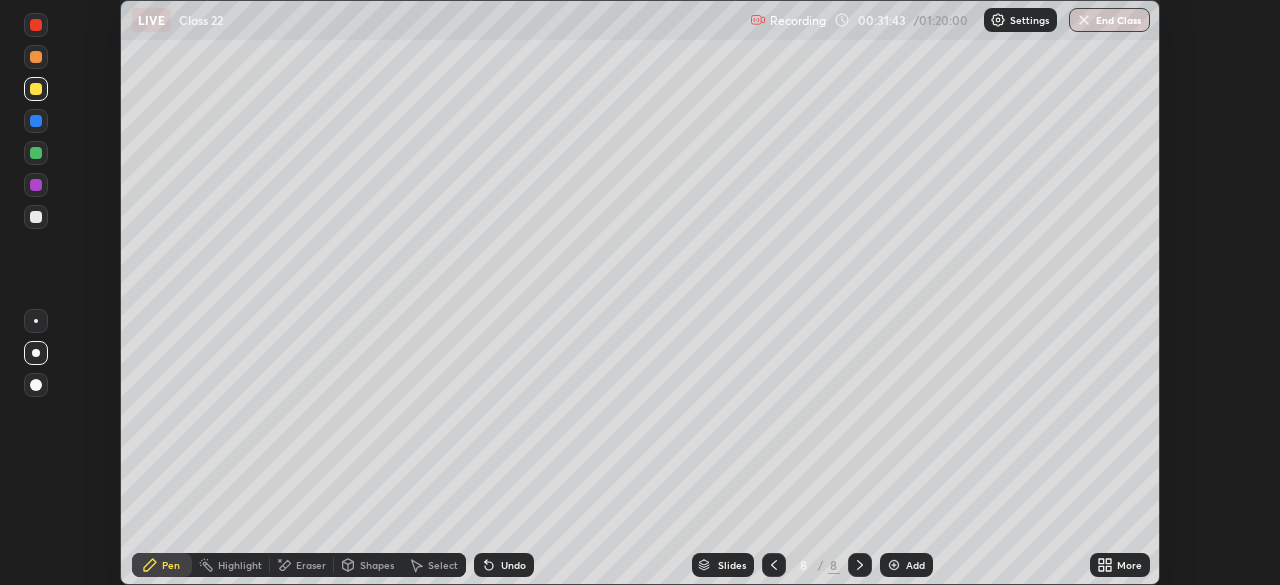 click on "Slides 8 / 8 Add" at bounding box center (812, 565) 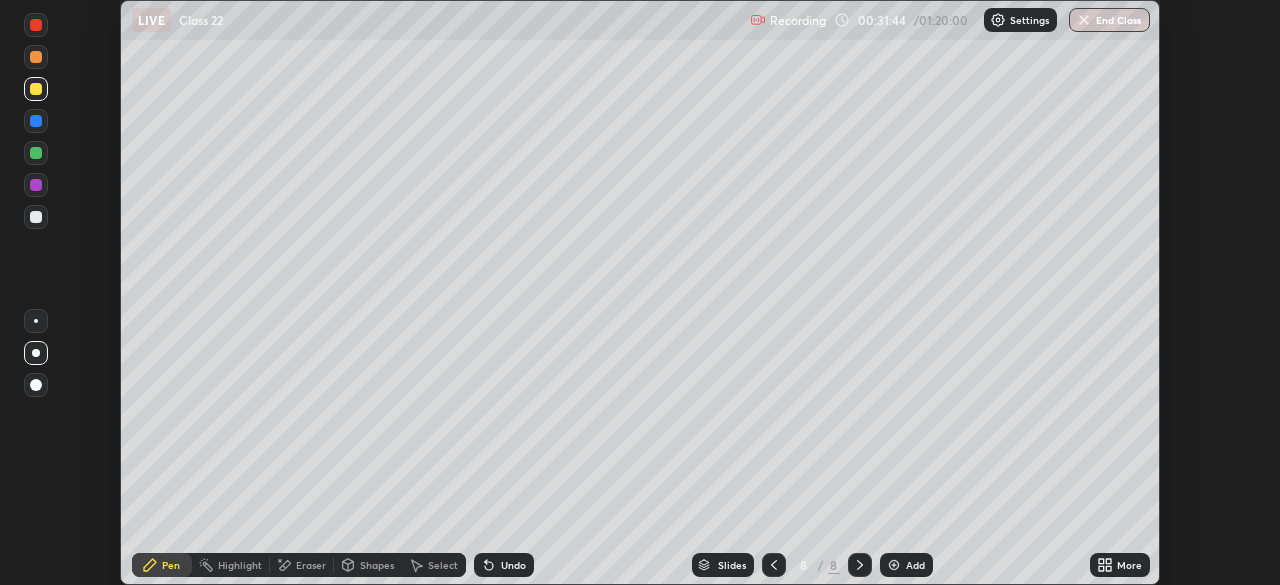 click on "Slides 8 / 8 Add" at bounding box center [812, 565] 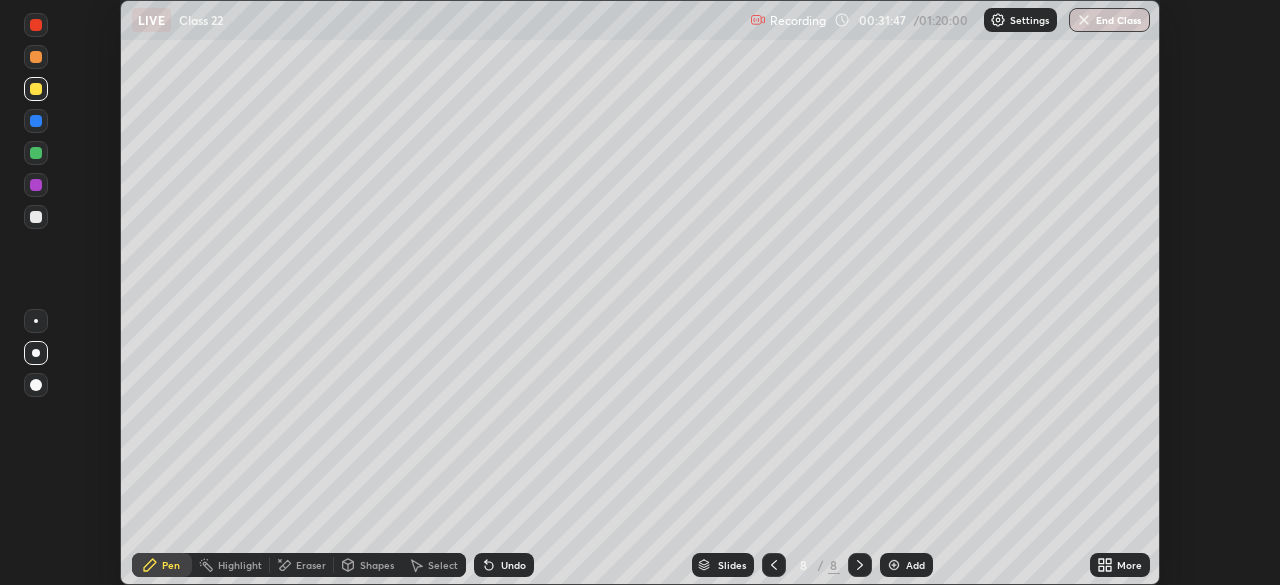 click on "Undo" at bounding box center [500, 565] 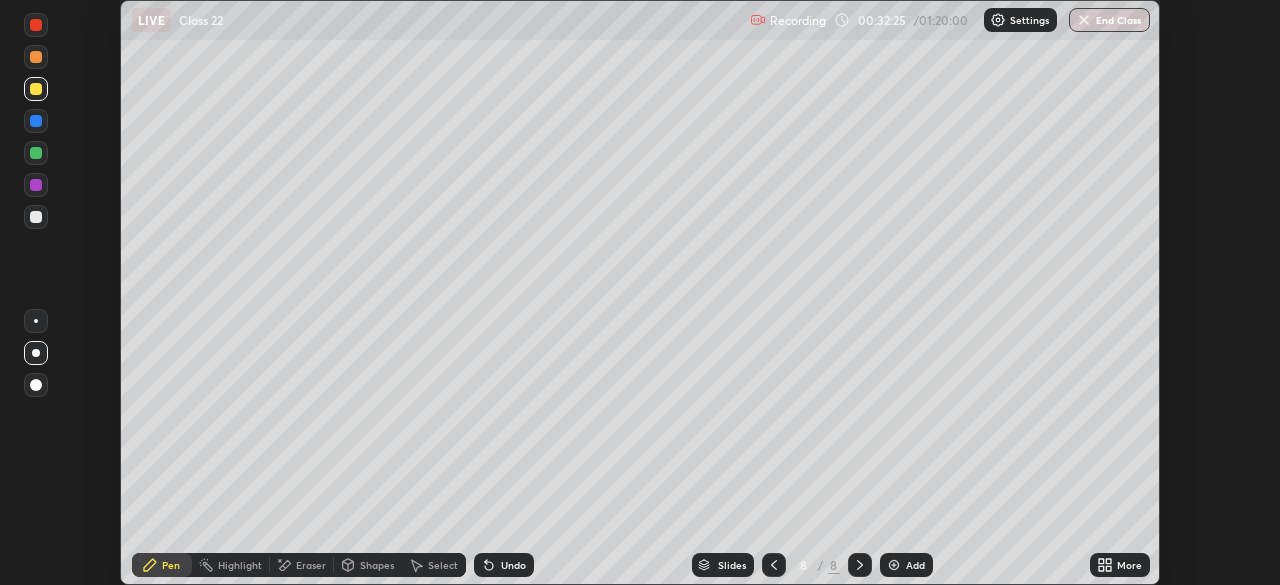 click on "More" at bounding box center [1129, 565] 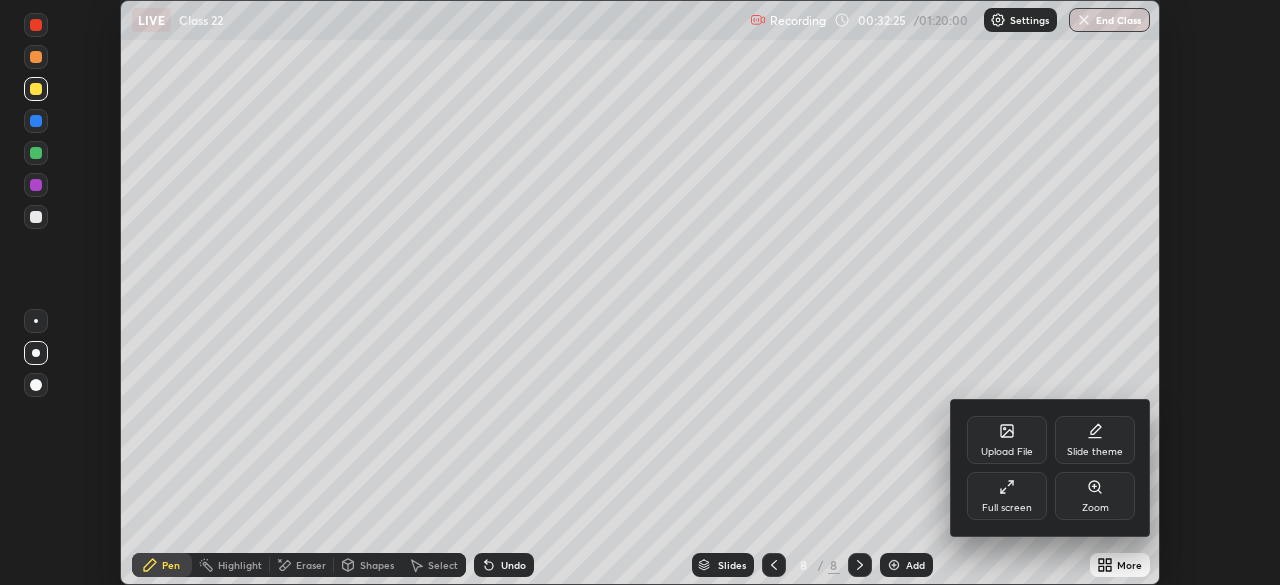 click on "Full screen" at bounding box center (1007, 496) 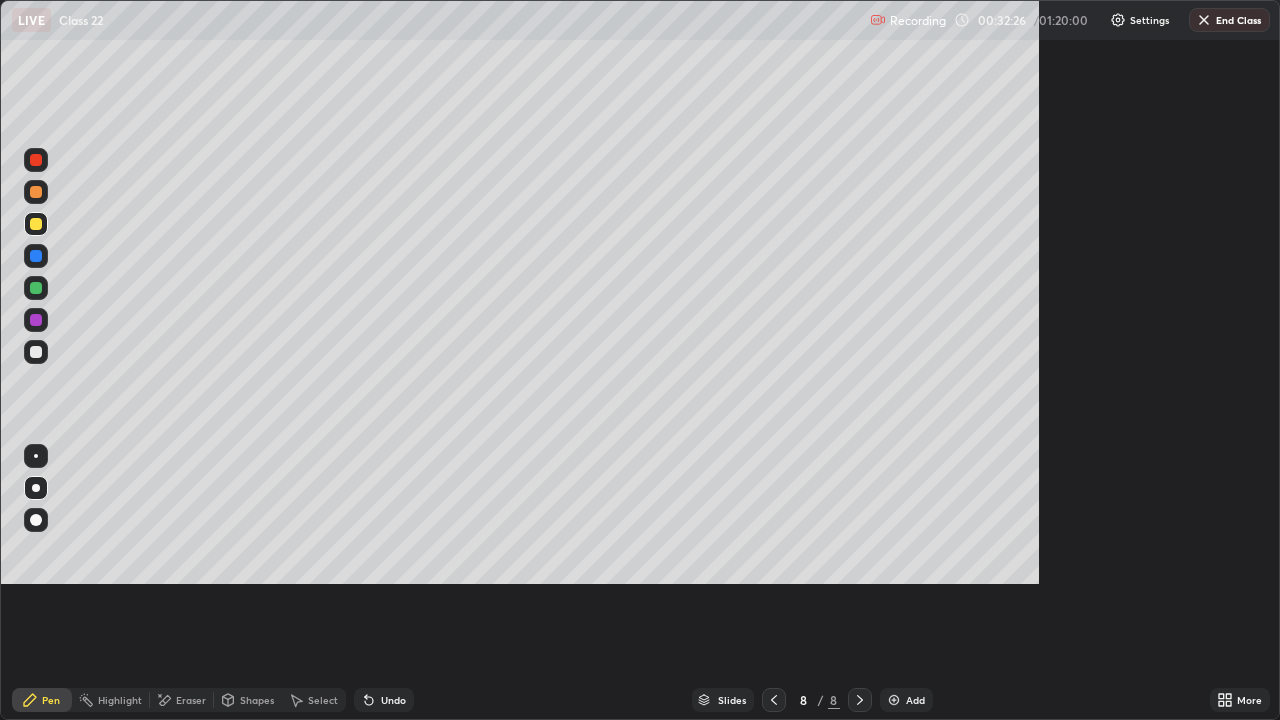 scroll, scrollTop: 99280, scrollLeft: 98720, axis: both 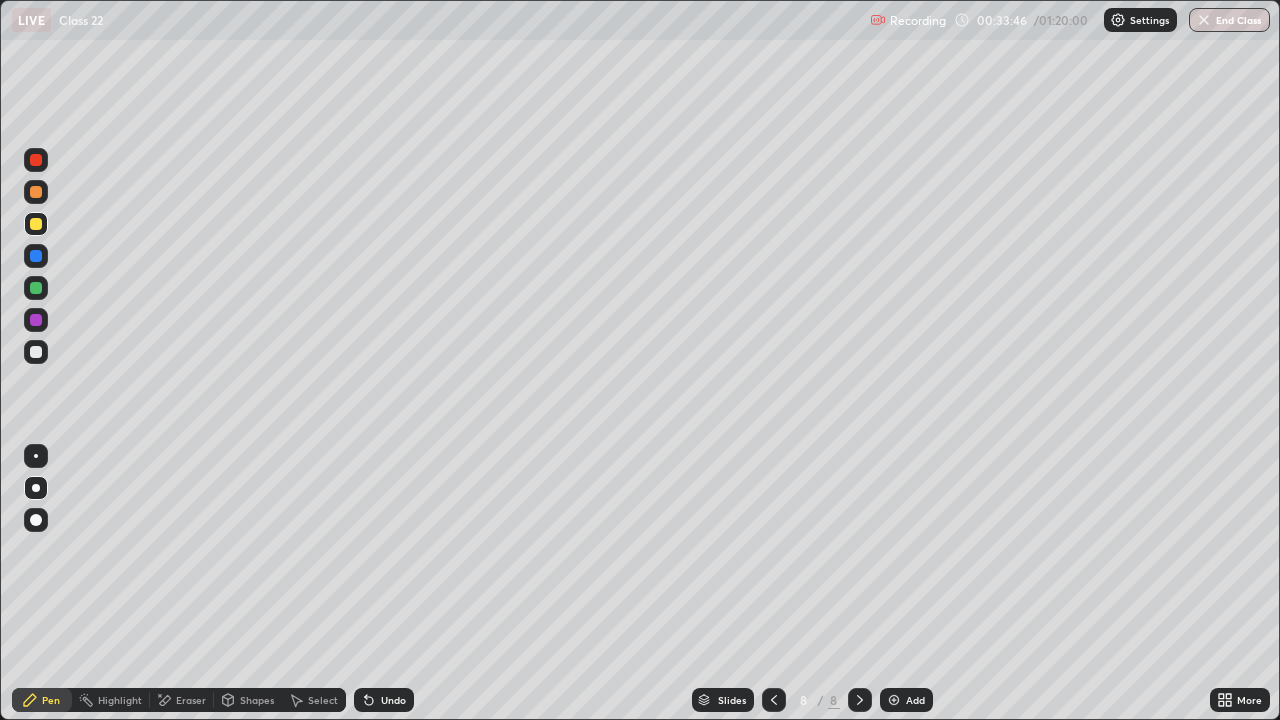 click 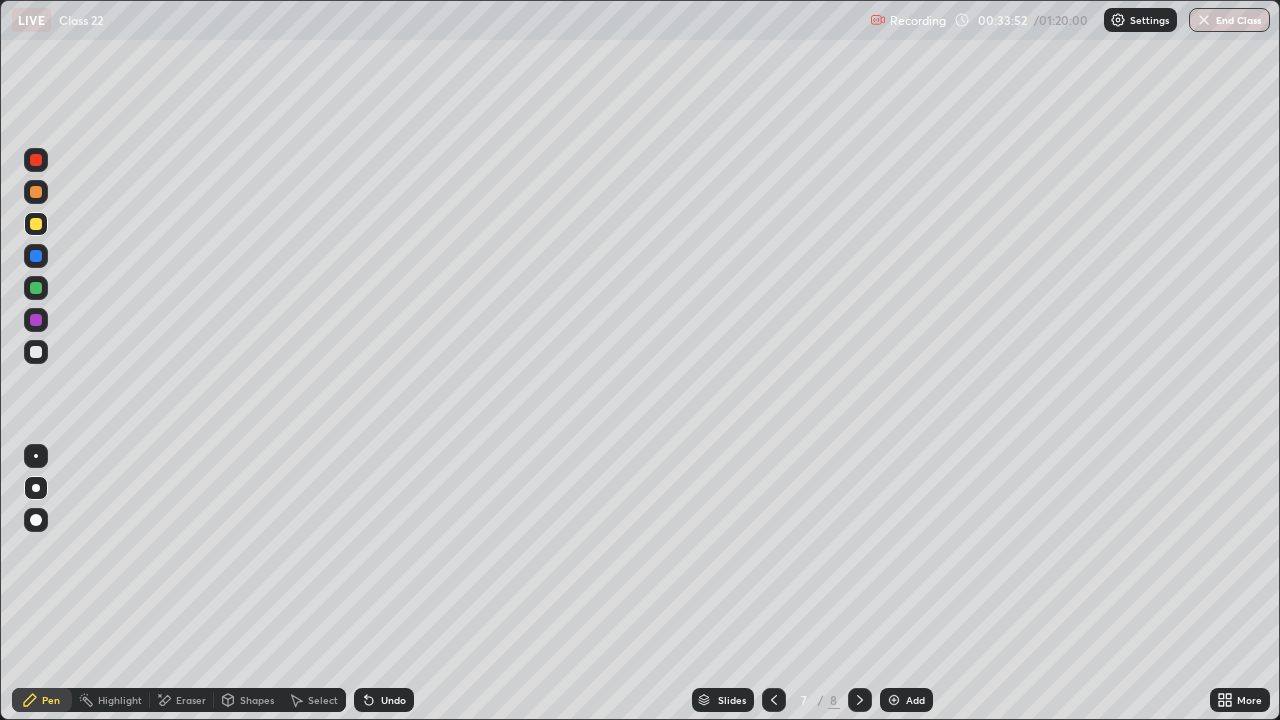 click 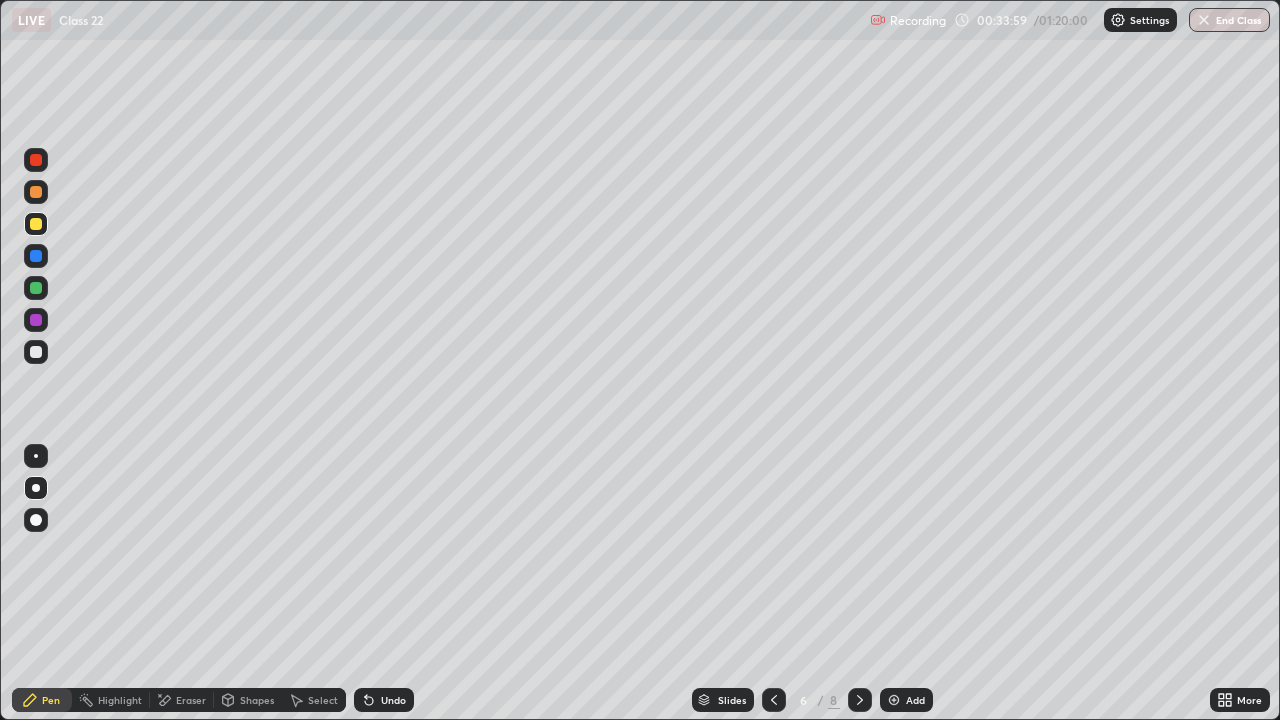 click on "6" at bounding box center (804, 700) 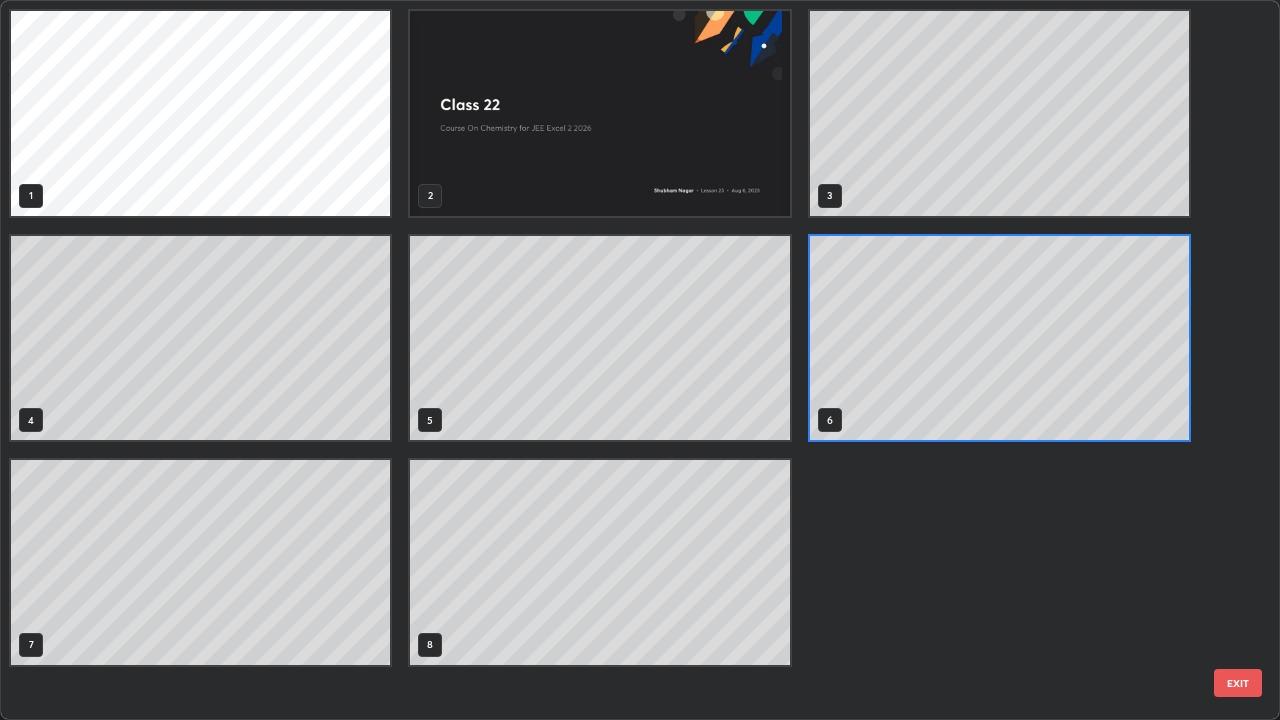 scroll, scrollTop: 7, scrollLeft: 11, axis: both 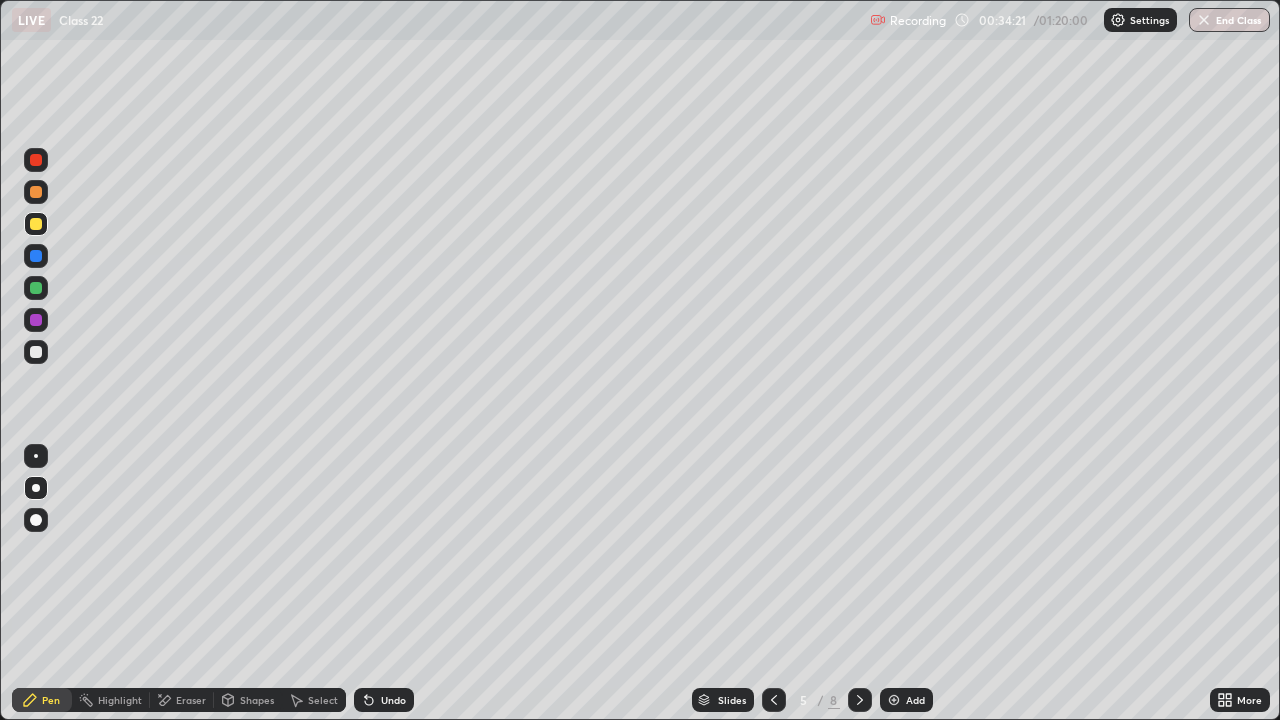 click 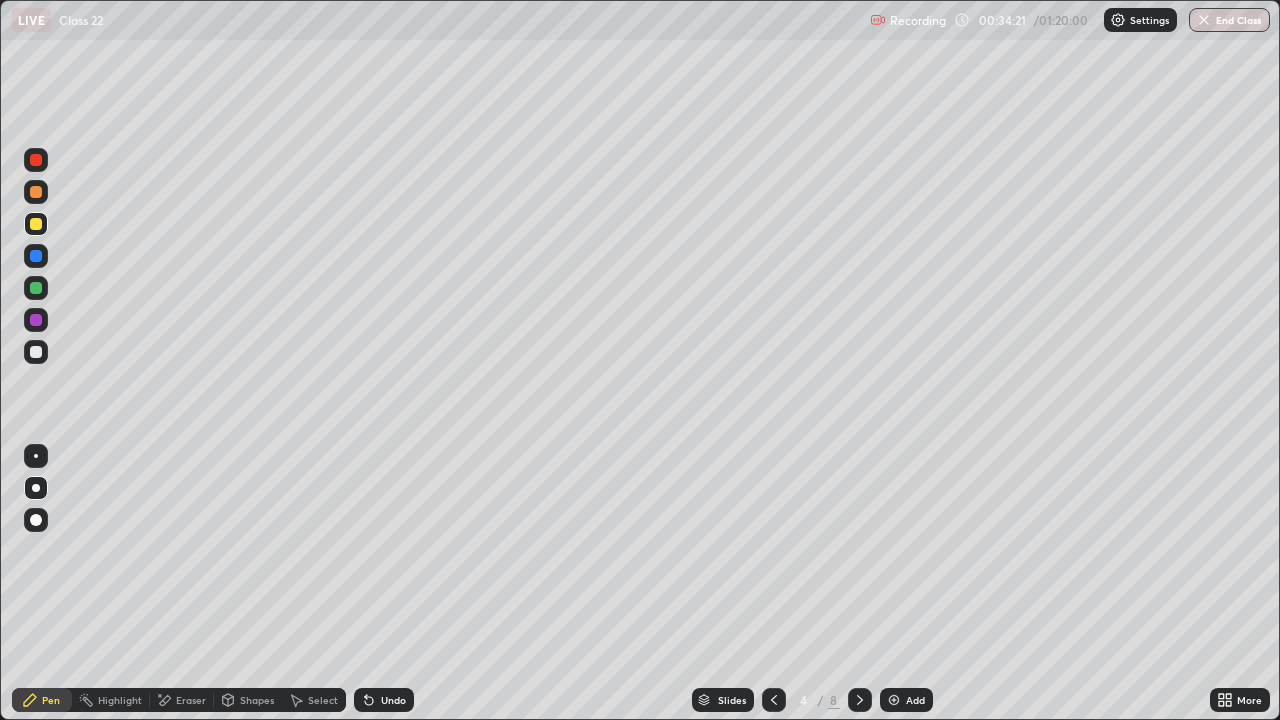 click 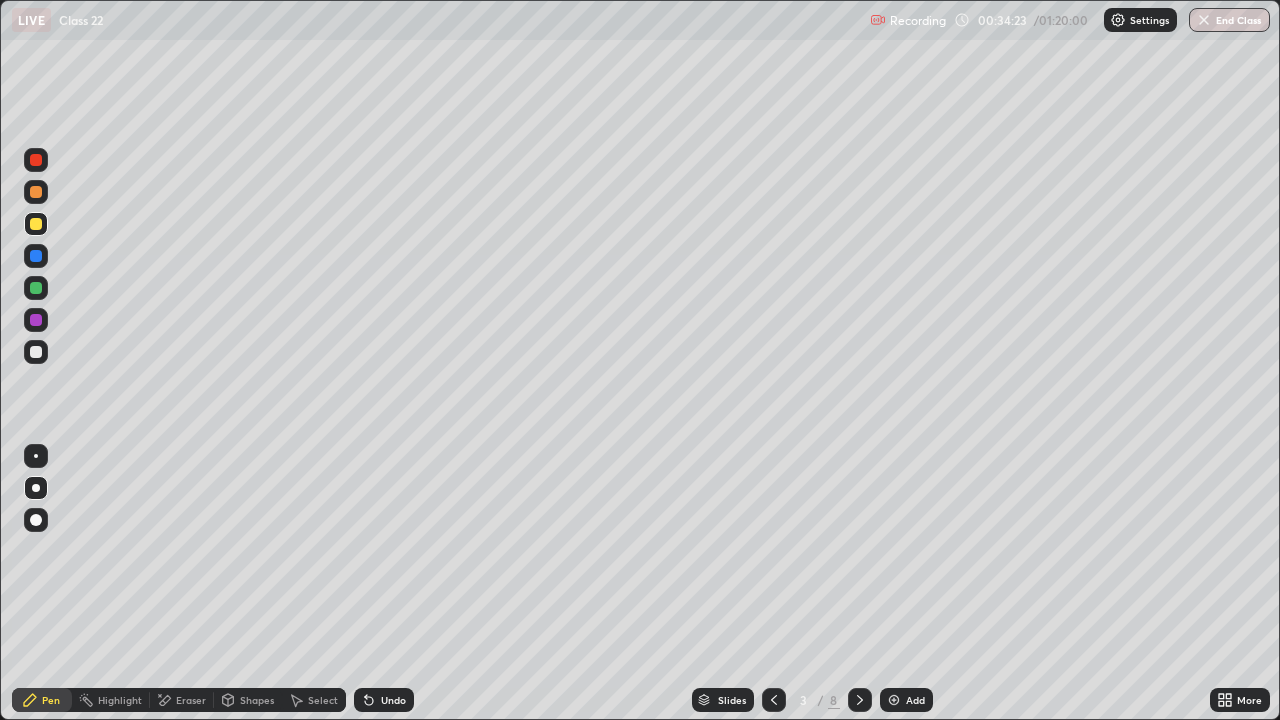 click on "Add" at bounding box center [906, 700] 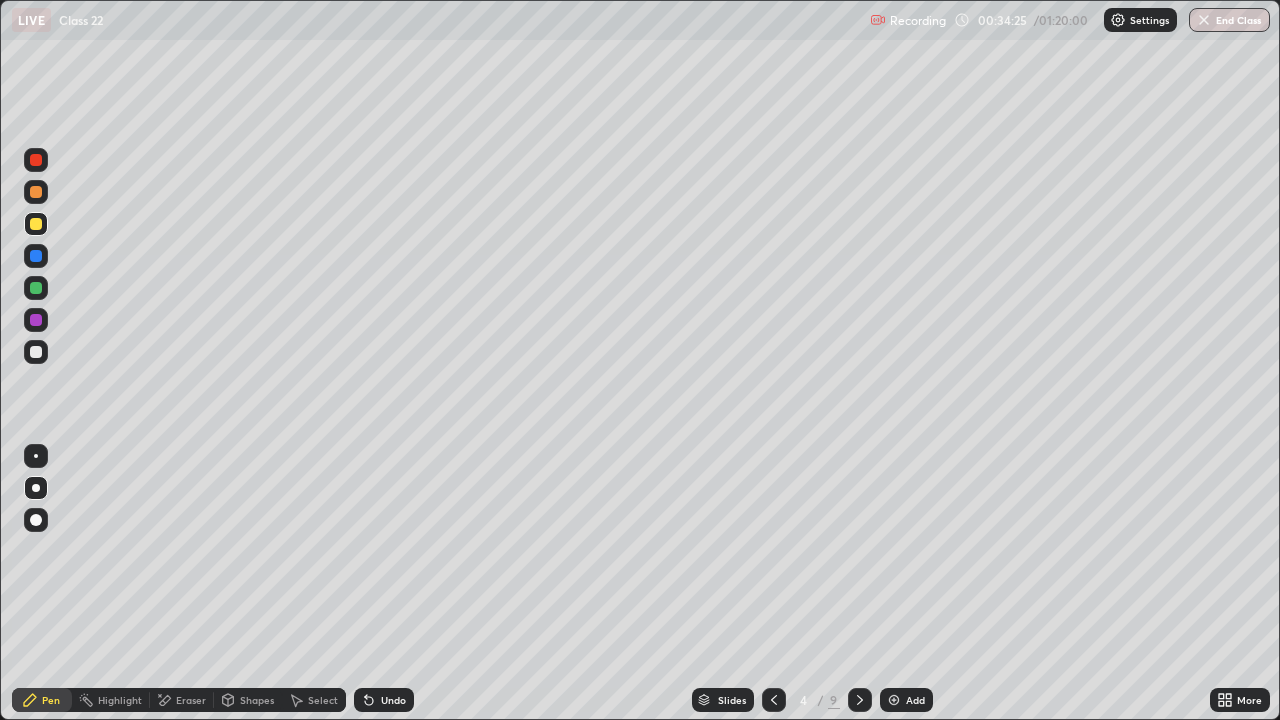 click at bounding box center (36, 352) 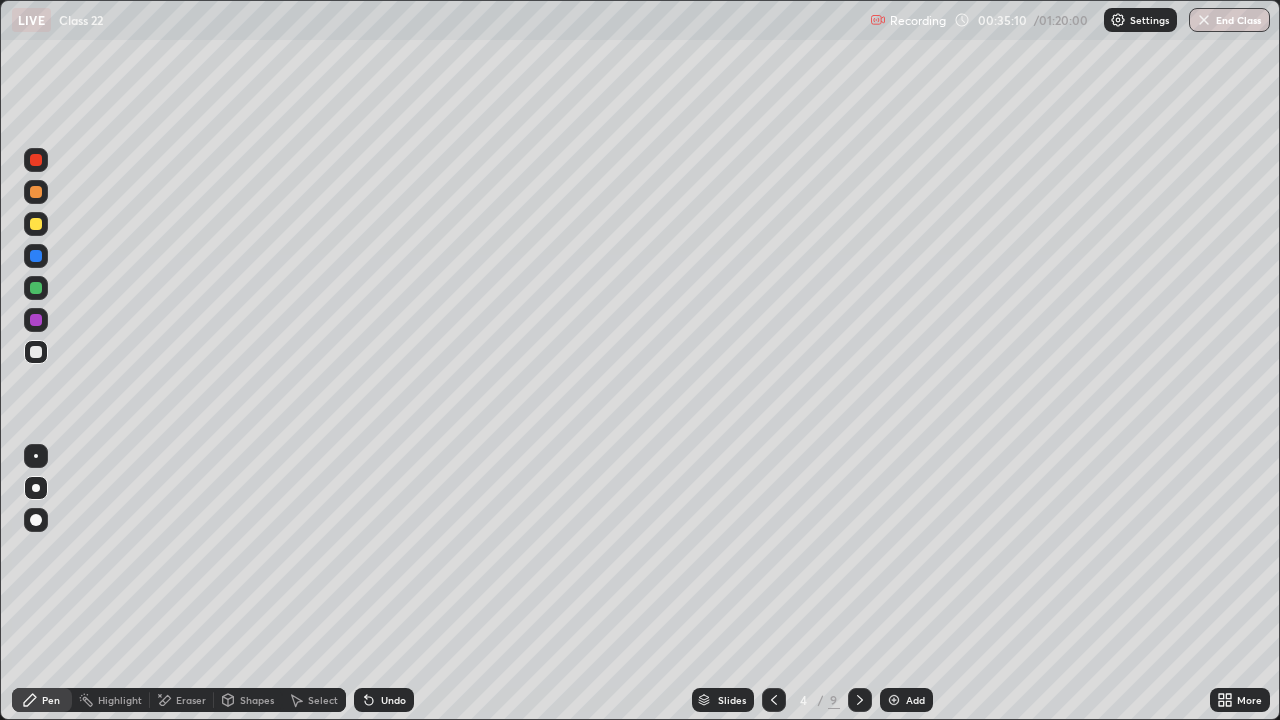 click 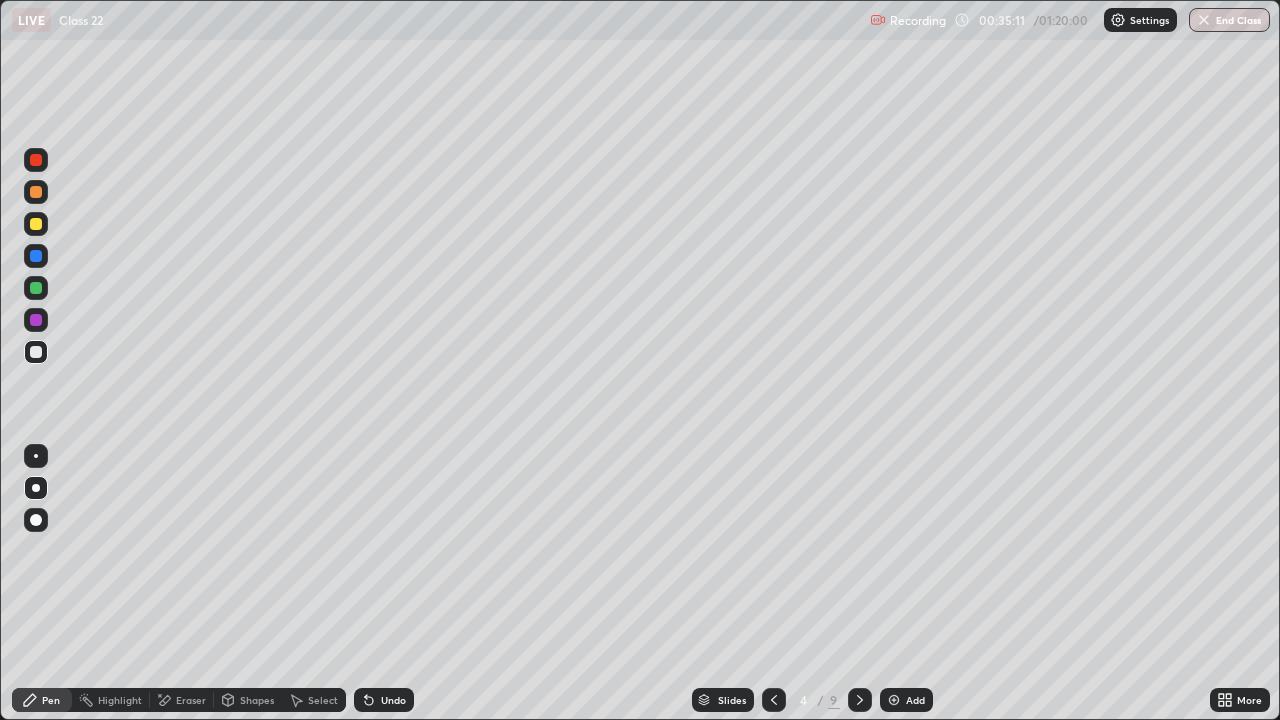 click 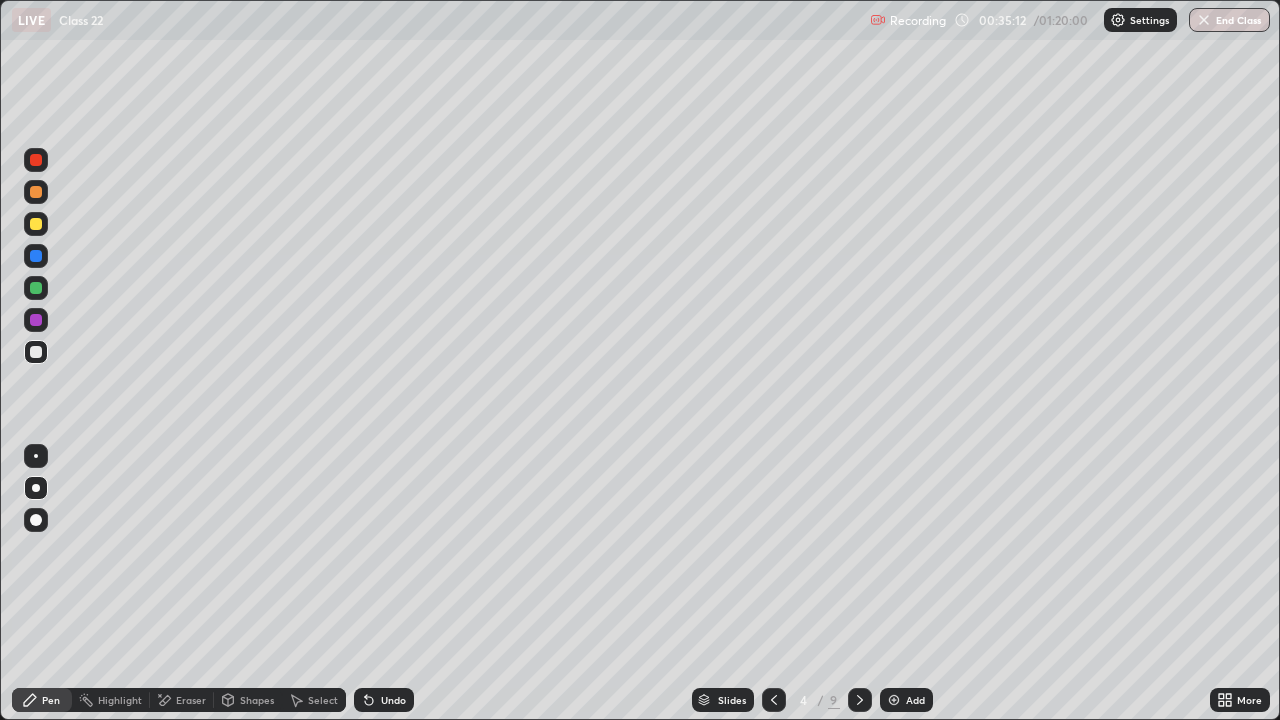 click on "Undo" at bounding box center [384, 700] 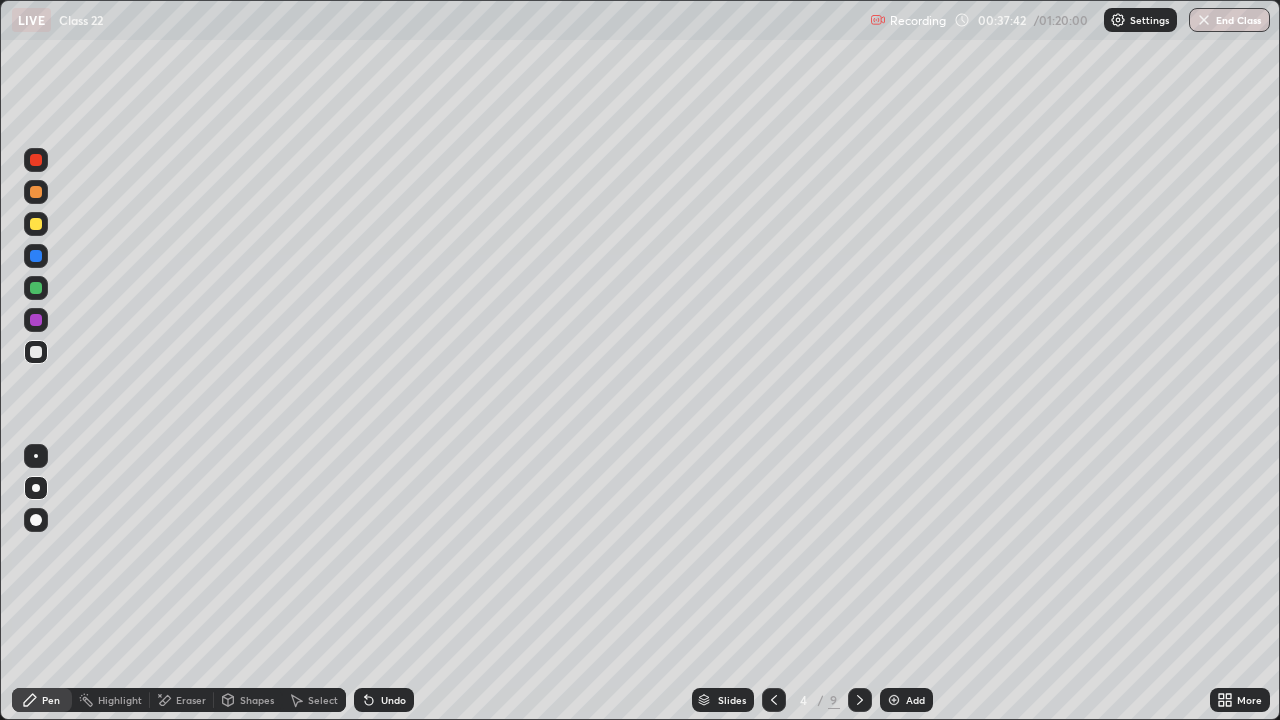 click at bounding box center (774, 700) 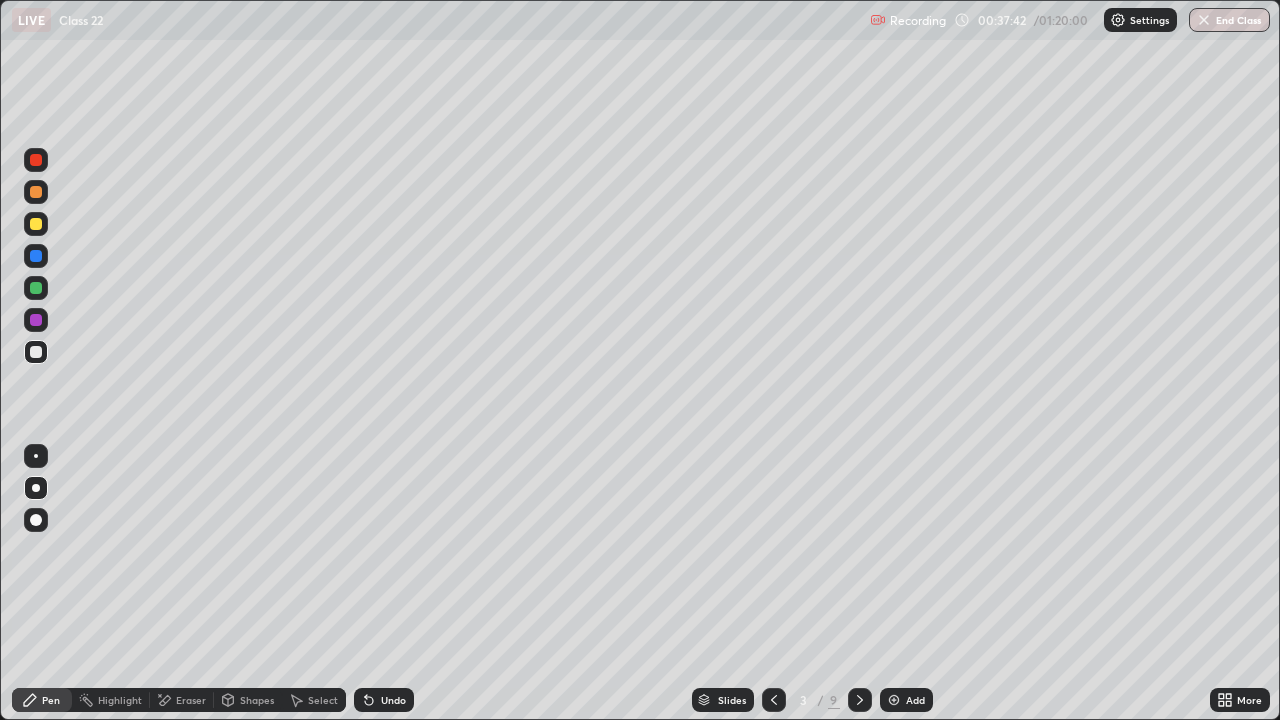 click at bounding box center [774, 700] 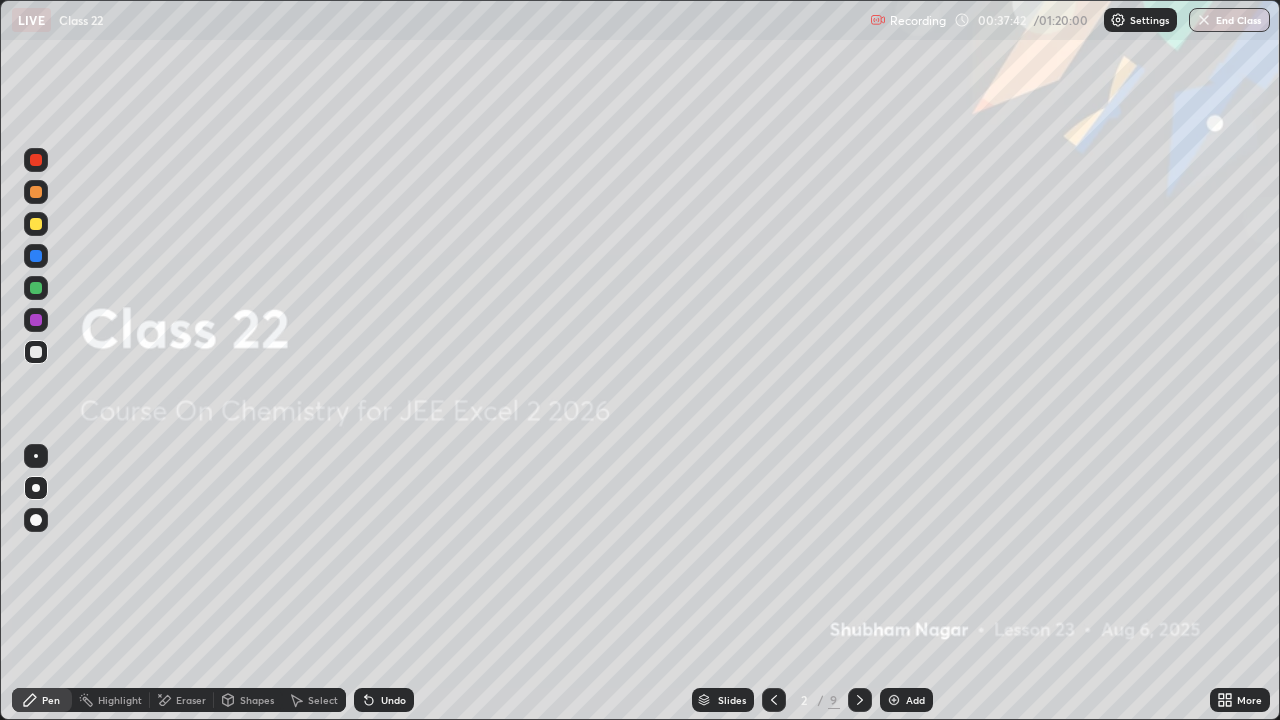 click at bounding box center (774, 700) 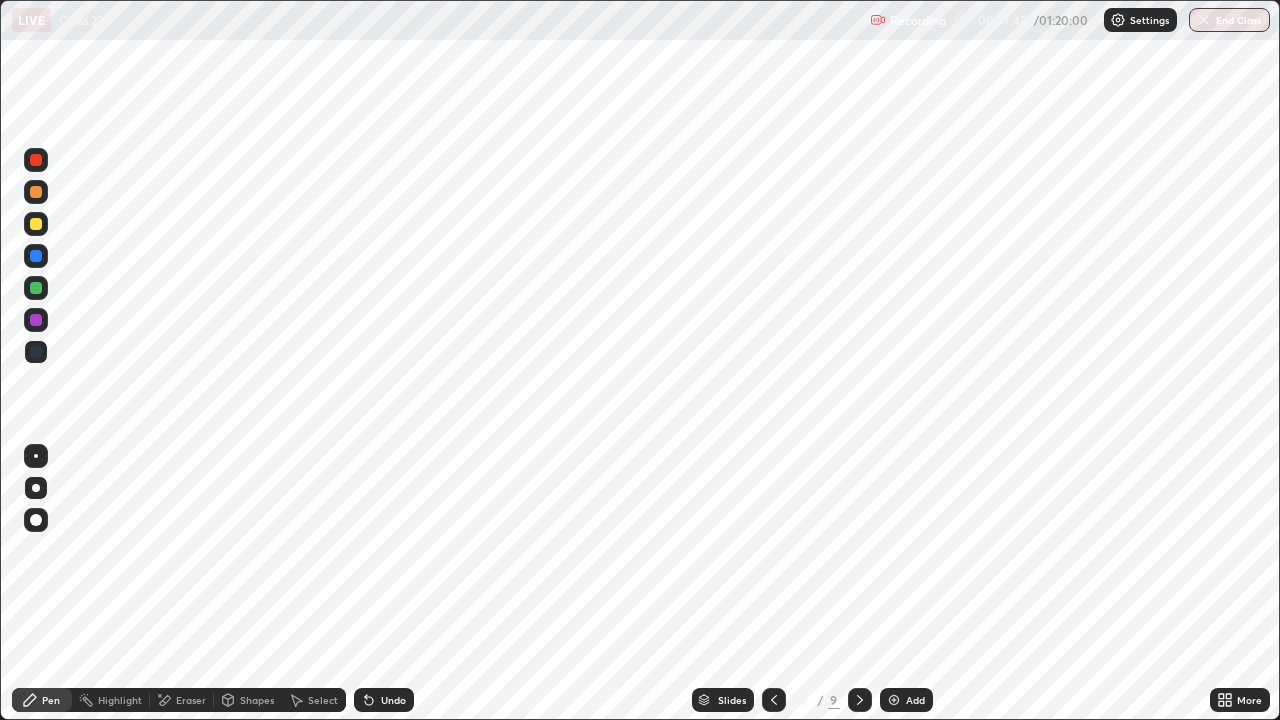 click 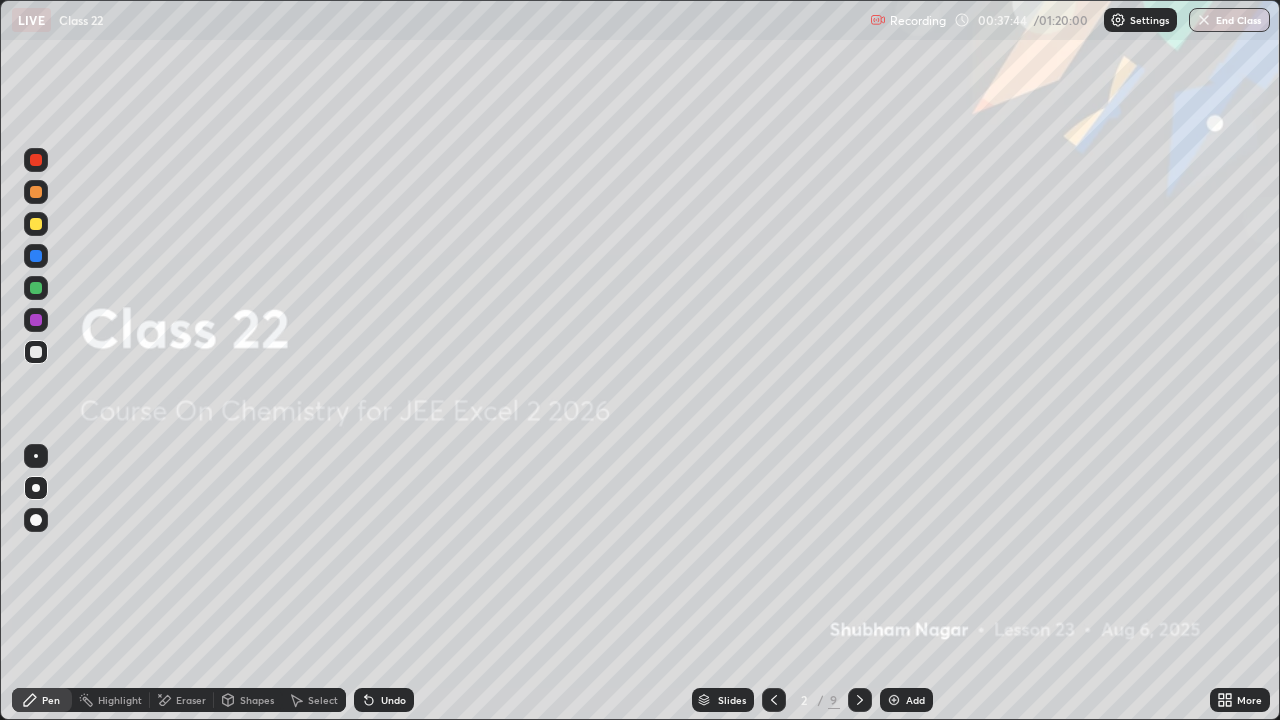 click 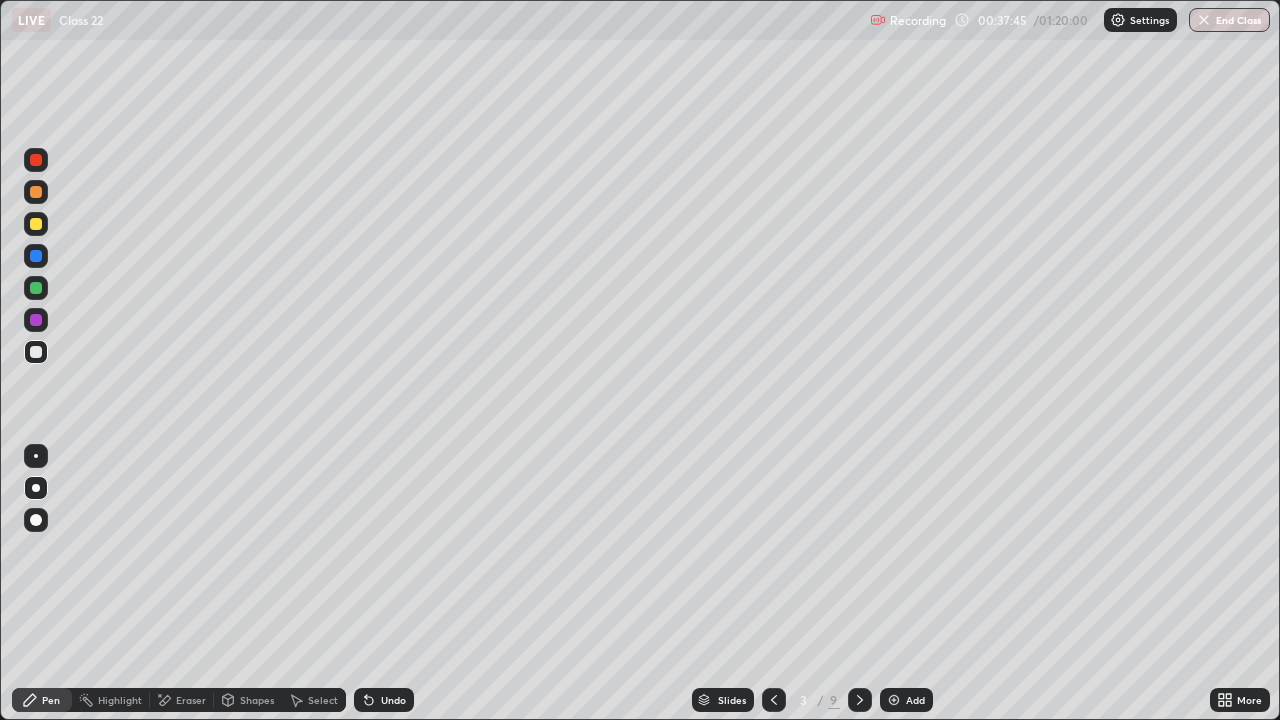 click 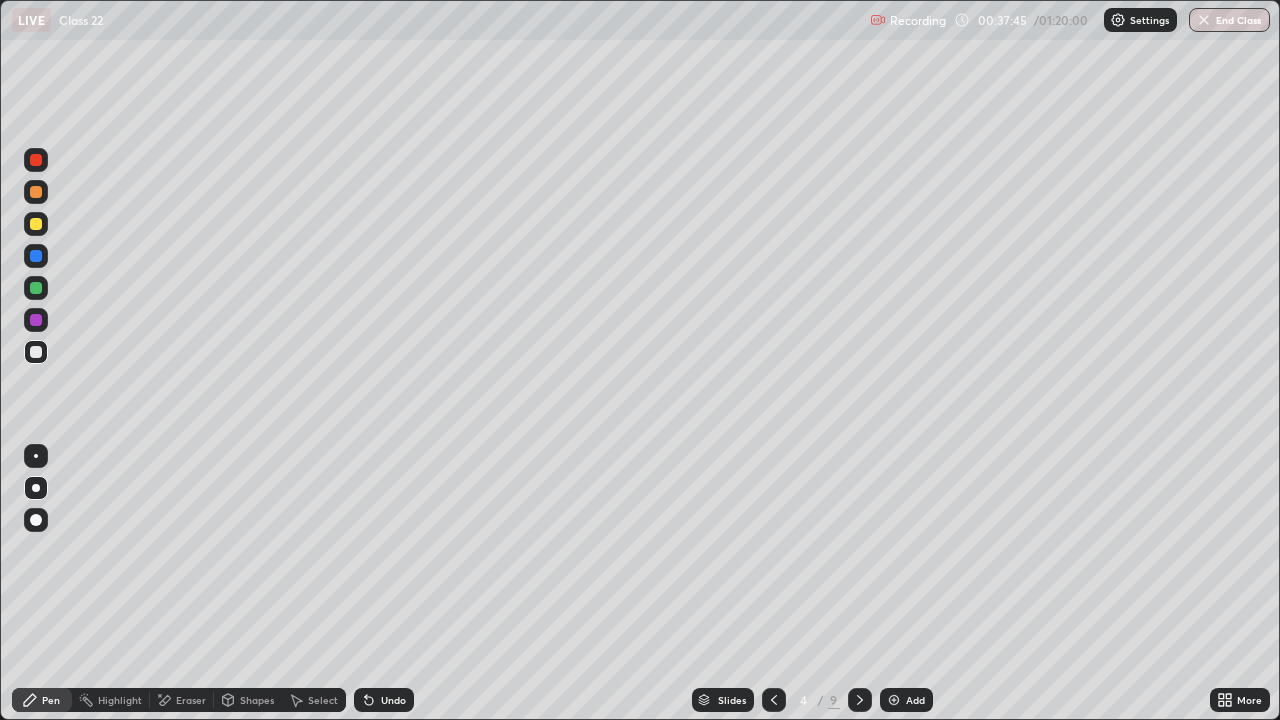click 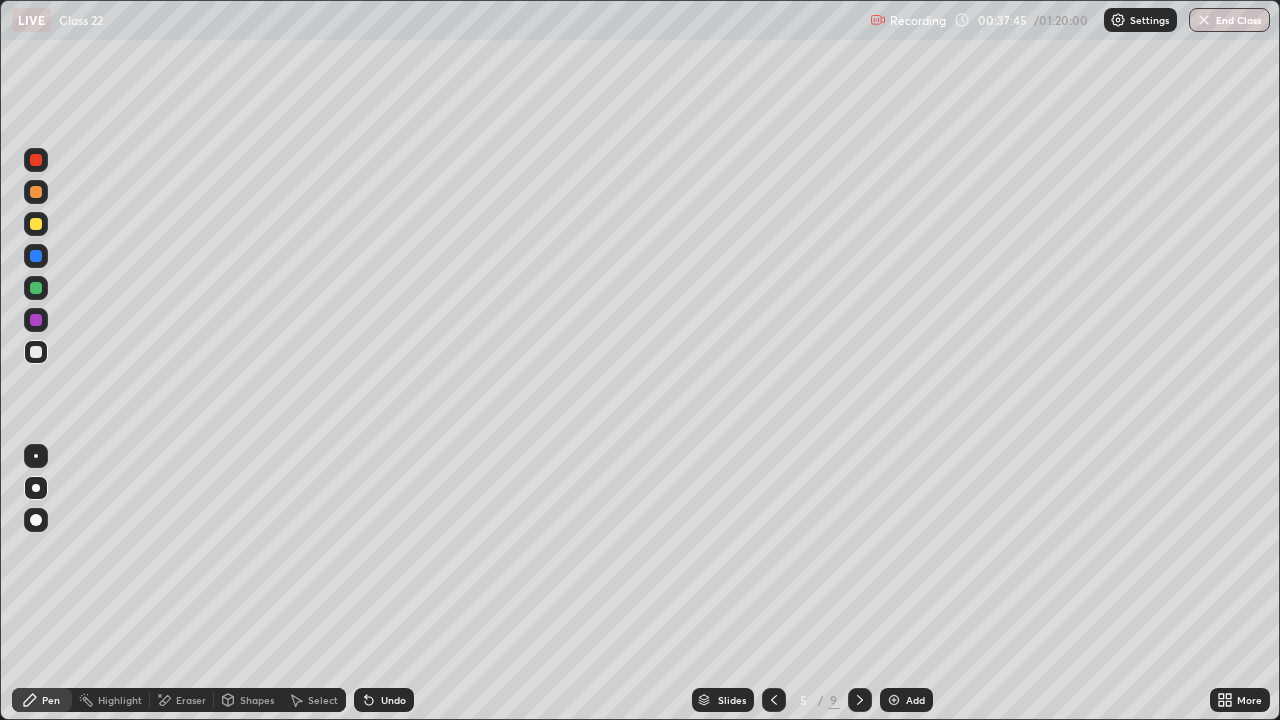click 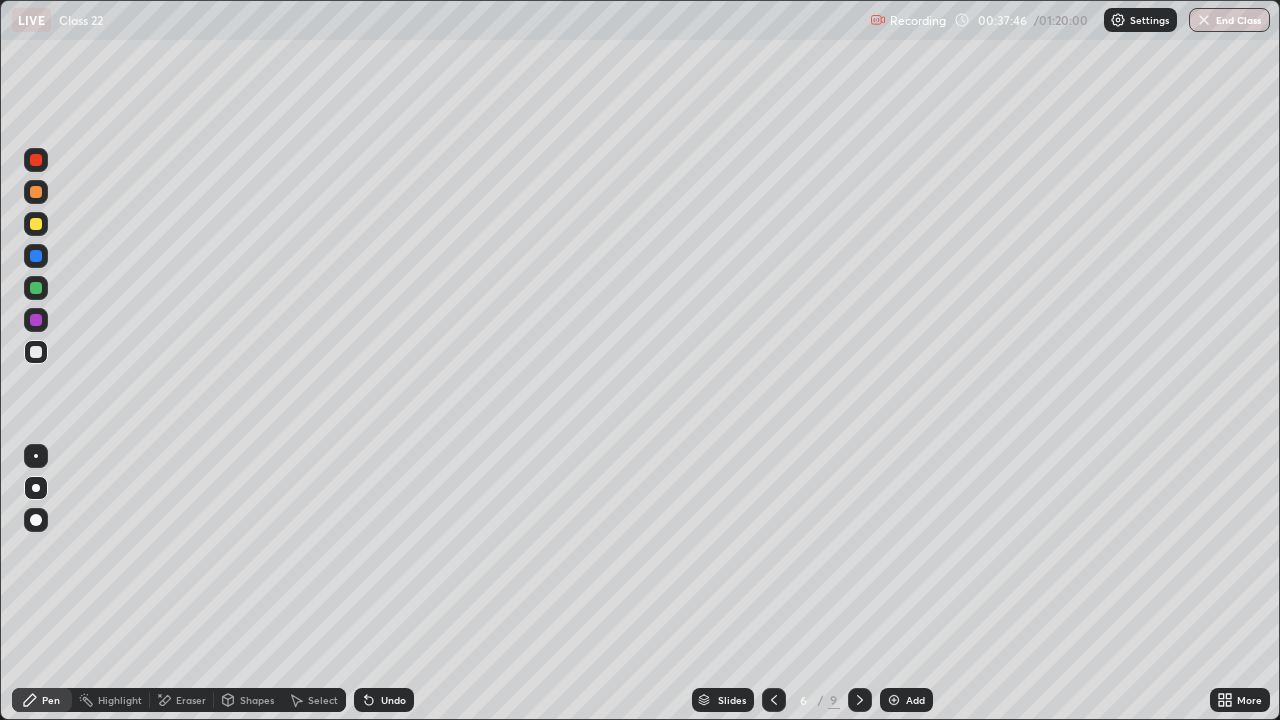 click 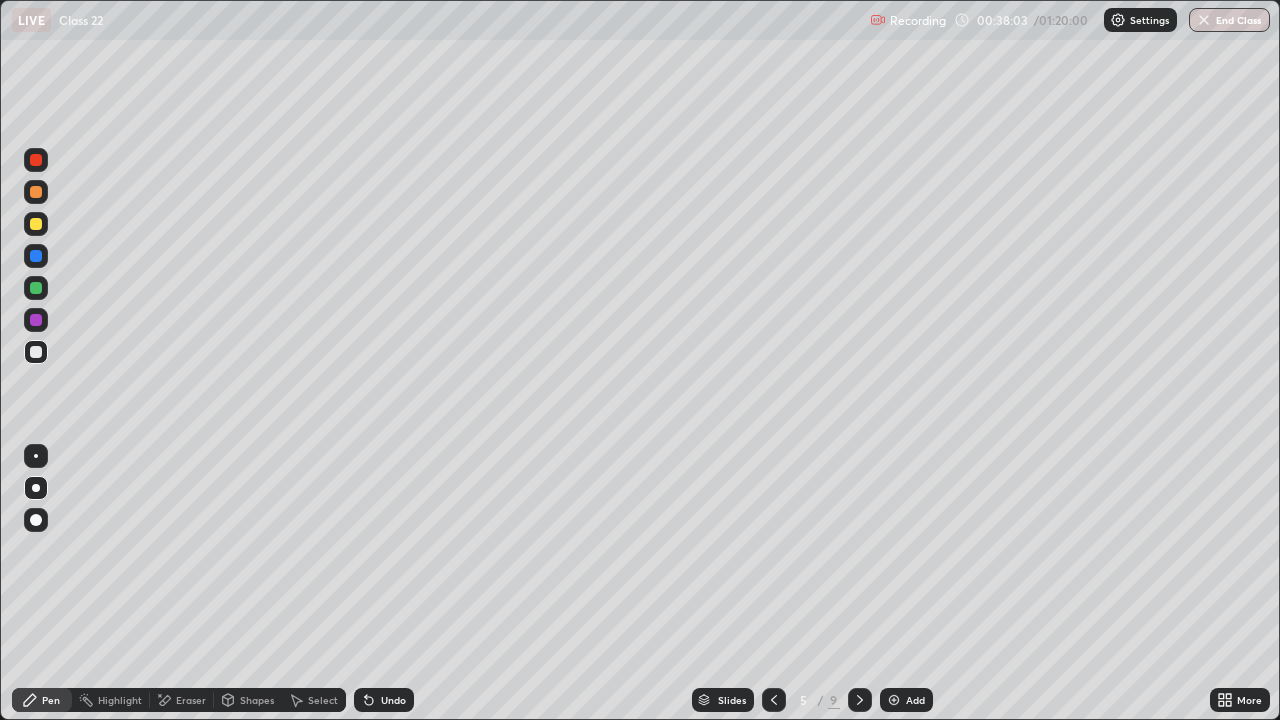 click 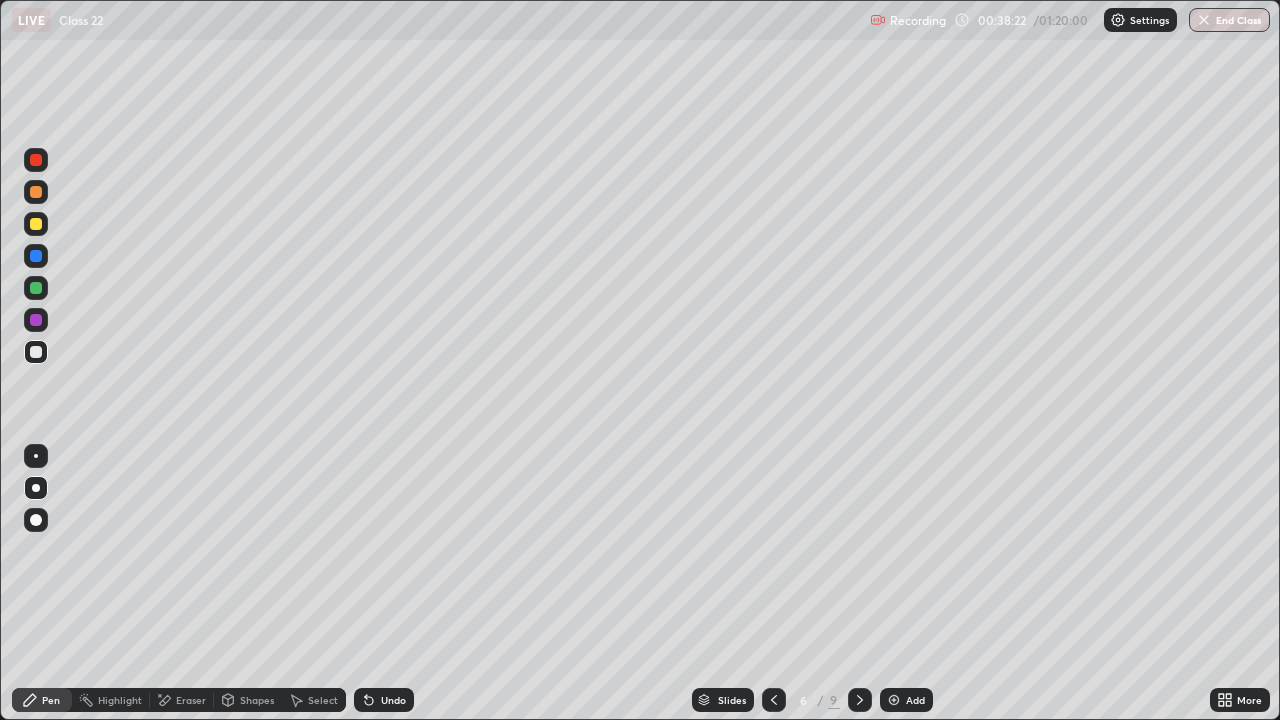 click 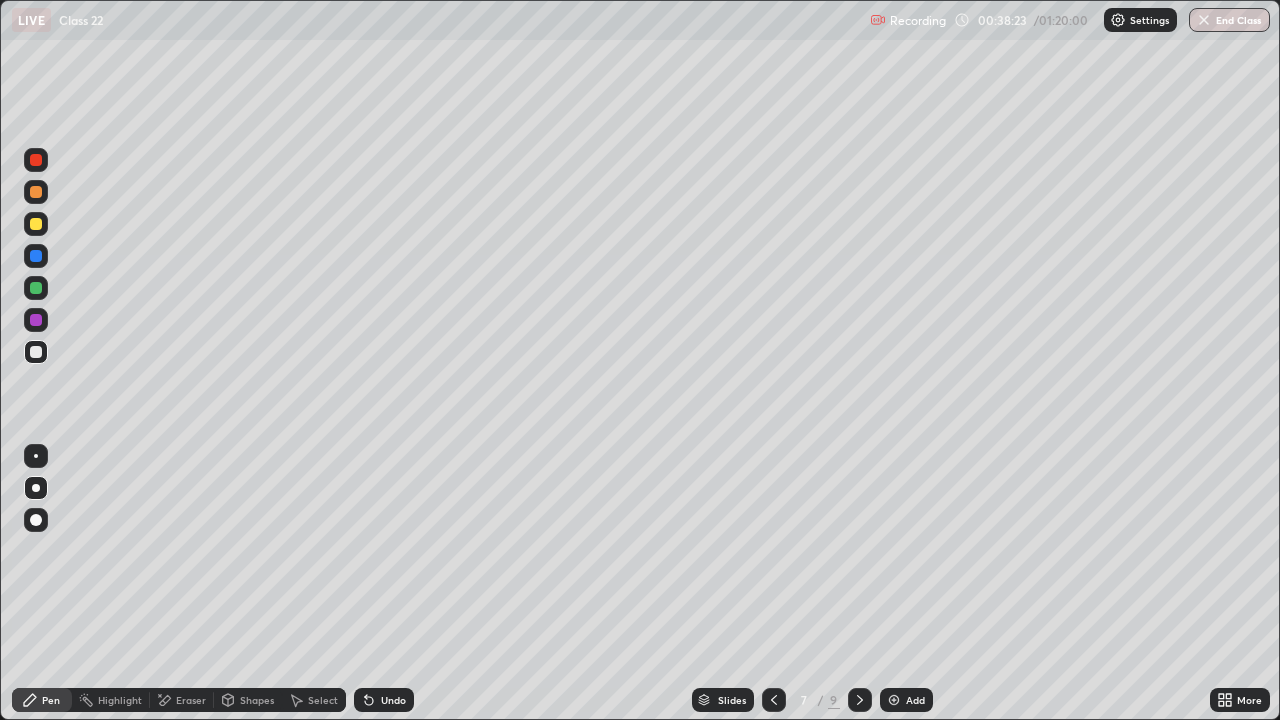 click at bounding box center (860, 700) 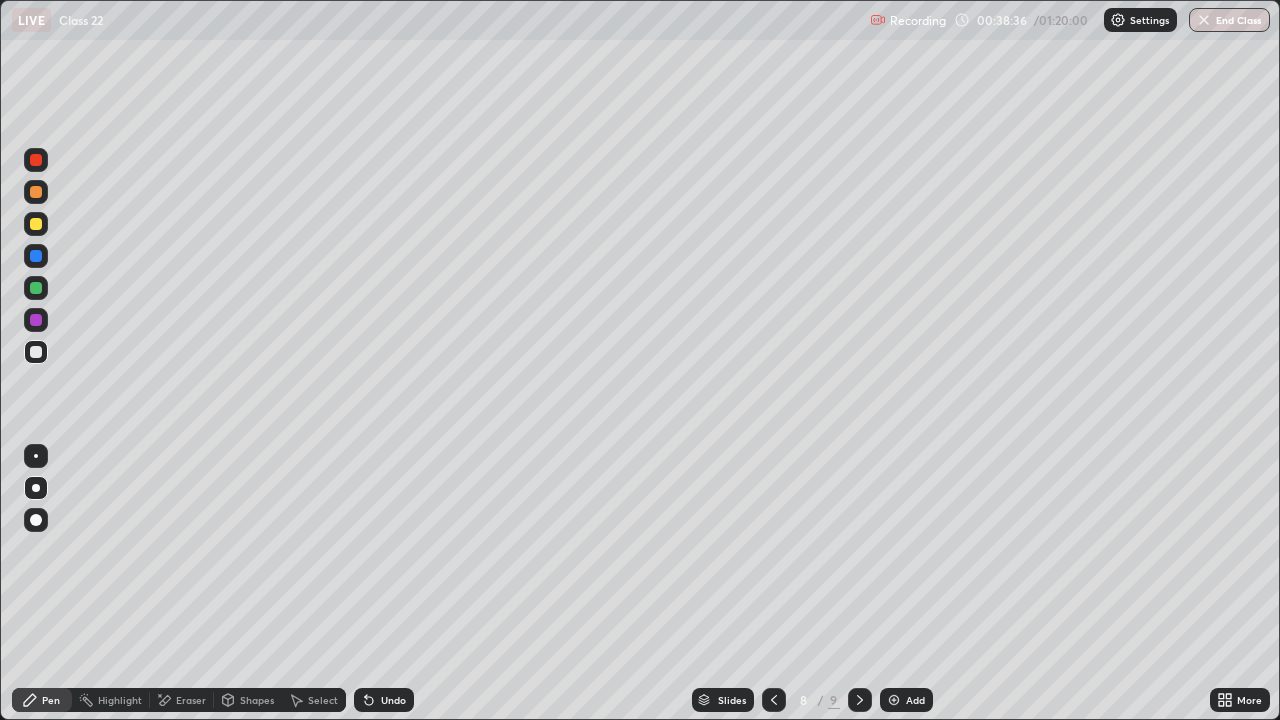 click 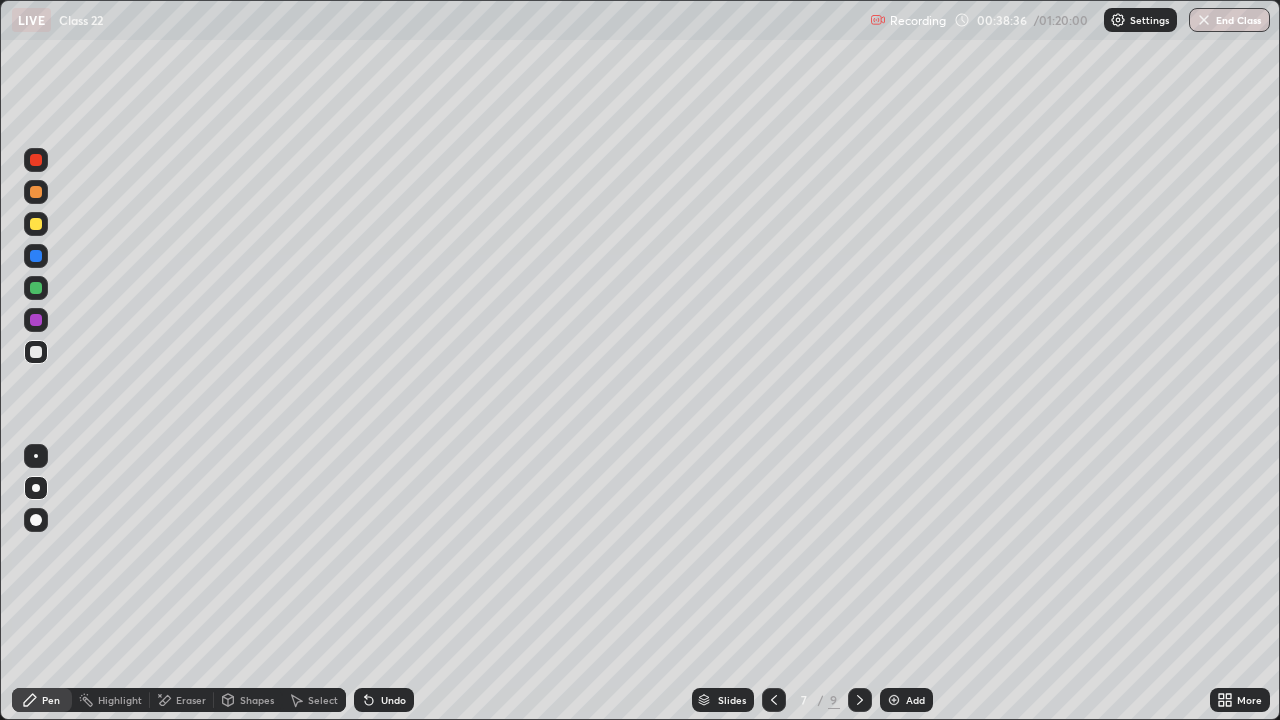 click at bounding box center (774, 700) 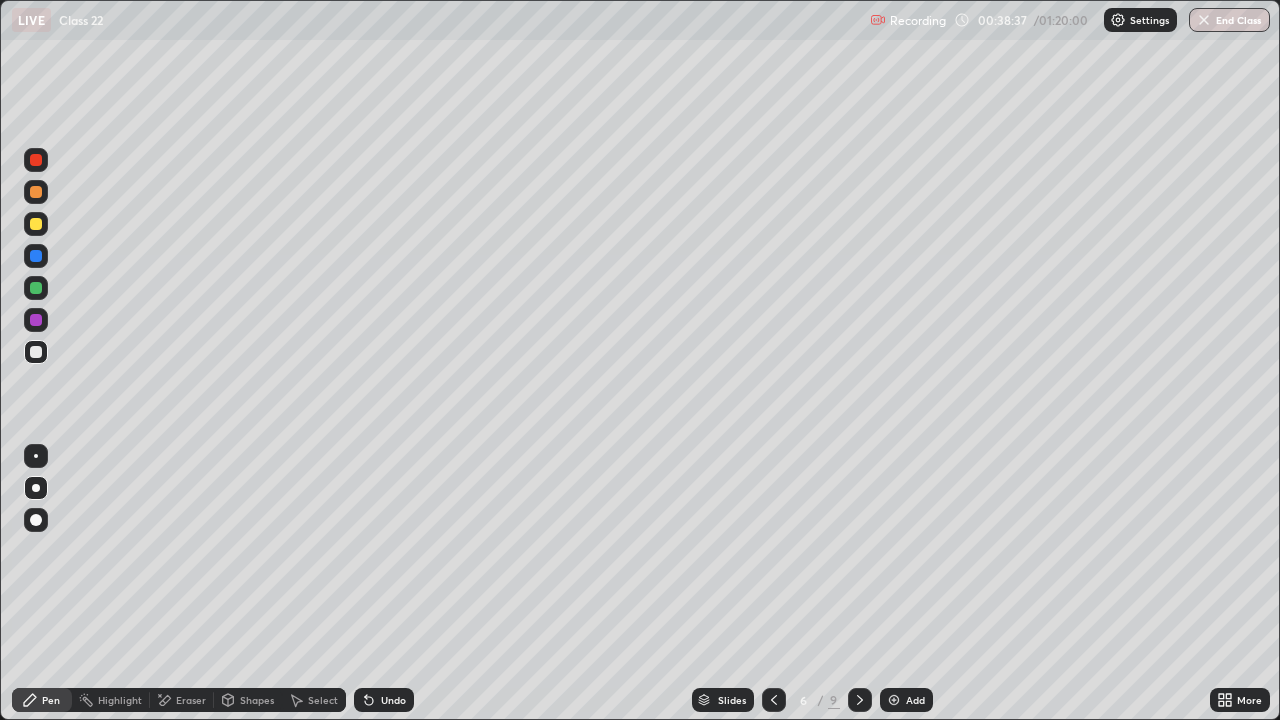 click at bounding box center [774, 700] 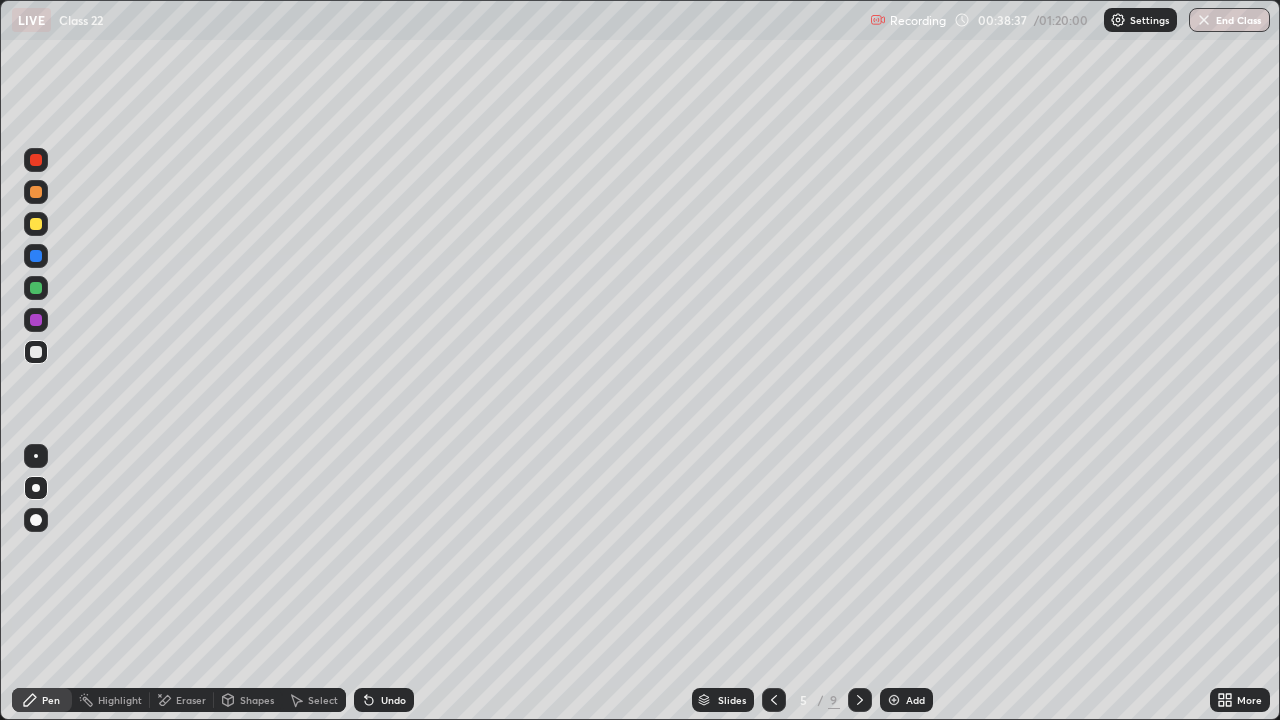 click at bounding box center (774, 700) 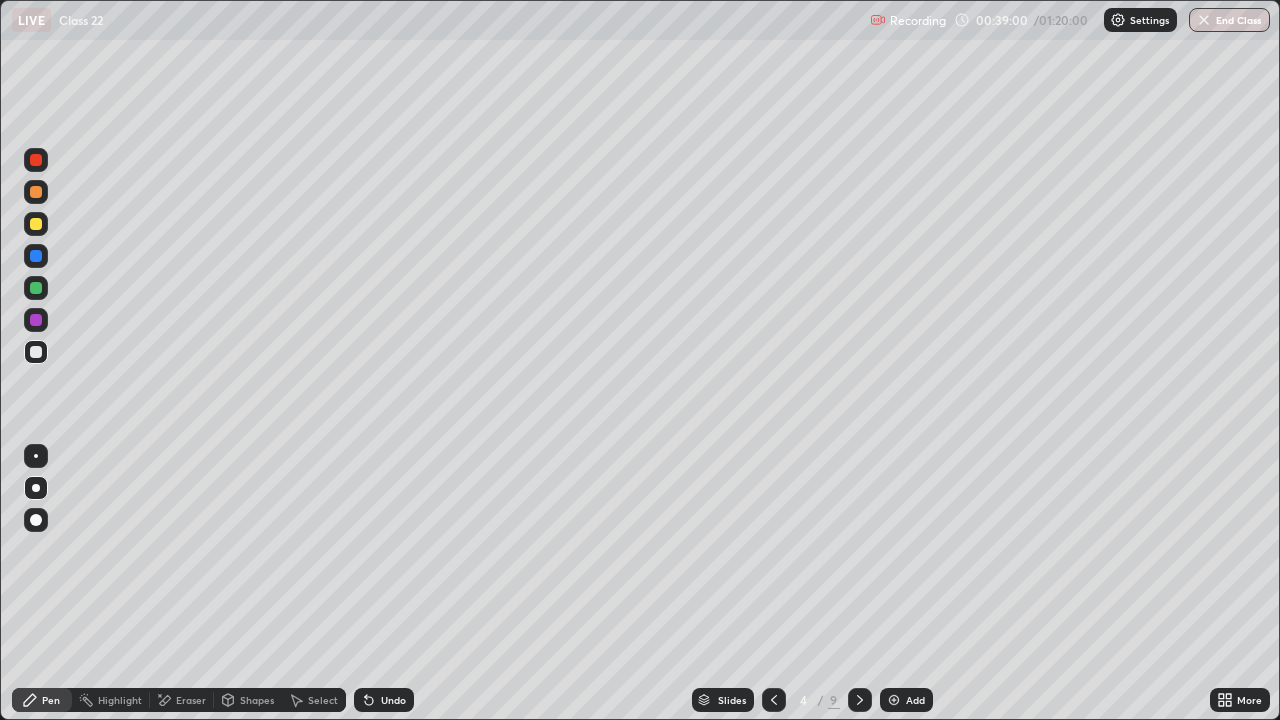 click at bounding box center [860, 700] 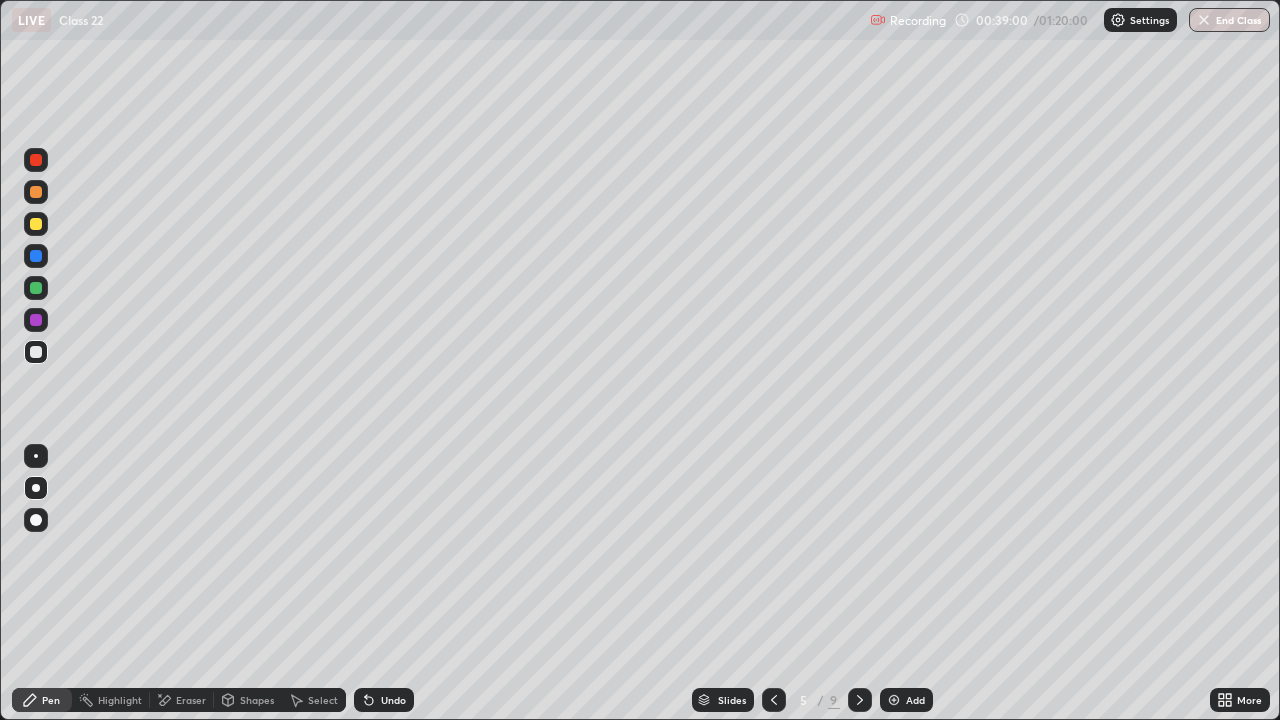 click 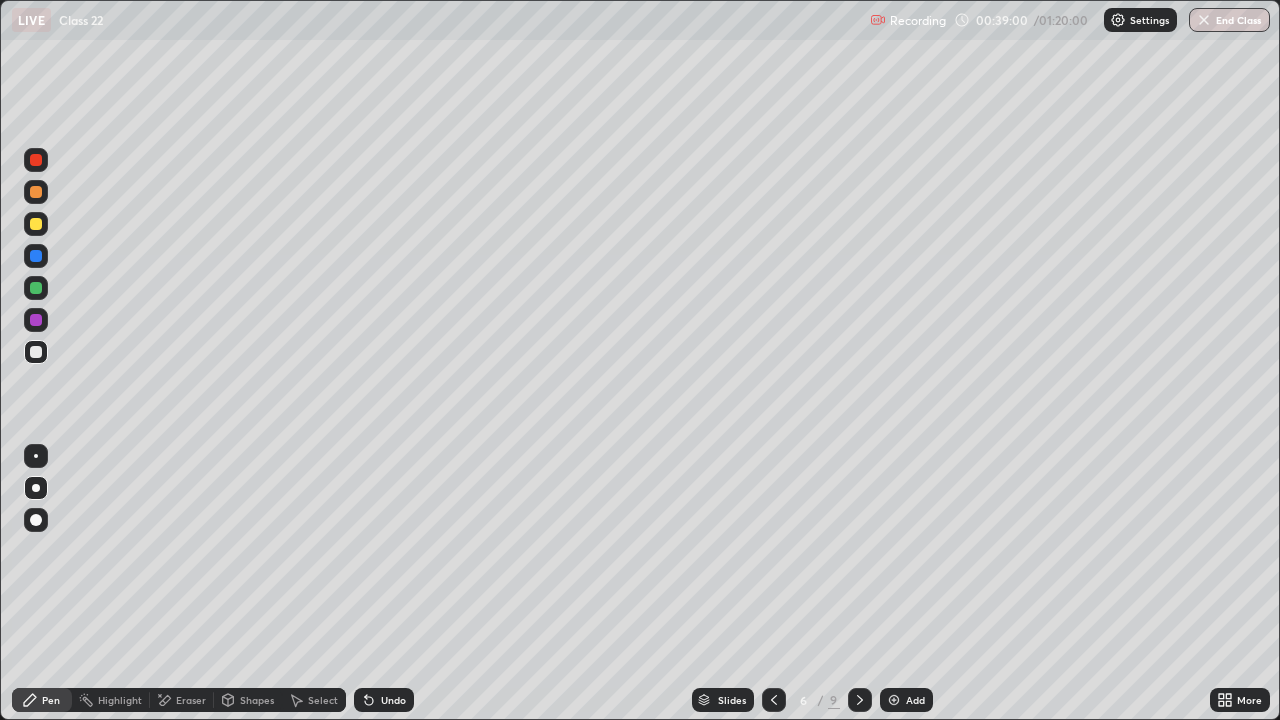 click at bounding box center (860, 700) 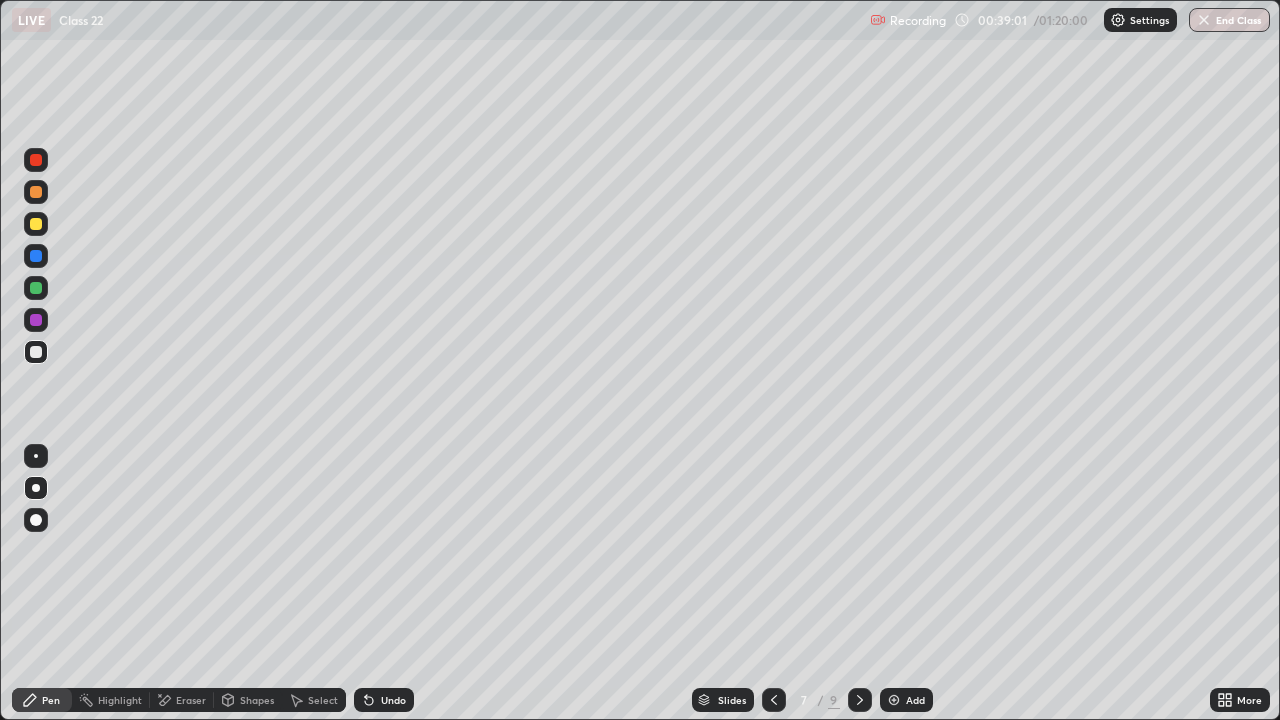 click at bounding box center [860, 700] 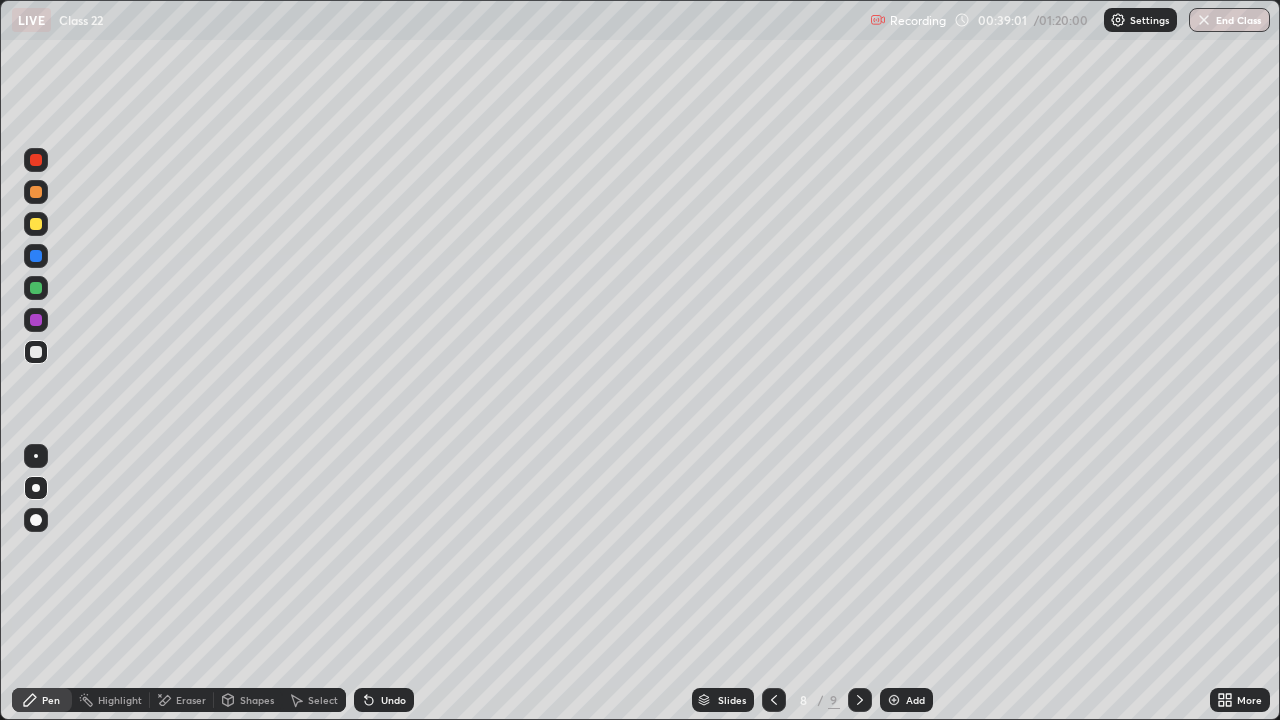 click at bounding box center [860, 700] 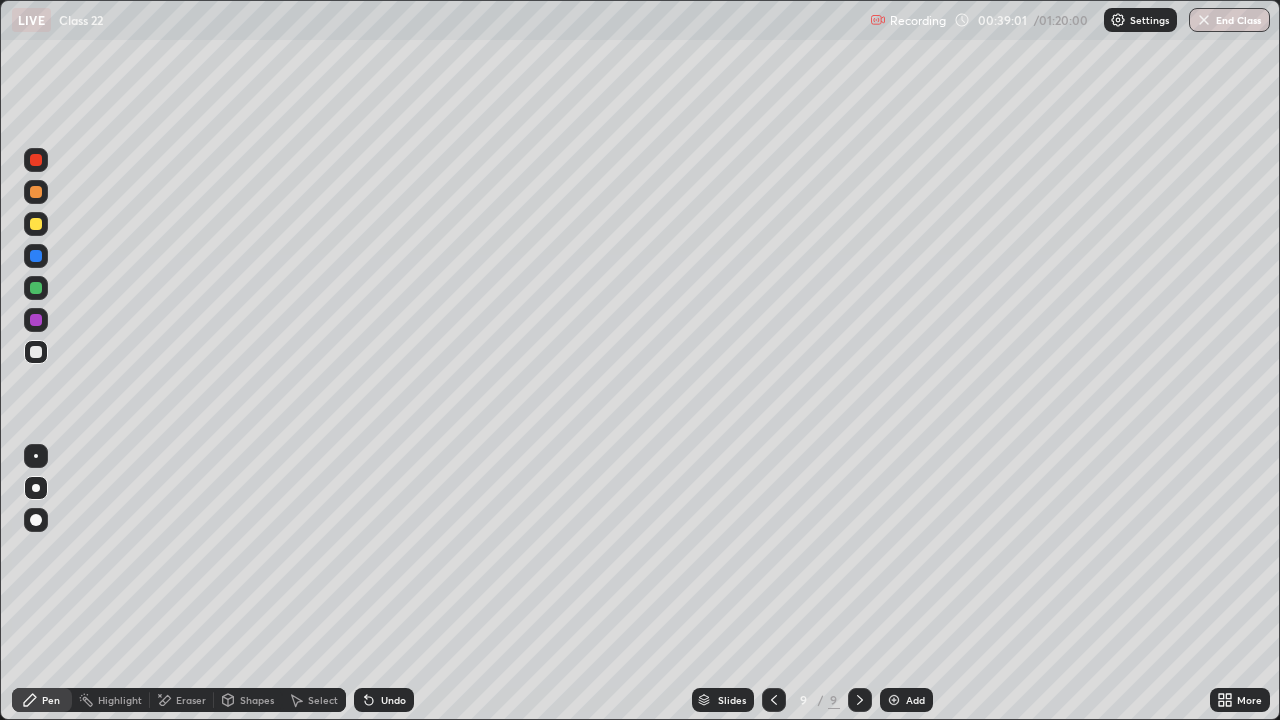click at bounding box center [860, 700] 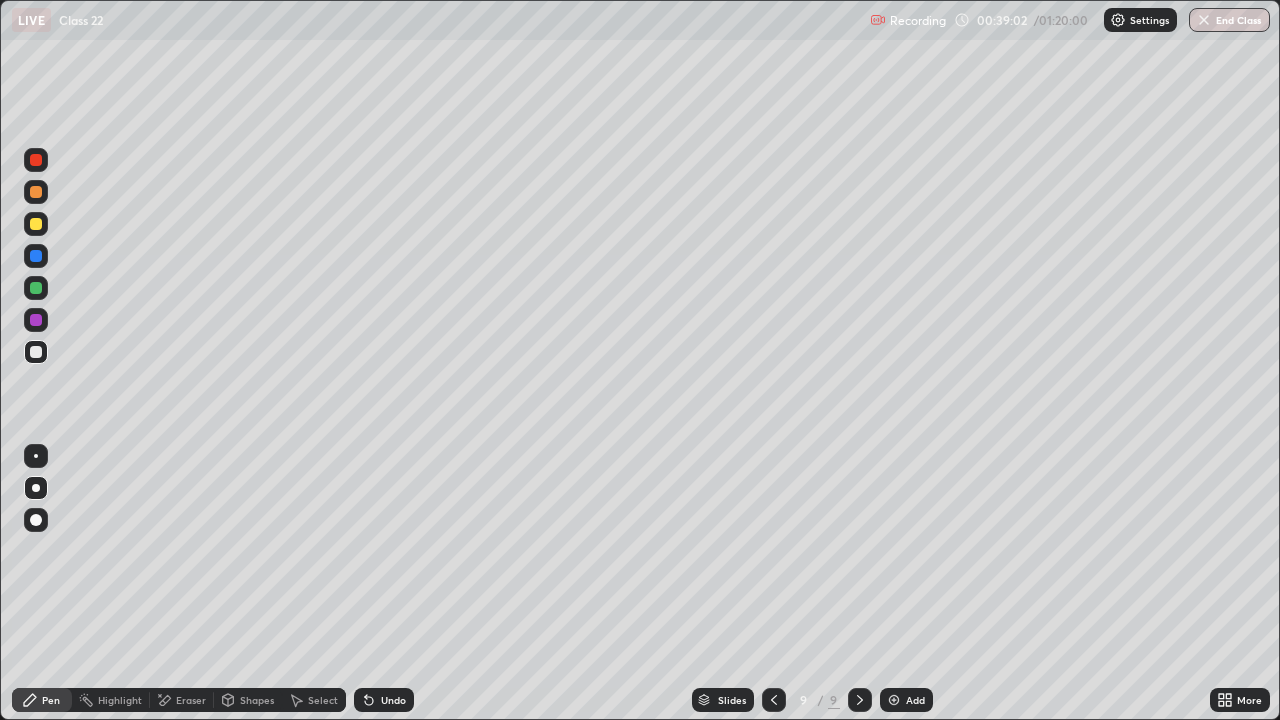 click on "Add" at bounding box center [906, 700] 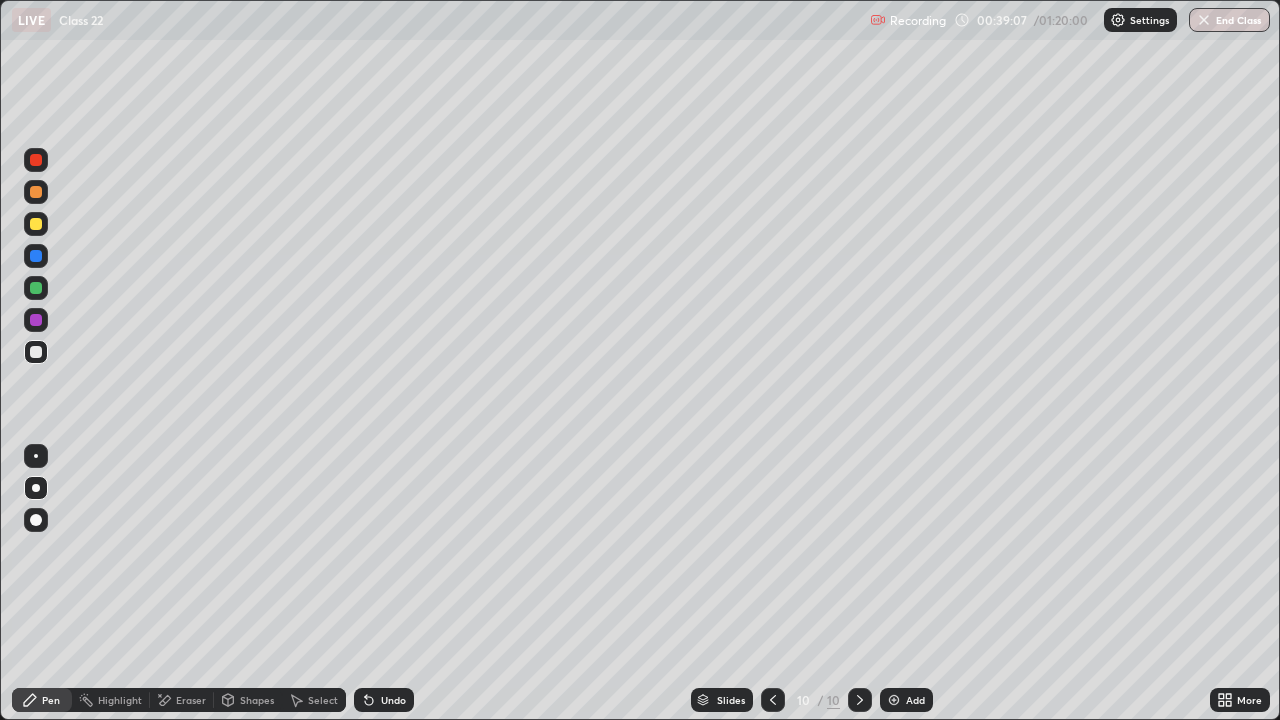 click at bounding box center [36, 224] 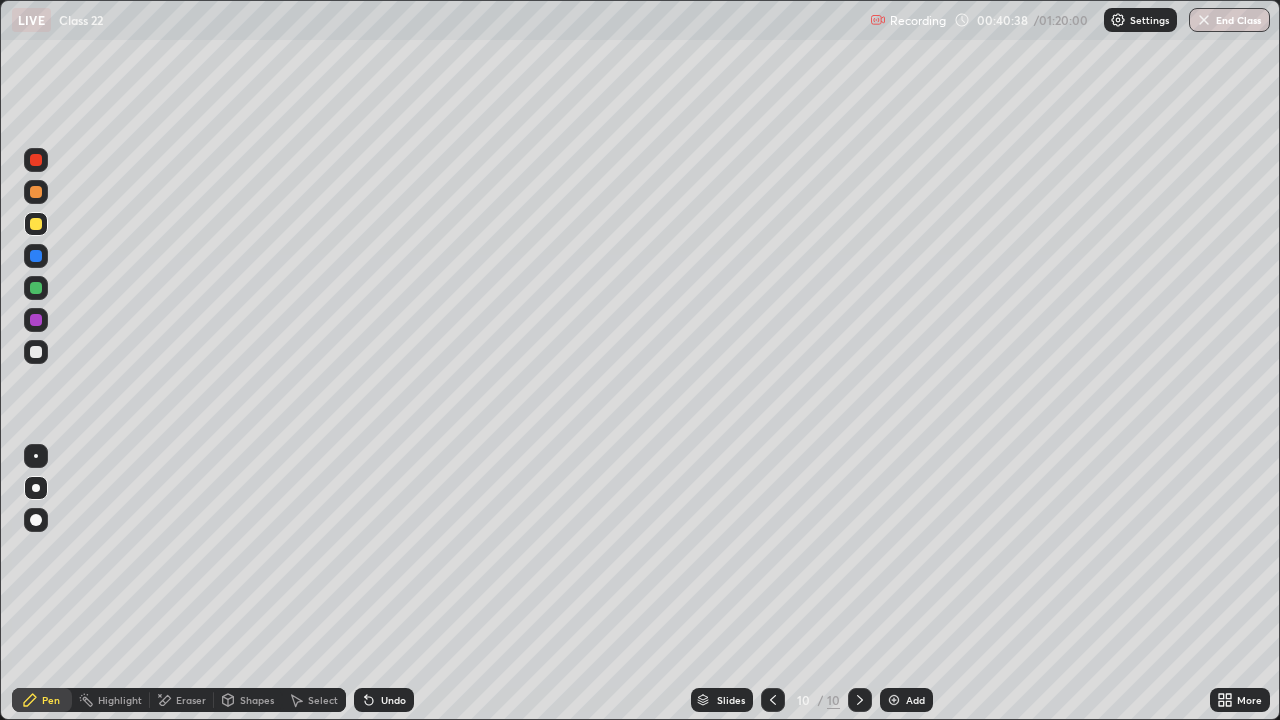 click at bounding box center [36, 352] 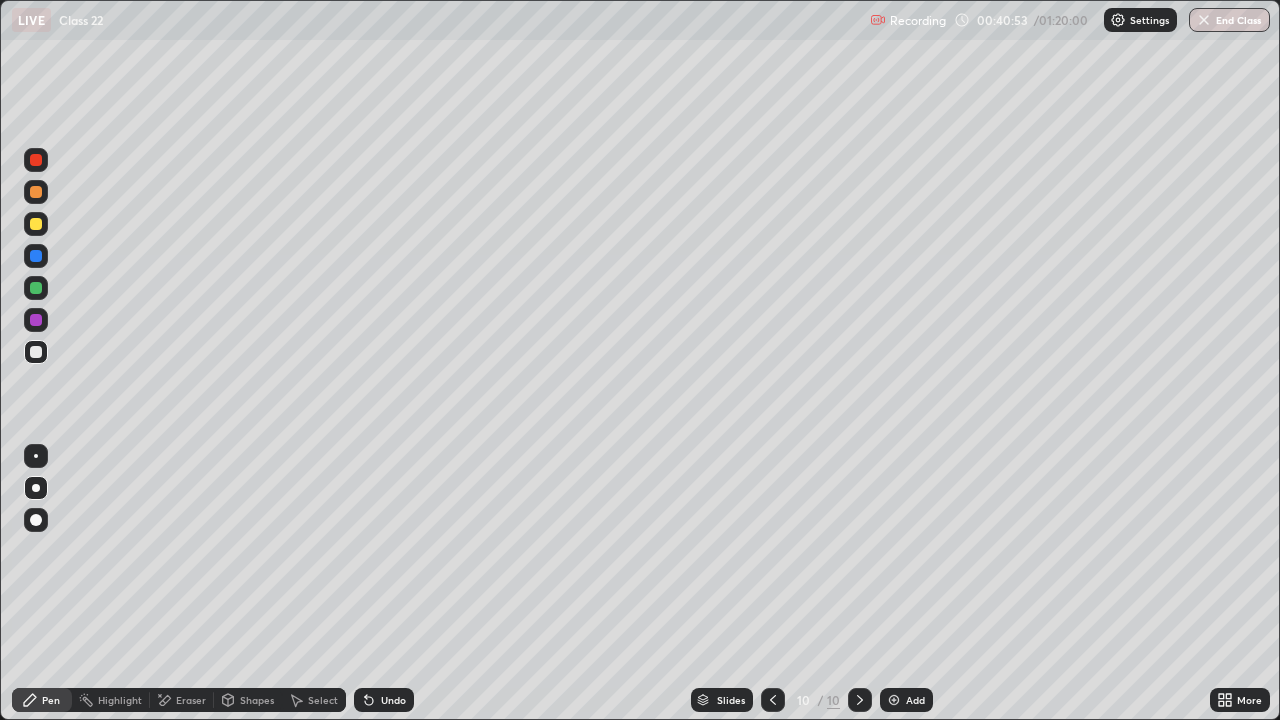 click on "Undo" at bounding box center [384, 700] 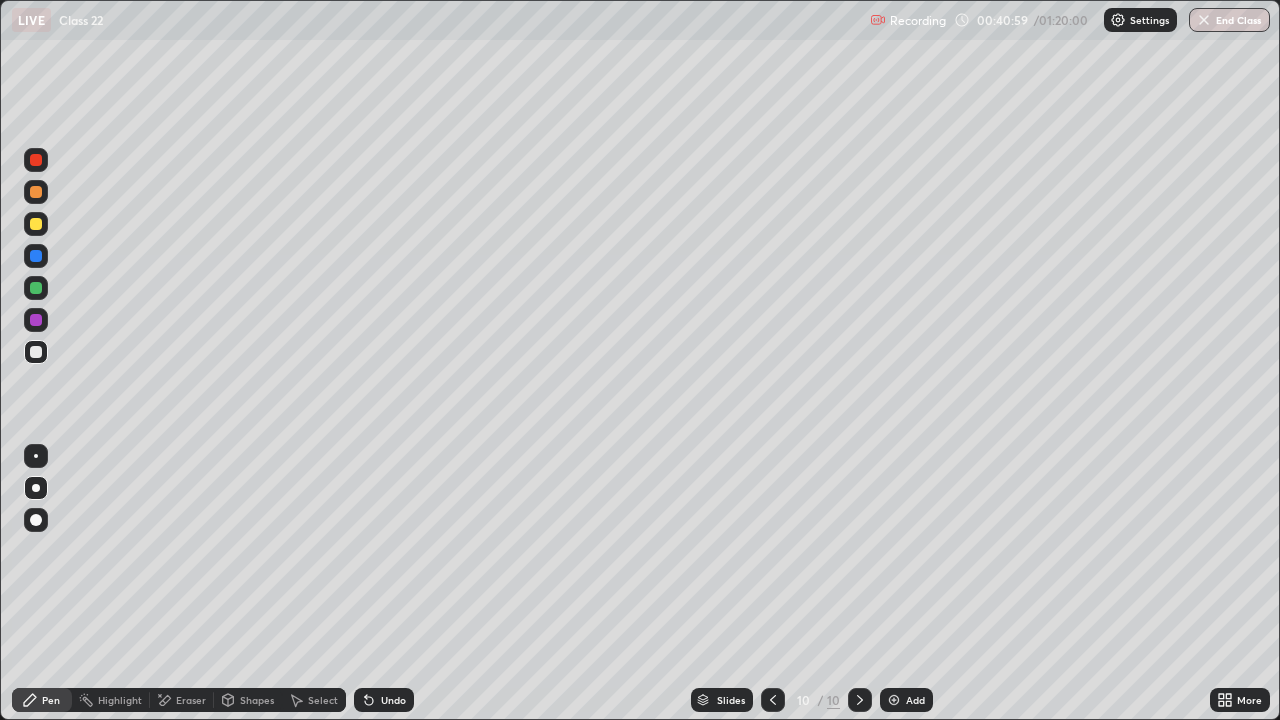 click at bounding box center [36, 288] 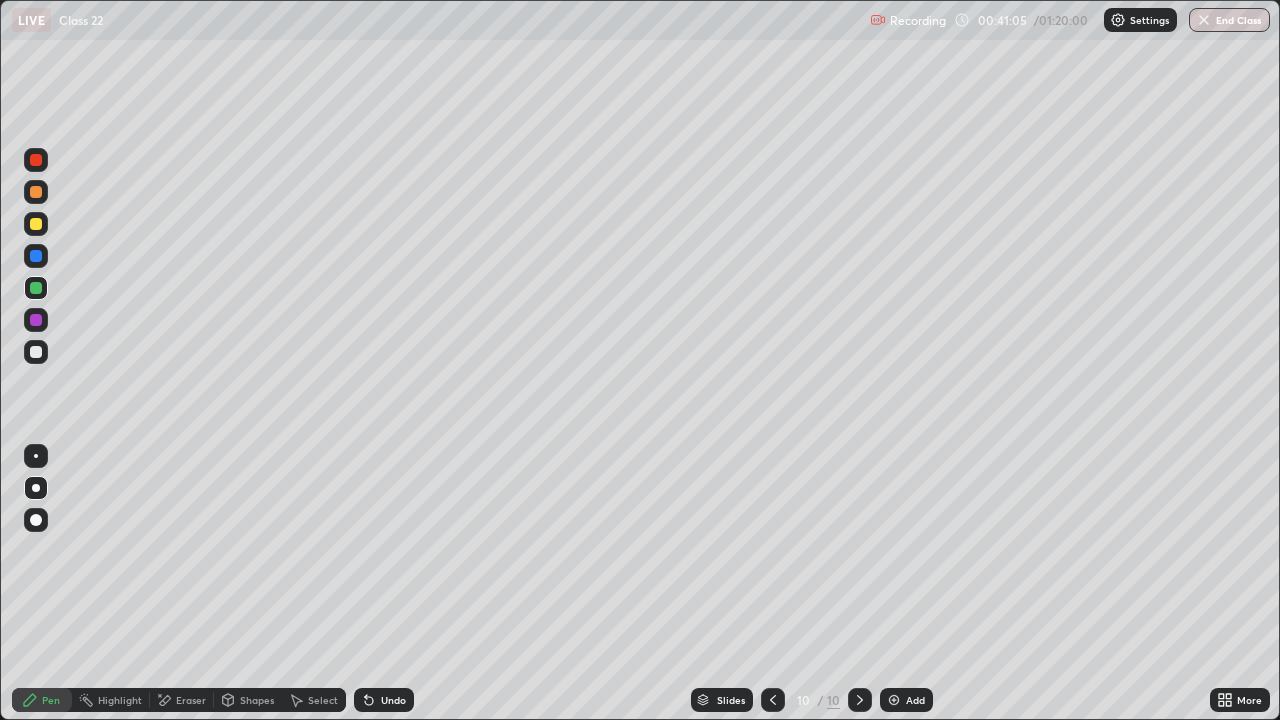 click 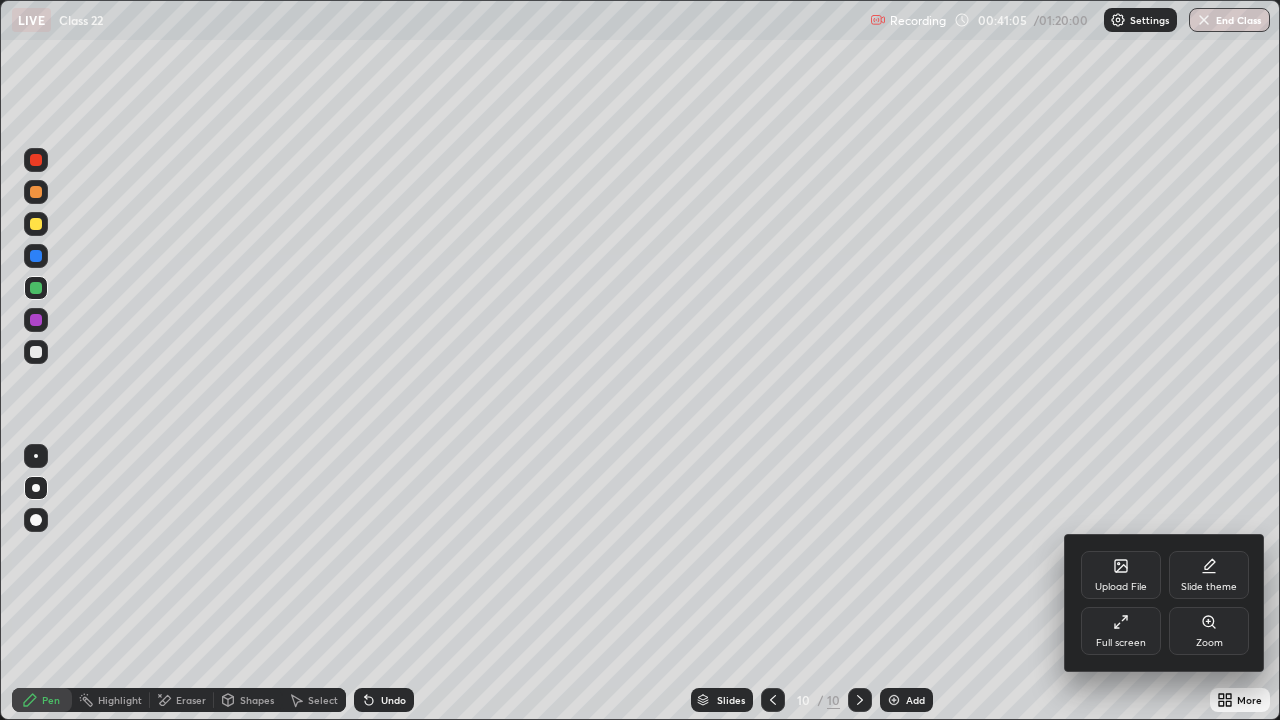 click on "Full screen" at bounding box center (1121, 643) 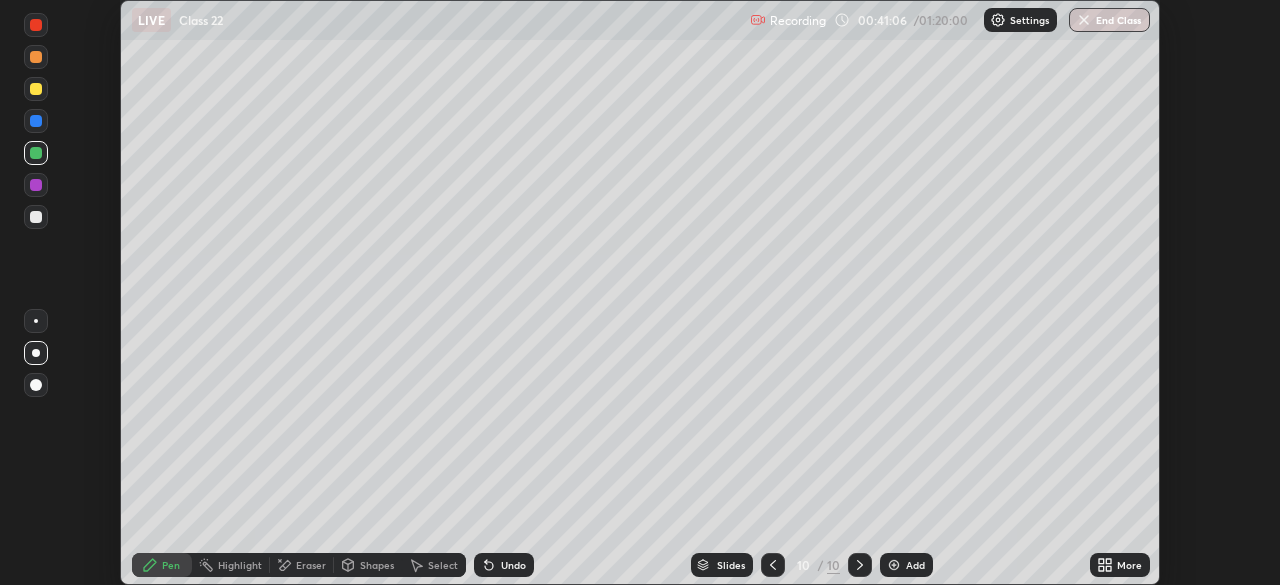 scroll, scrollTop: 585, scrollLeft: 1280, axis: both 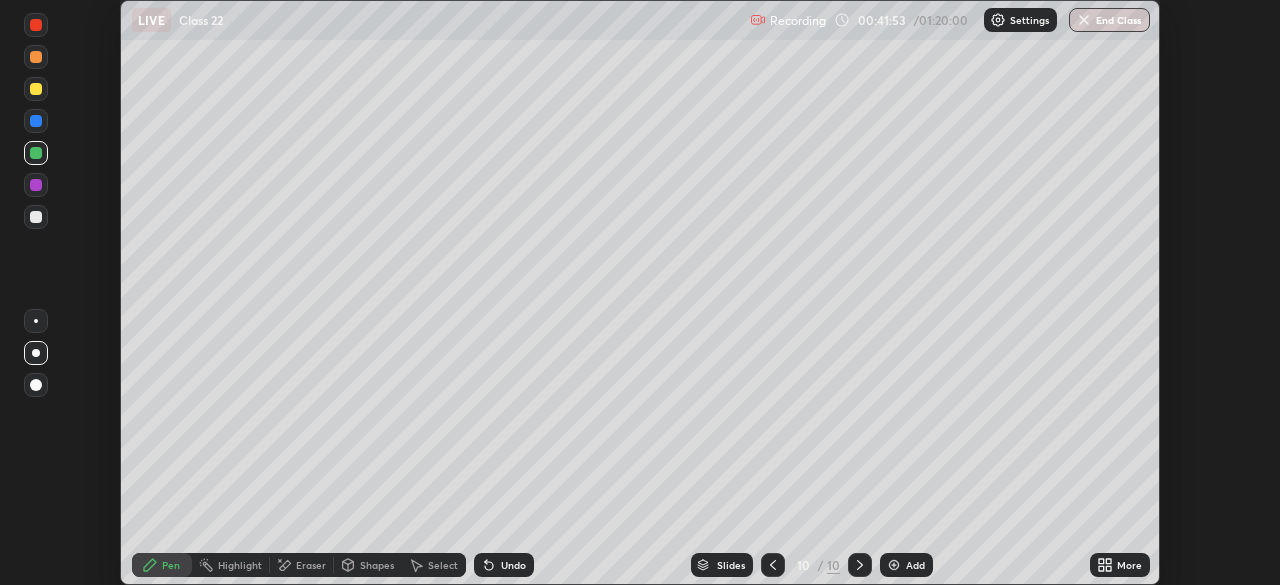 click 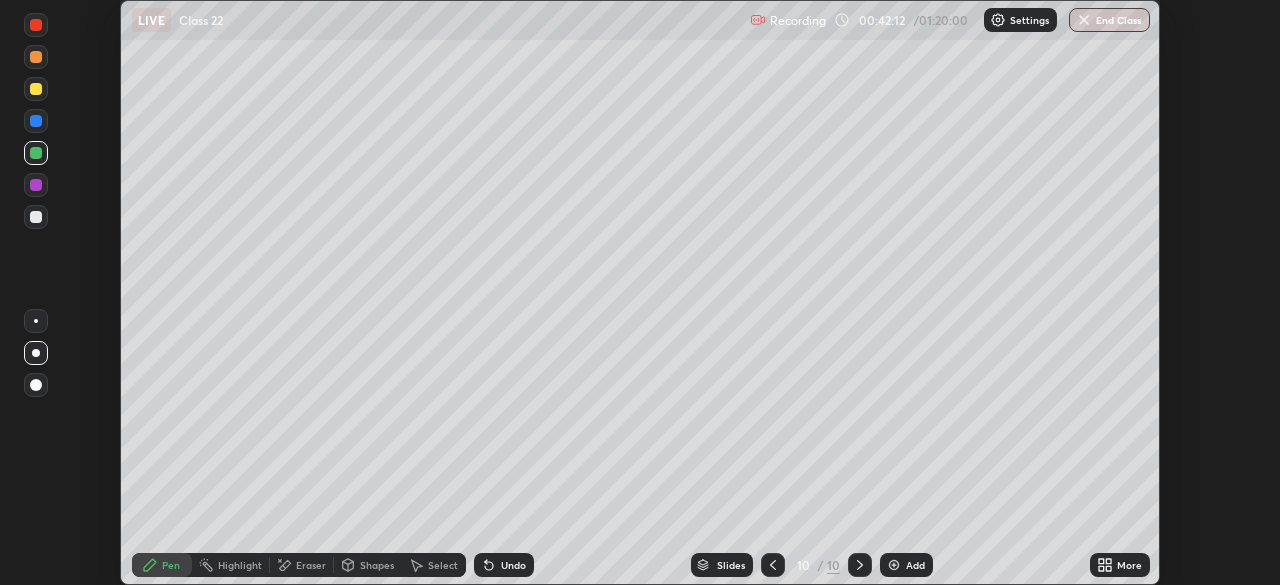 click at bounding box center [773, 565] 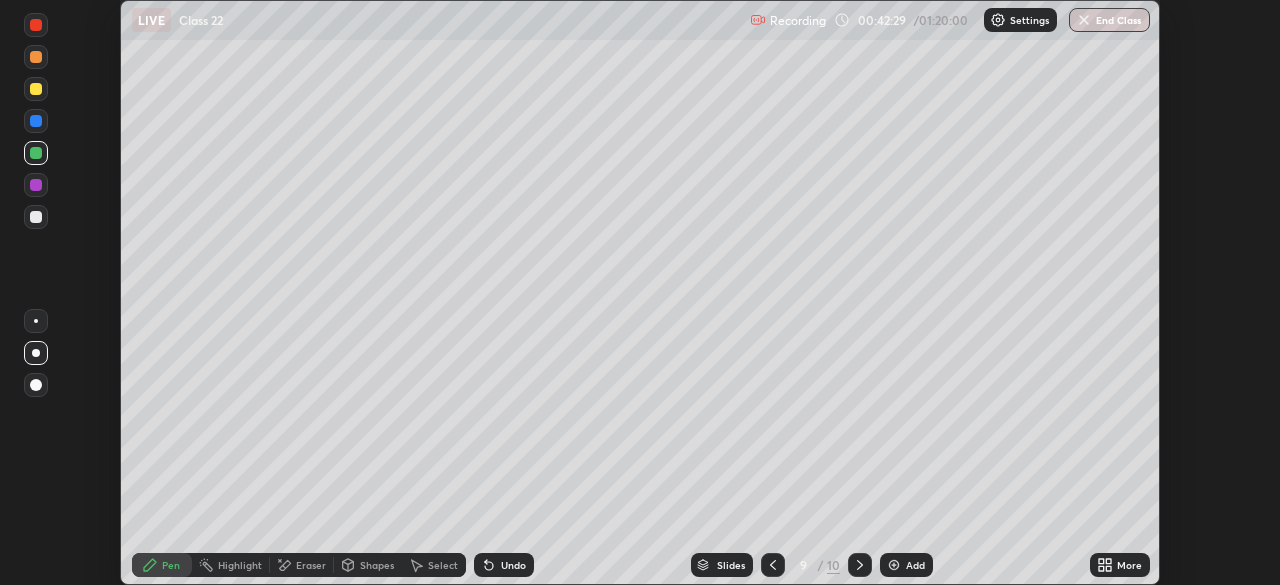 click at bounding box center [860, 565] 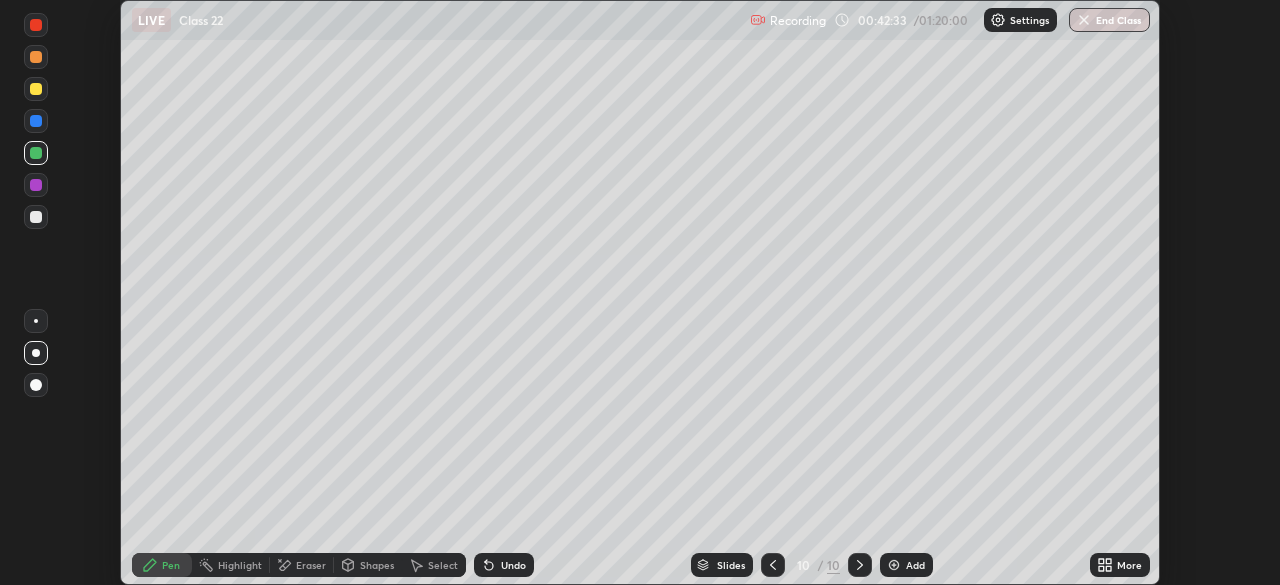click at bounding box center (36, 89) 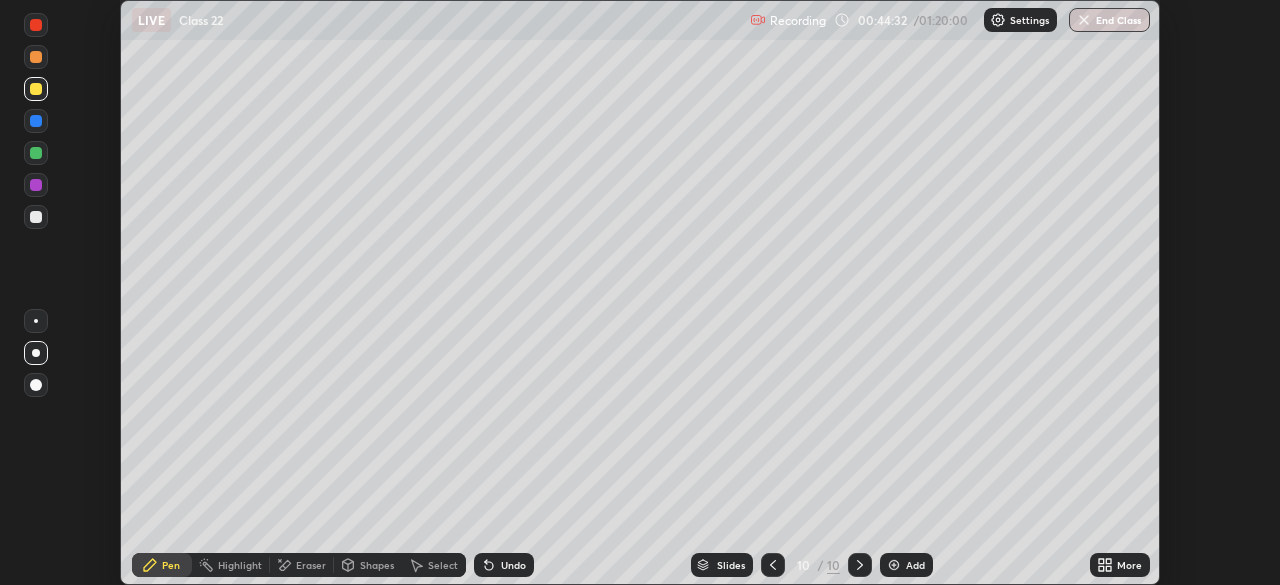 click at bounding box center [894, 565] 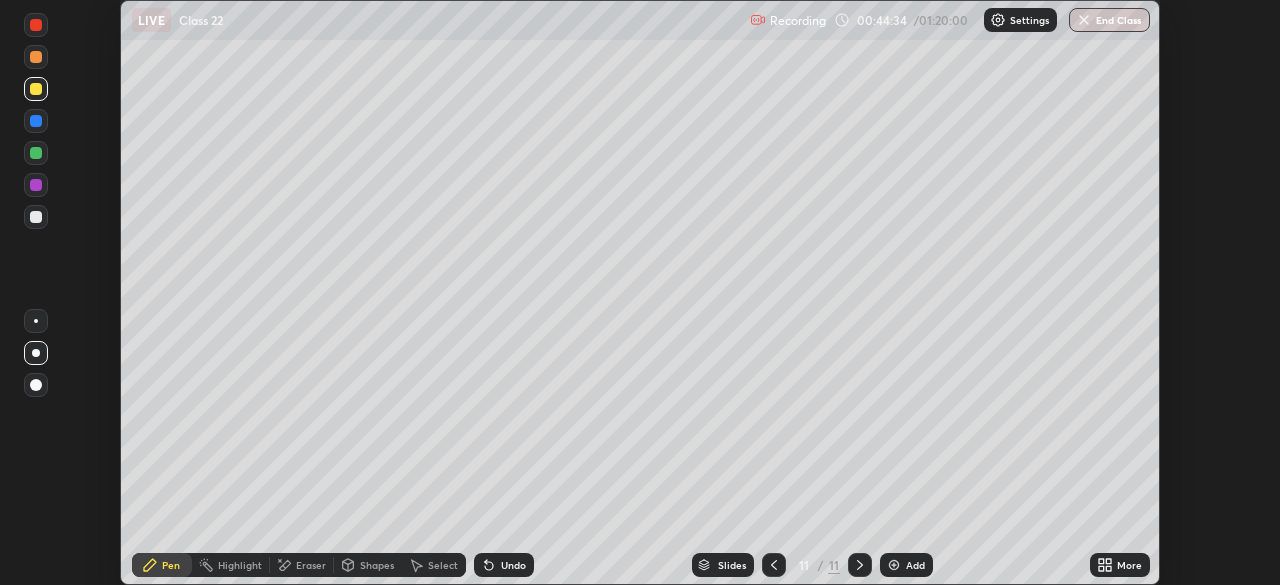 click at bounding box center (36, 89) 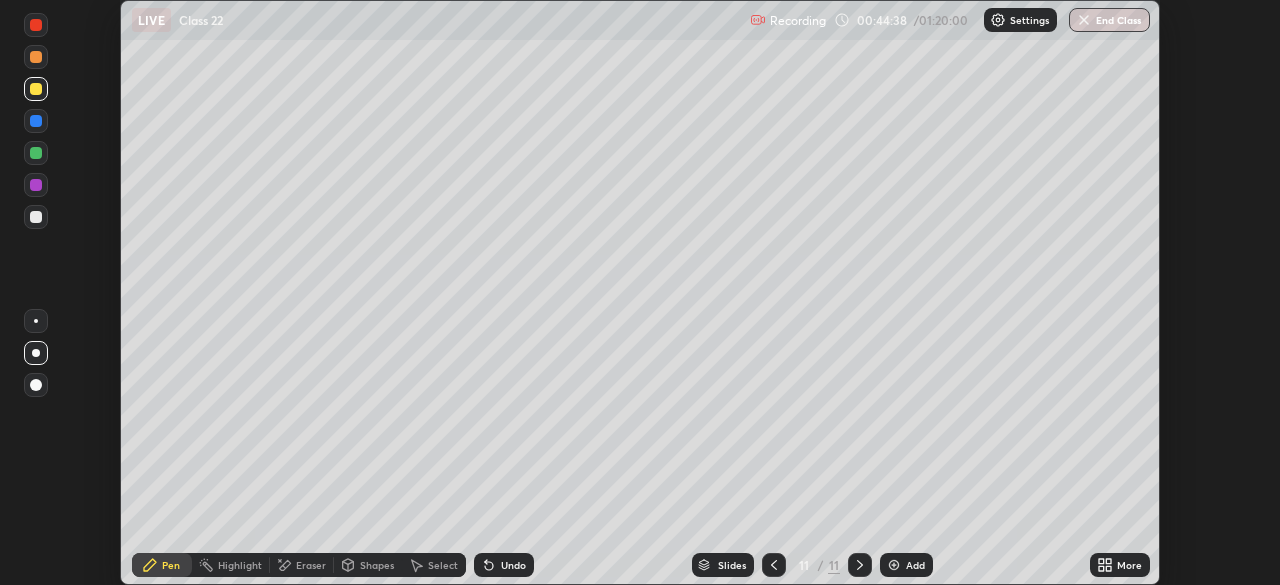 click at bounding box center [36, 217] 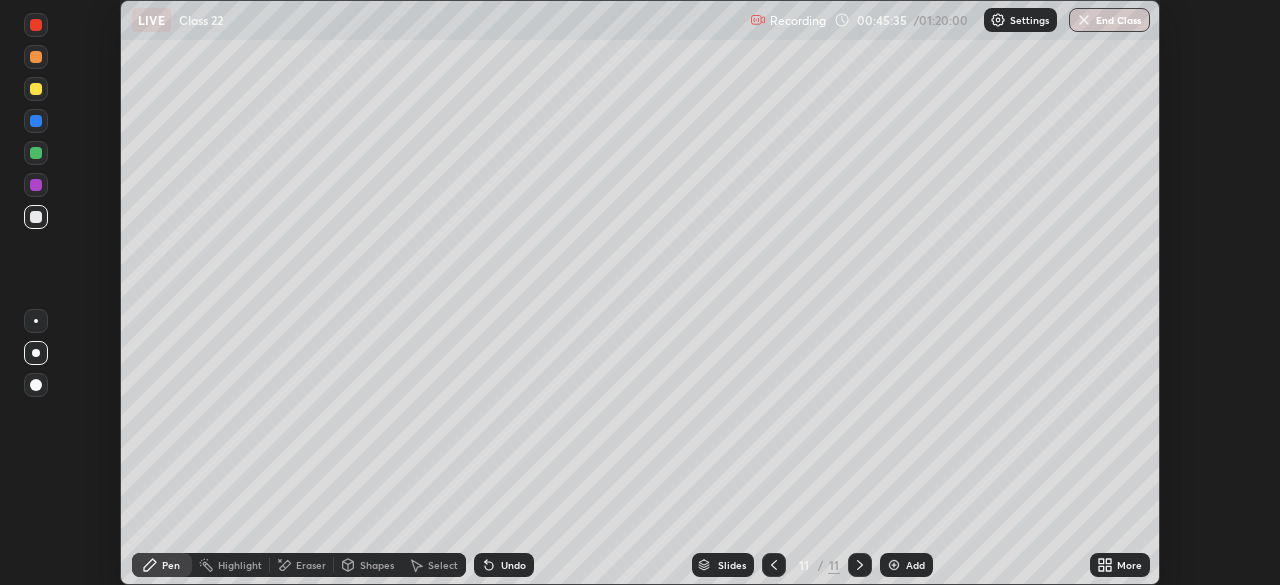 click 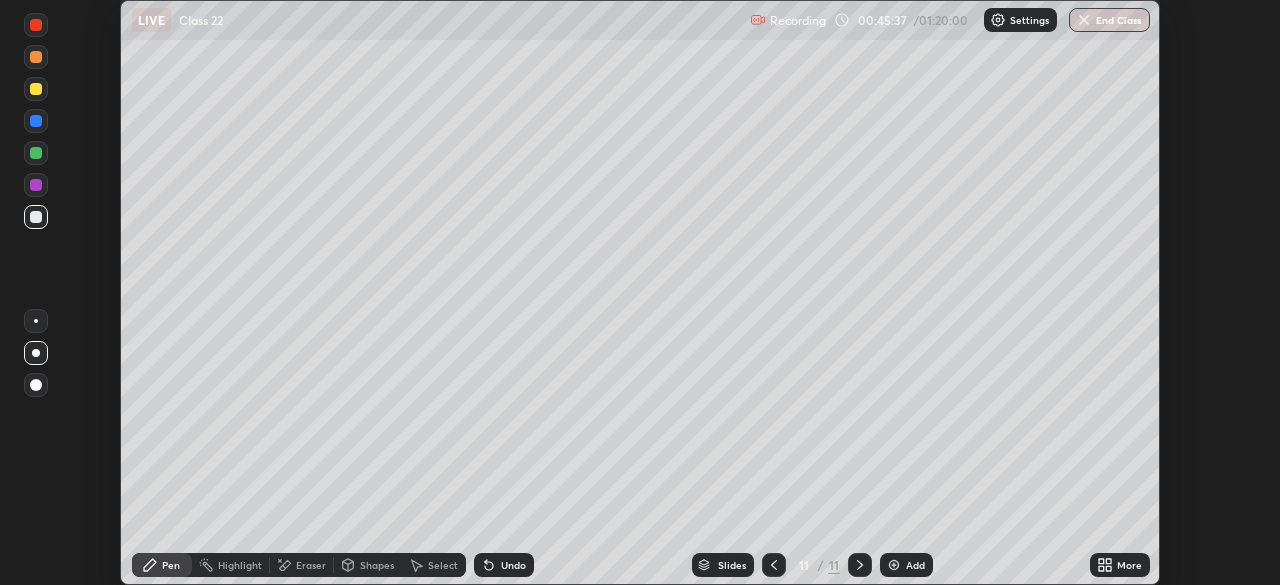click on "Undo" at bounding box center (504, 565) 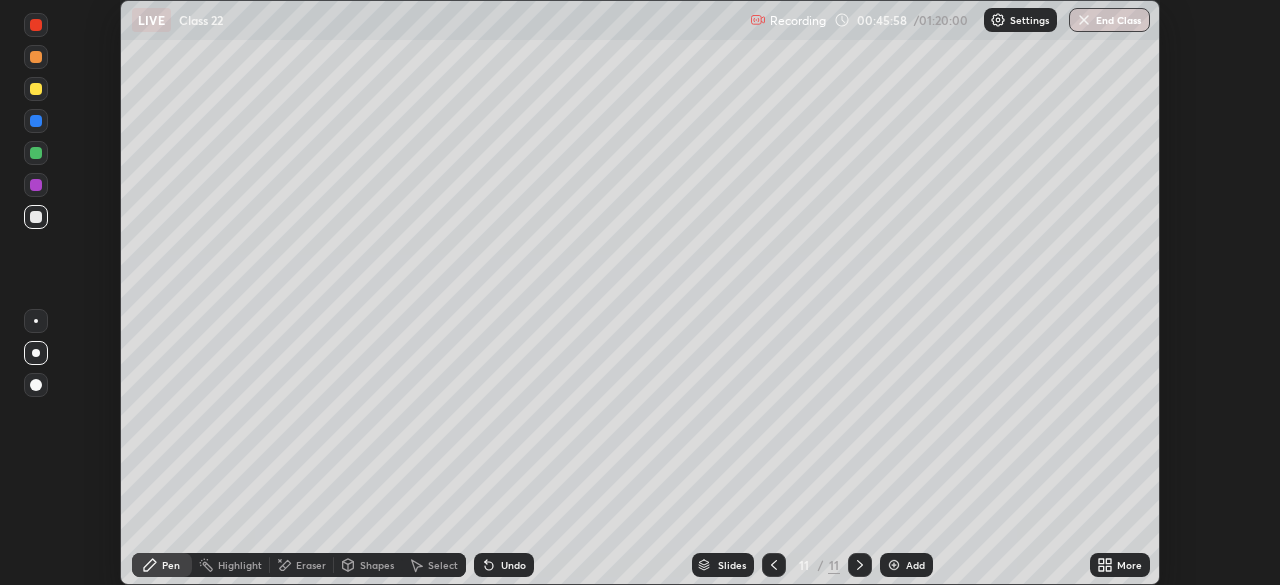 click 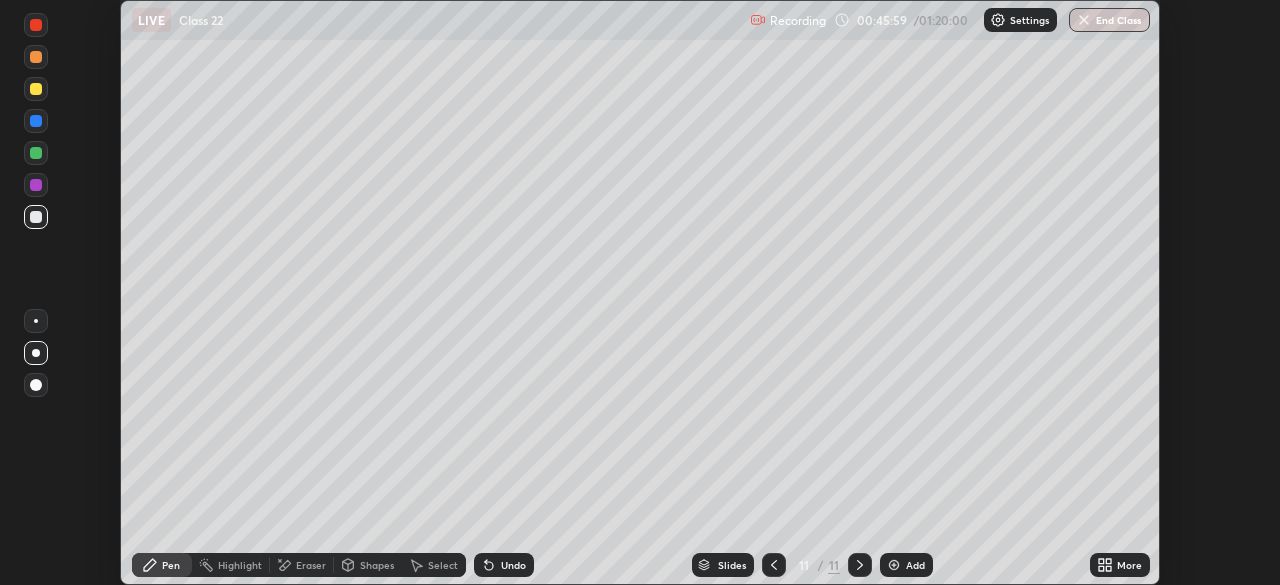 click on "Undo" at bounding box center (513, 565) 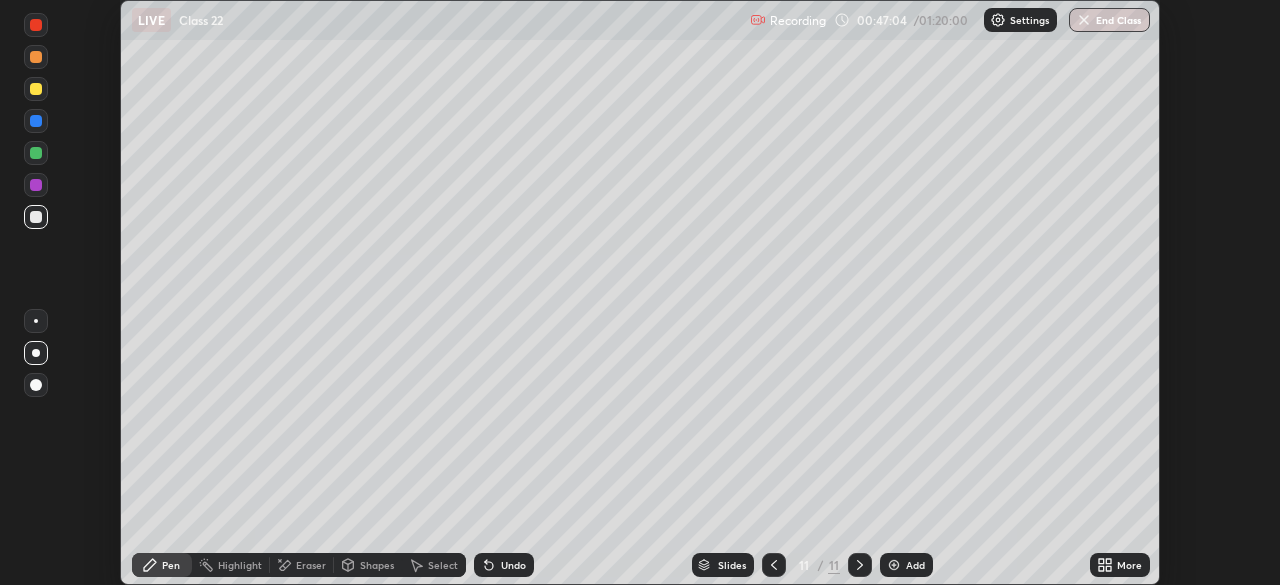 click 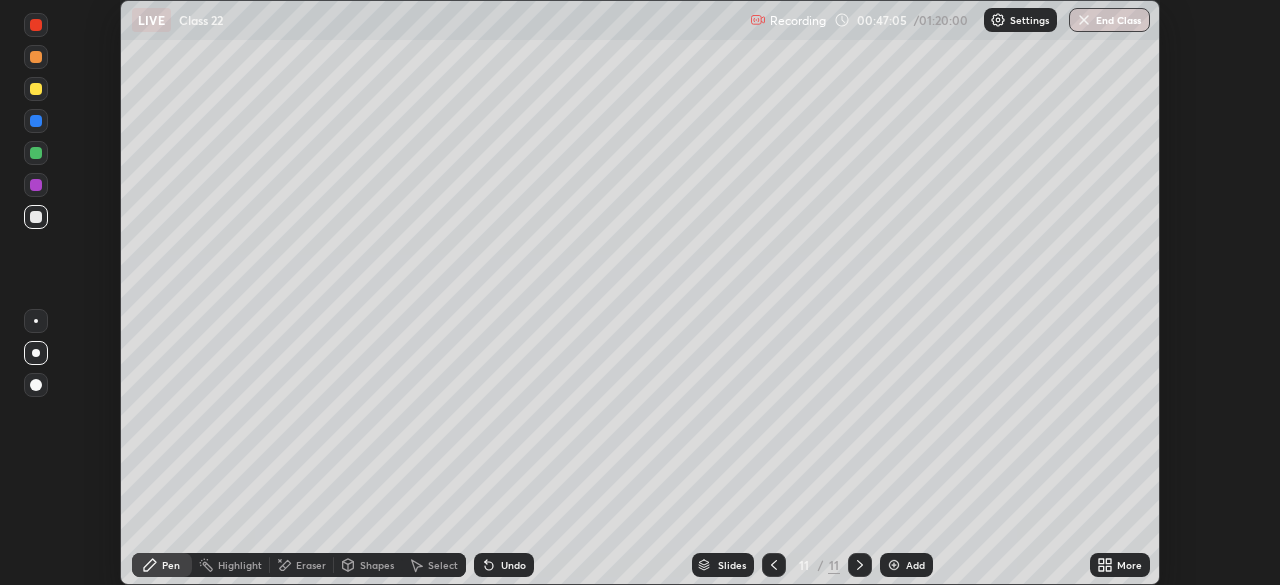 click 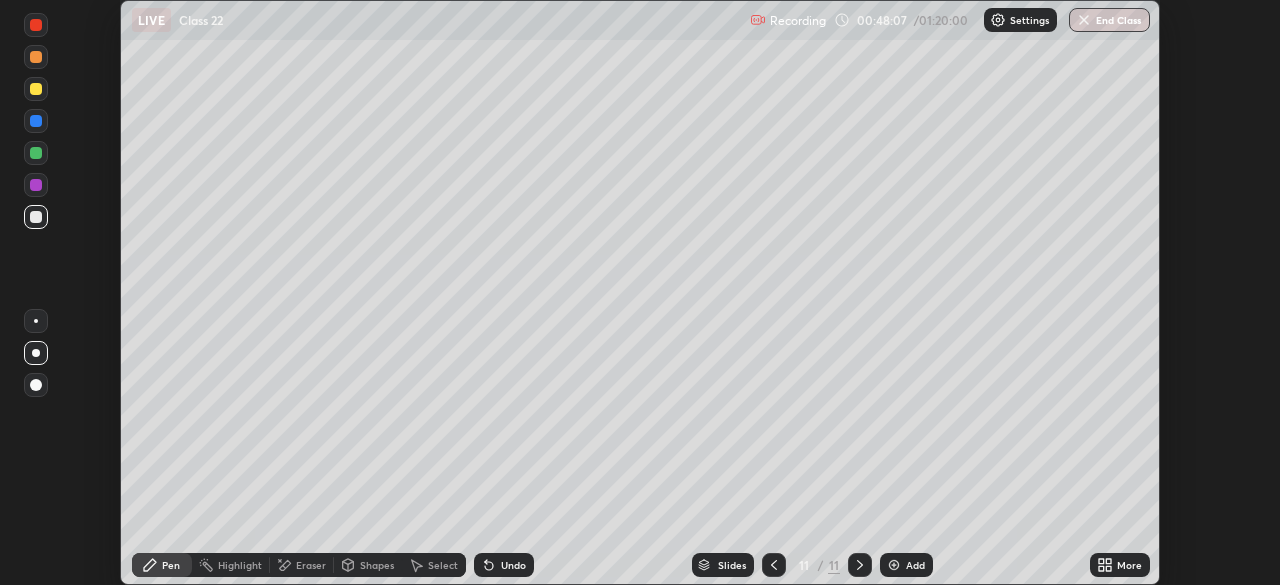 click 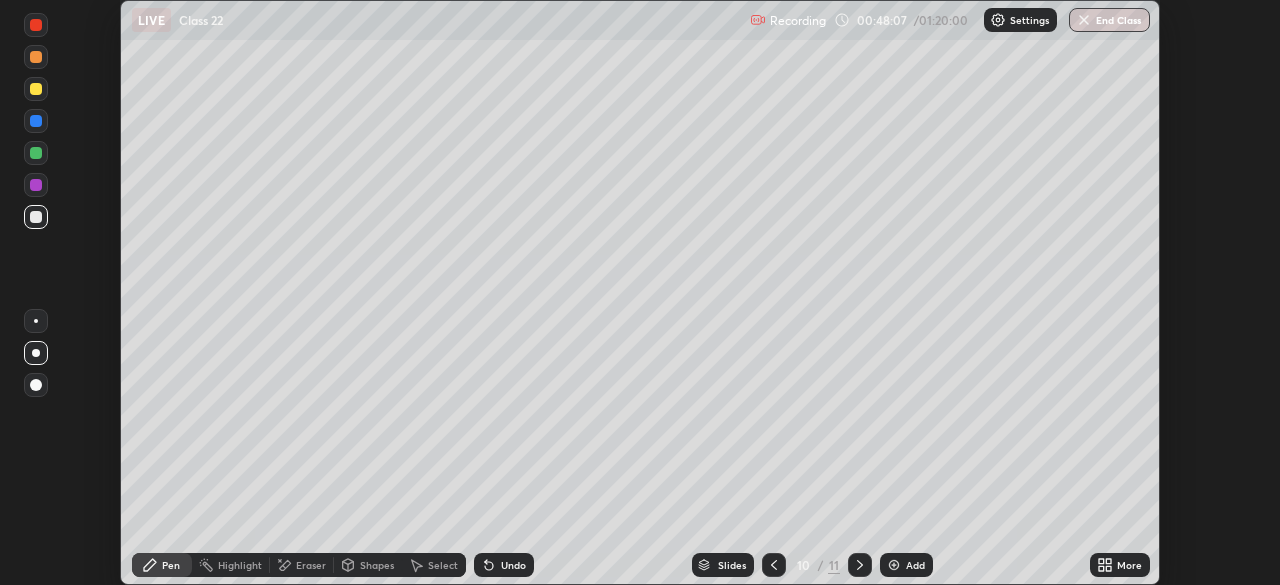 click 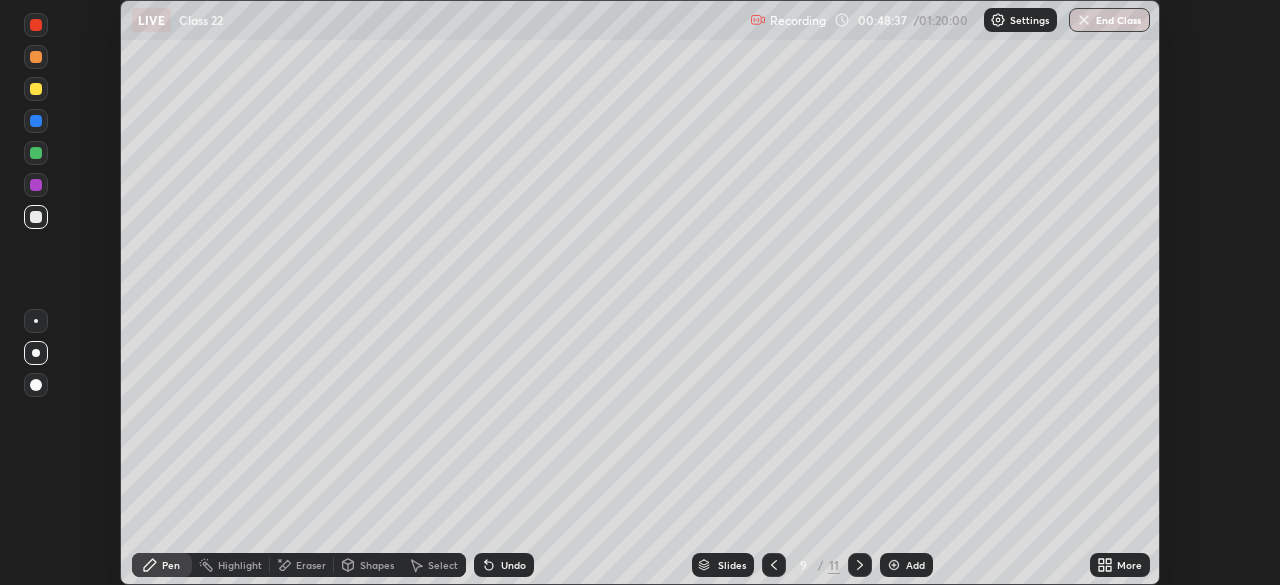 click on "Undo" at bounding box center [504, 565] 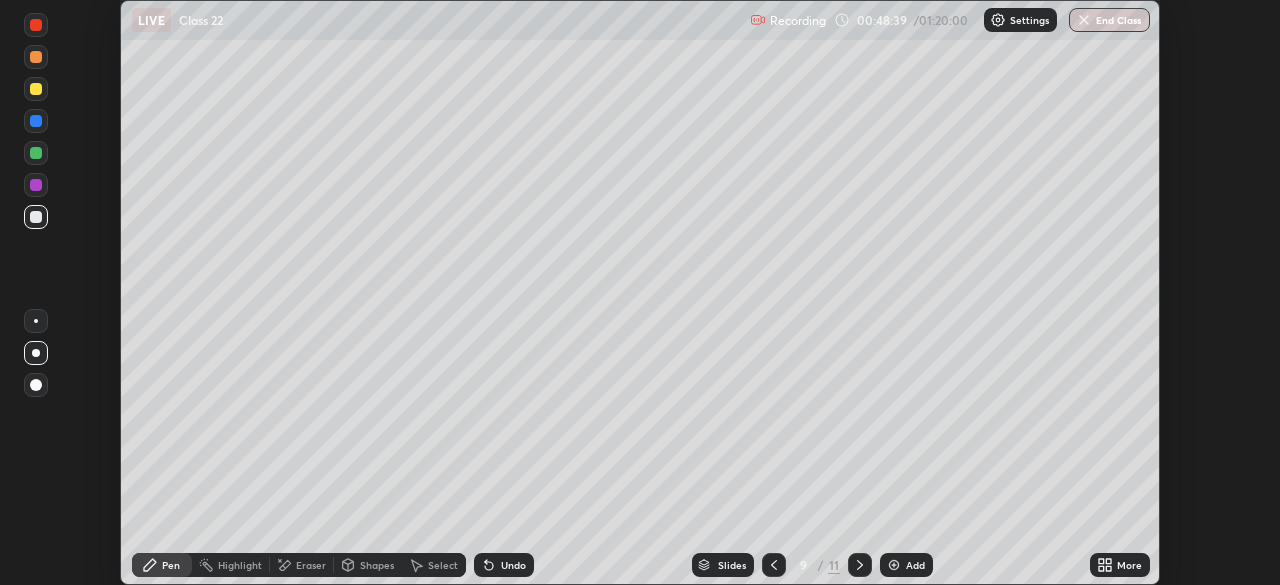 click on "Eraser" at bounding box center [311, 565] 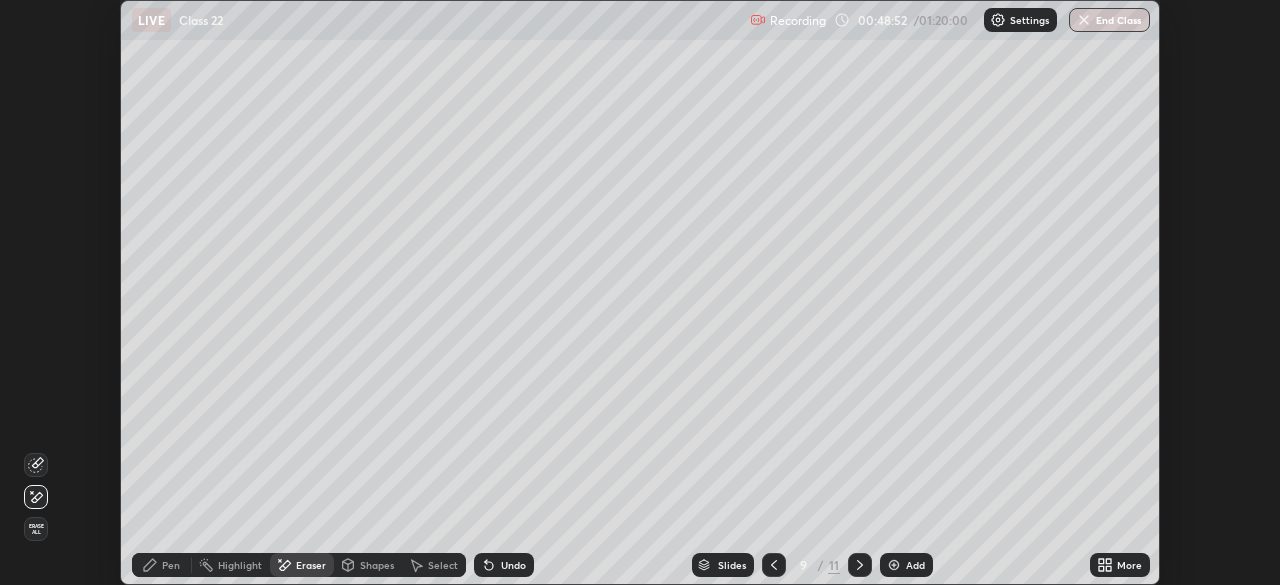 click 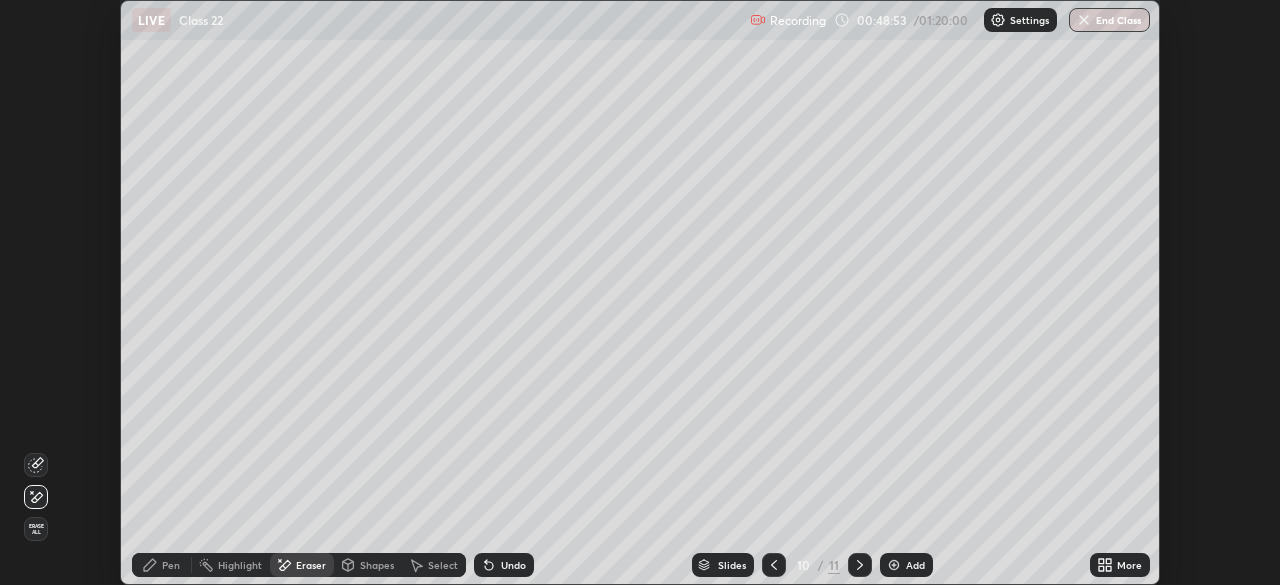 click 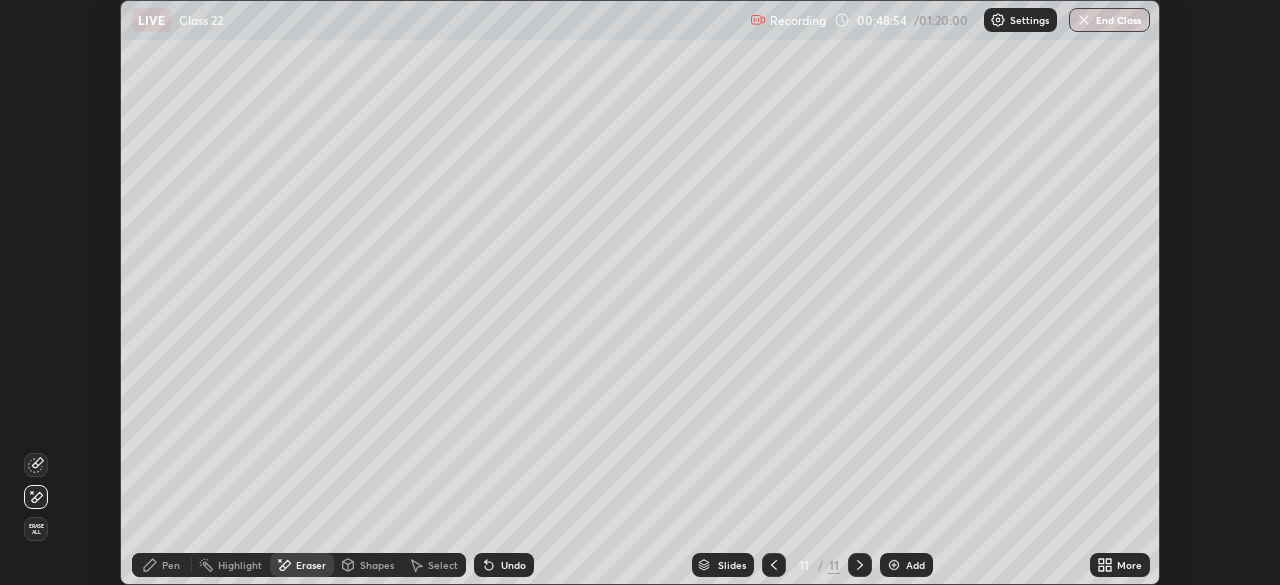 click 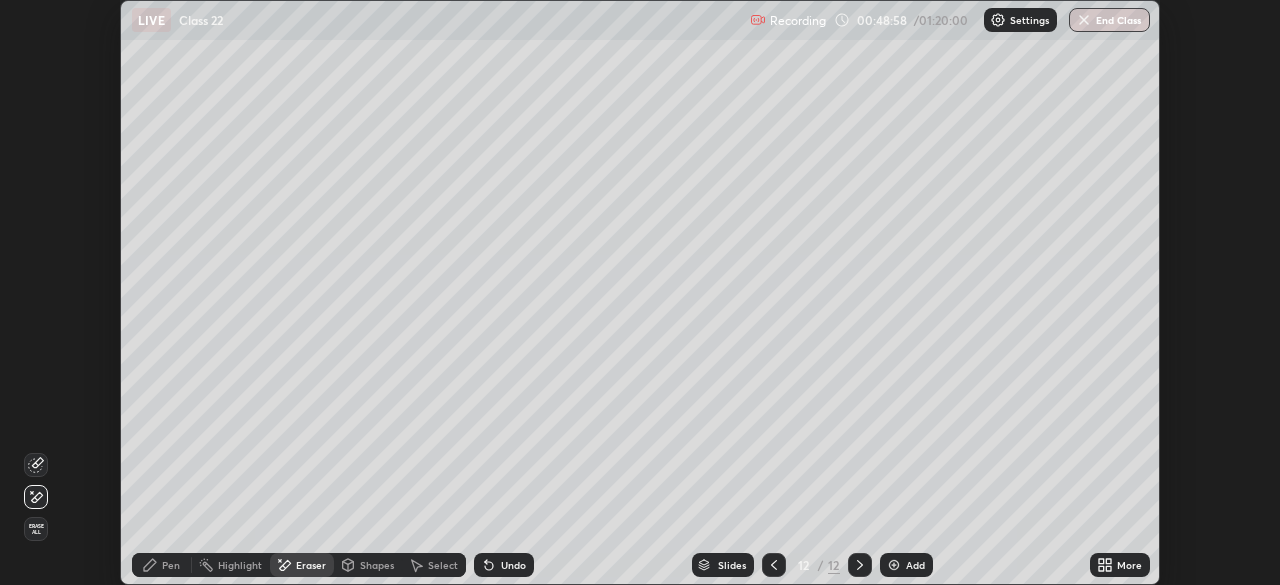 click on "Pen" at bounding box center (171, 565) 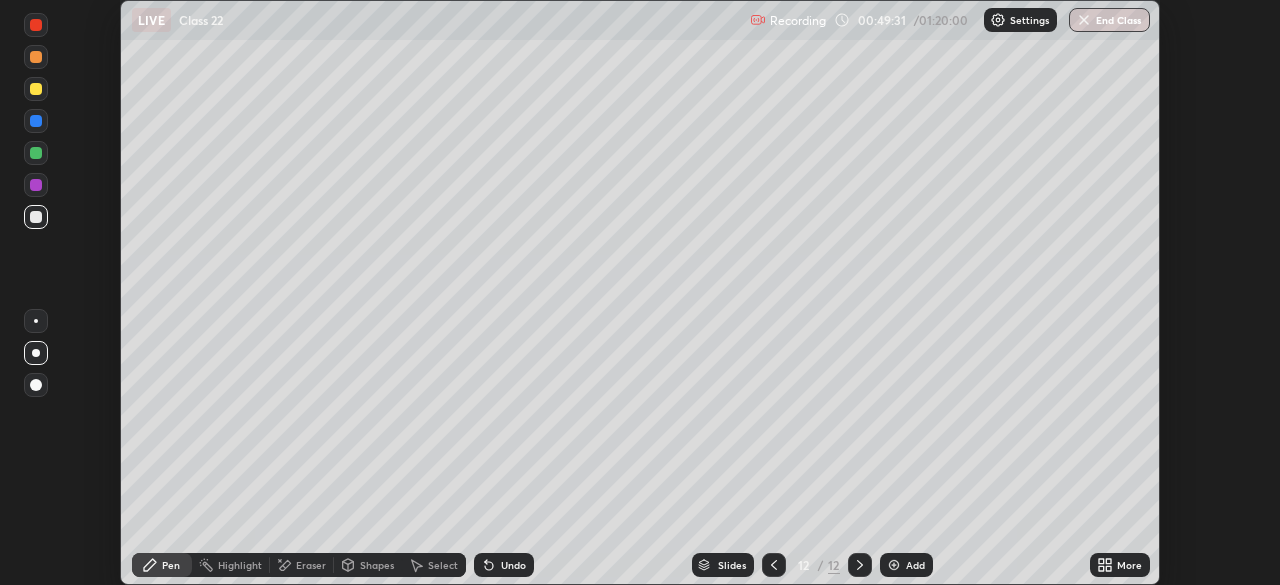 click 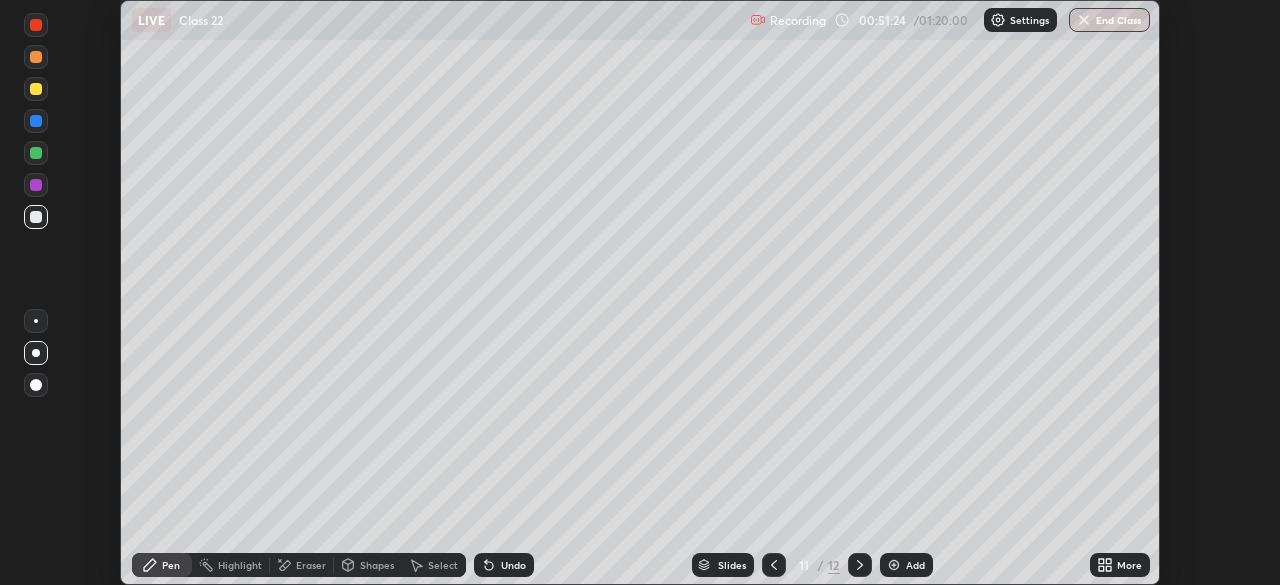 click 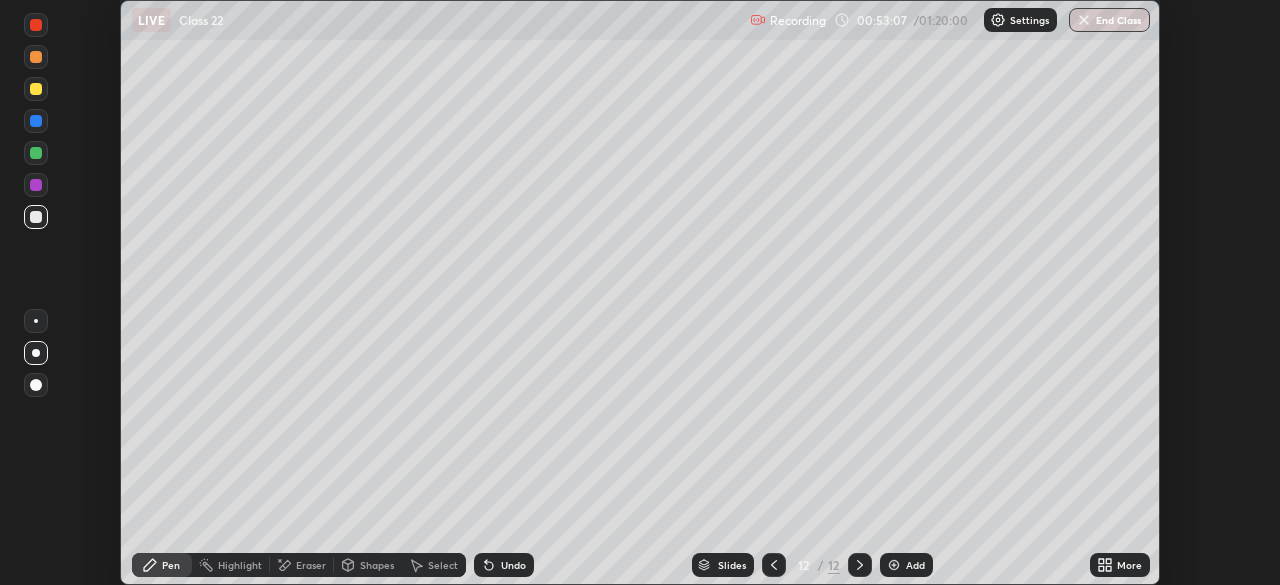 click 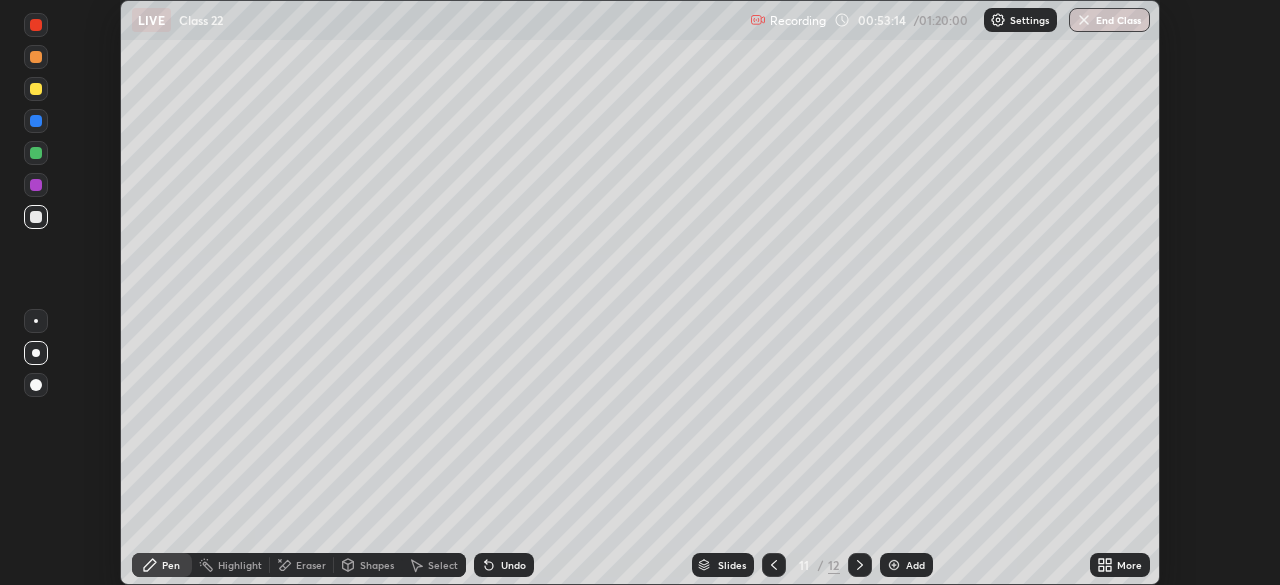 click at bounding box center (860, 565) 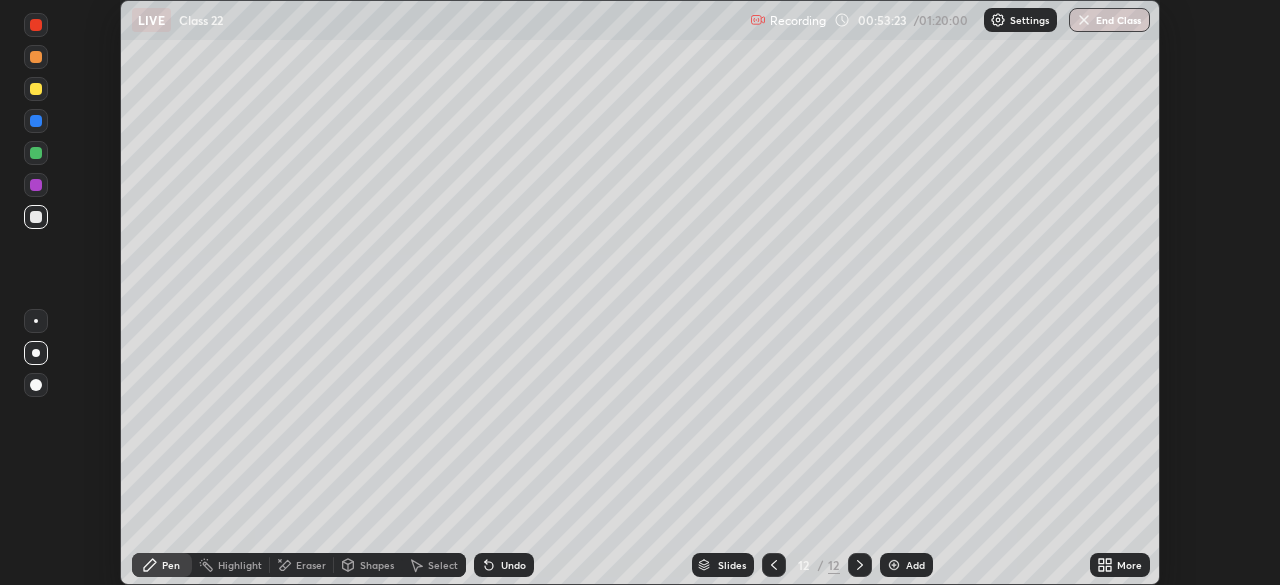 click on "12 / 12" at bounding box center (817, 565) 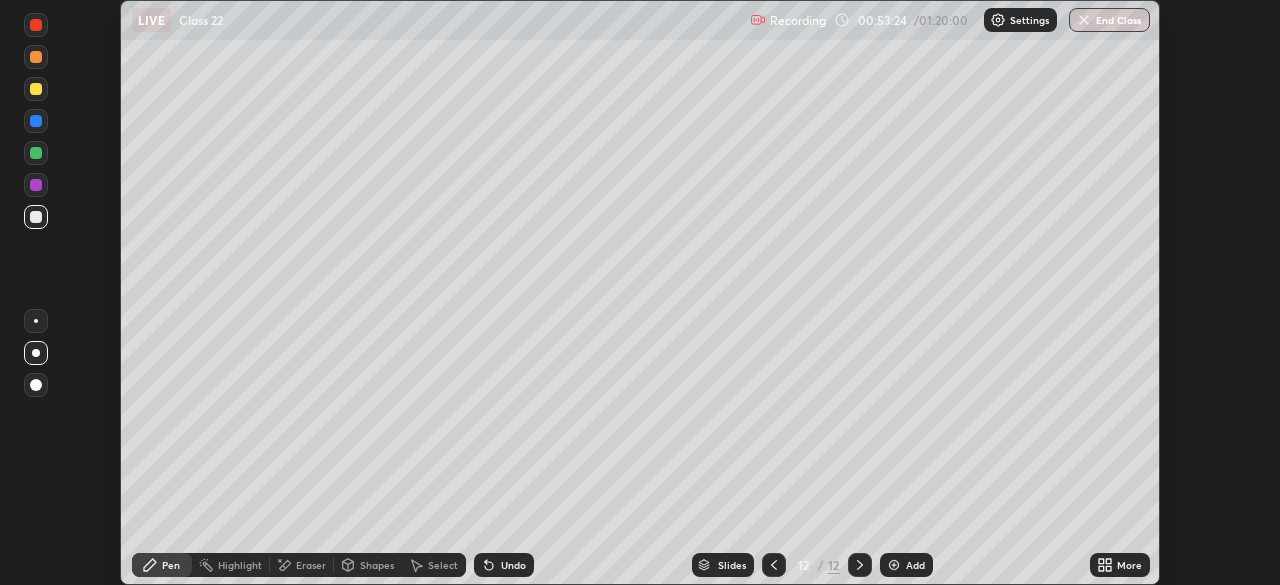 click 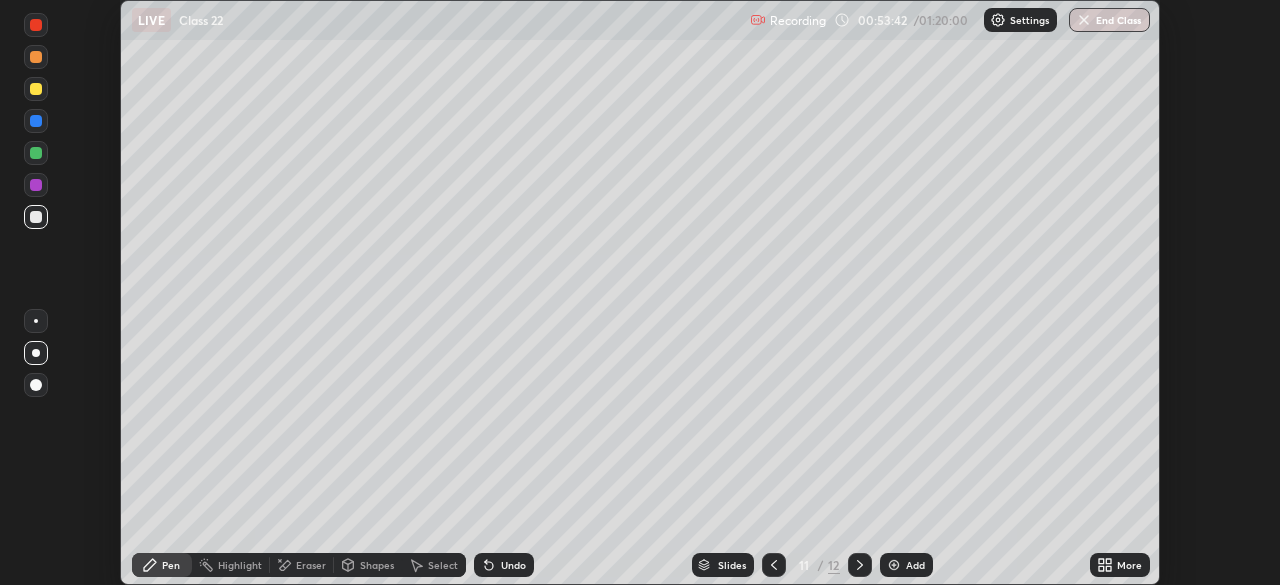 click 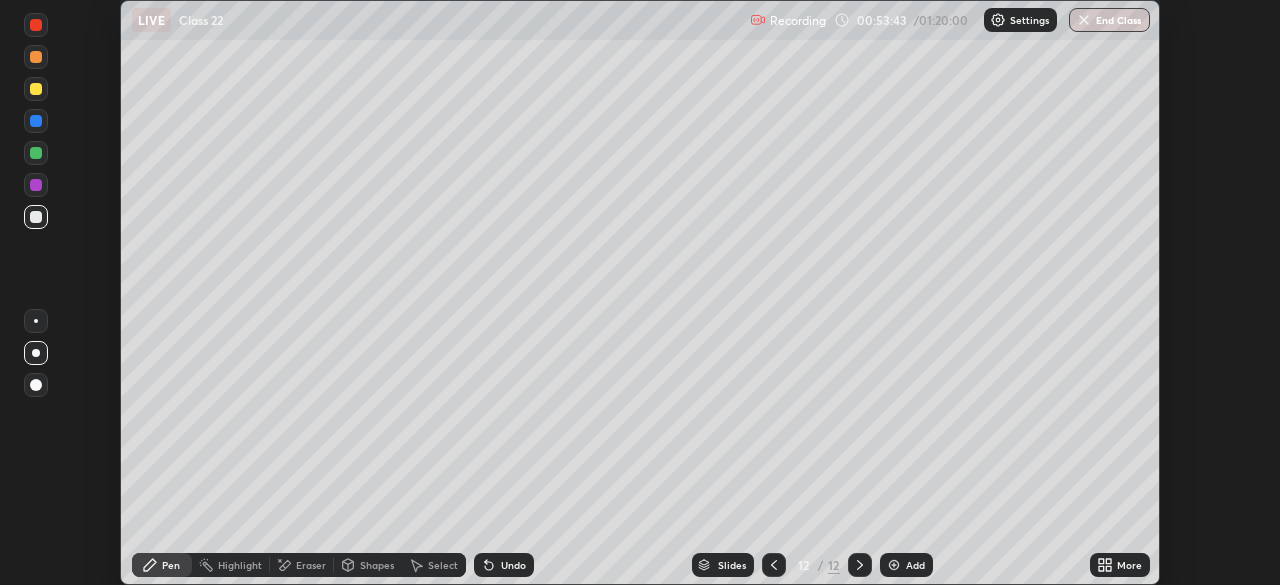 click 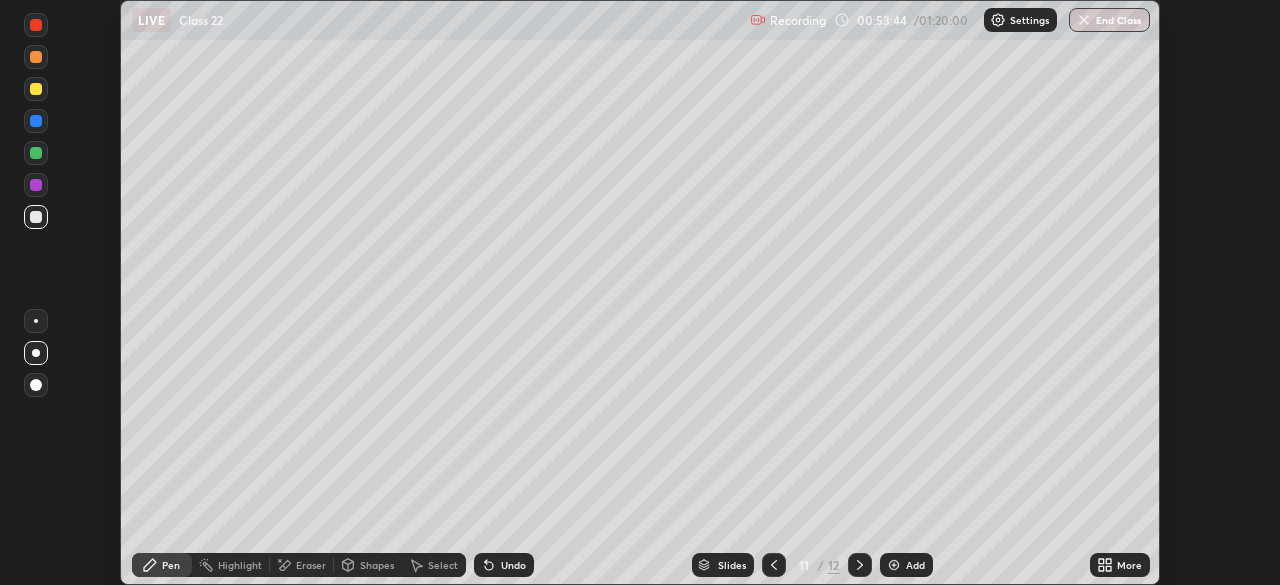 click at bounding box center [894, 565] 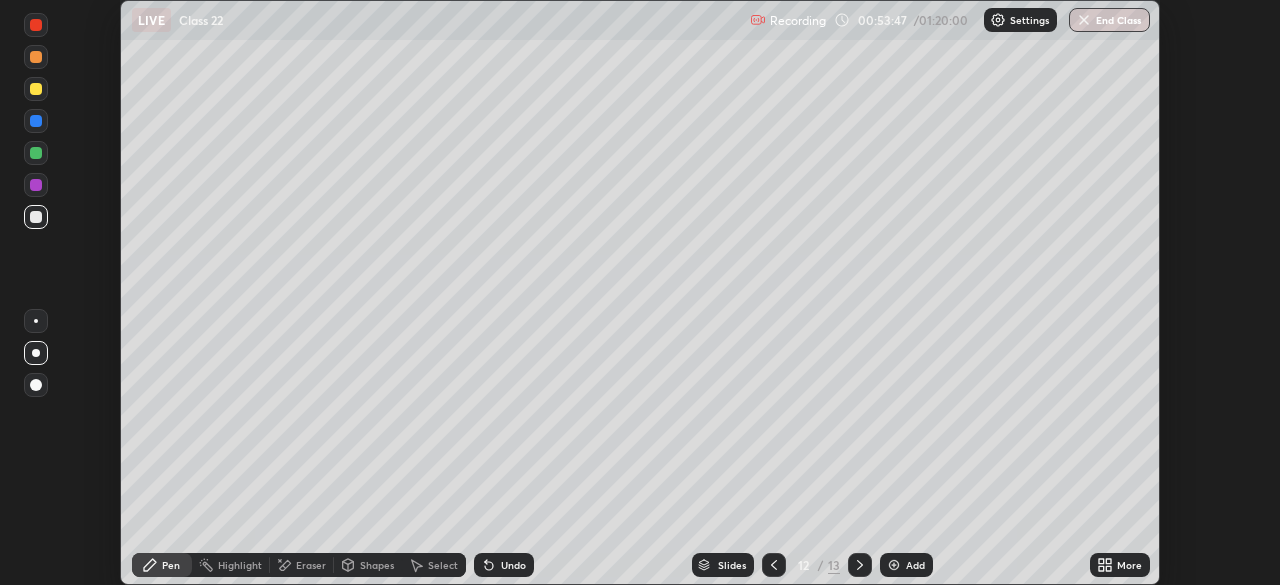 click at bounding box center (36, 89) 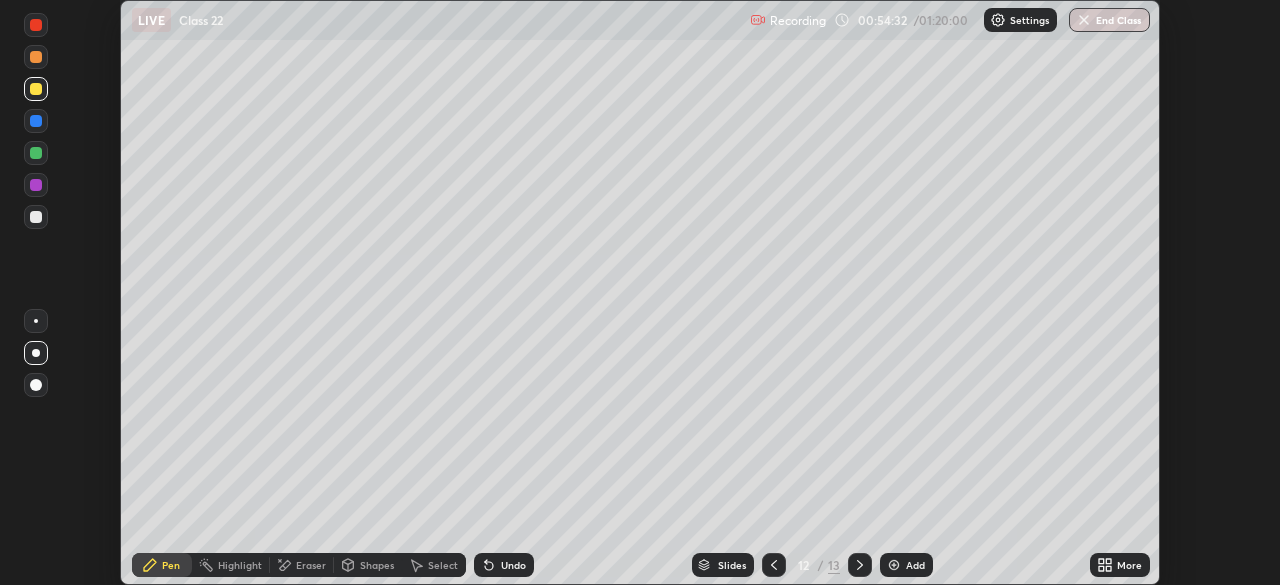 click at bounding box center (36, 217) 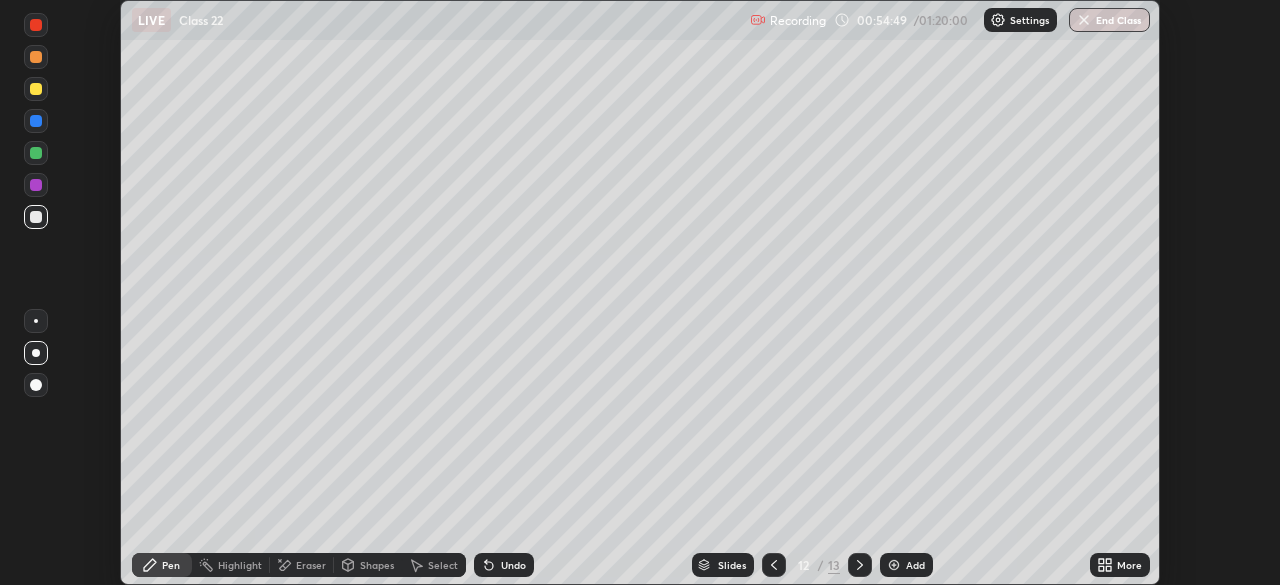 click at bounding box center (36, 217) 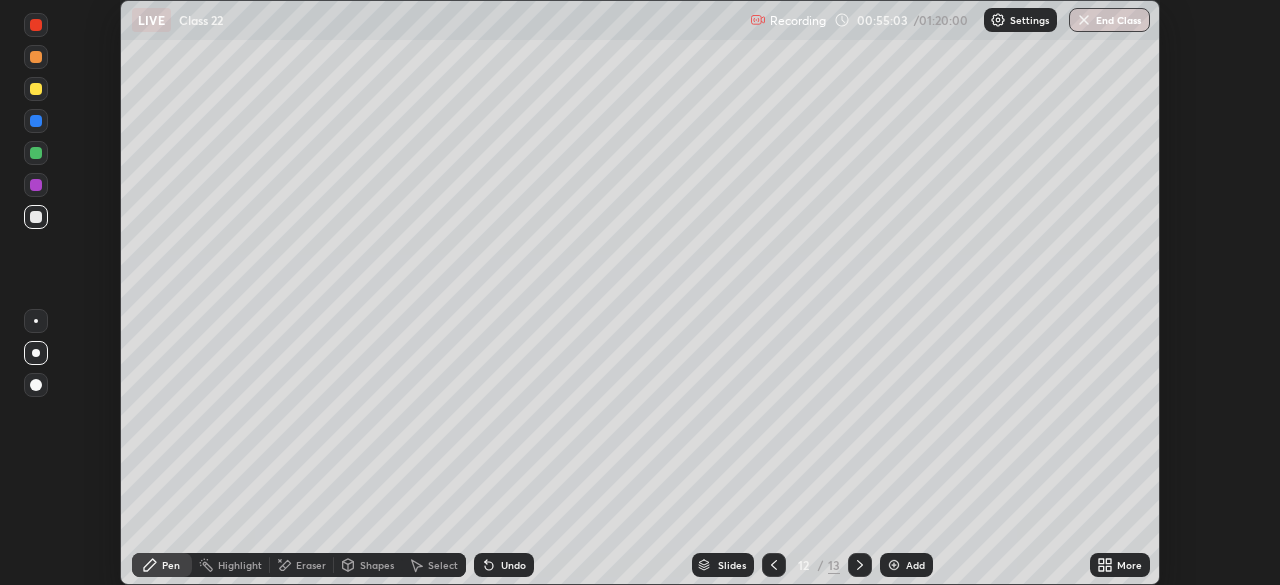 click at bounding box center (36, 153) 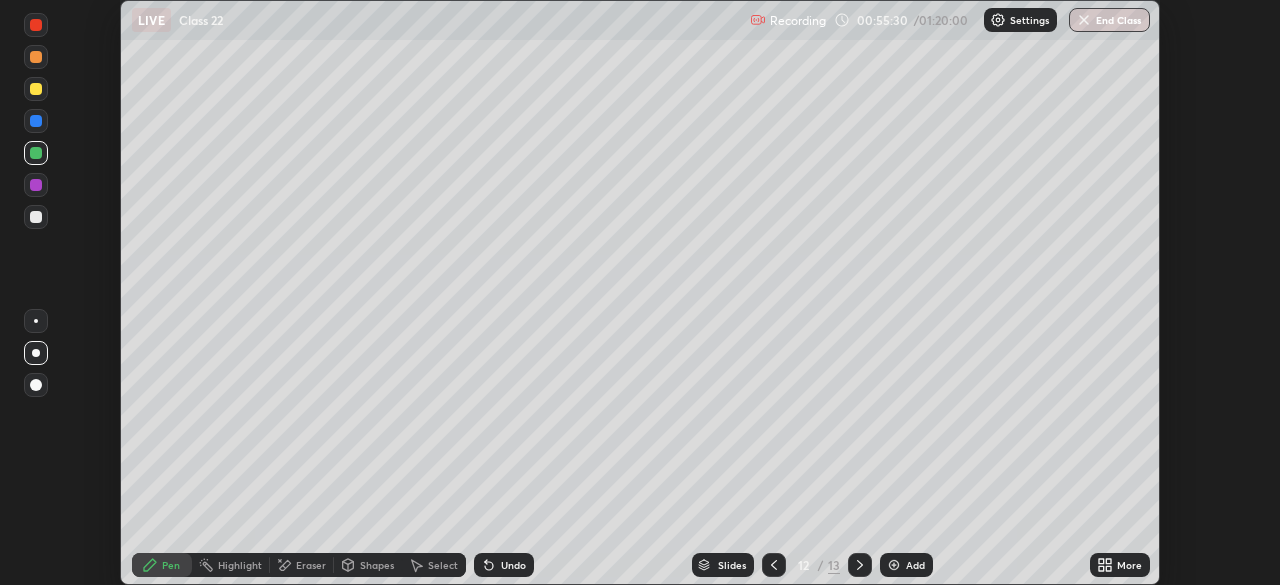 click at bounding box center [894, 565] 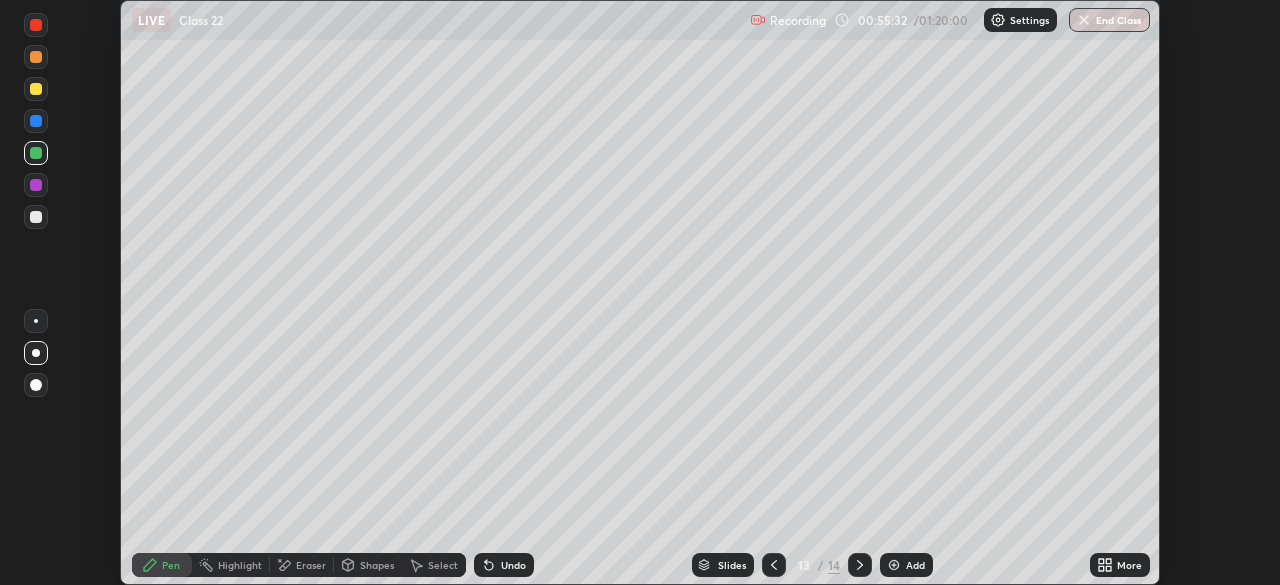 click on "Pen" at bounding box center [171, 565] 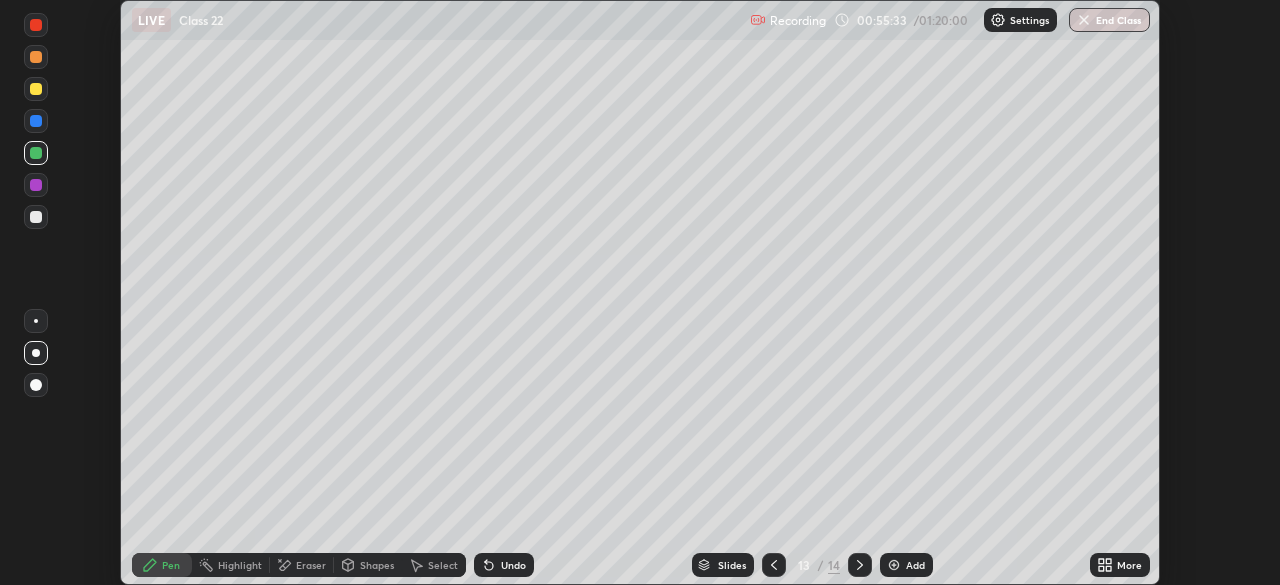 click at bounding box center (36, 217) 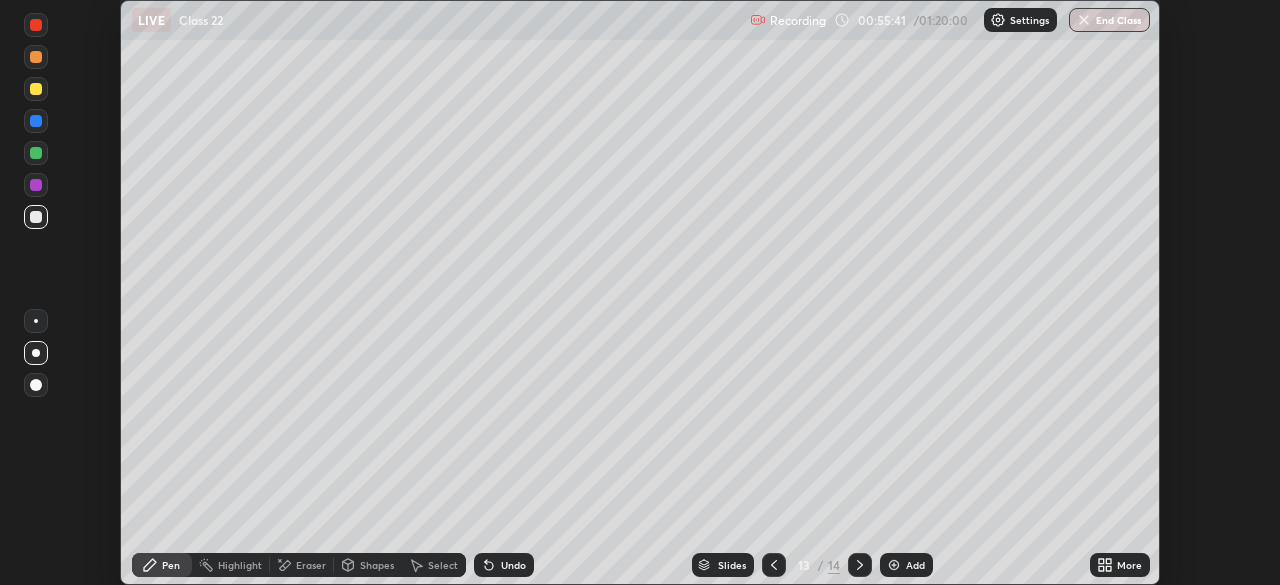 click at bounding box center (36, 153) 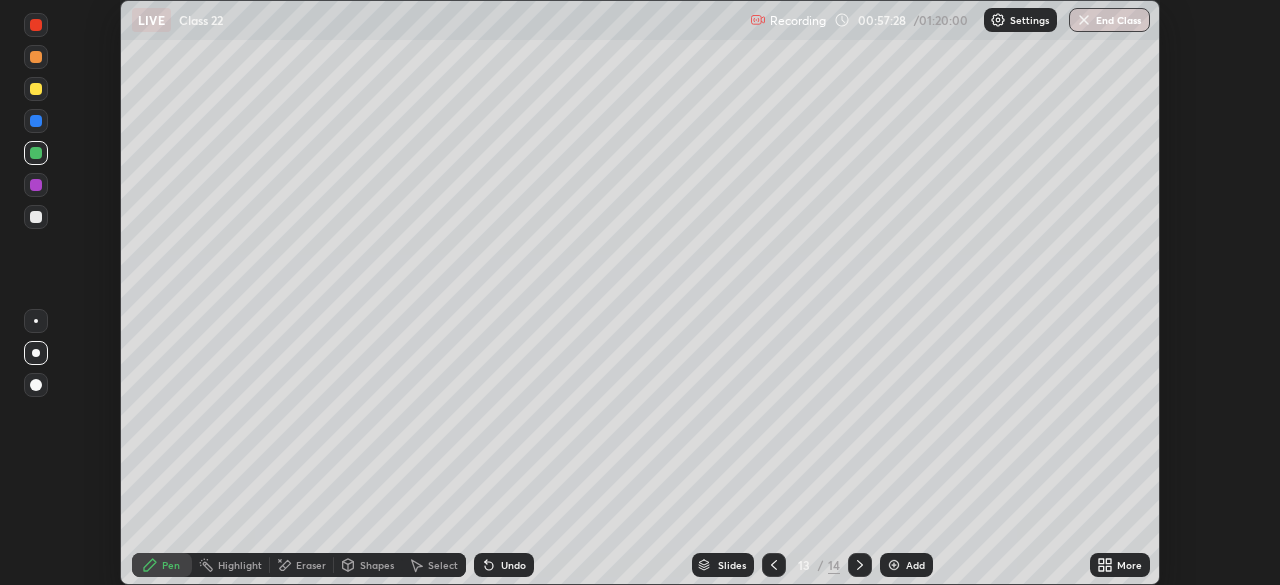 click 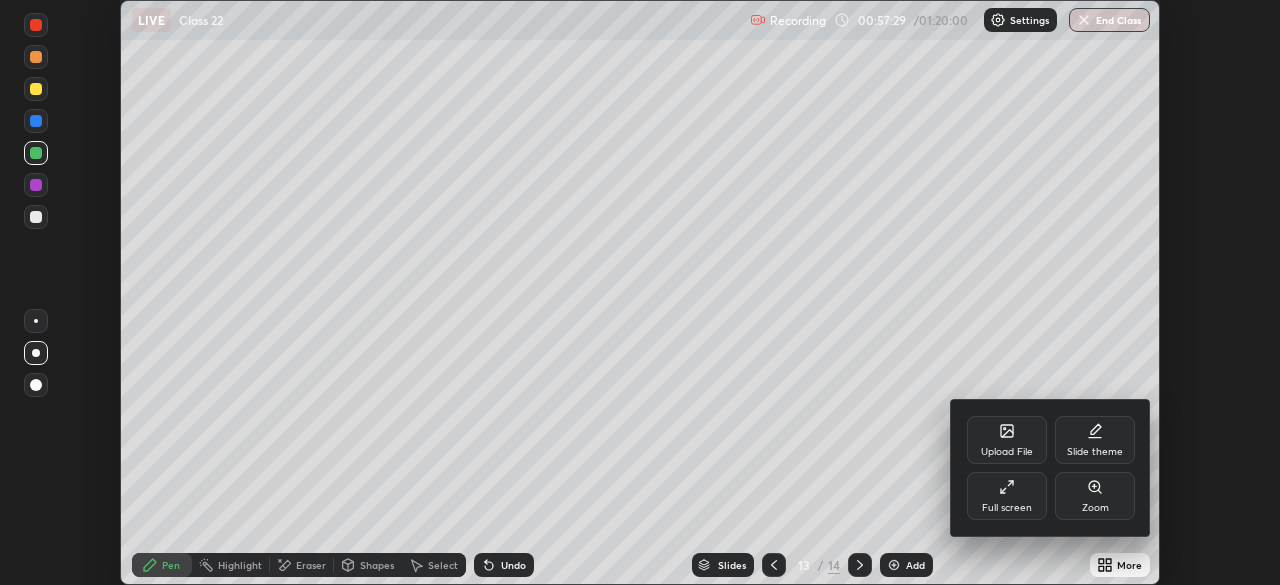 click on "Full screen" at bounding box center (1007, 496) 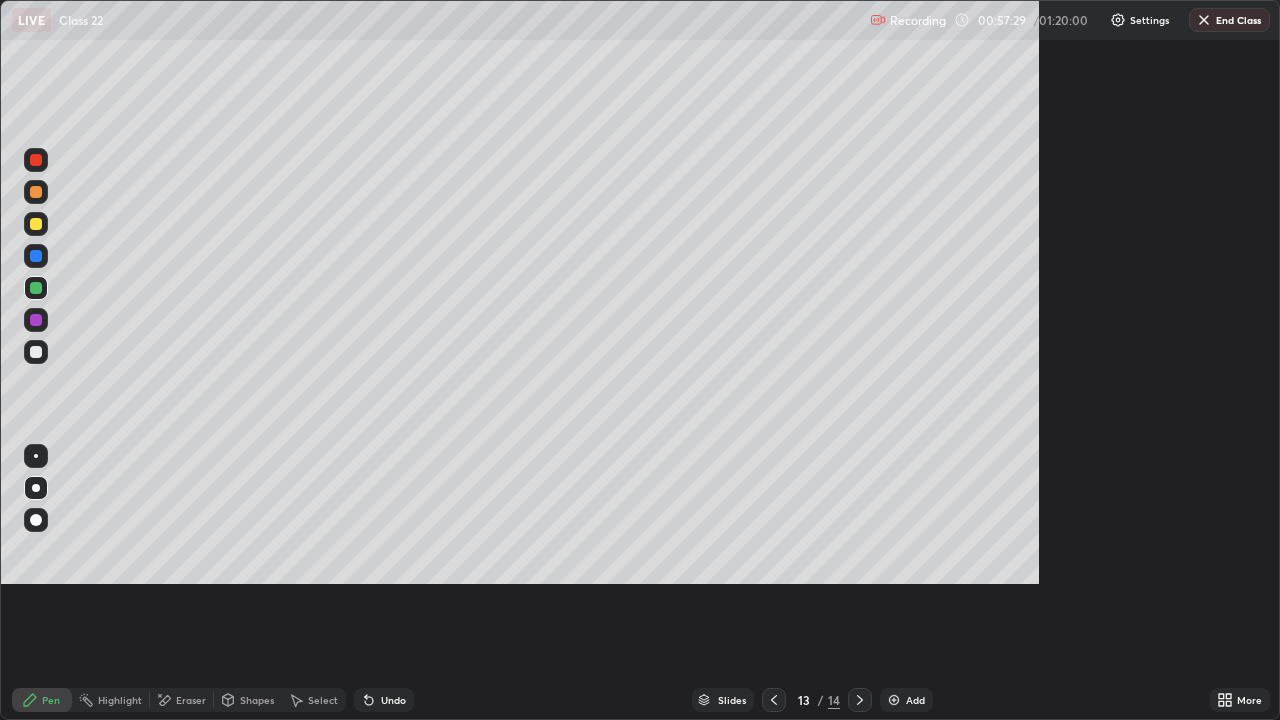 scroll, scrollTop: 99280, scrollLeft: 98720, axis: both 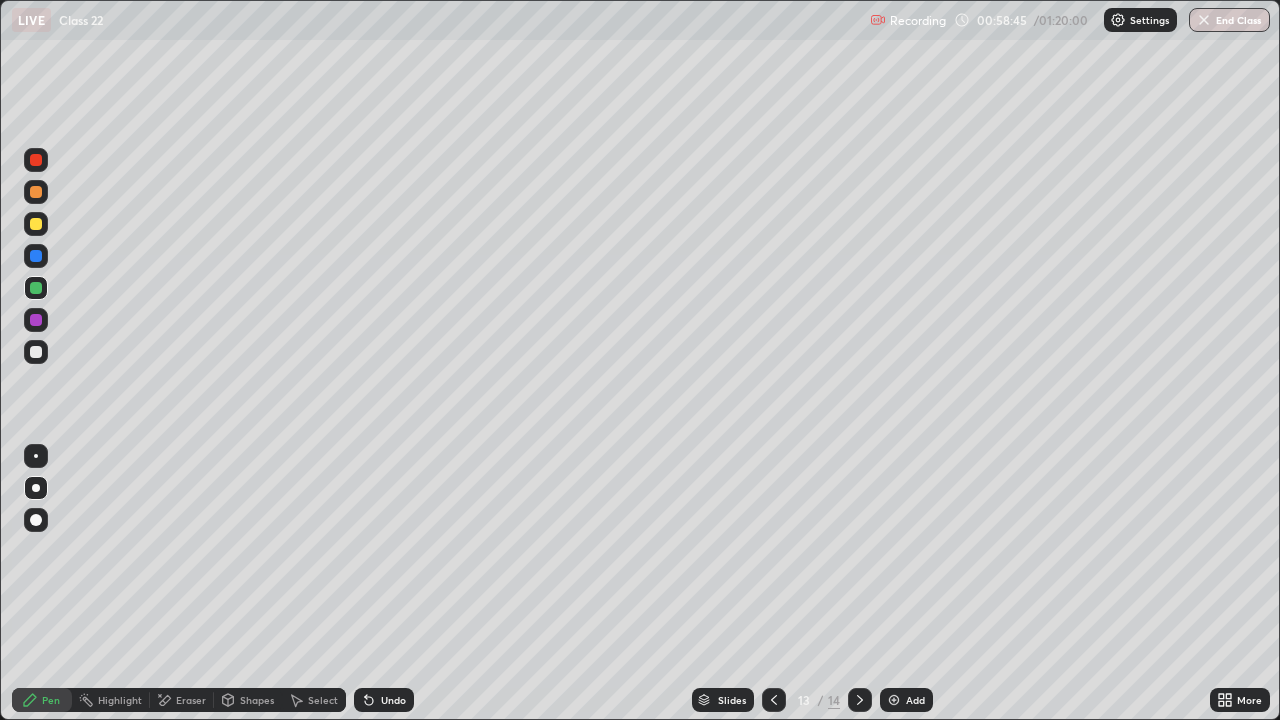 click on "13" at bounding box center (804, 700) 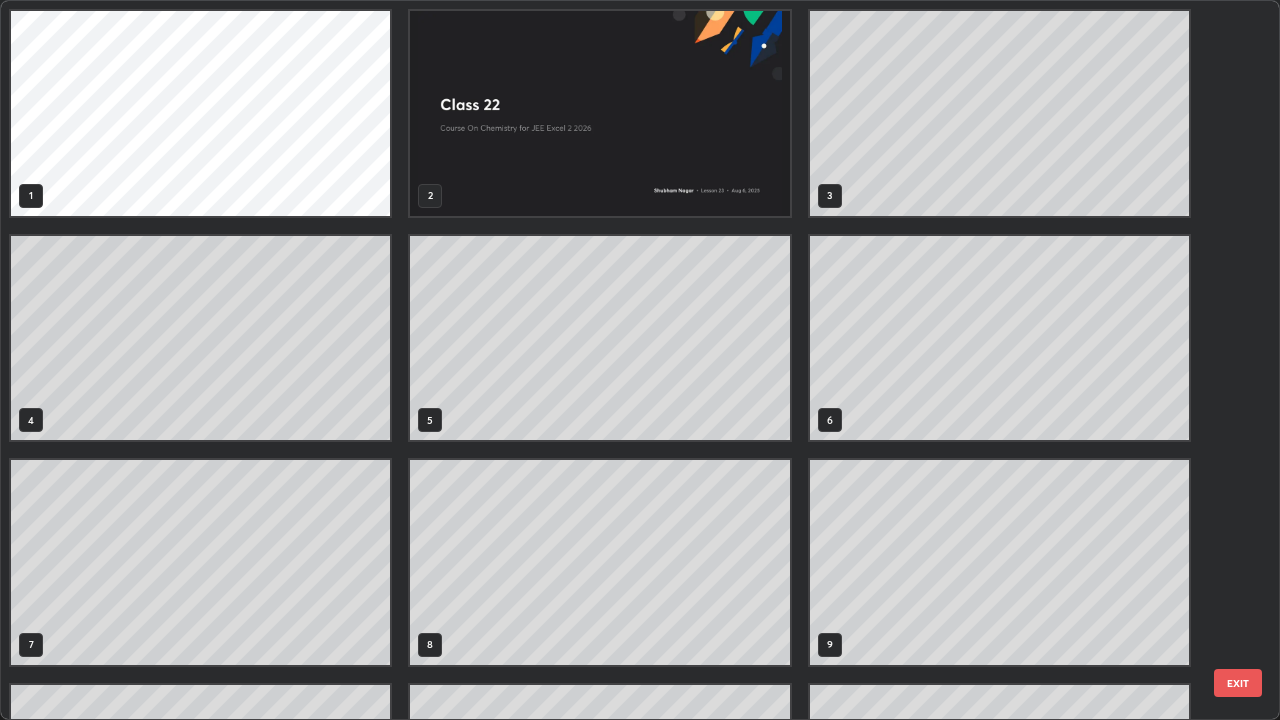 scroll, scrollTop: 405, scrollLeft: 0, axis: vertical 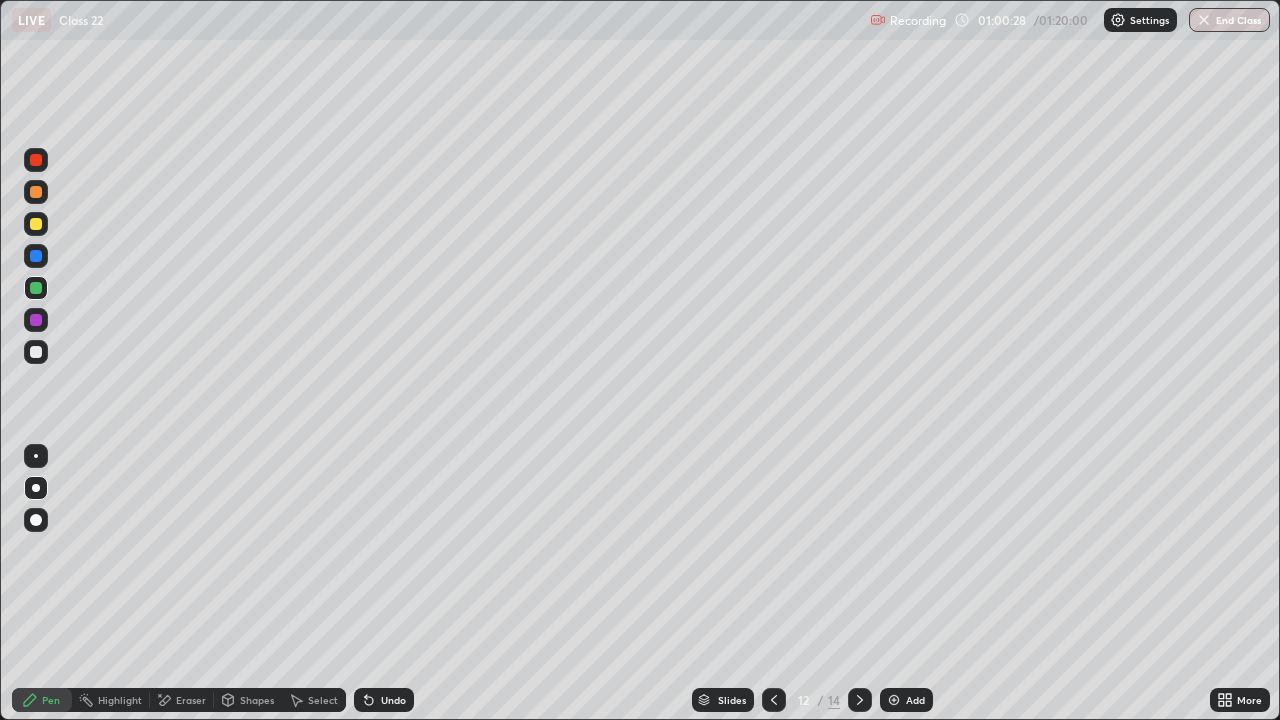 click 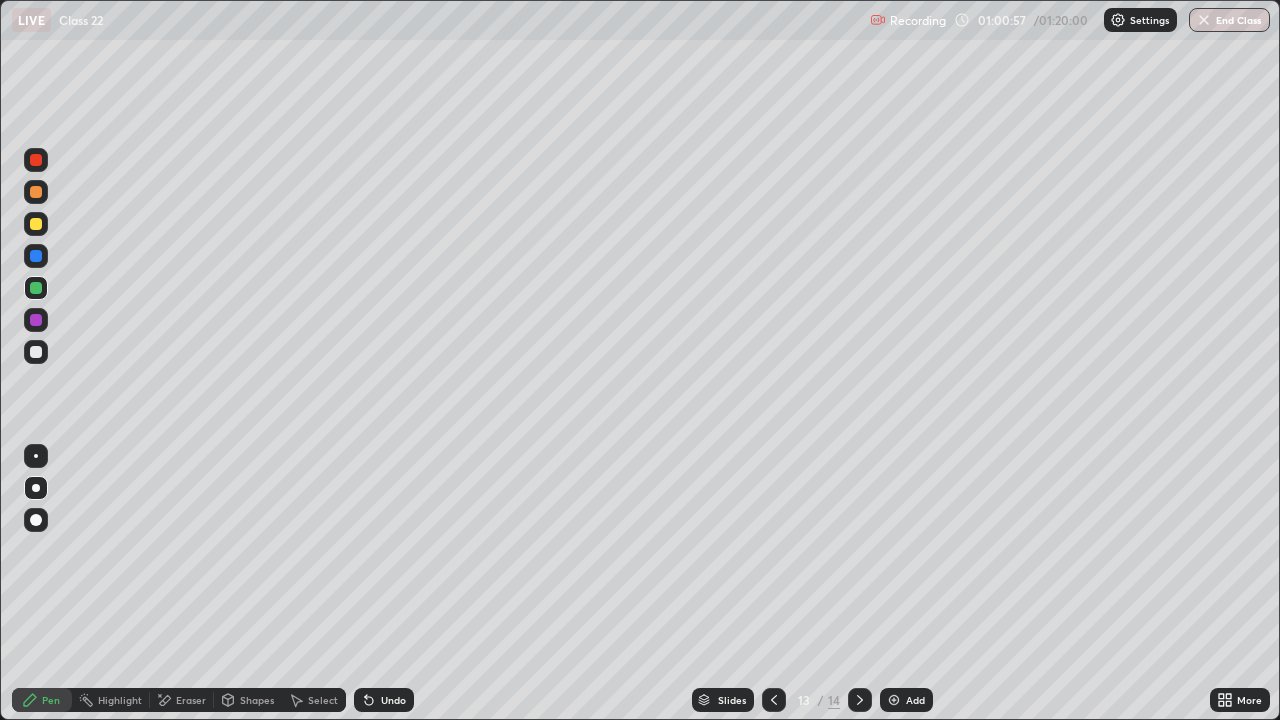 click at bounding box center (894, 700) 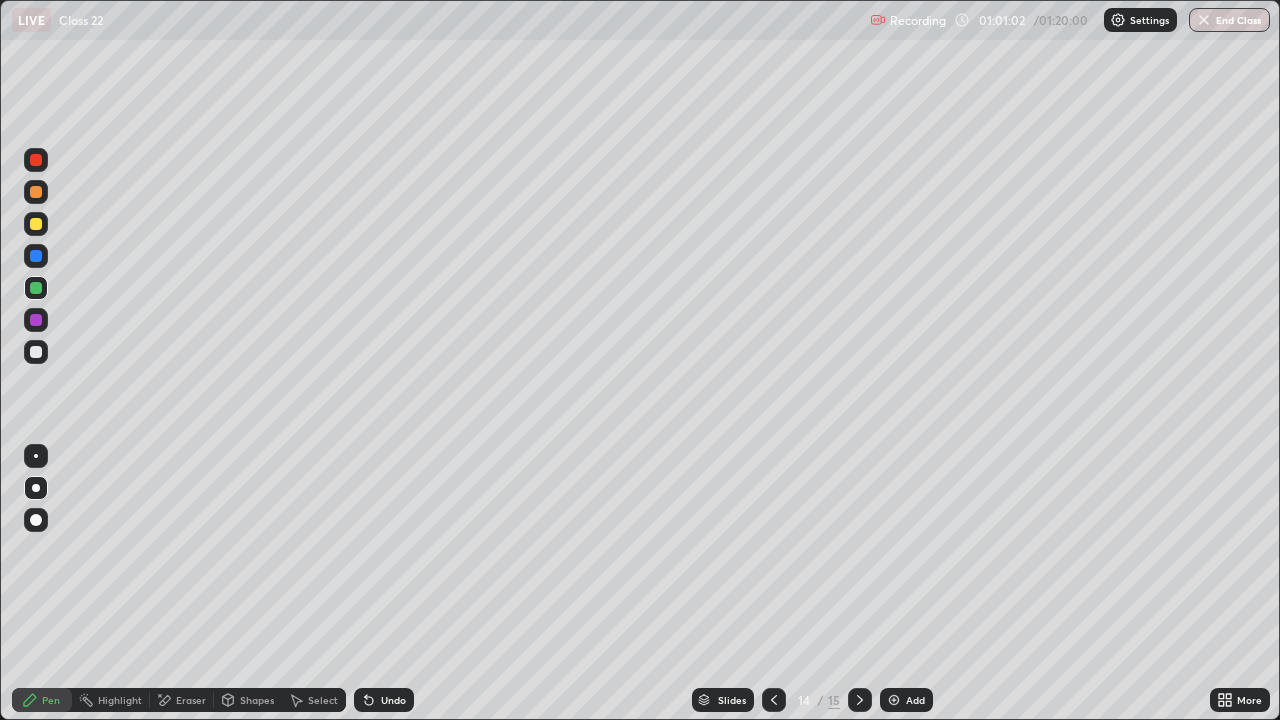 click at bounding box center (36, 352) 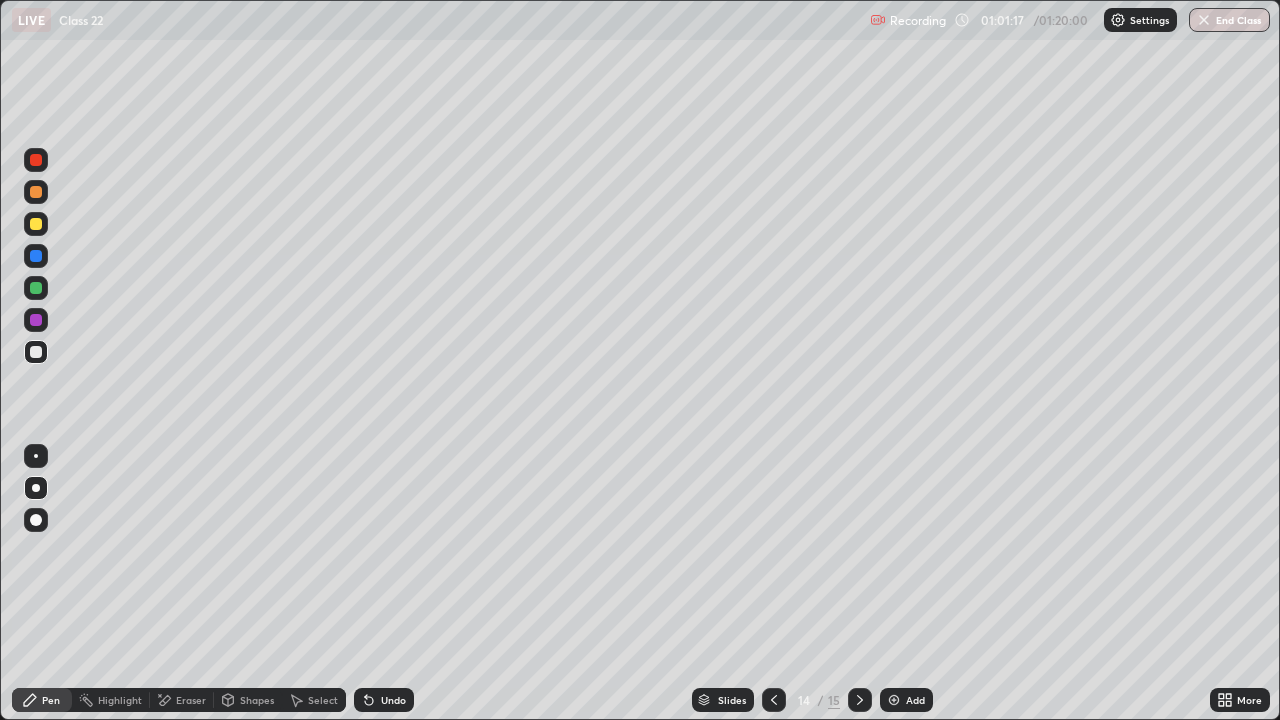 click 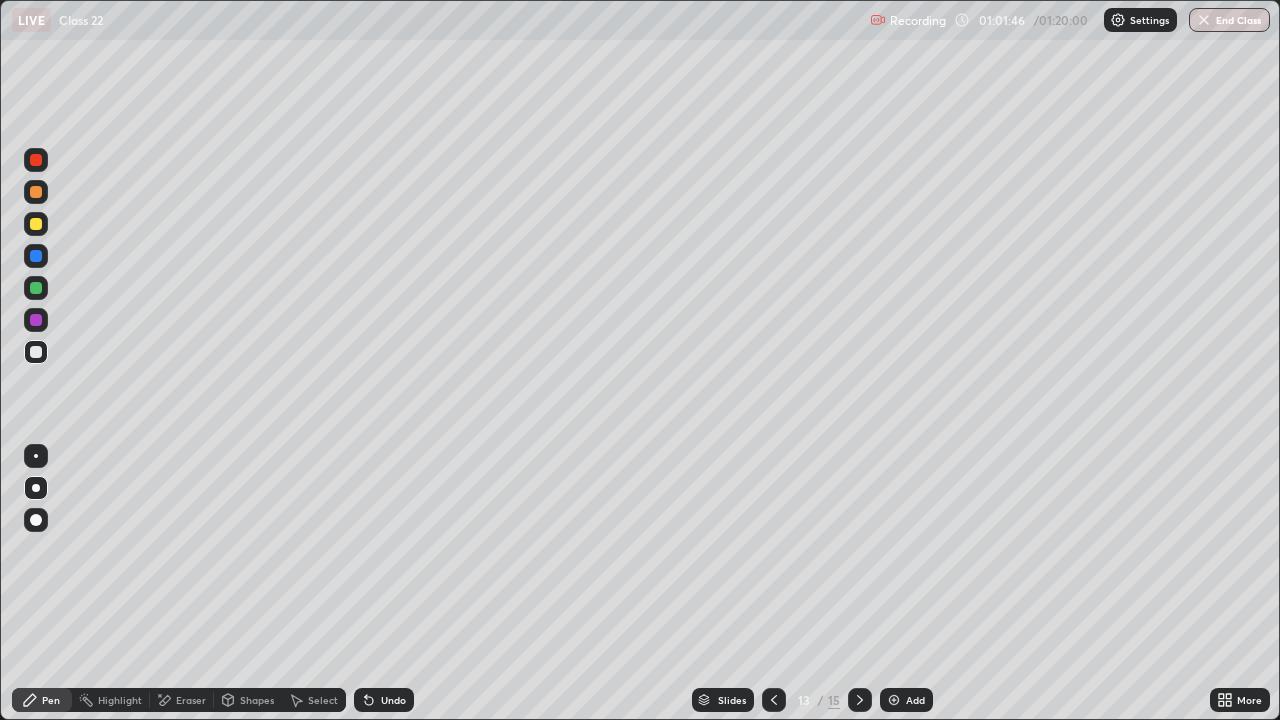 click 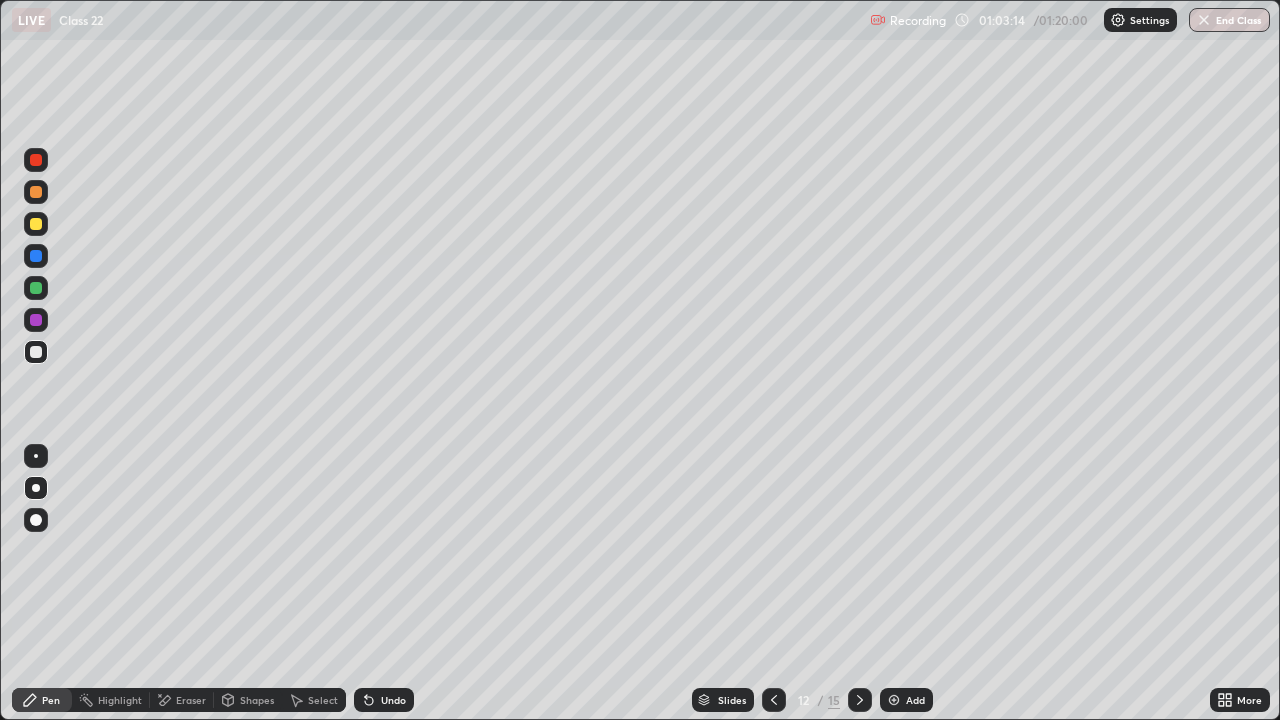 click 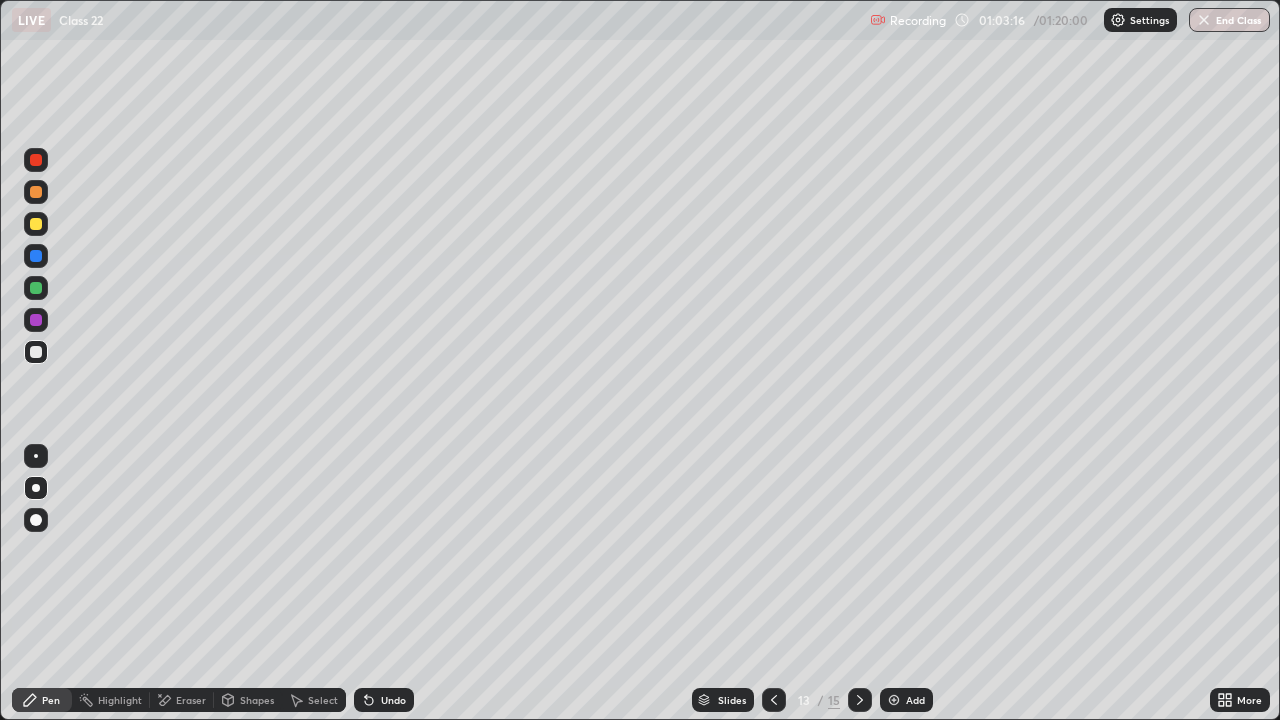 click 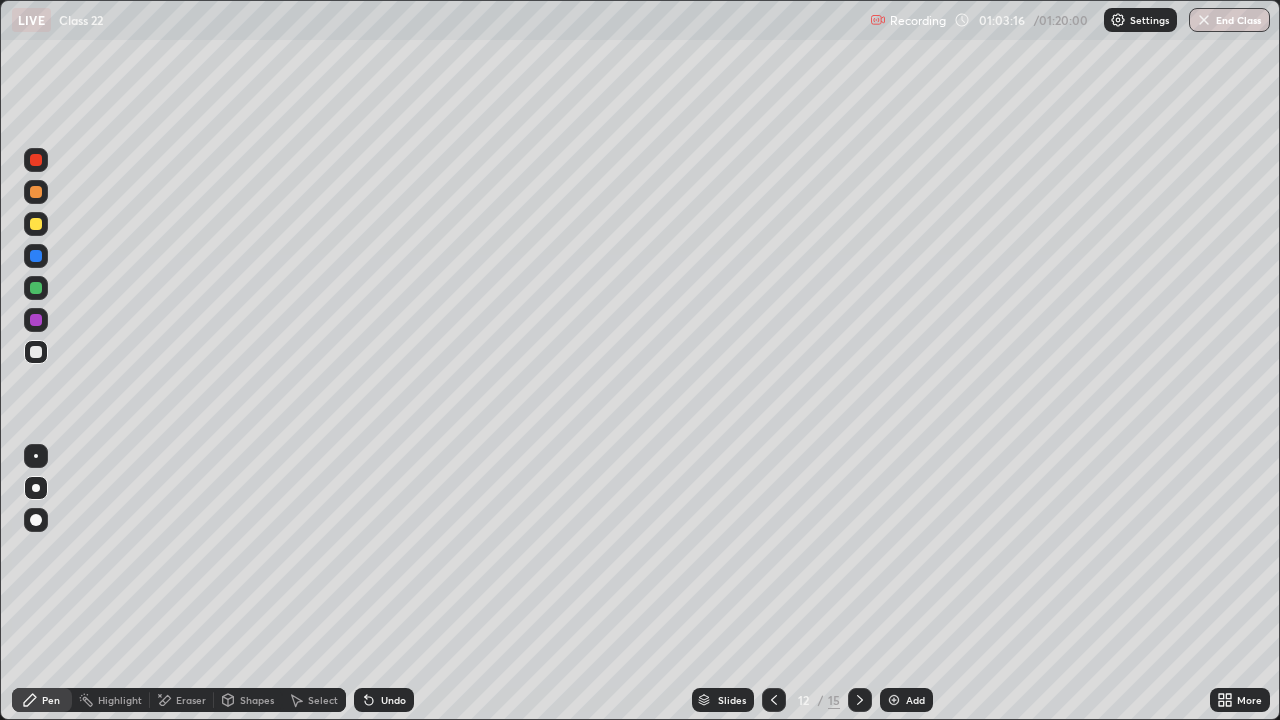 click 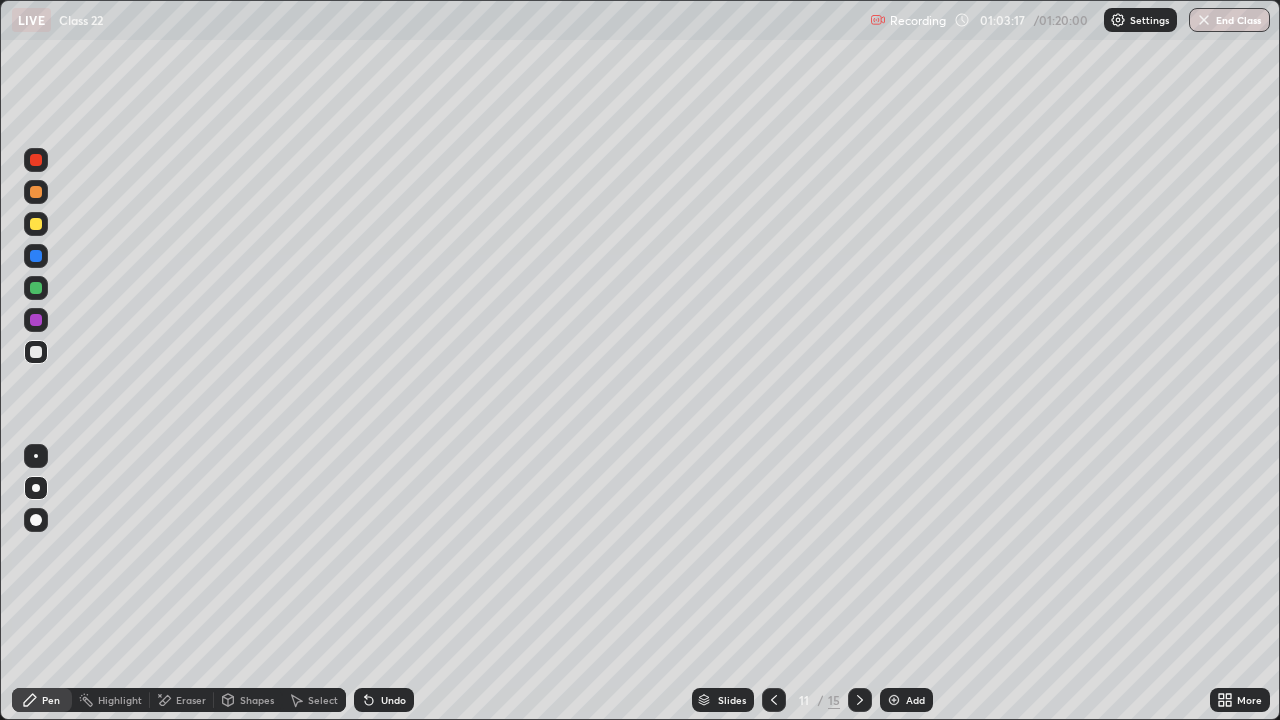 click 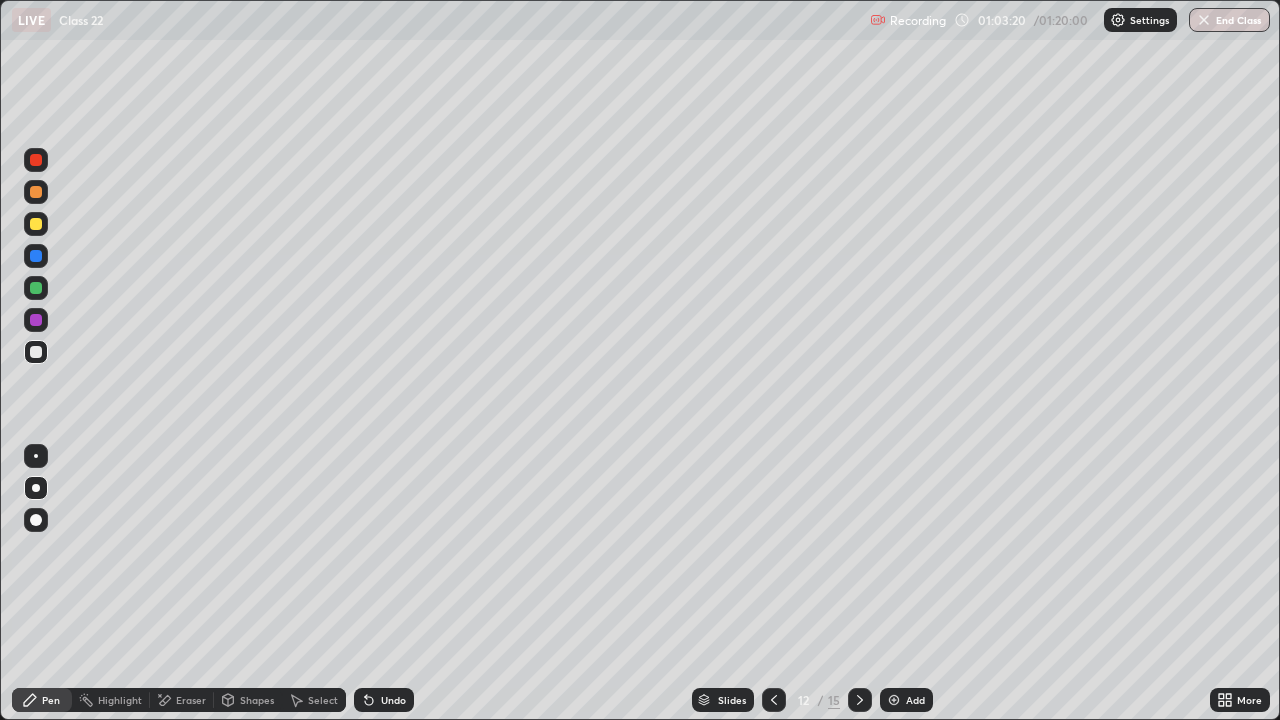 click at bounding box center (36, 320) 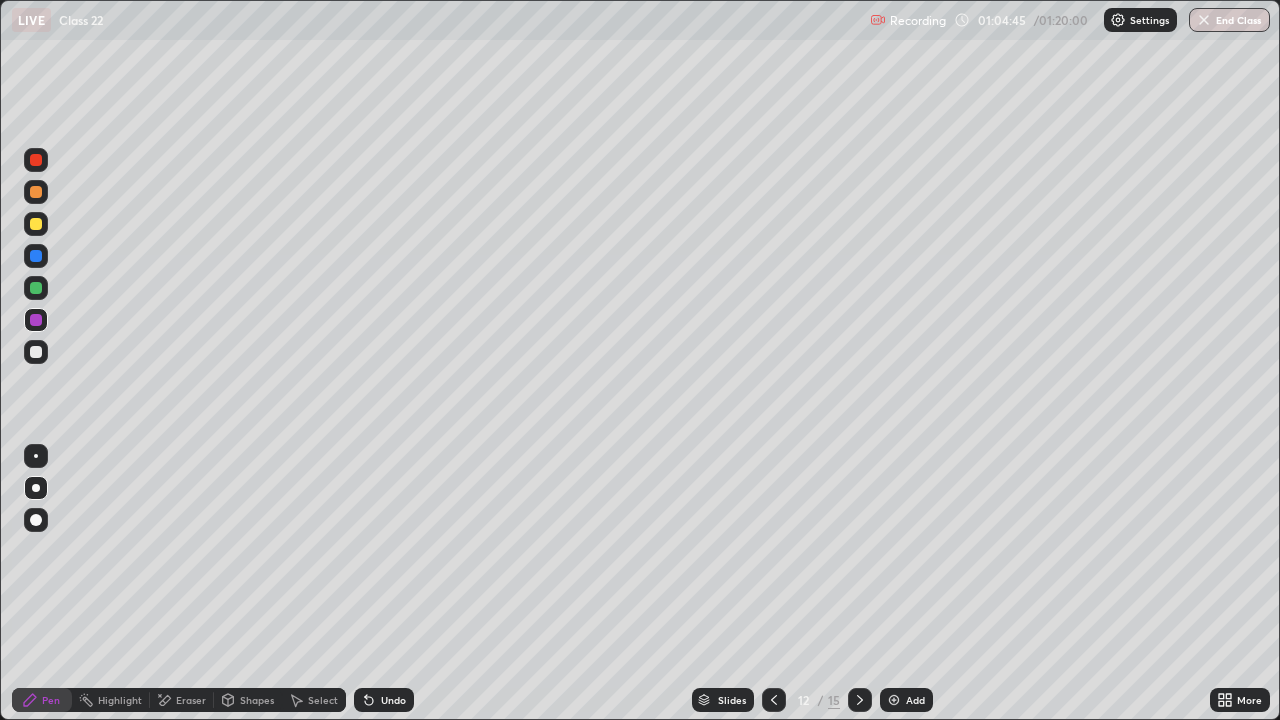 click 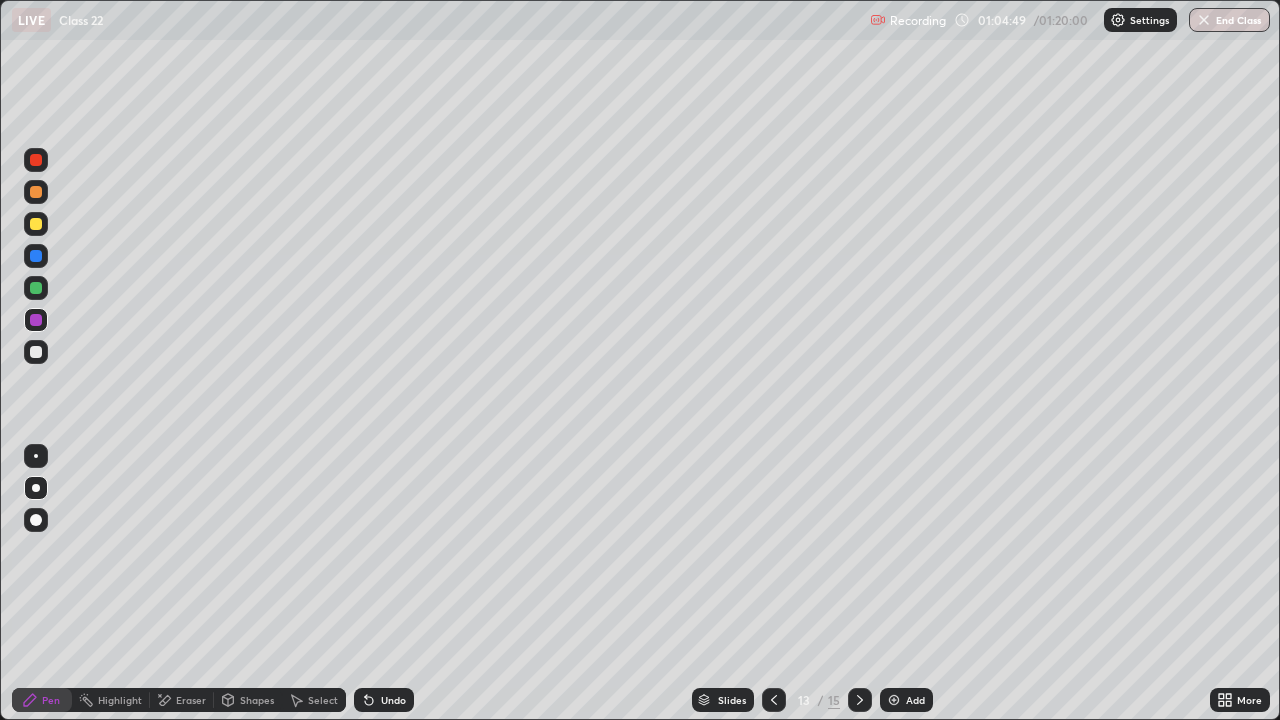 click 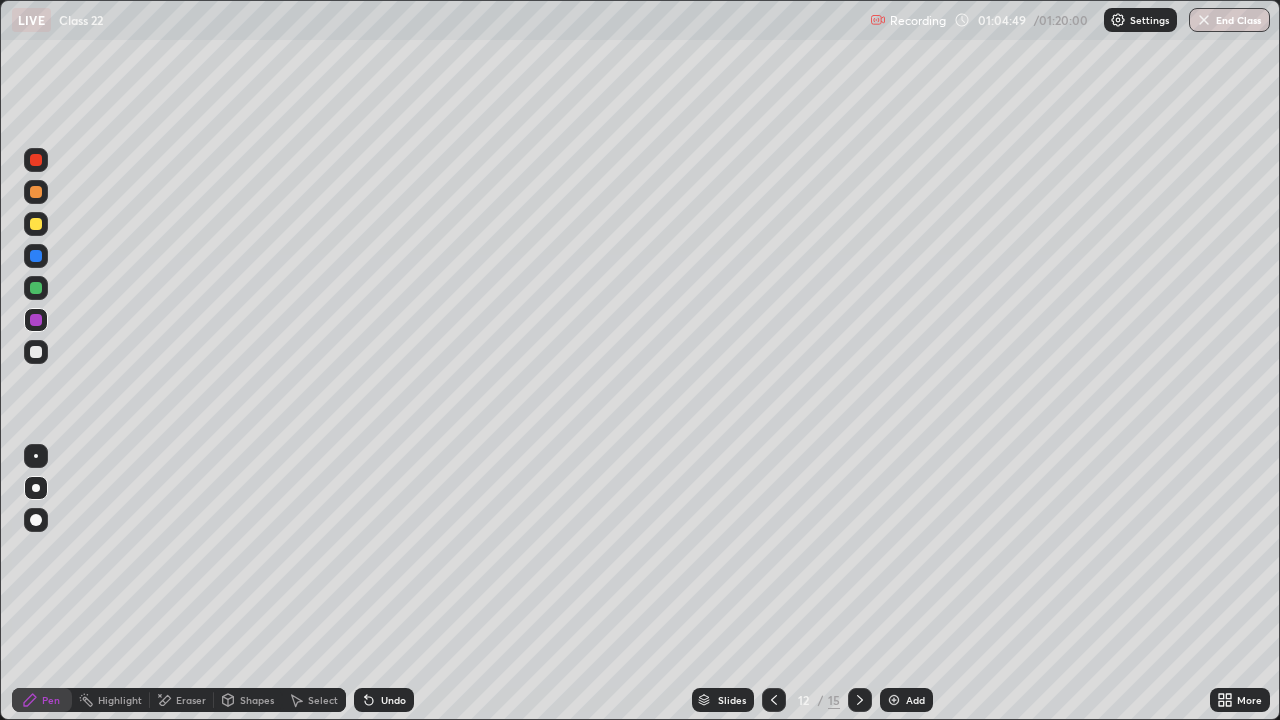 click on "Add" at bounding box center (906, 700) 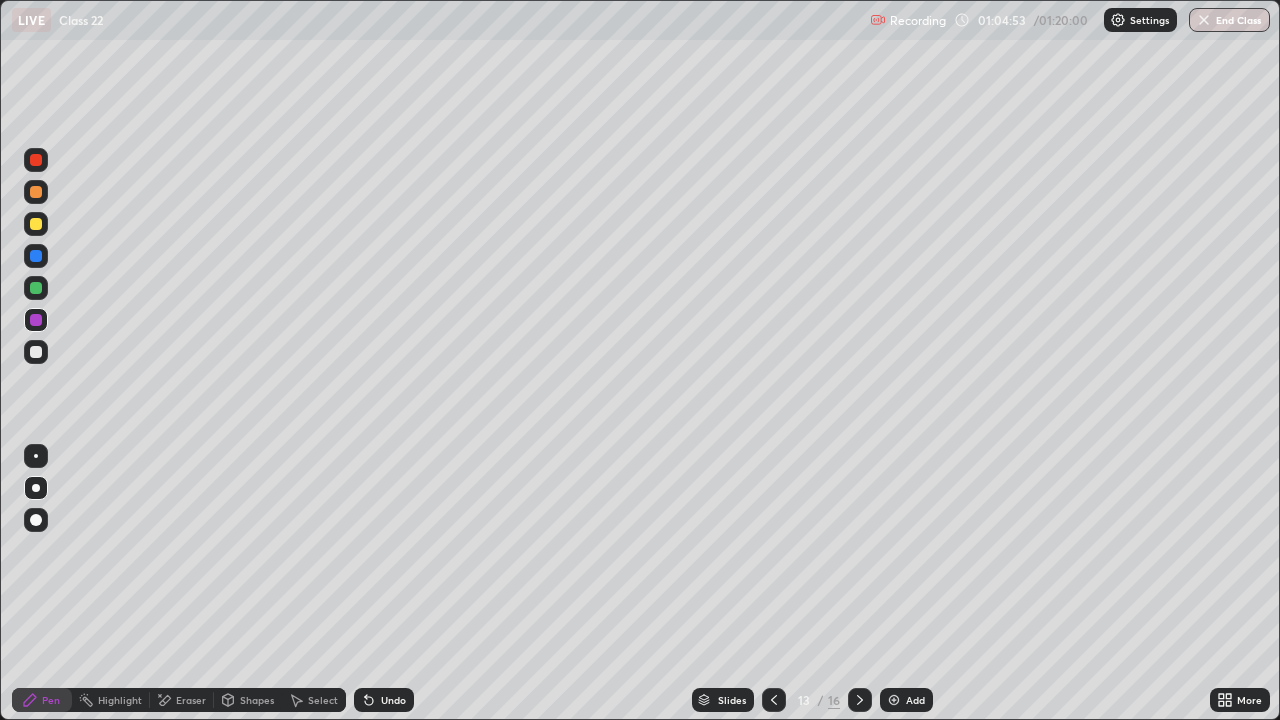 click at bounding box center (36, 352) 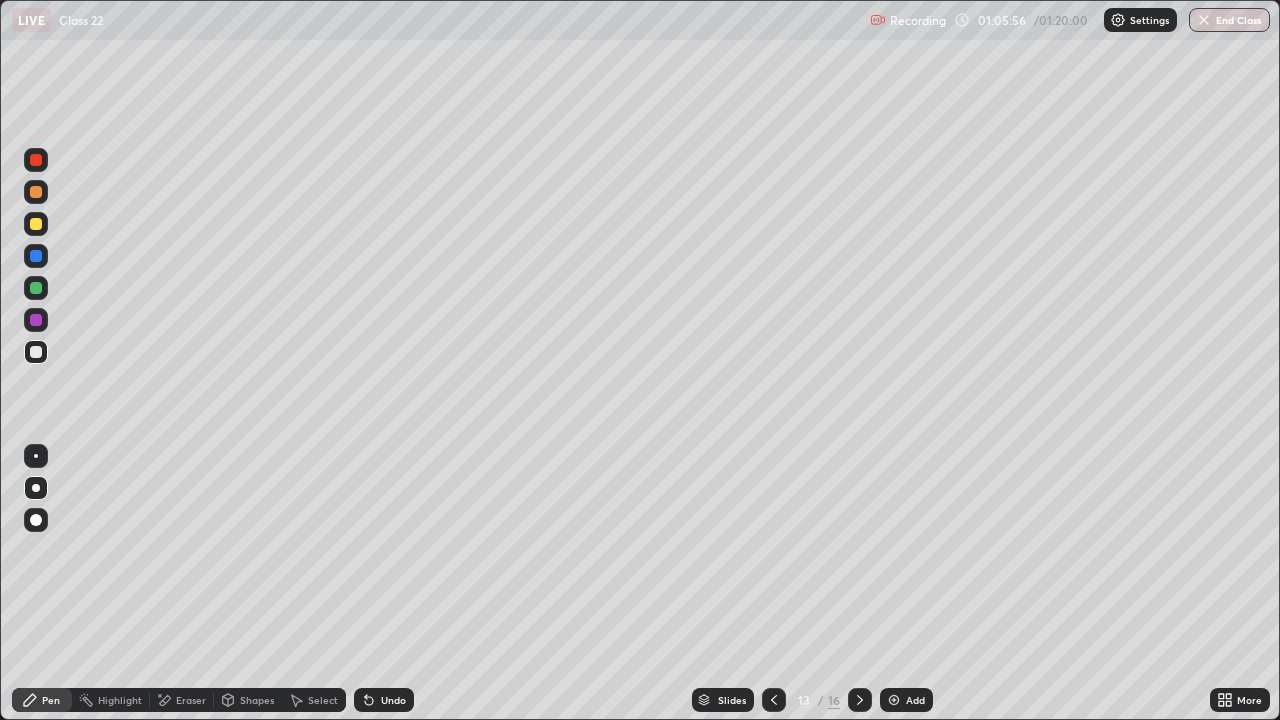 click on "Eraser" at bounding box center [191, 700] 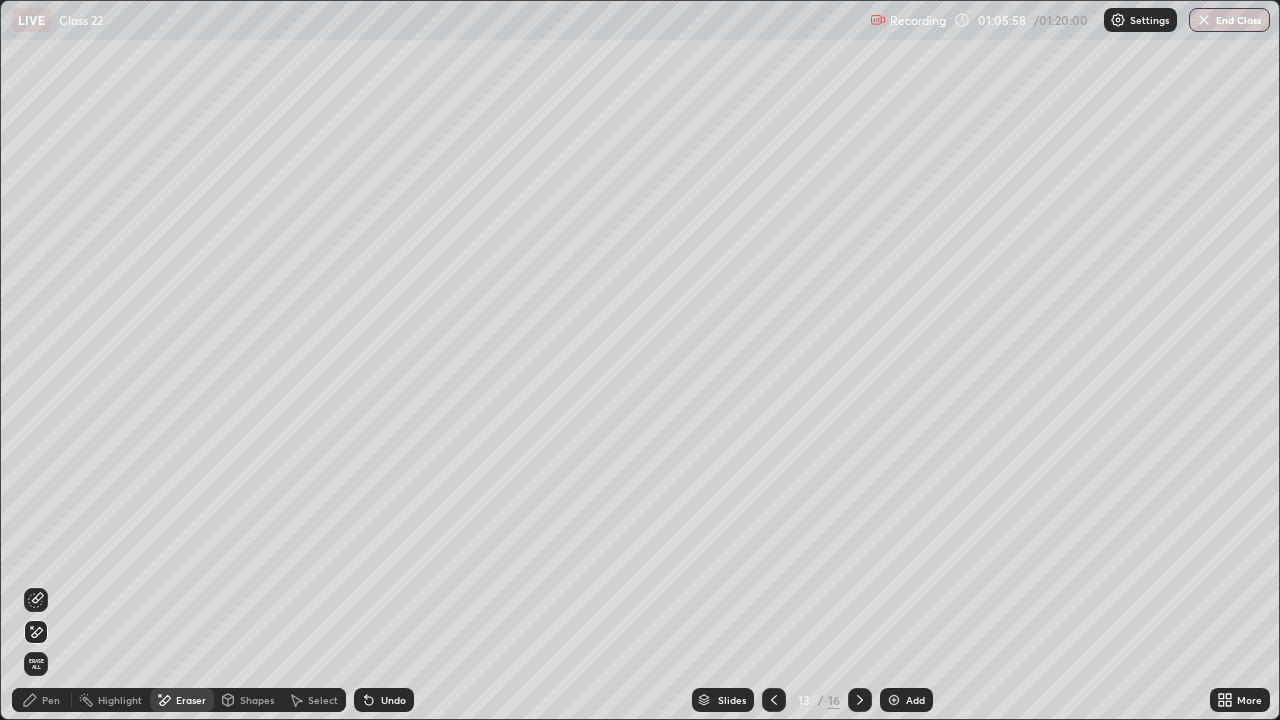 click on "Pen" at bounding box center (42, 700) 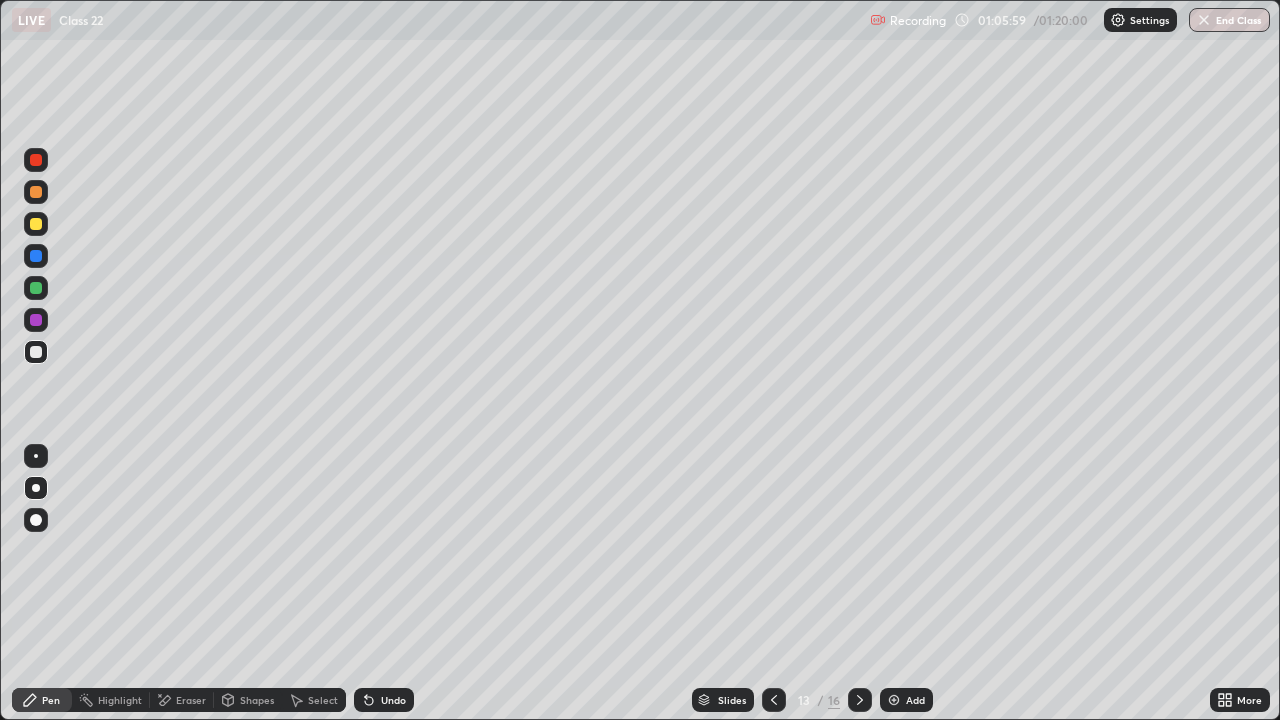 click at bounding box center [36, 224] 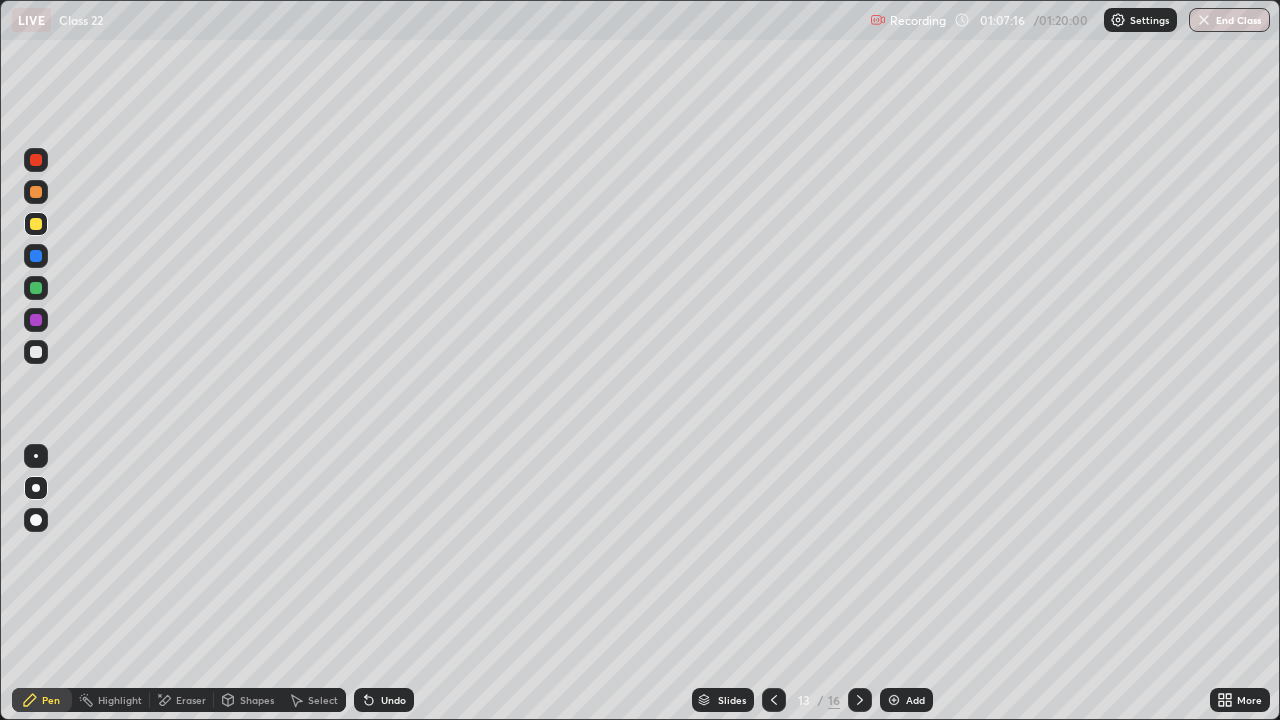 click 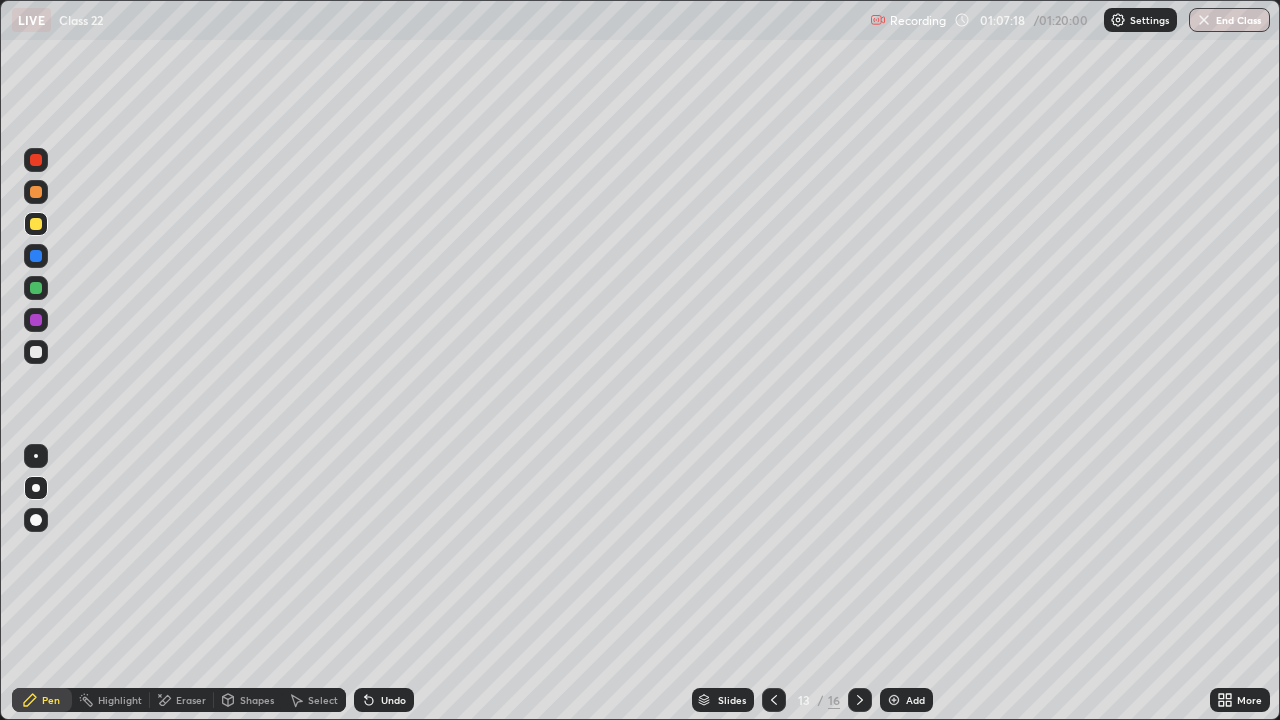click on "Undo" at bounding box center (393, 700) 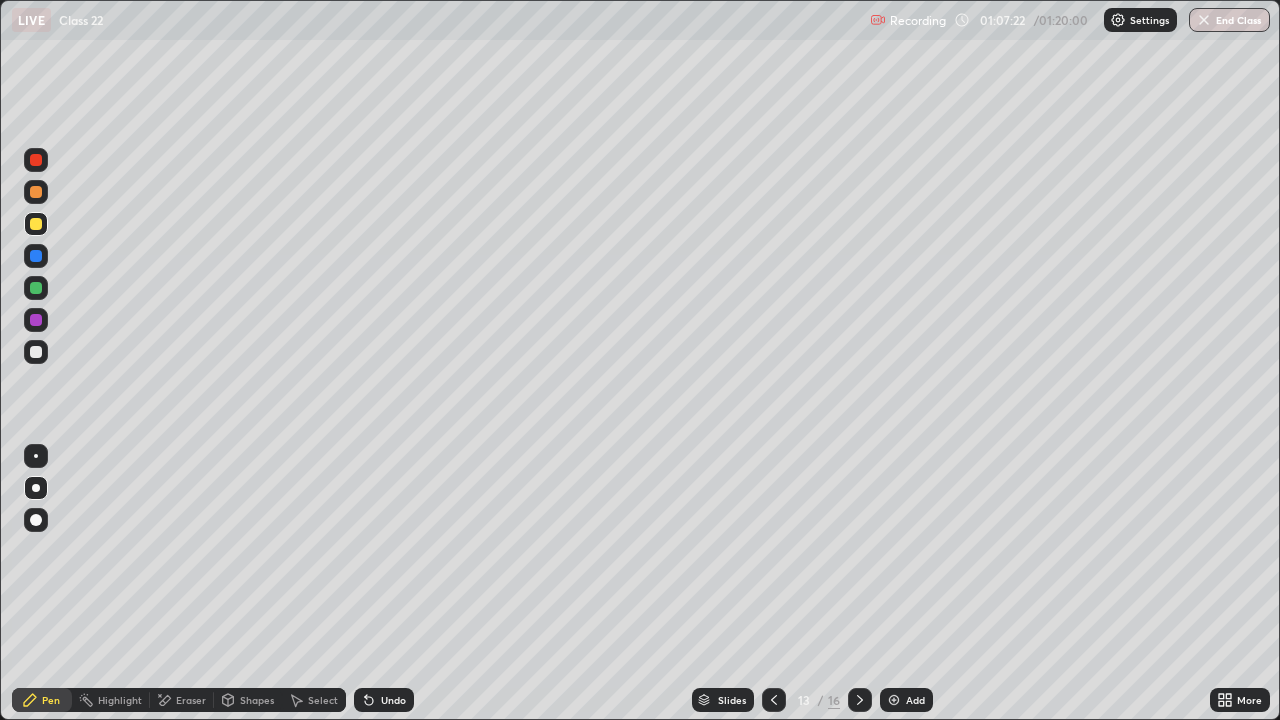 click on "Undo" at bounding box center (393, 700) 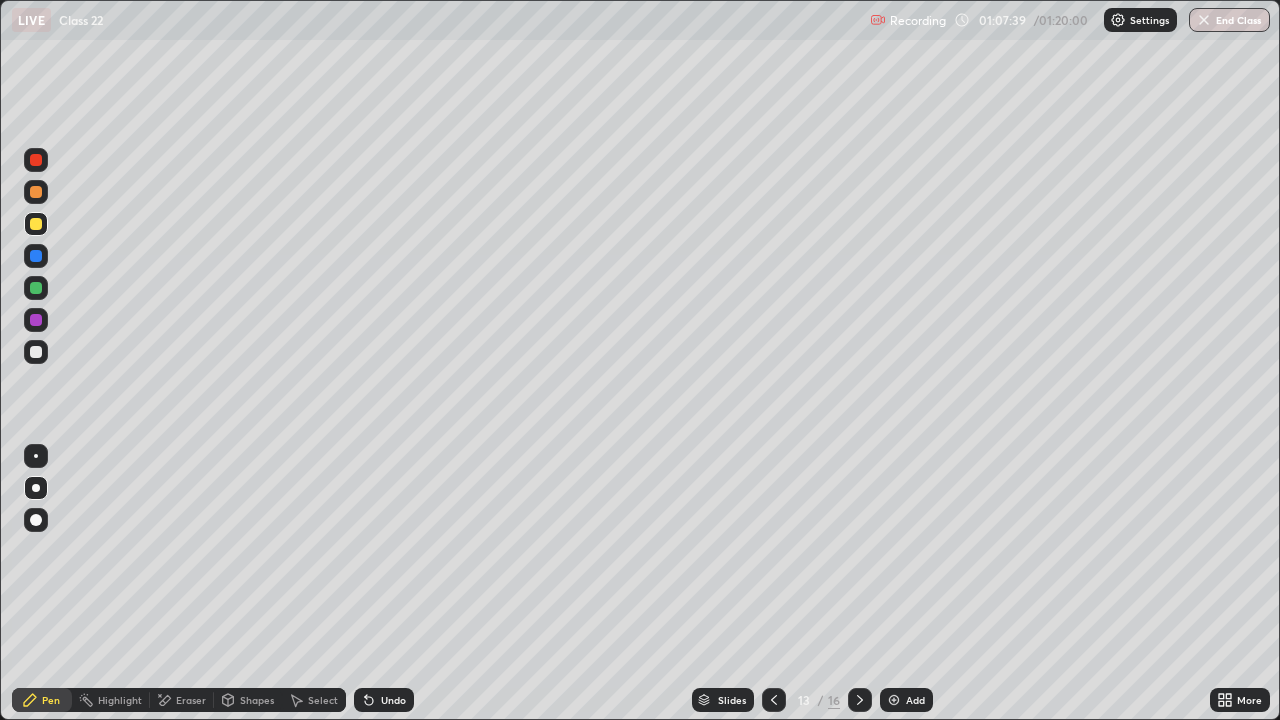 click at bounding box center (36, 288) 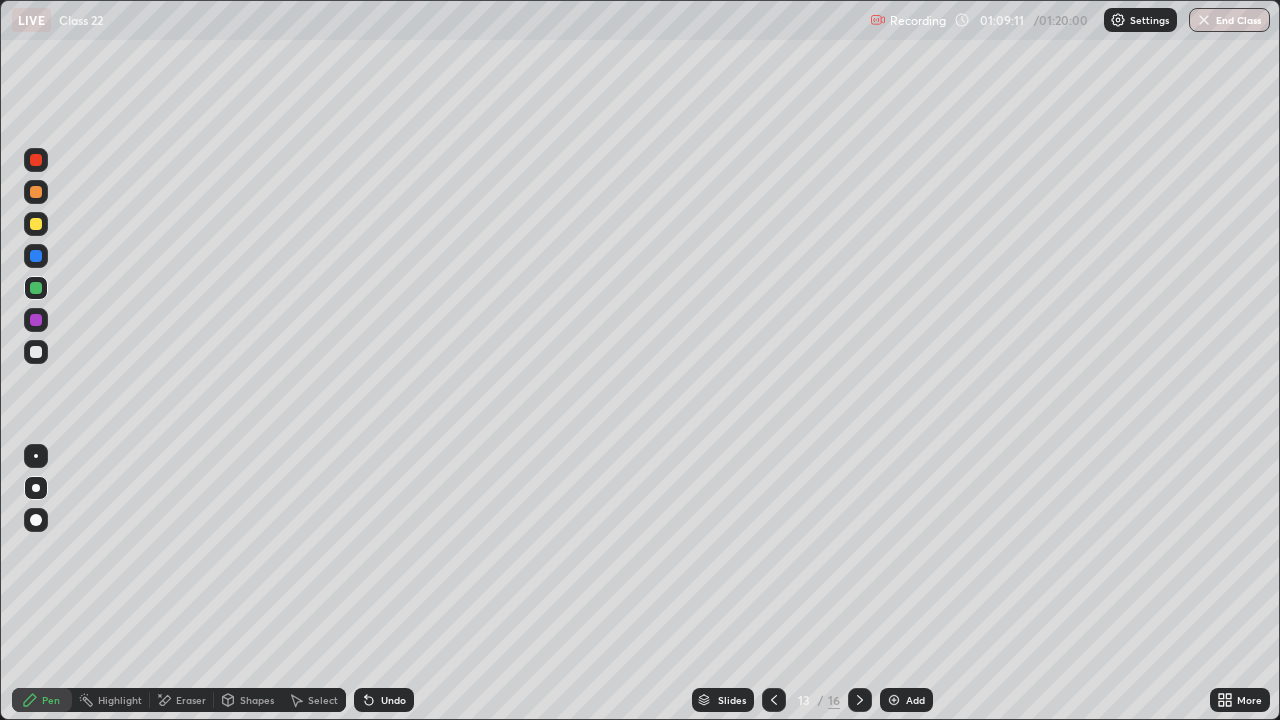 click on "Eraser" at bounding box center (191, 700) 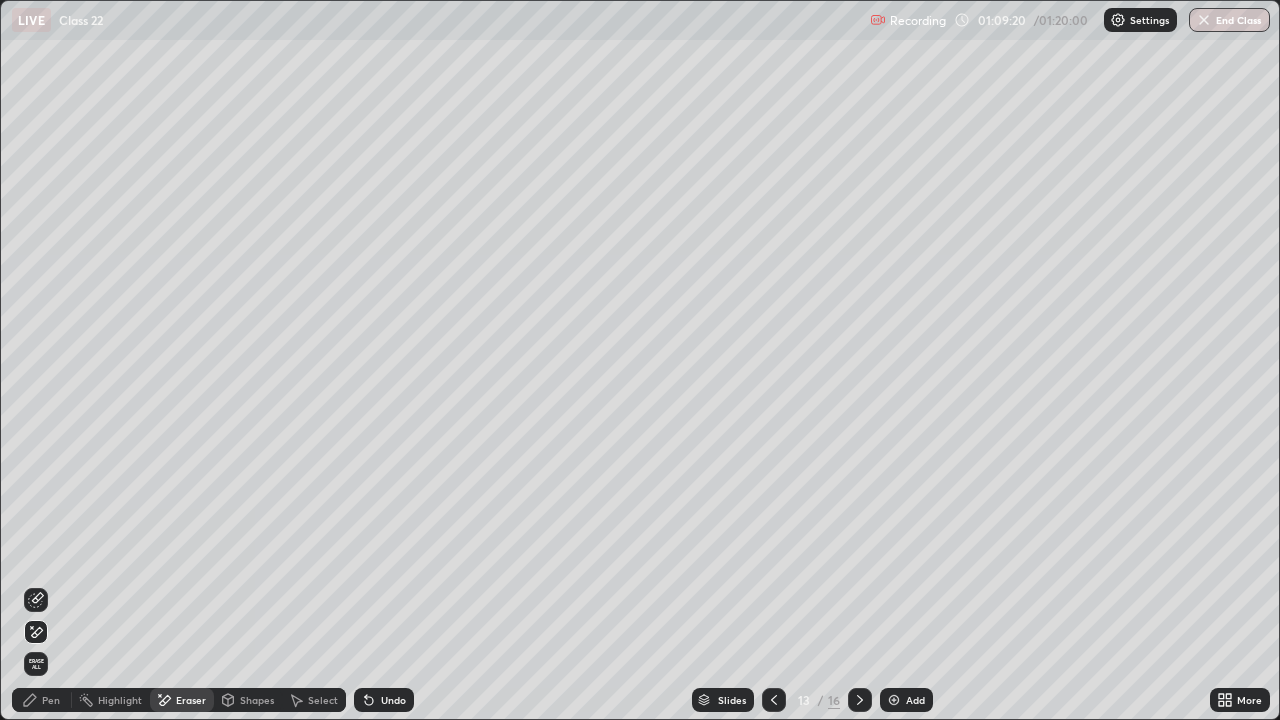 click at bounding box center (774, 700) 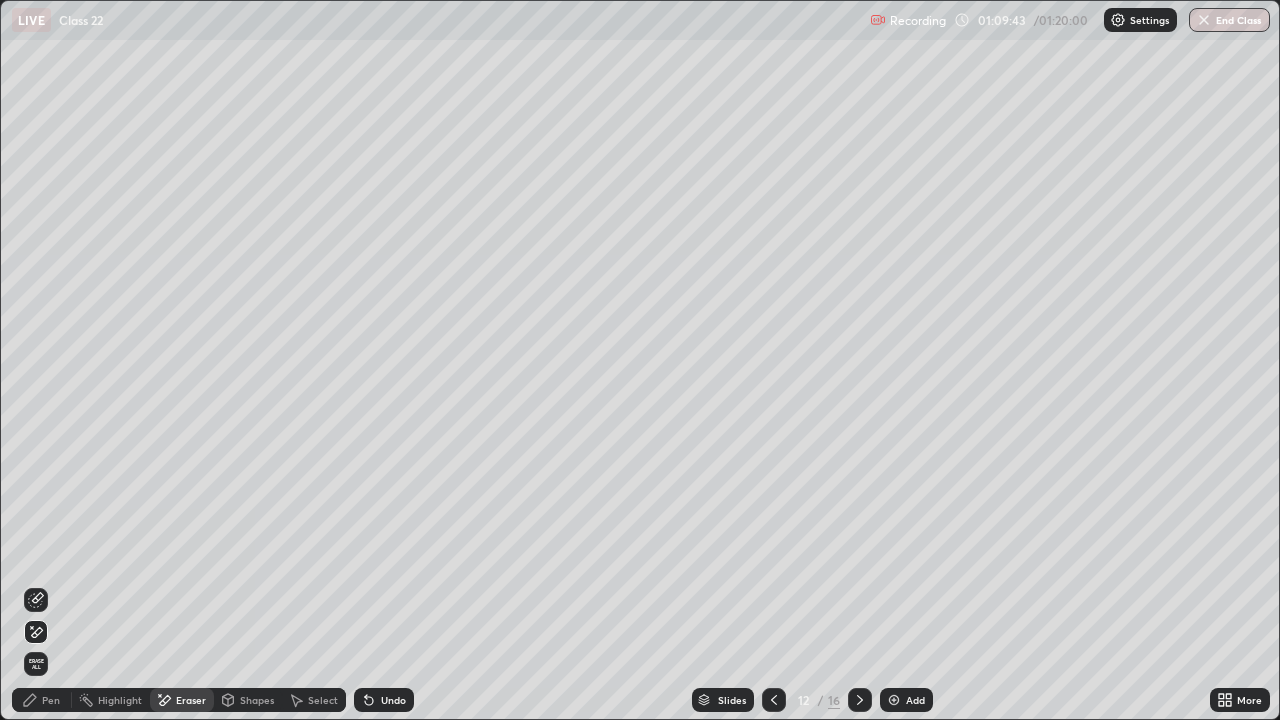 click on "End Class" at bounding box center [1229, 20] 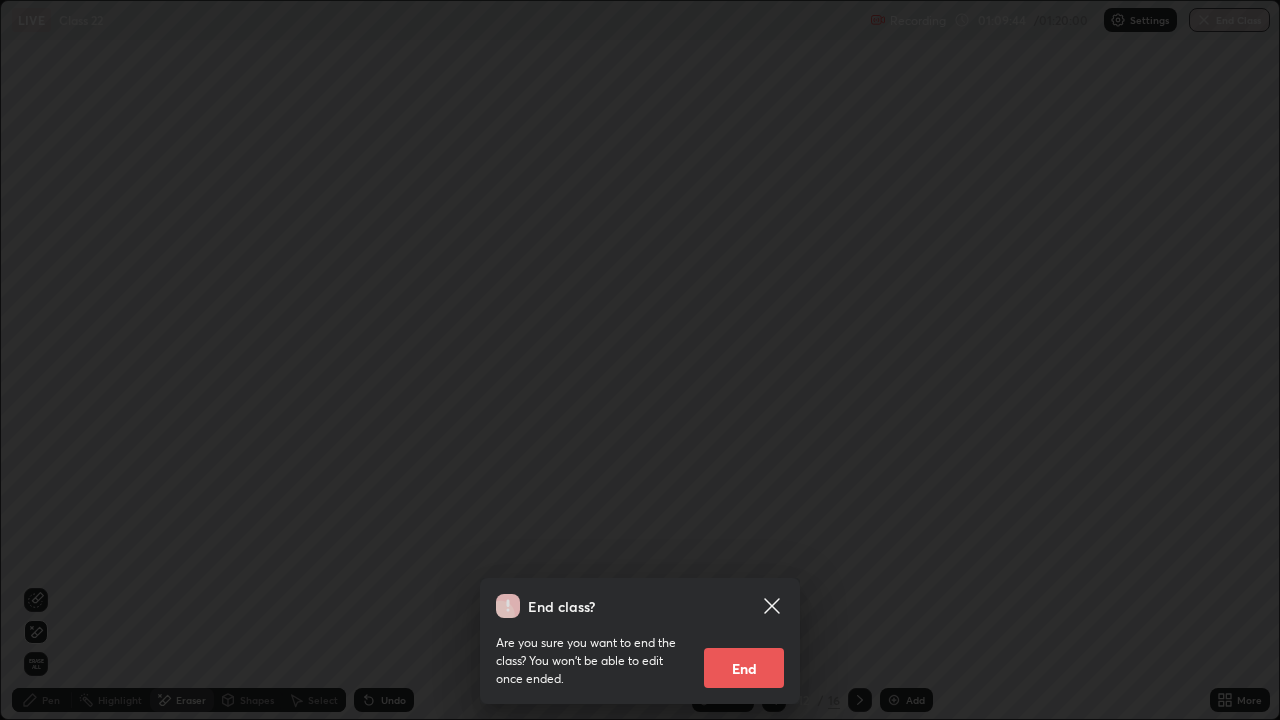 click on "End" at bounding box center (744, 668) 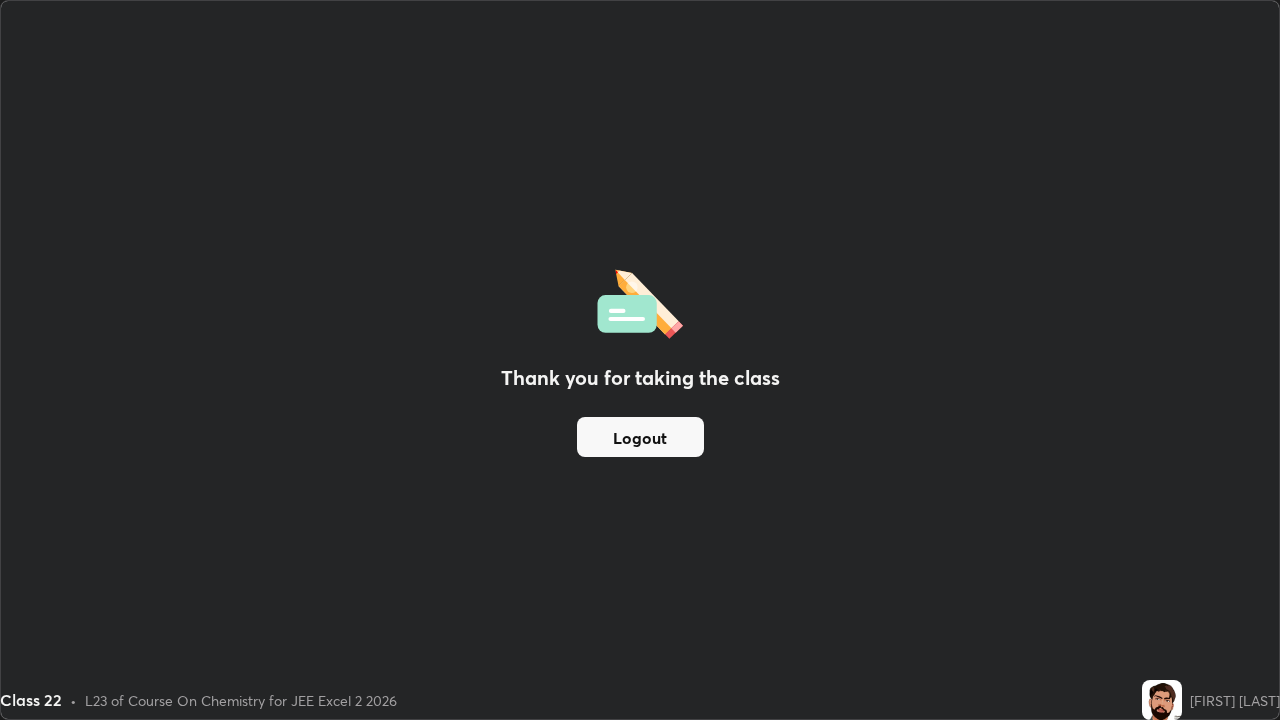 click on "Logout" at bounding box center [640, 437] 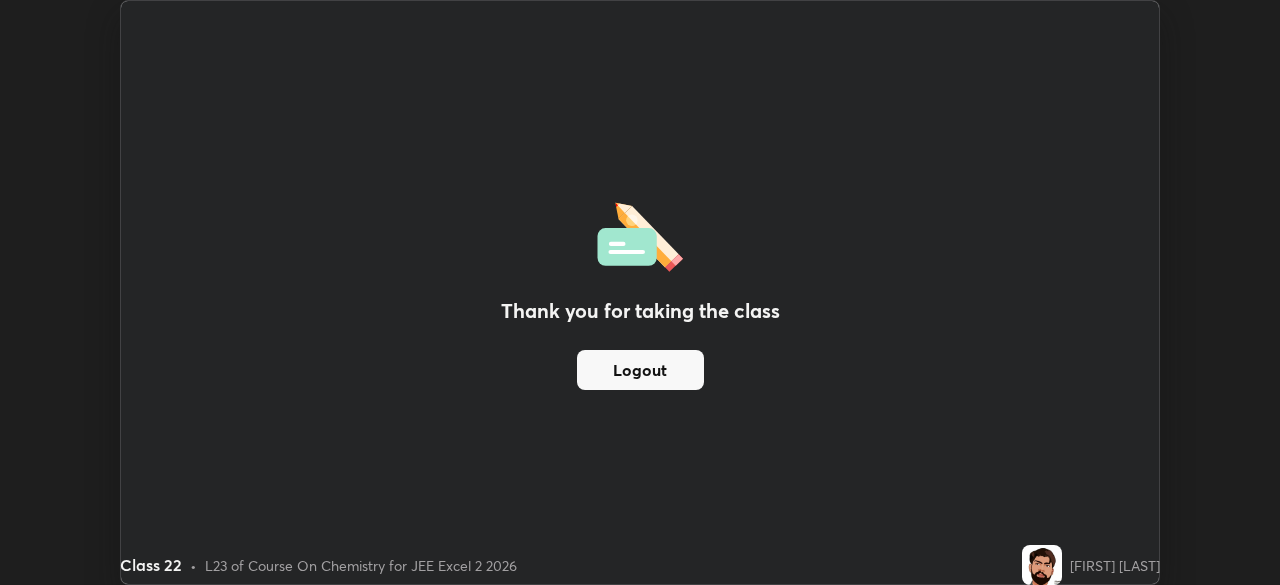 scroll, scrollTop: 585, scrollLeft: 1280, axis: both 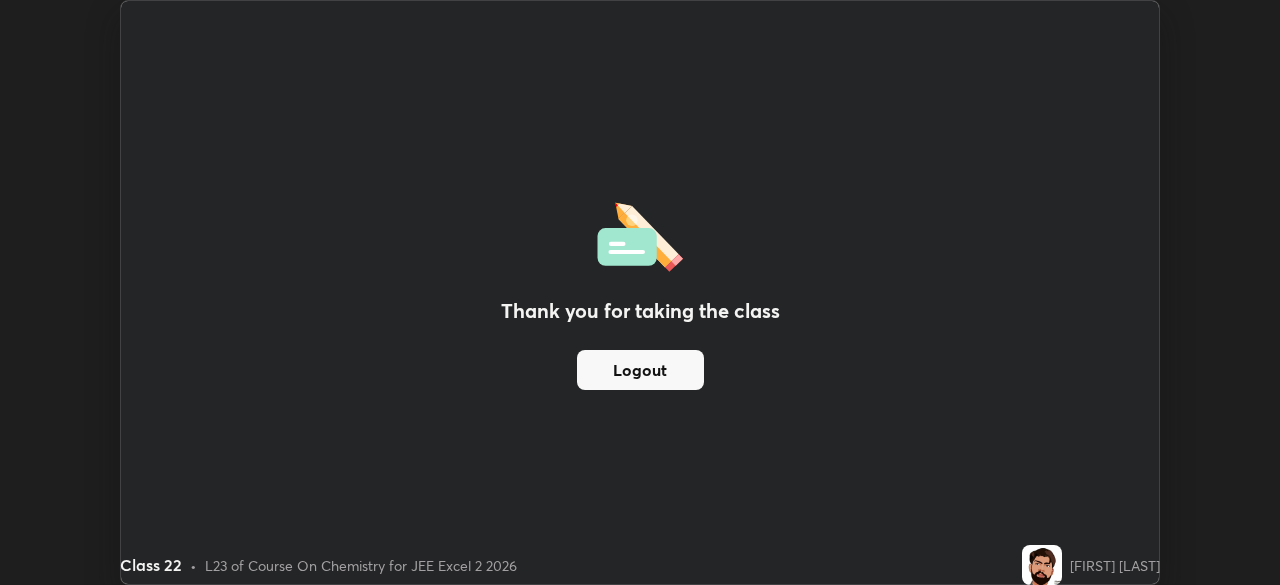 click on "Thank you for taking the class Logout Setting up your live class" at bounding box center (640, 292) 